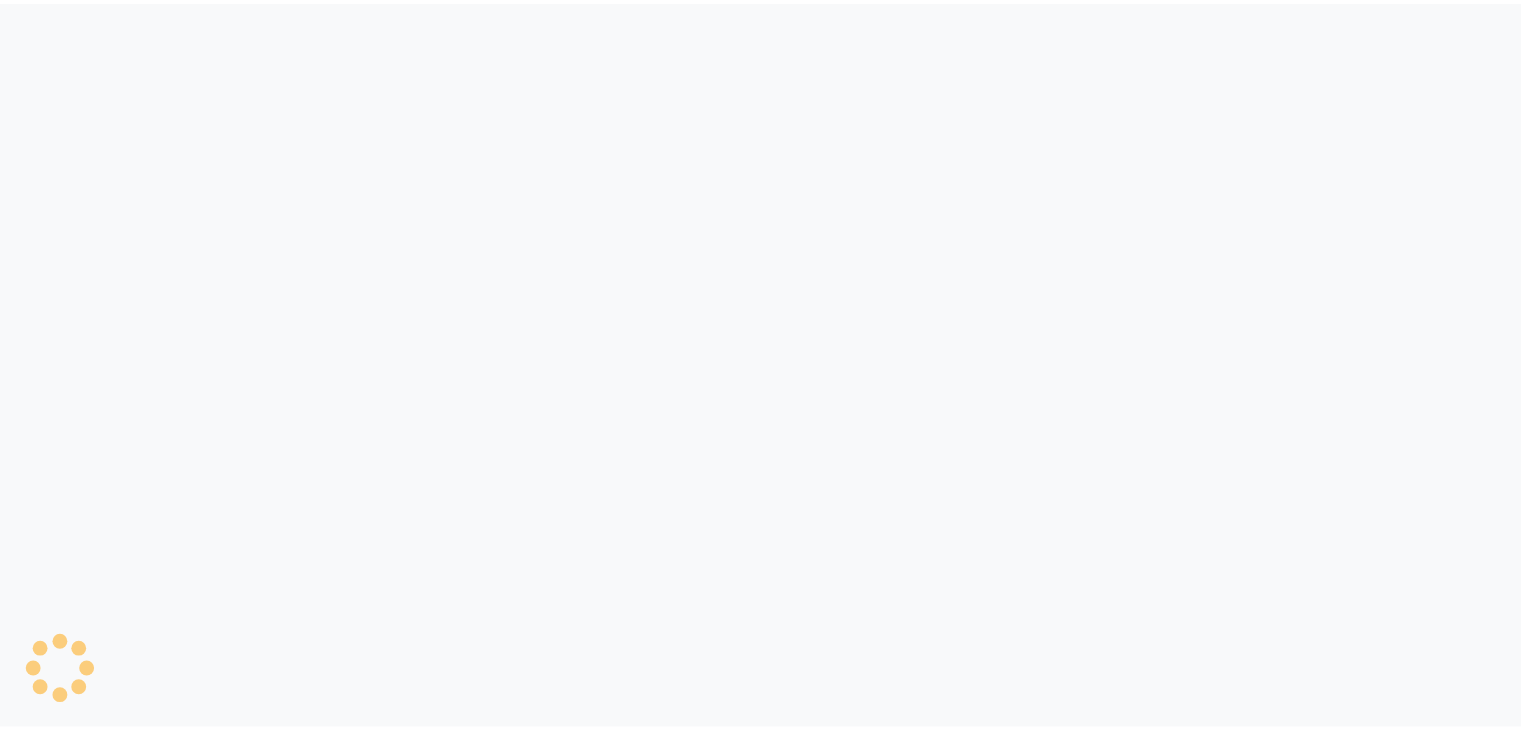 scroll, scrollTop: 0, scrollLeft: 0, axis: both 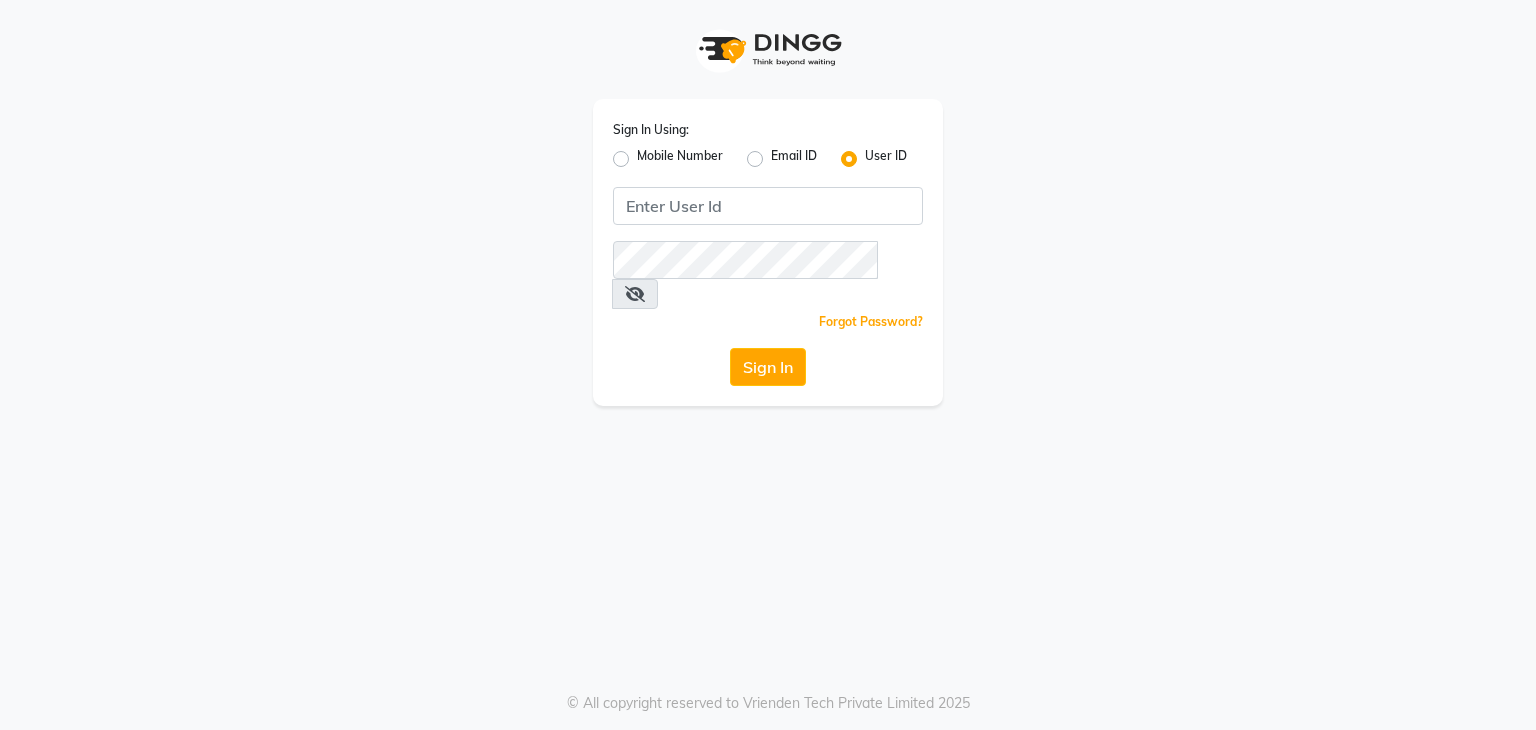 click on "Mobile Number" 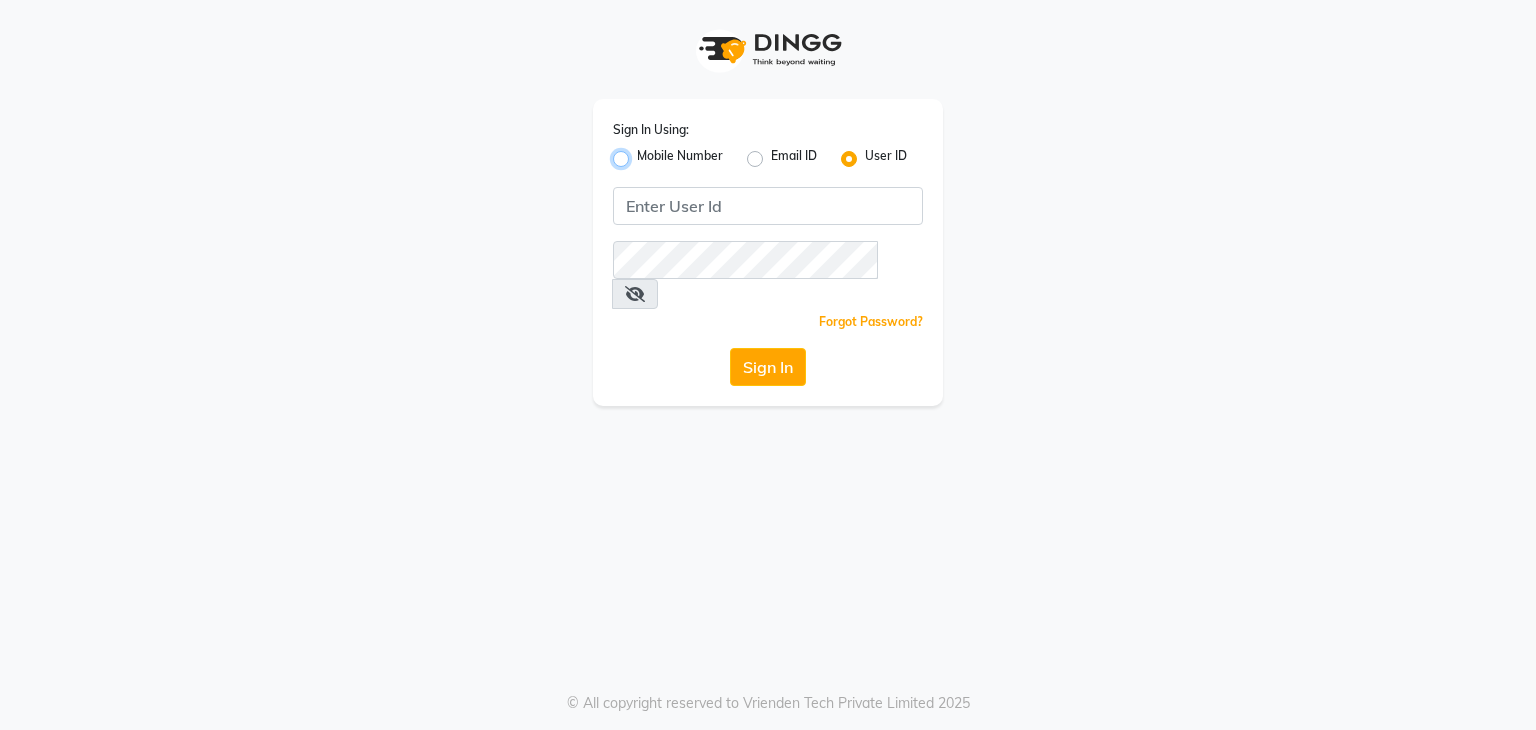 click on "Mobile Number" at bounding box center [643, 153] 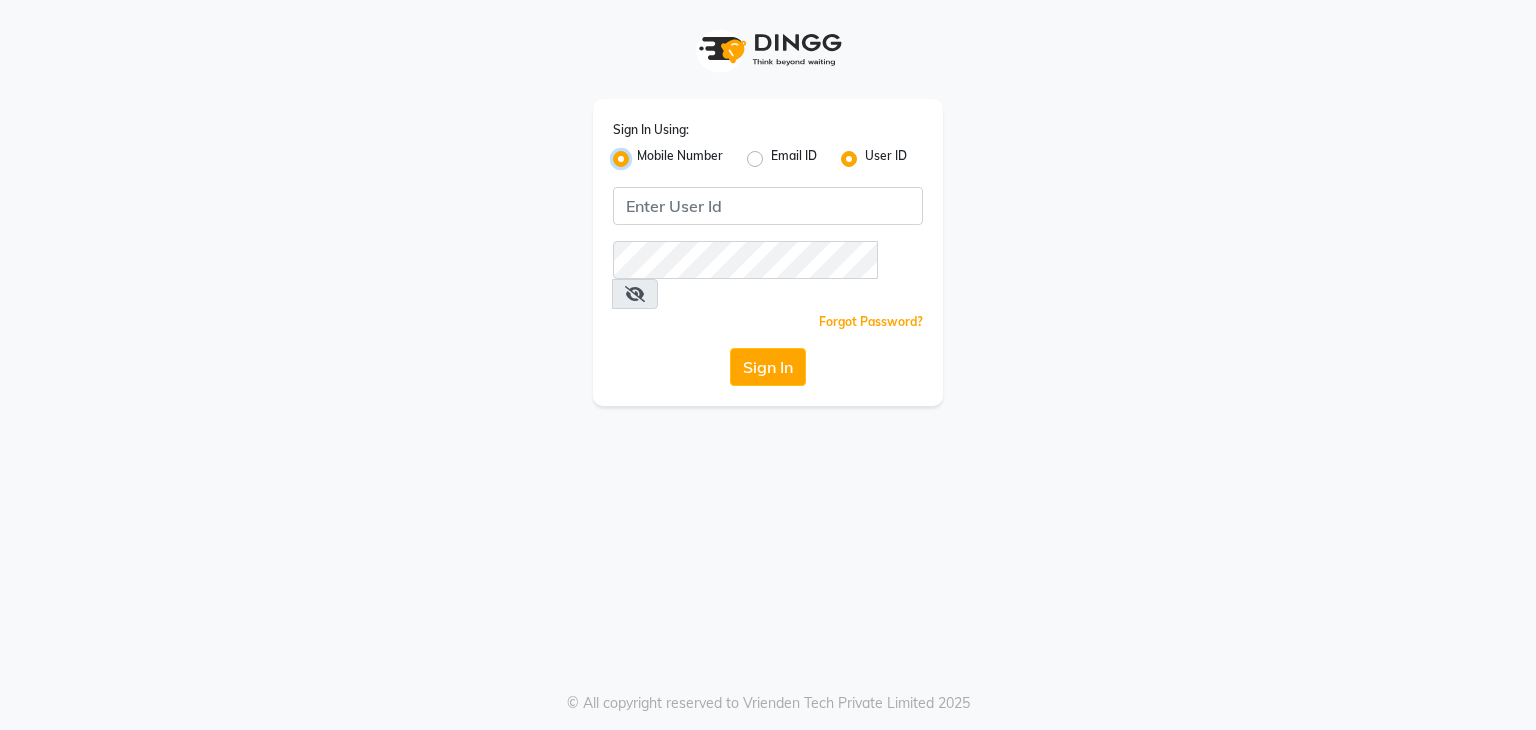 radio on "false" 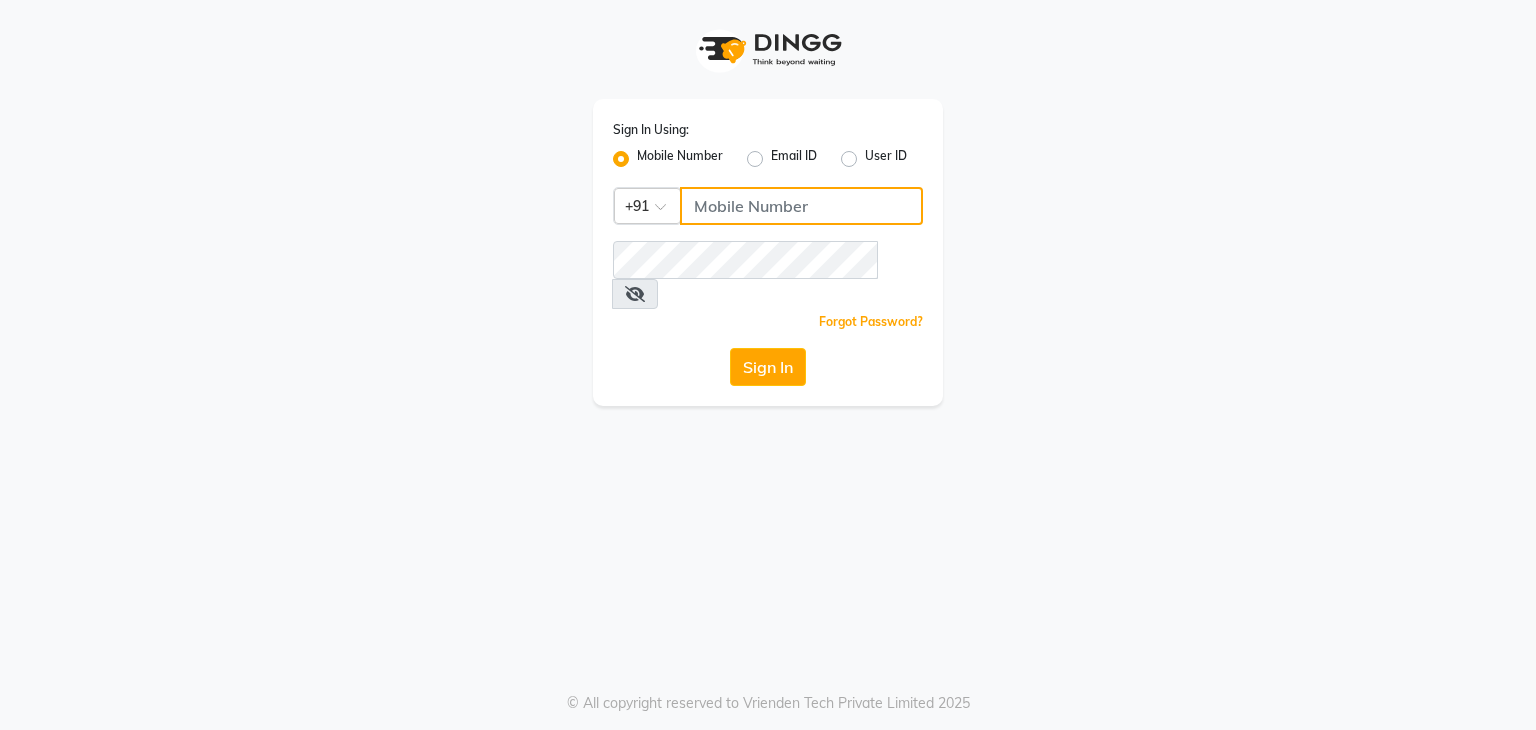 click 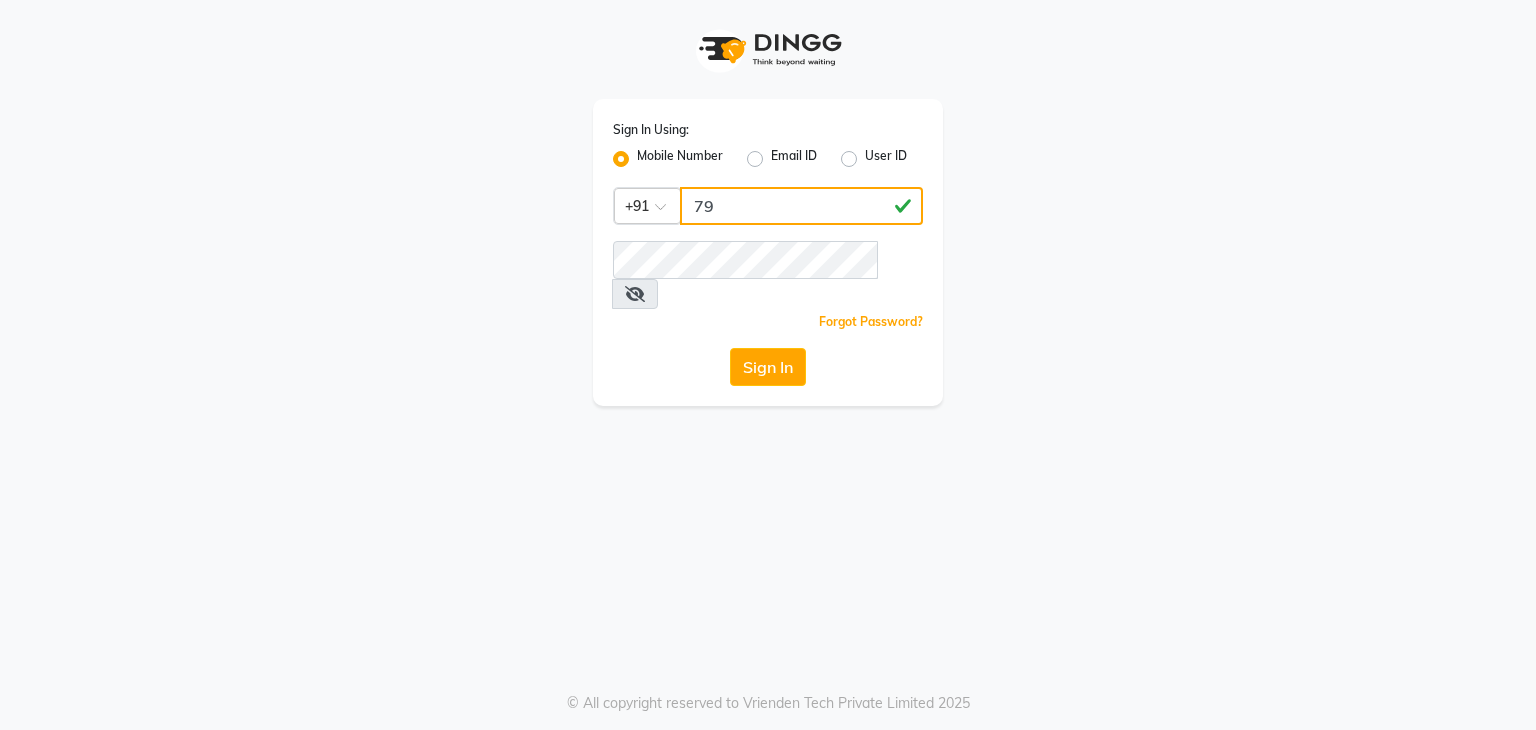 type on "7" 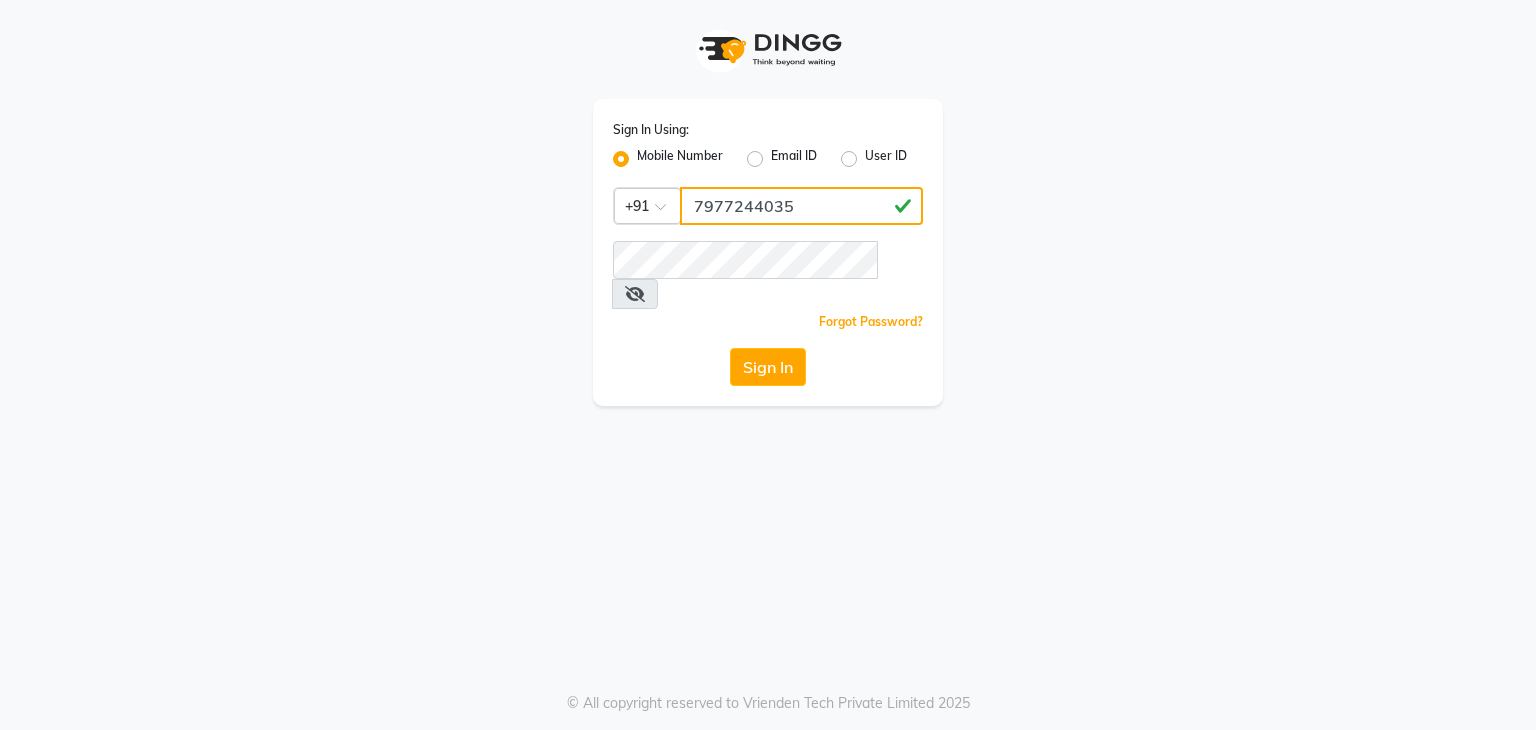 type on "7977244035" 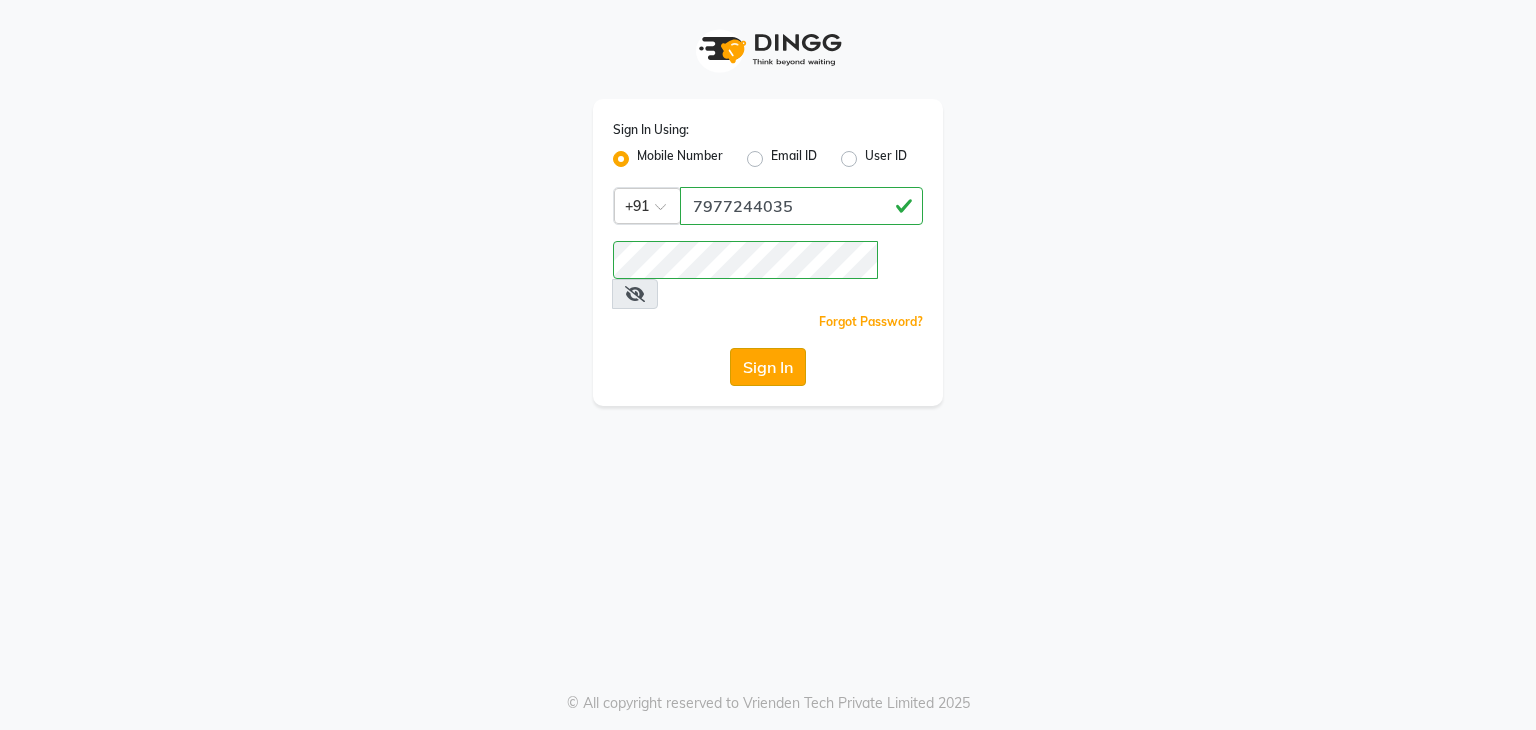 click on "Sign In" 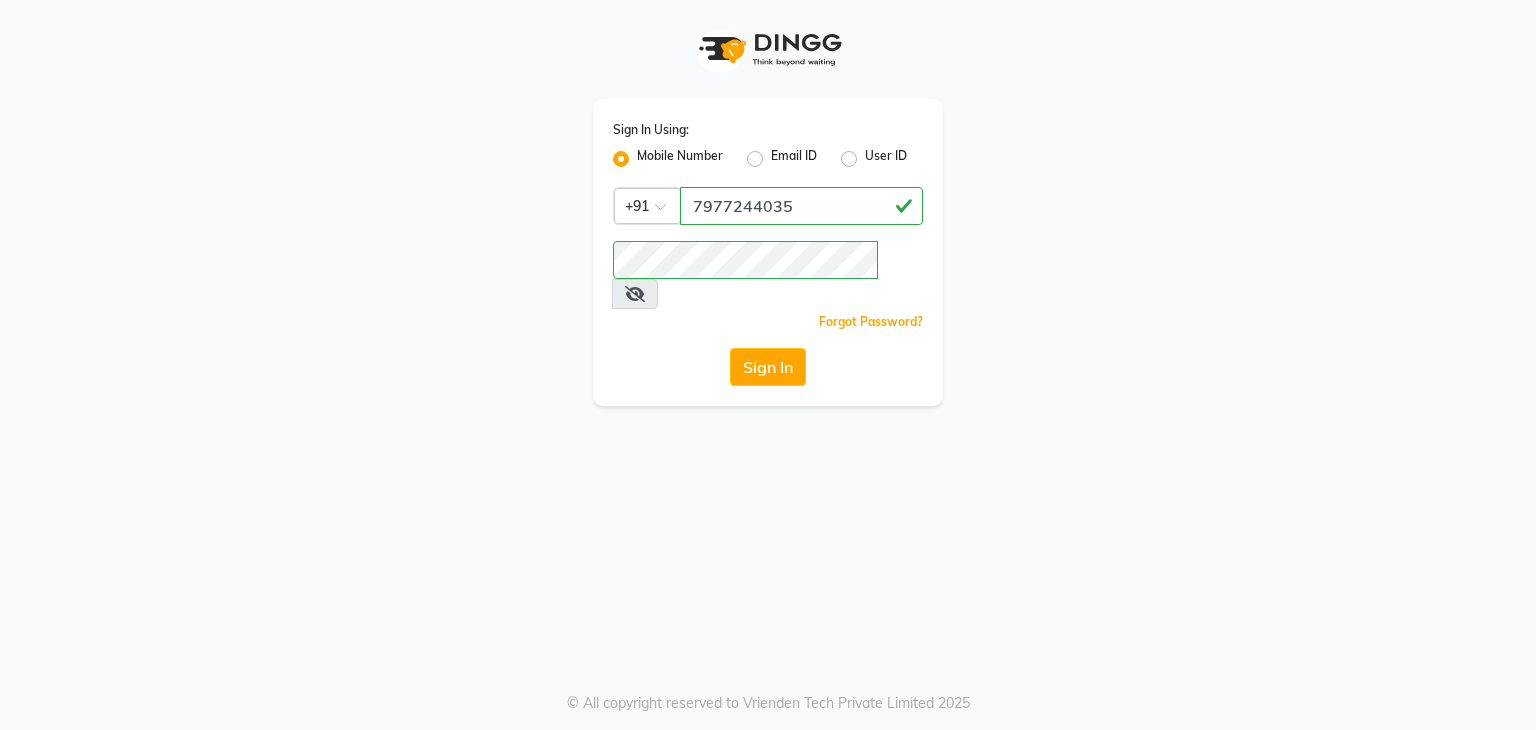 click on "Sign In" 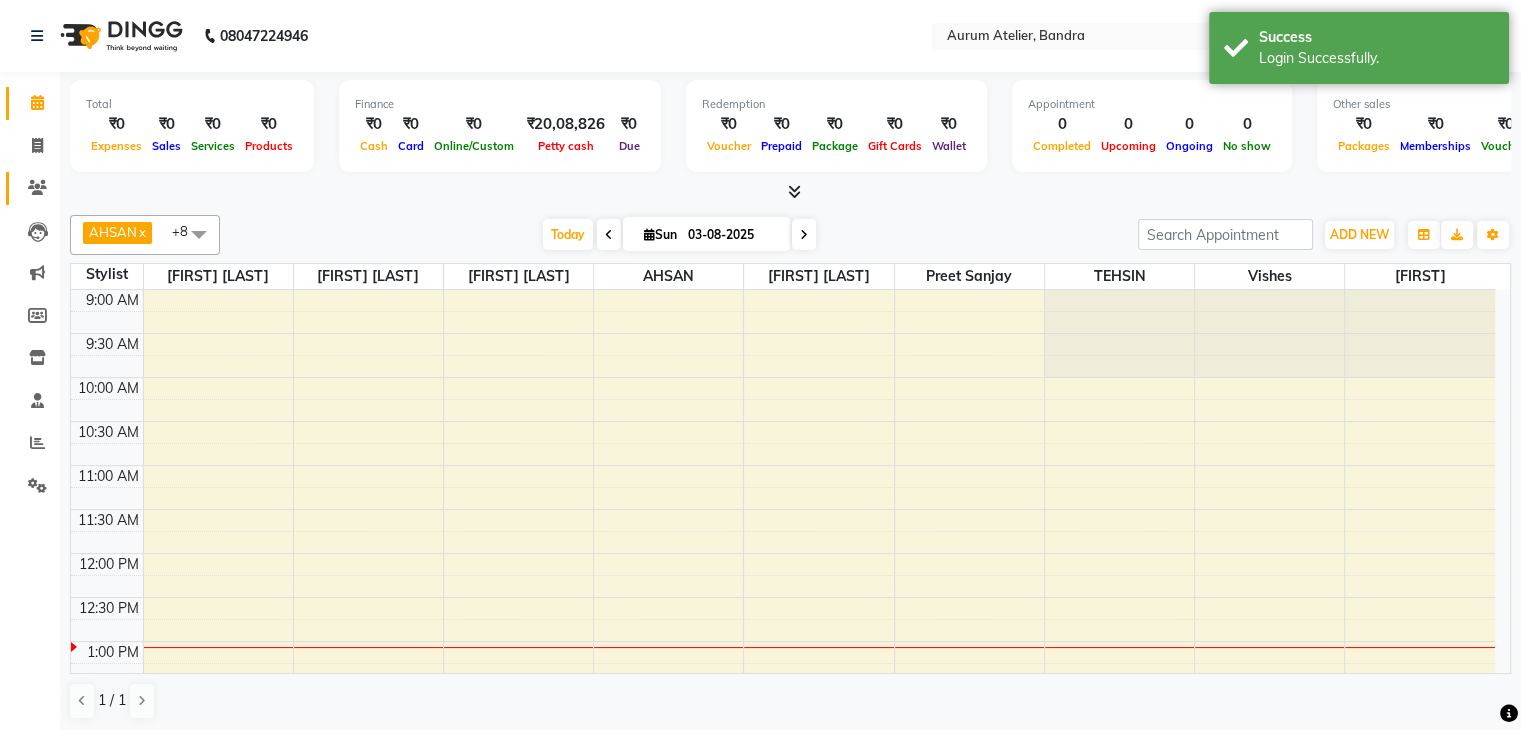 scroll, scrollTop: 0, scrollLeft: 0, axis: both 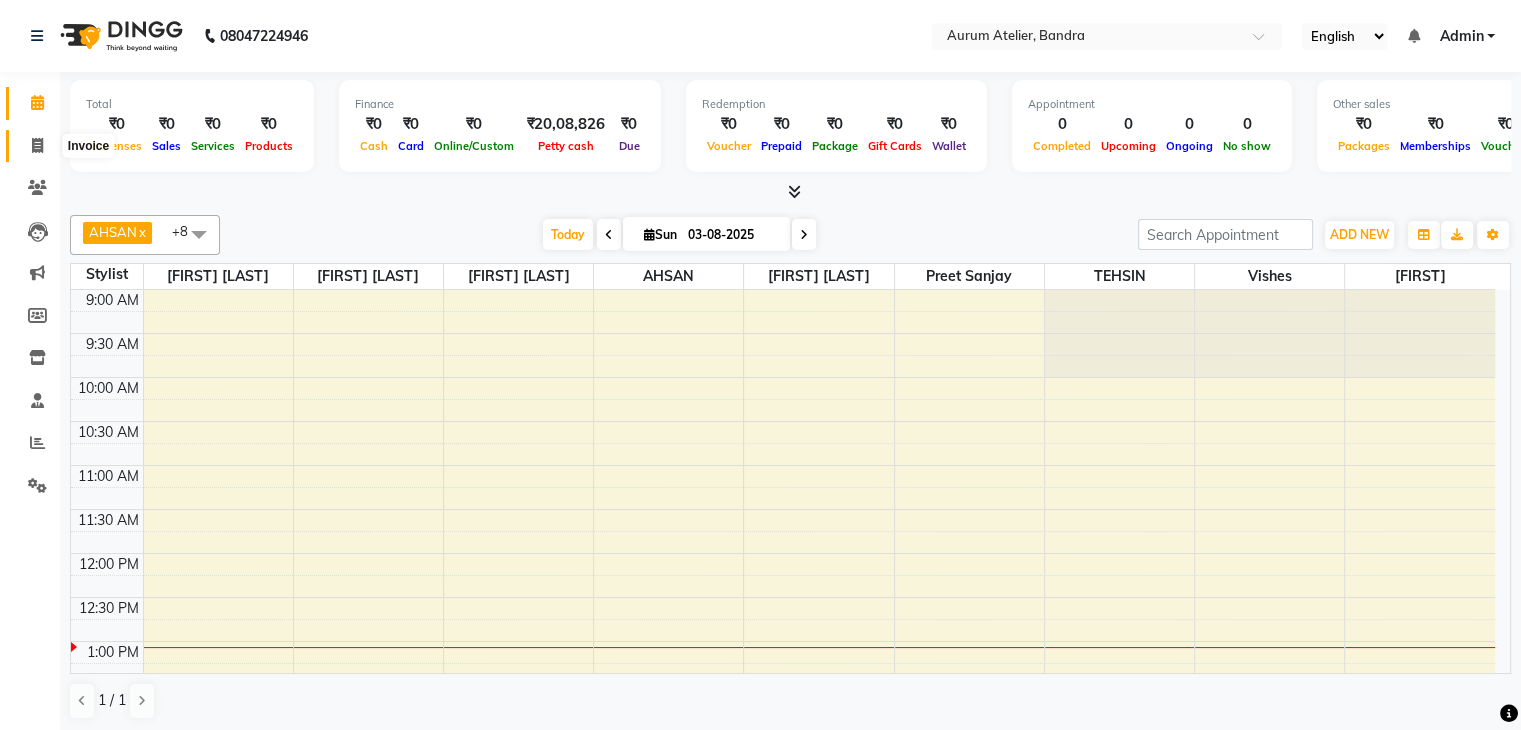 click 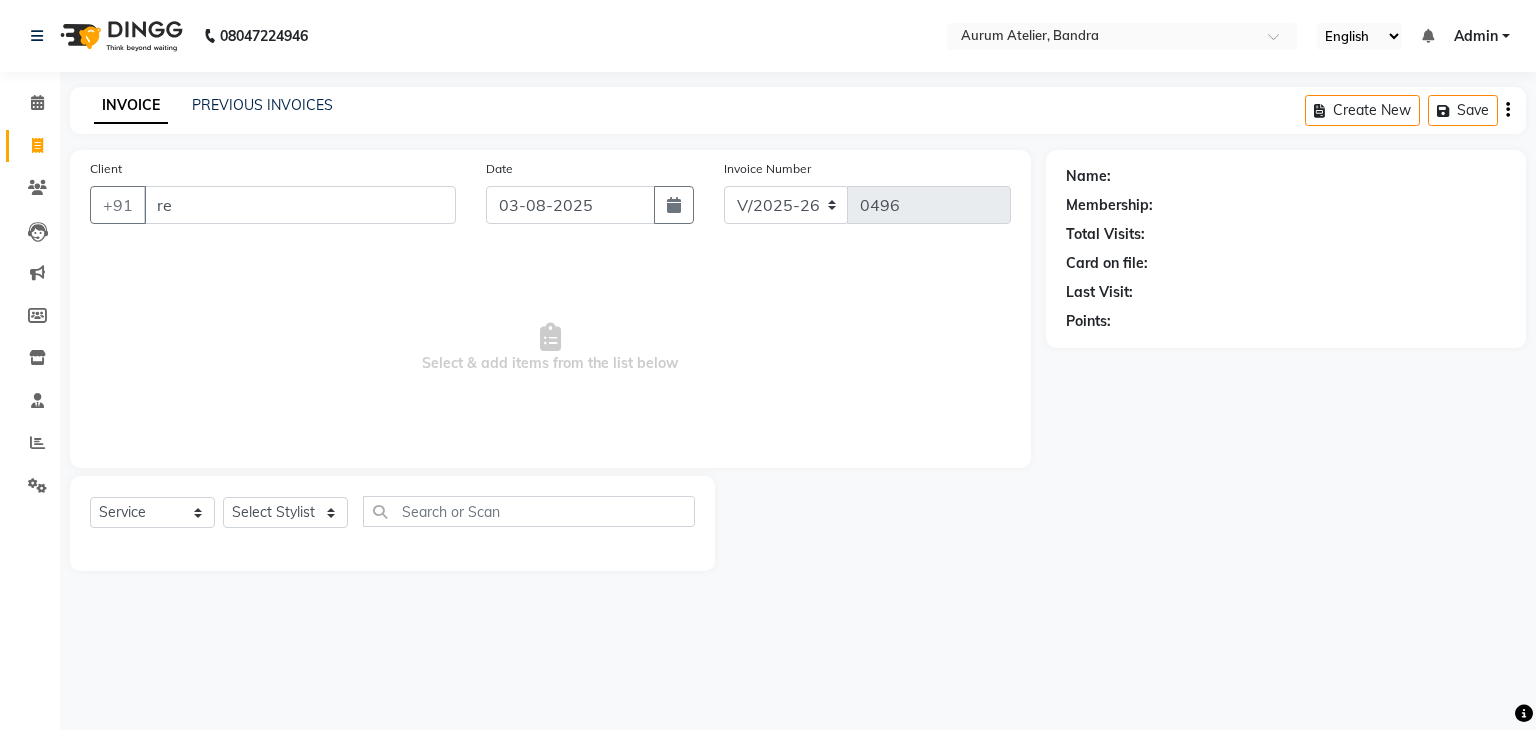 type on "r" 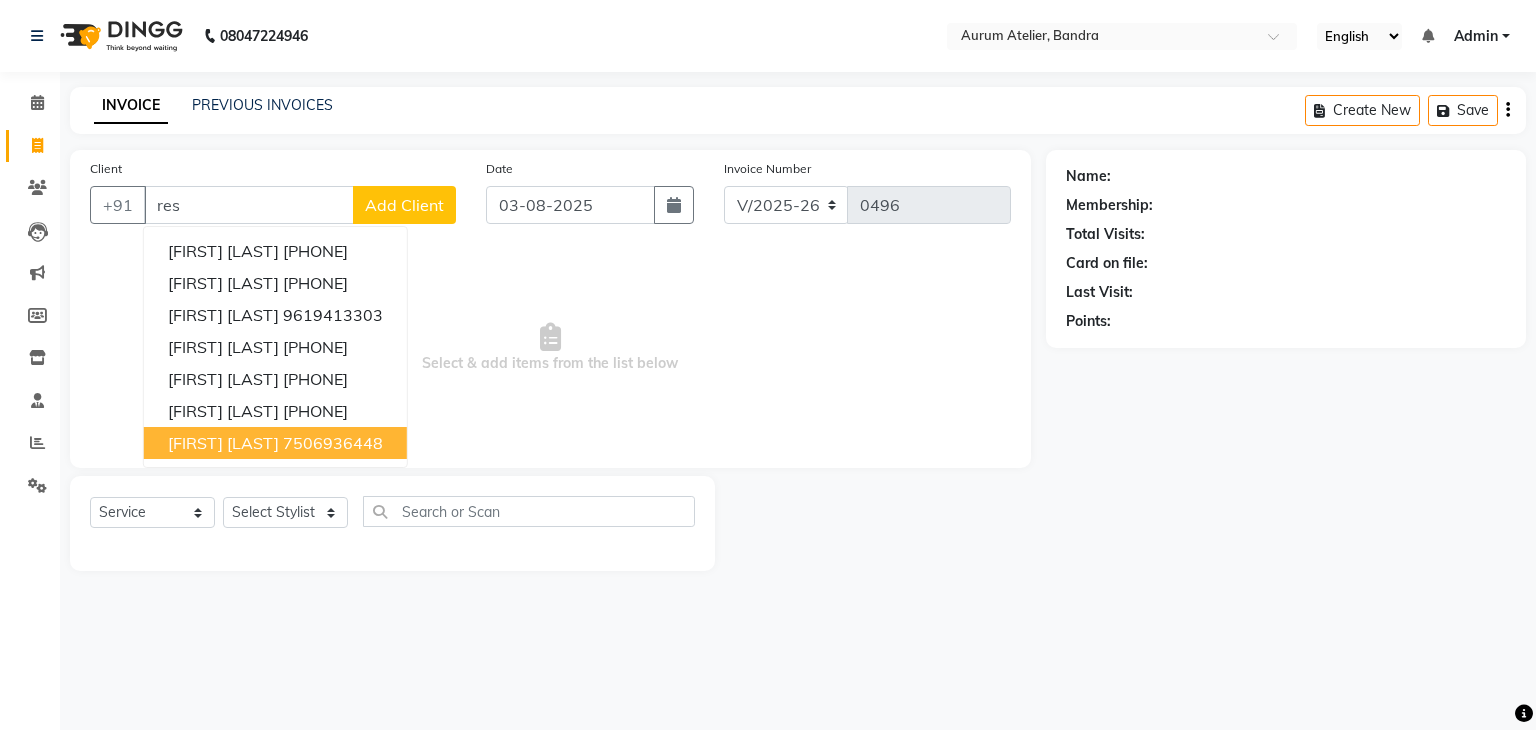 click on "[FIRST] [LAST]  [PHONE]" at bounding box center [275, 443] 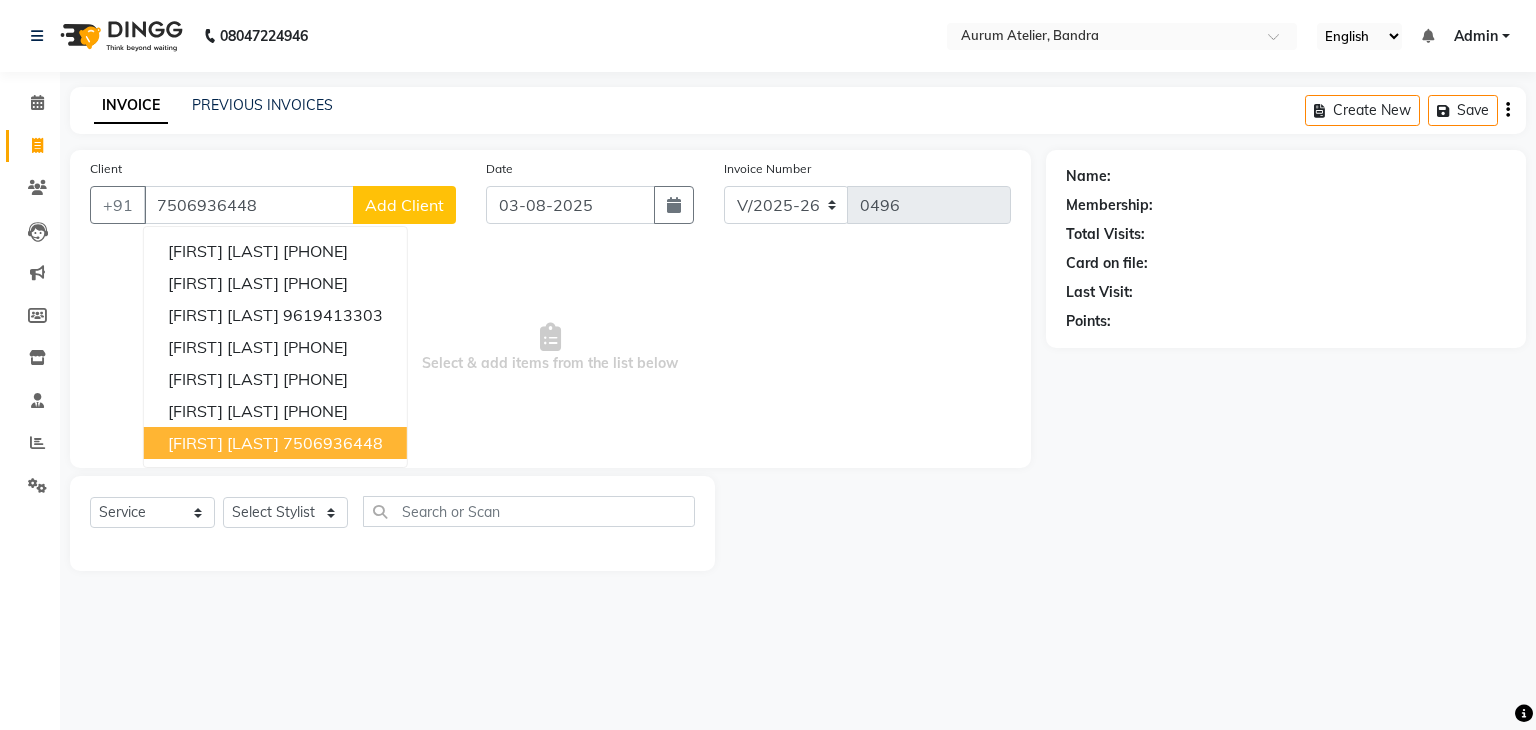 type on "7506936448" 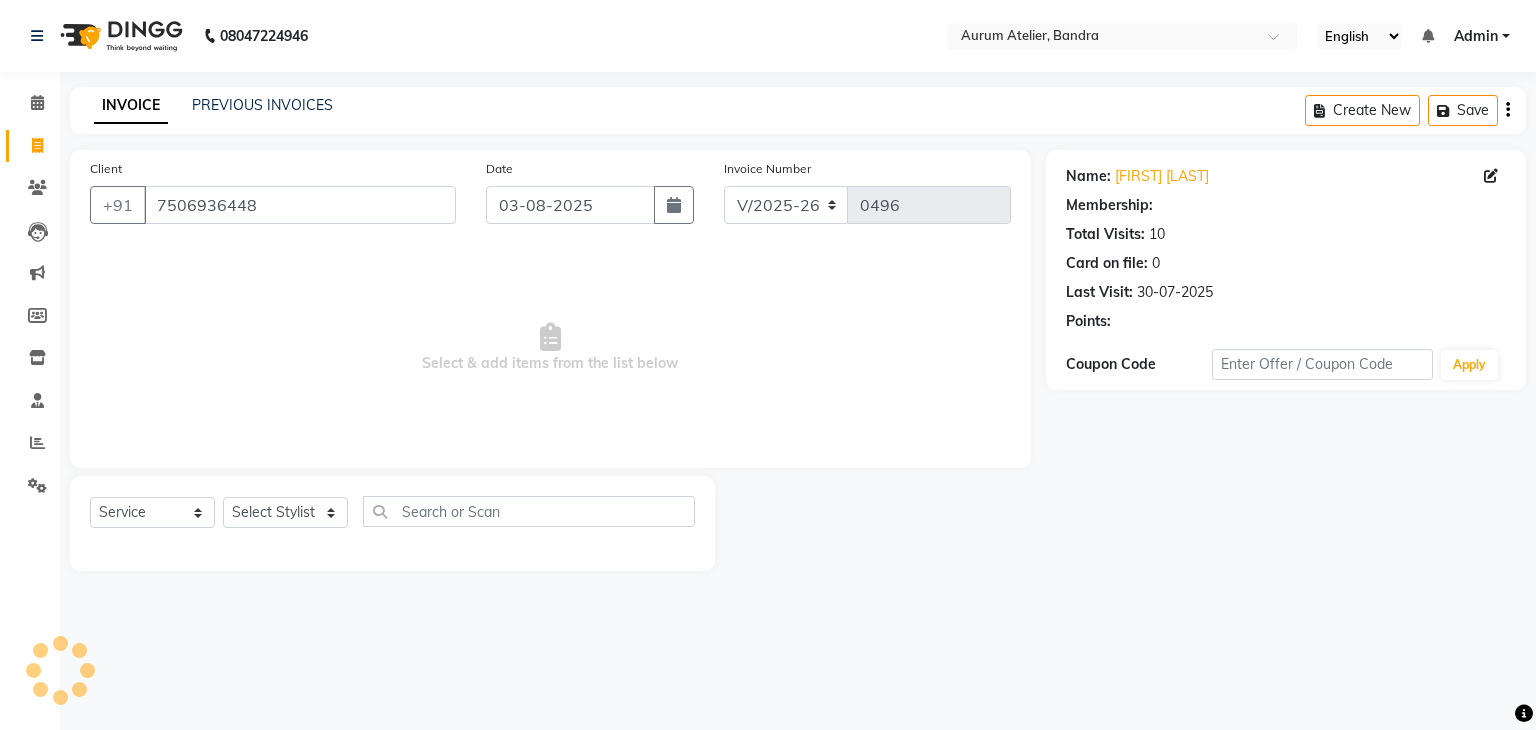 select on "1: Object" 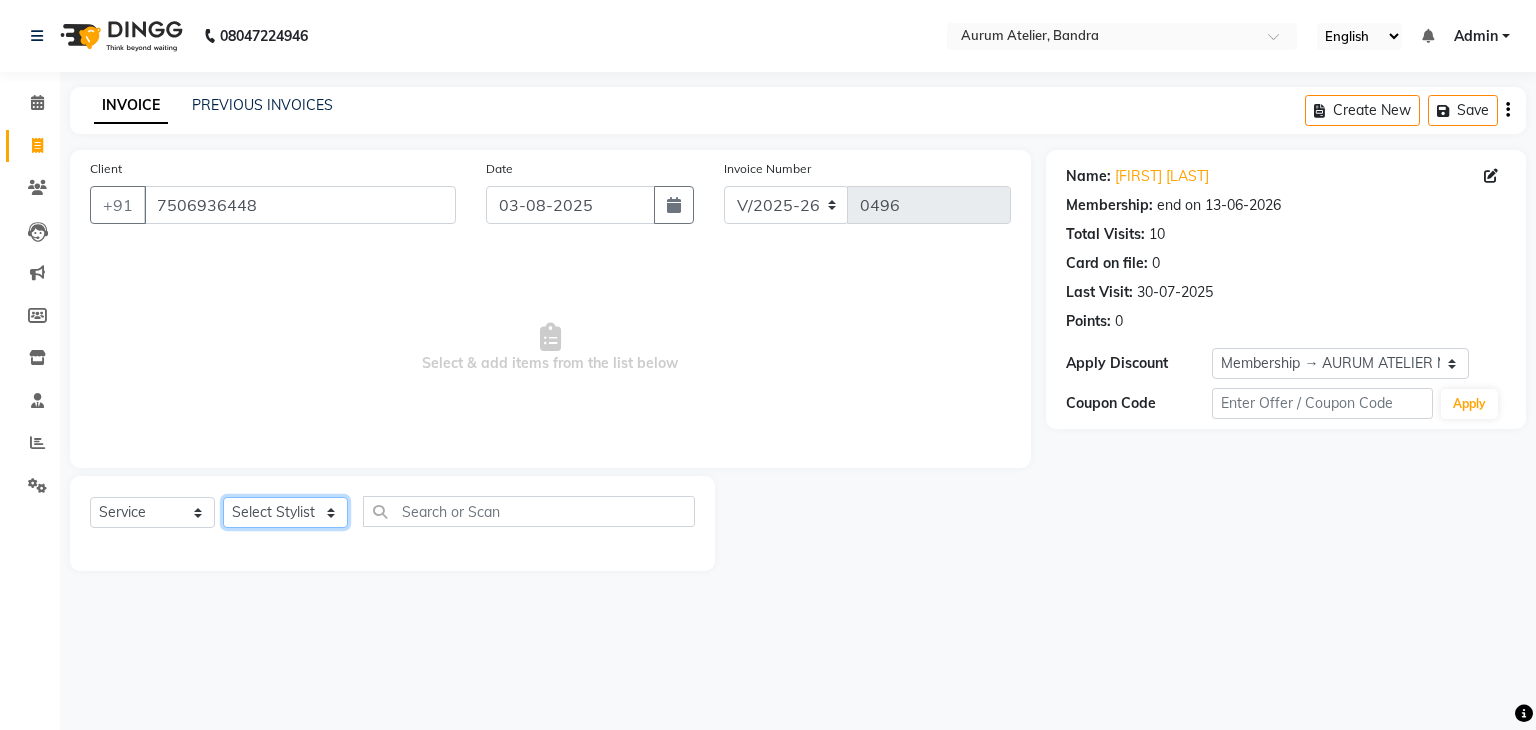 click on "Select Stylist [FIRST] [FIRST] [FIRST] [FIRST] [FIRST] [FIRST] [FIRST] [FIRST] [FIRST]" 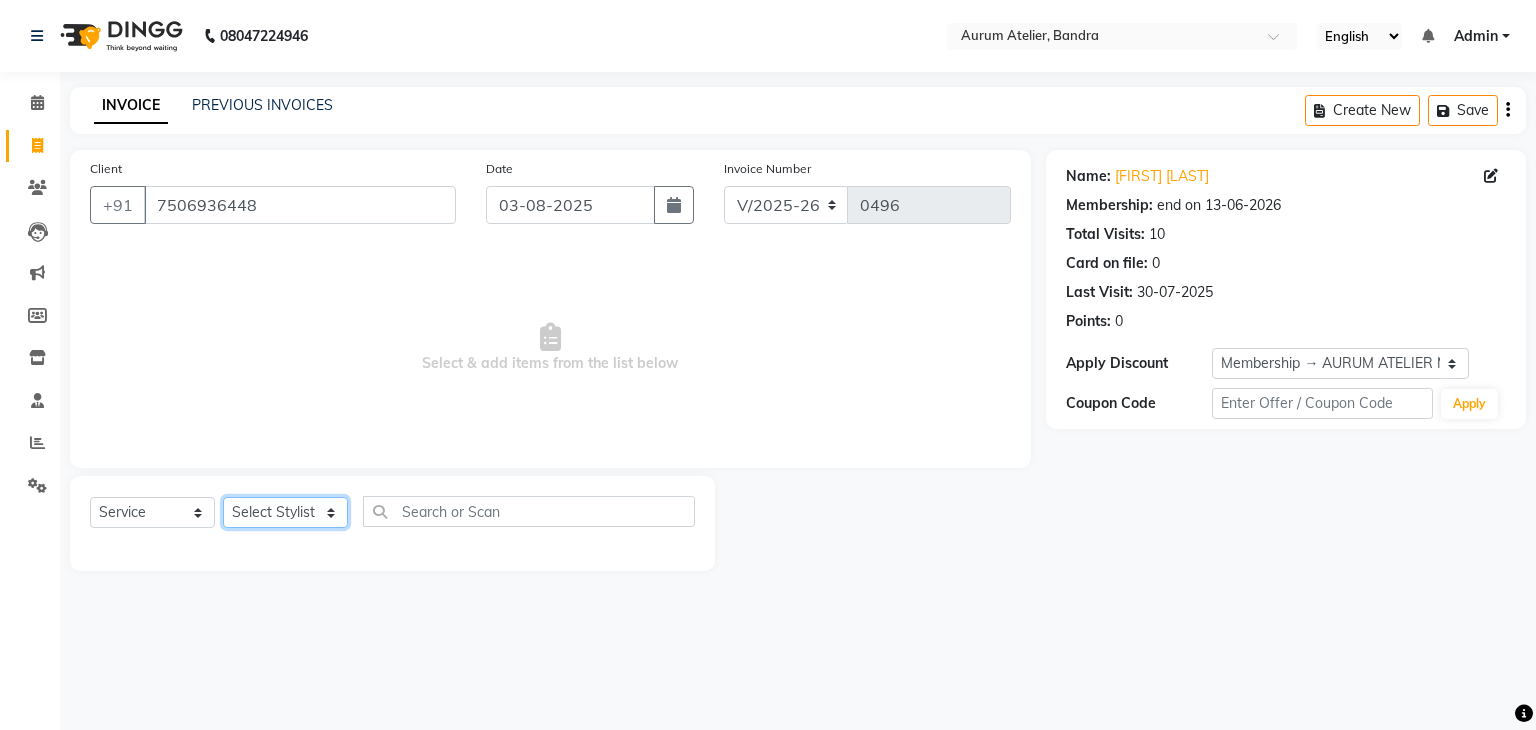 select on "82650" 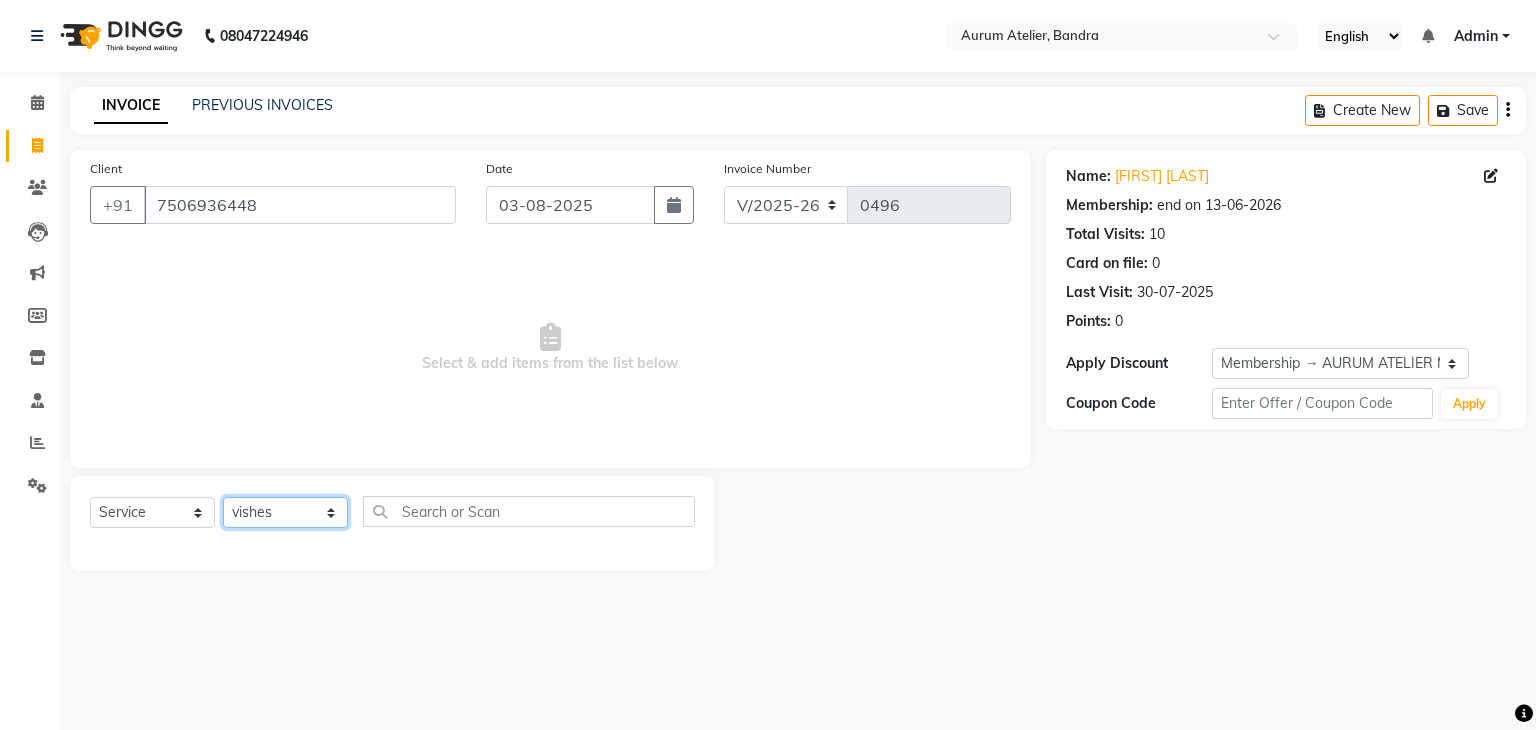 click on "Select Stylist [FIRST] [FIRST] [FIRST] [FIRST] [FIRST] [FIRST] [FIRST] [FIRST] [FIRST]" 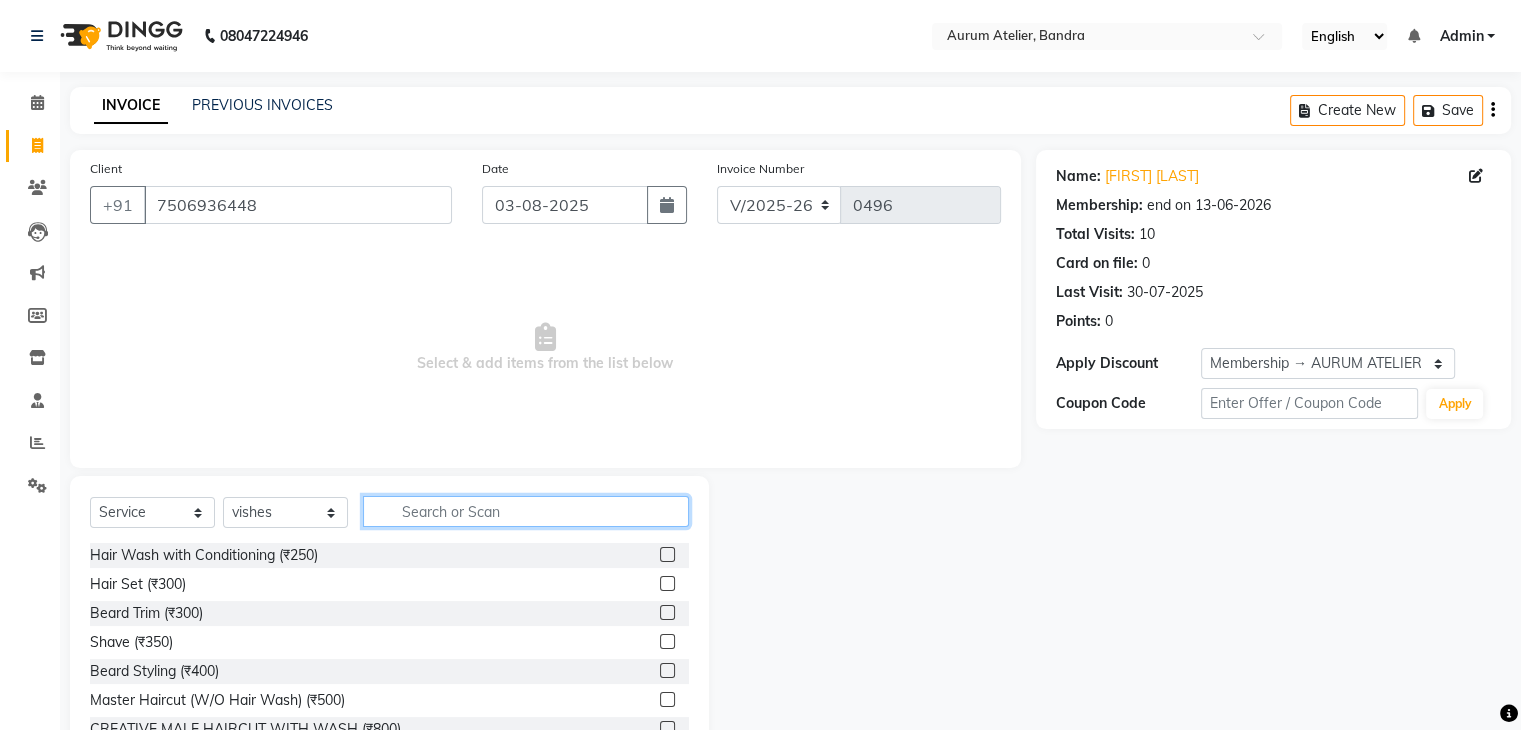 click 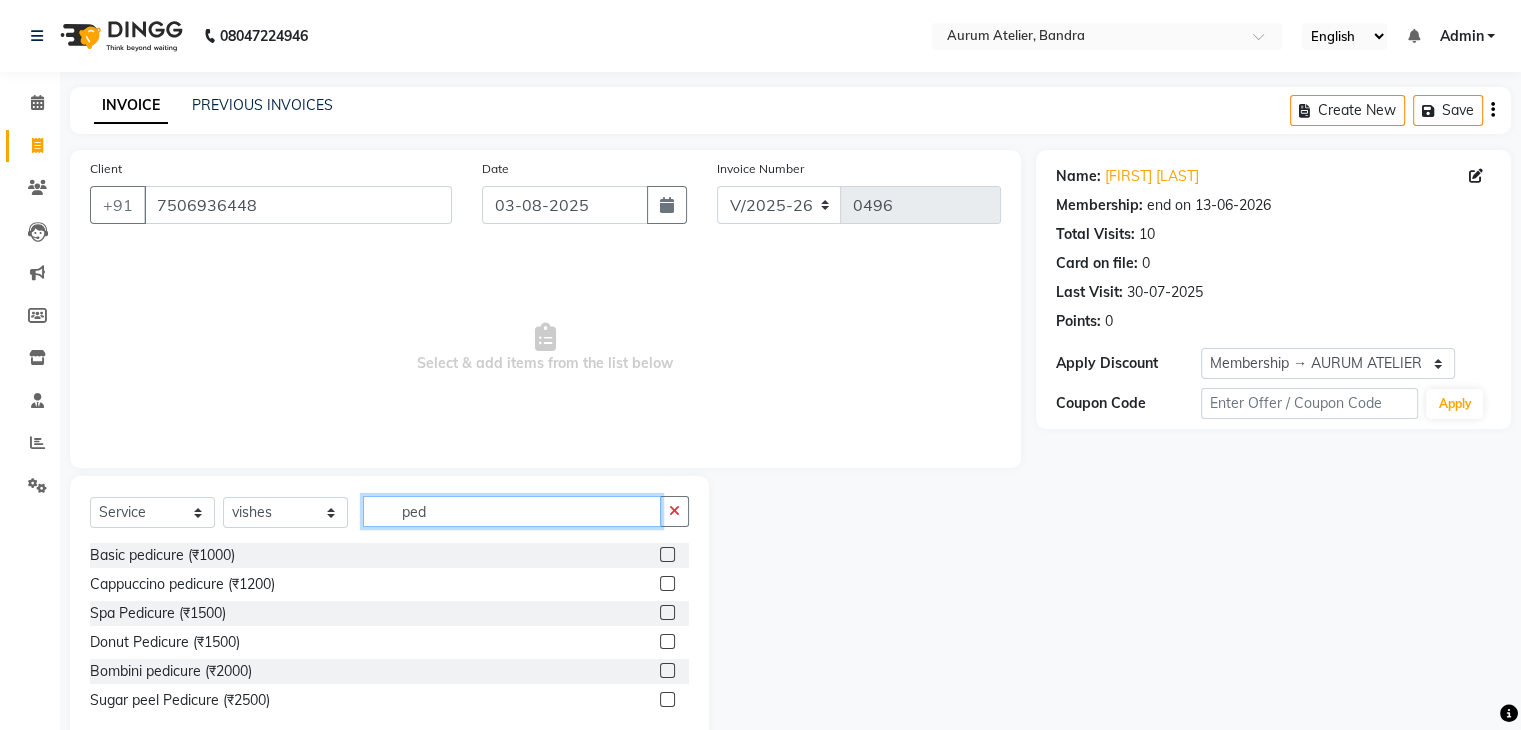 type on "ped" 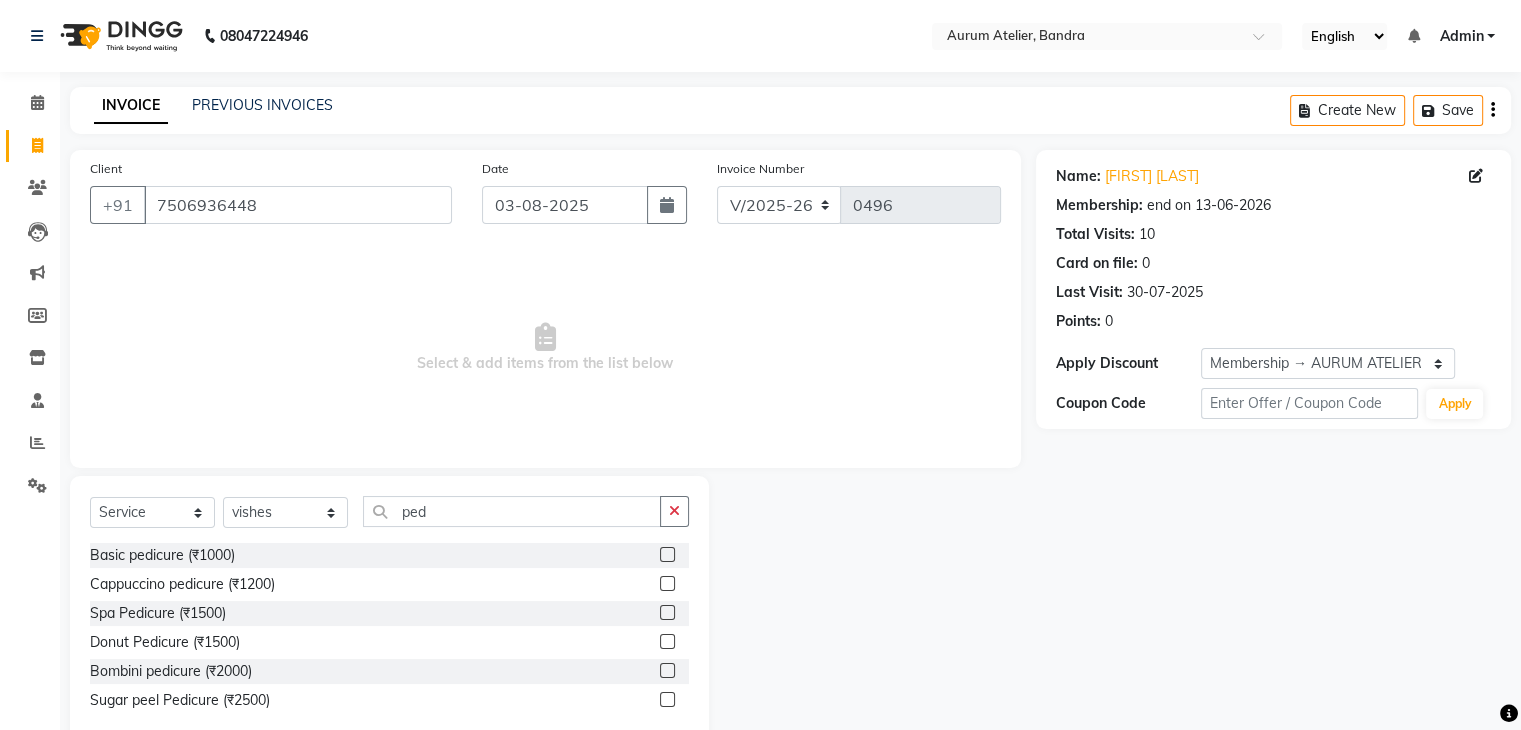 click 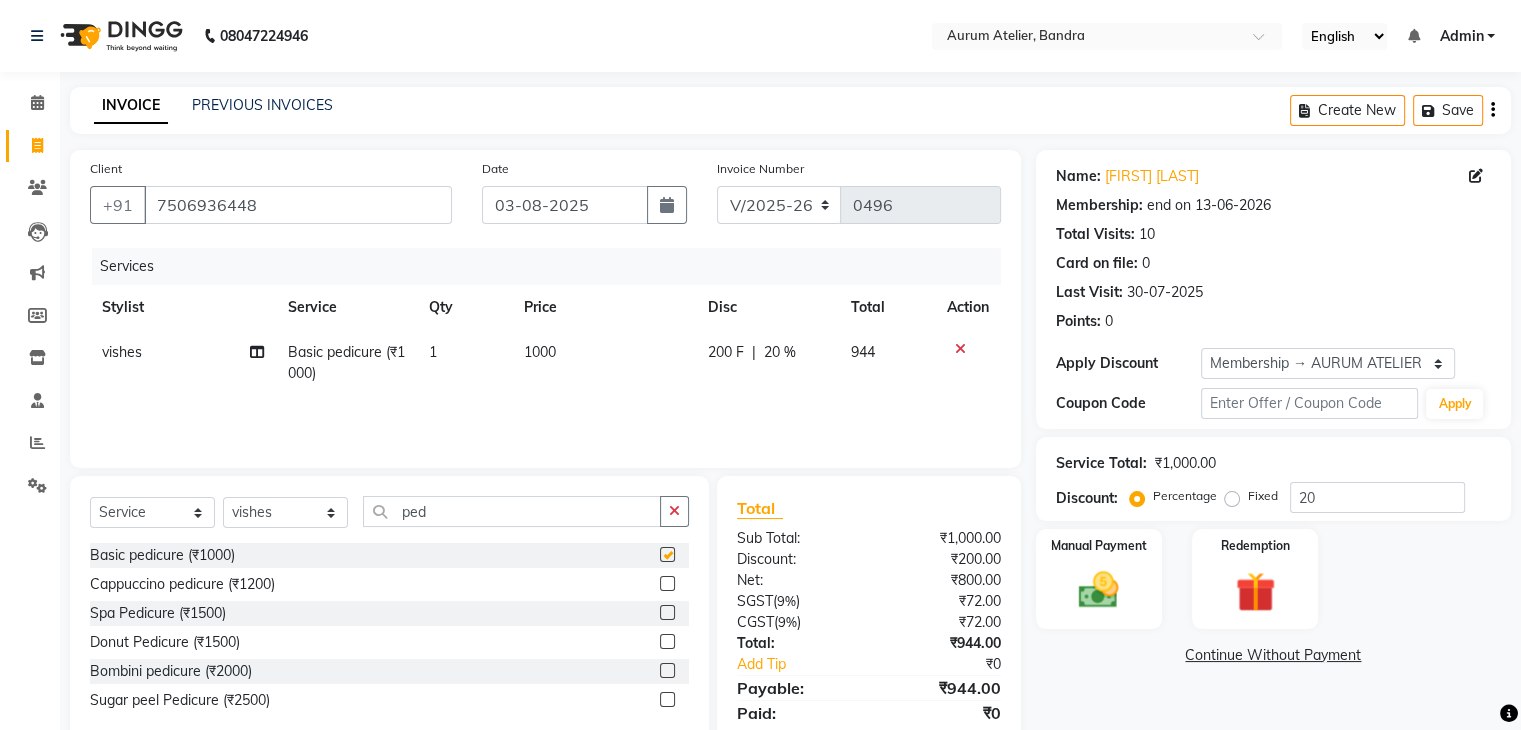 checkbox on "false" 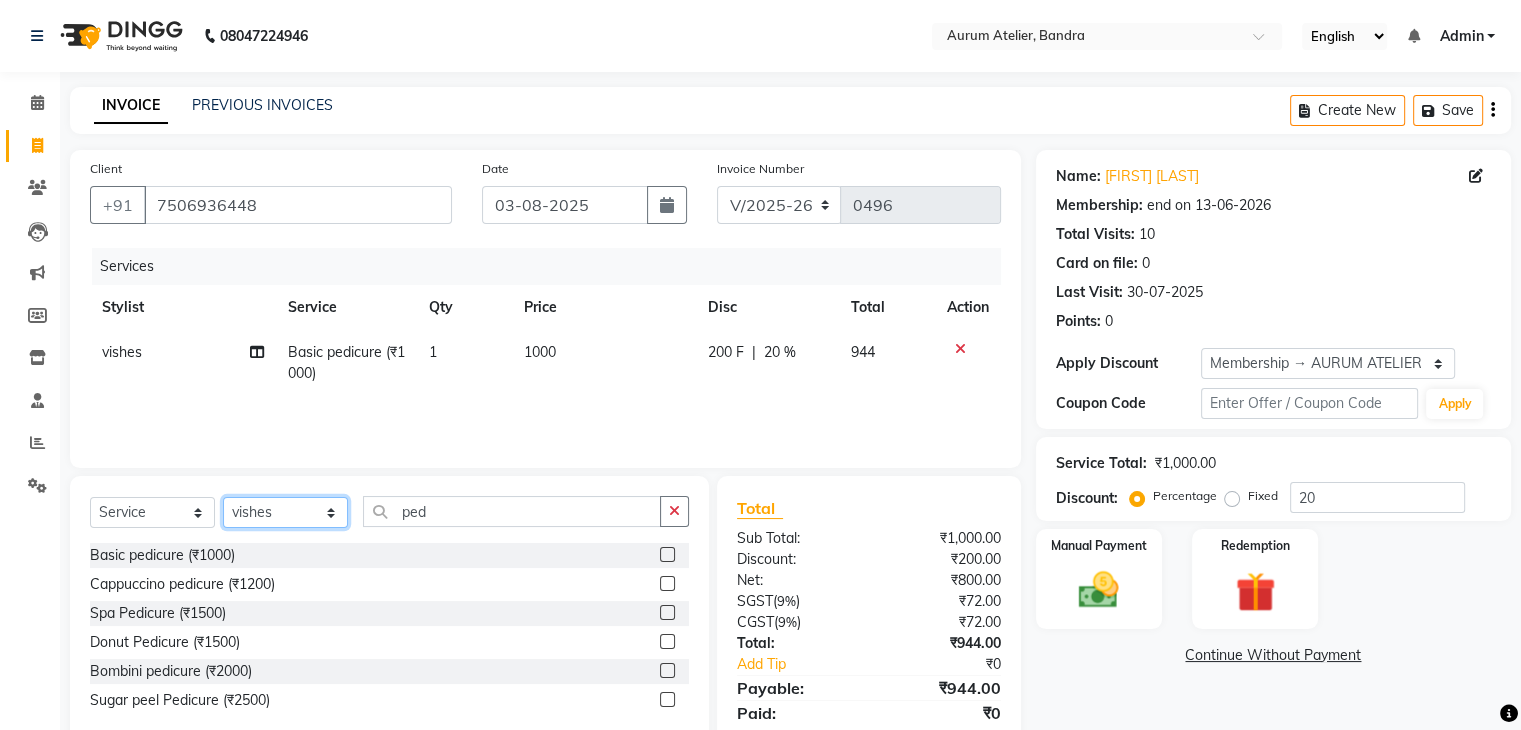 click on "Select Stylist [FIRST] [FIRST] [FIRST] [FIRST] [FIRST] [FIRST] [FIRST] [FIRST] [FIRST]" 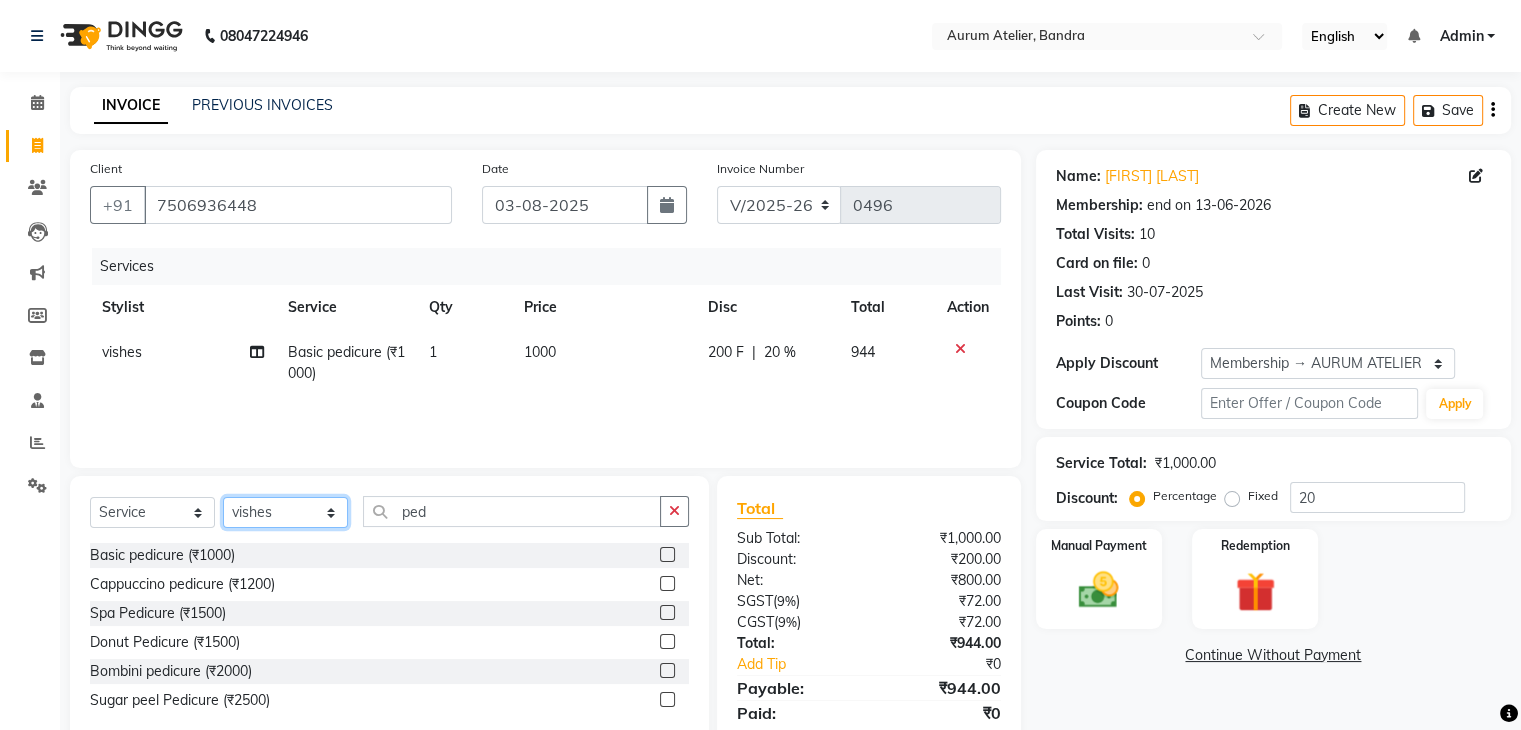 select on "73211" 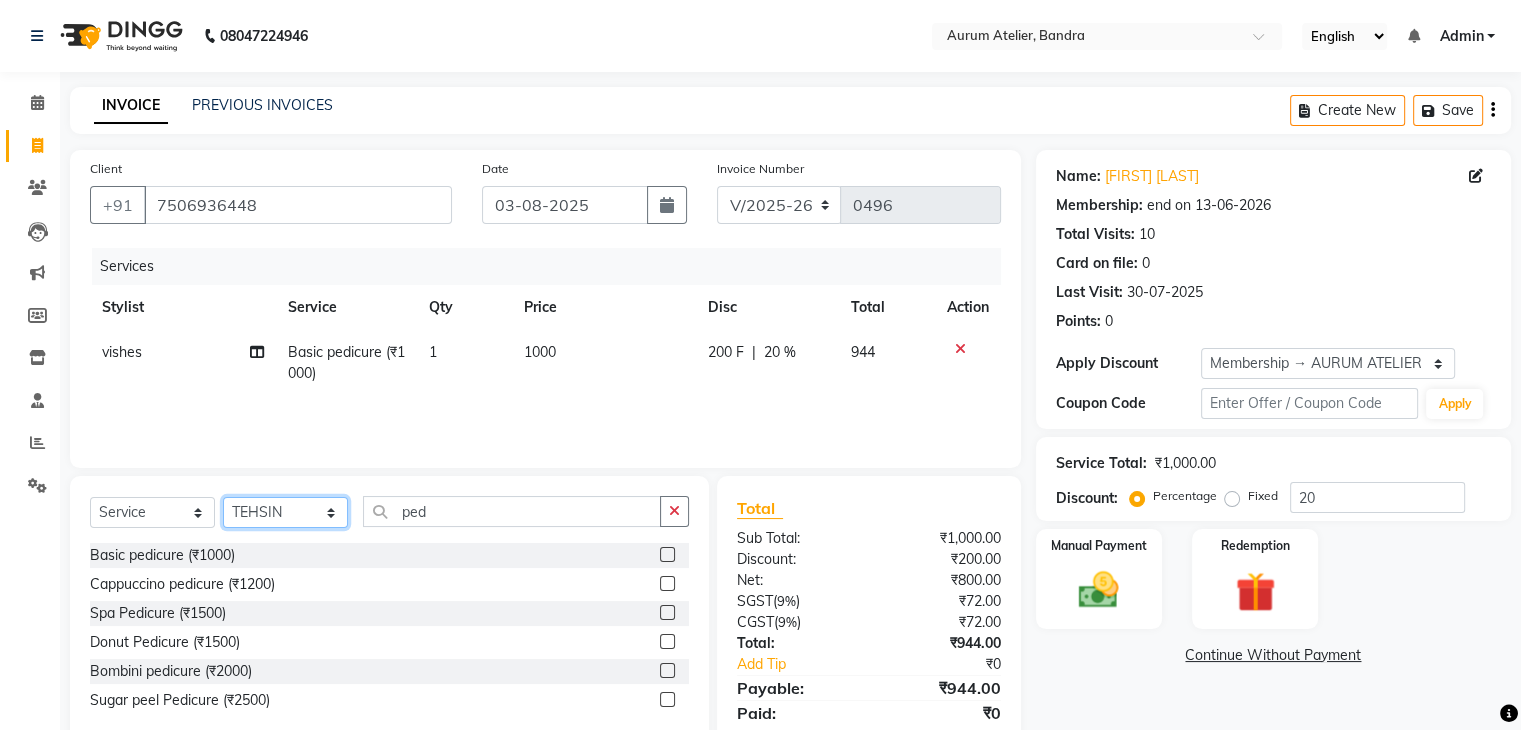 click on "Select Stylist [FIRST] [FIRST] [FIRST] [FIRST] [FIRST] [FIRST] [FIRST] [FIRST] [FIRST]" 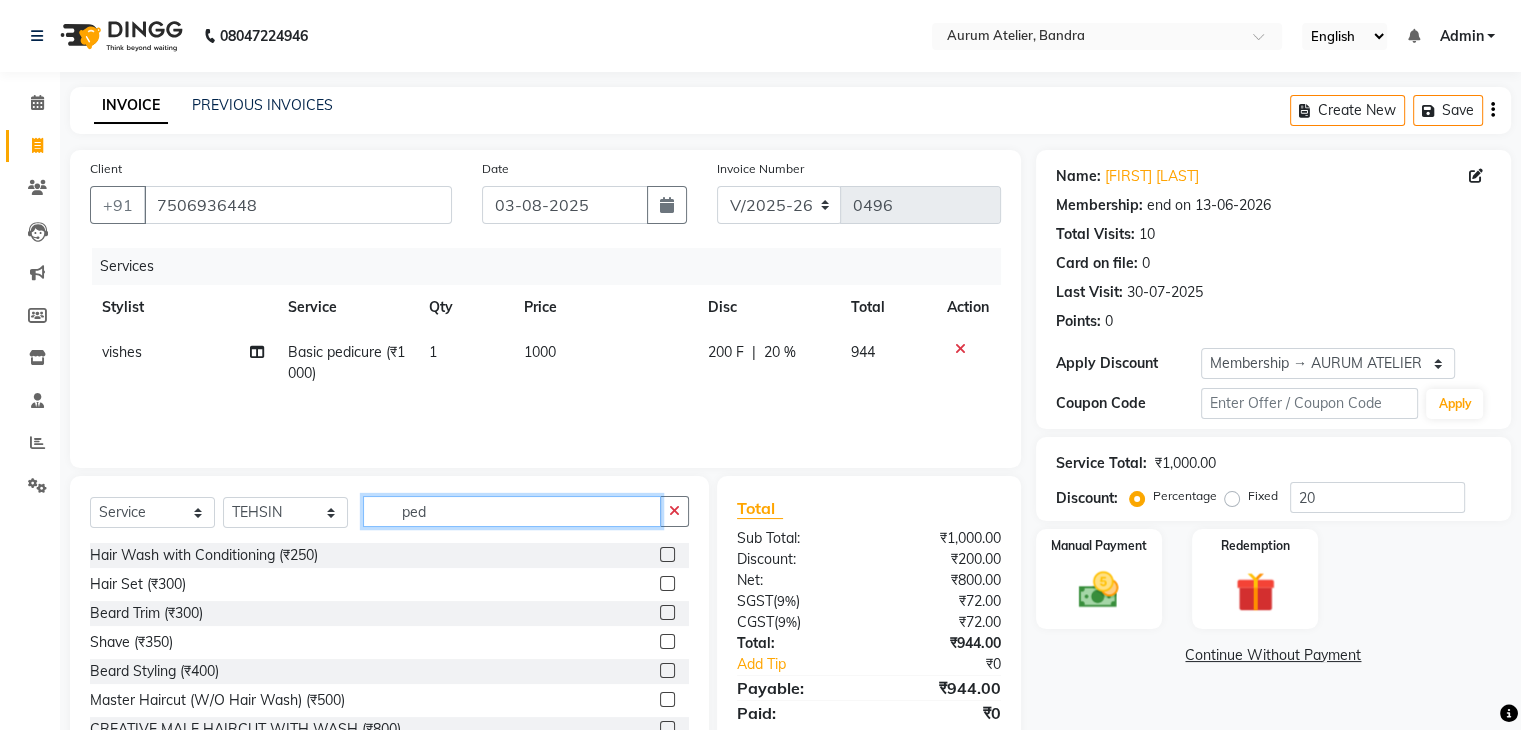 click on "ped" 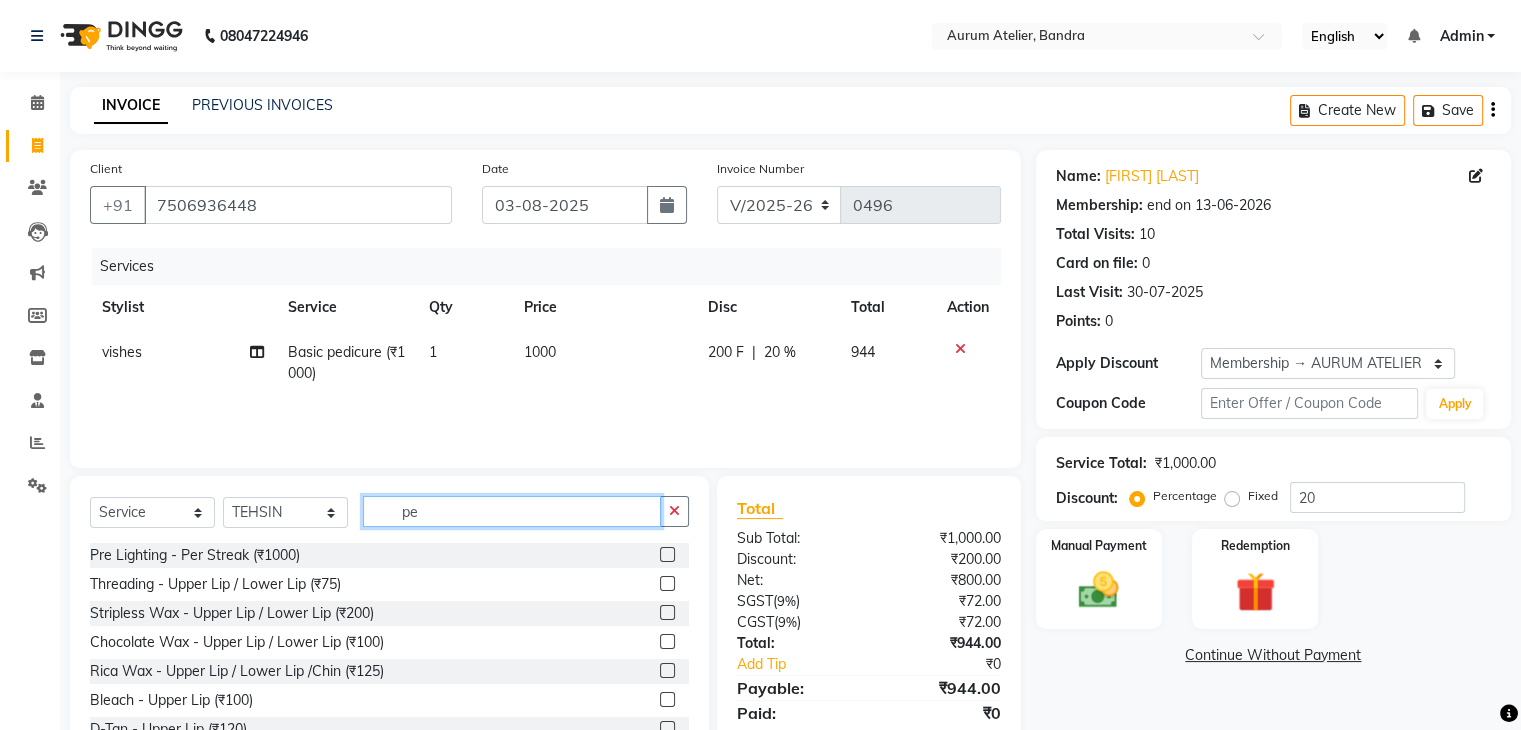 type on "p" 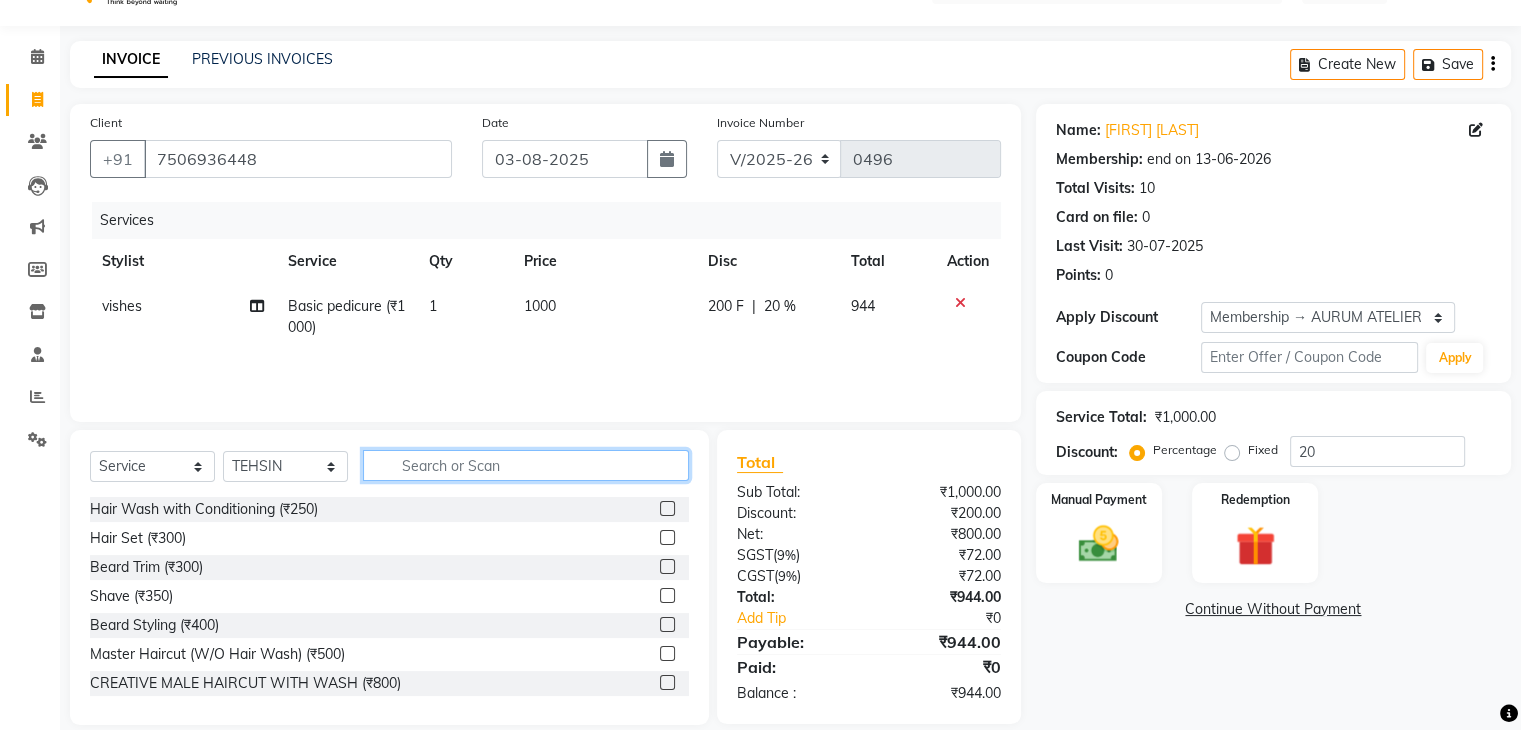 scroll, scrollTop: 72, scrollLeft: 0, axis: vertical 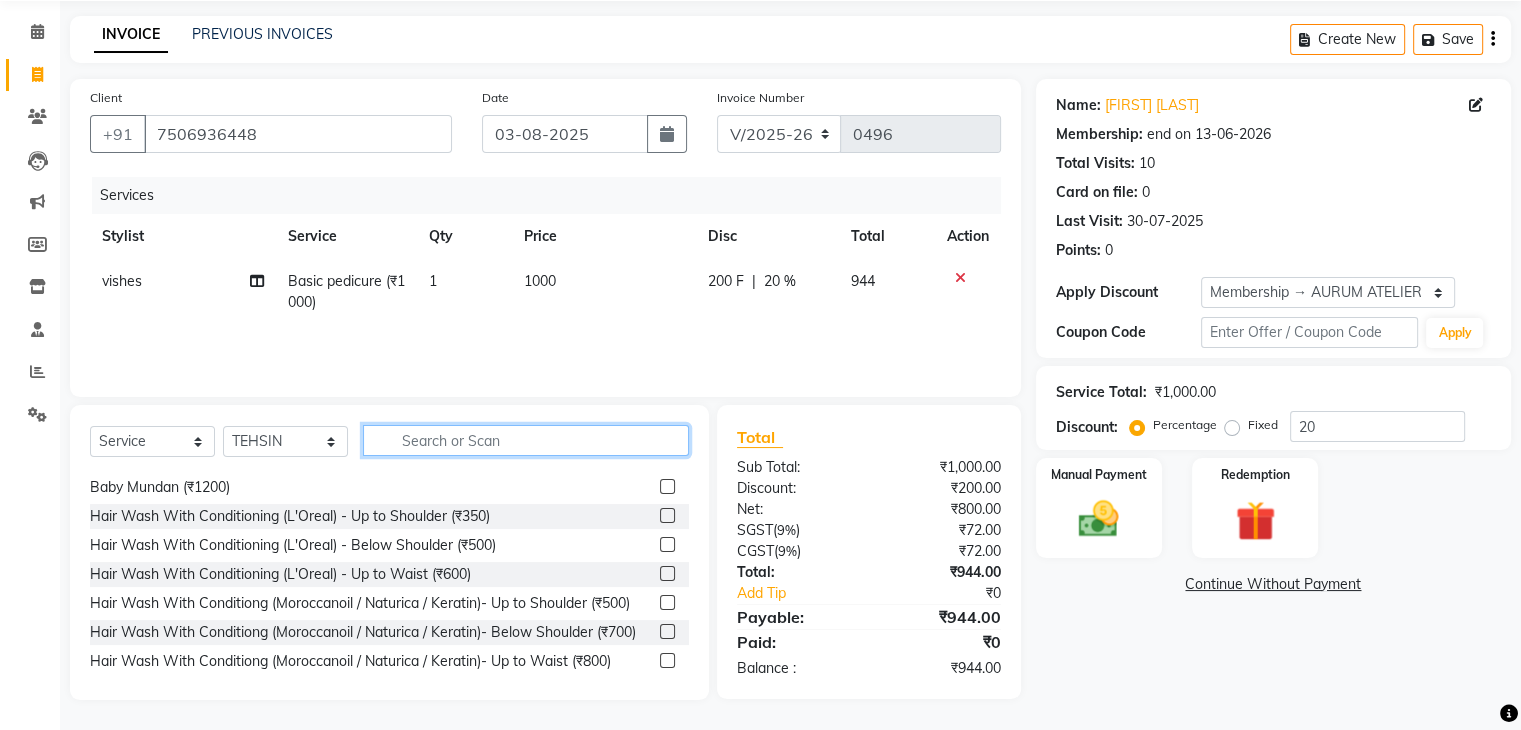 type 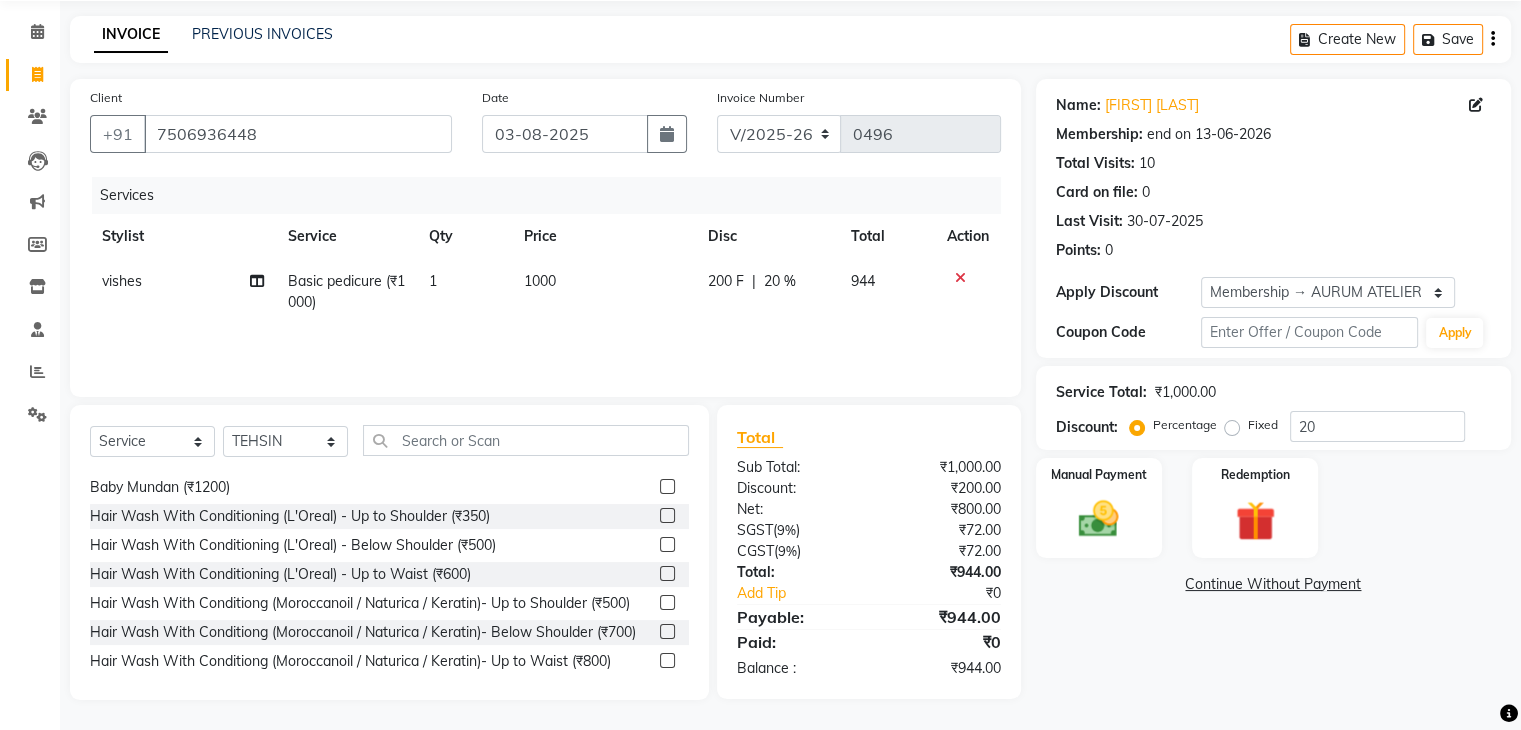 click 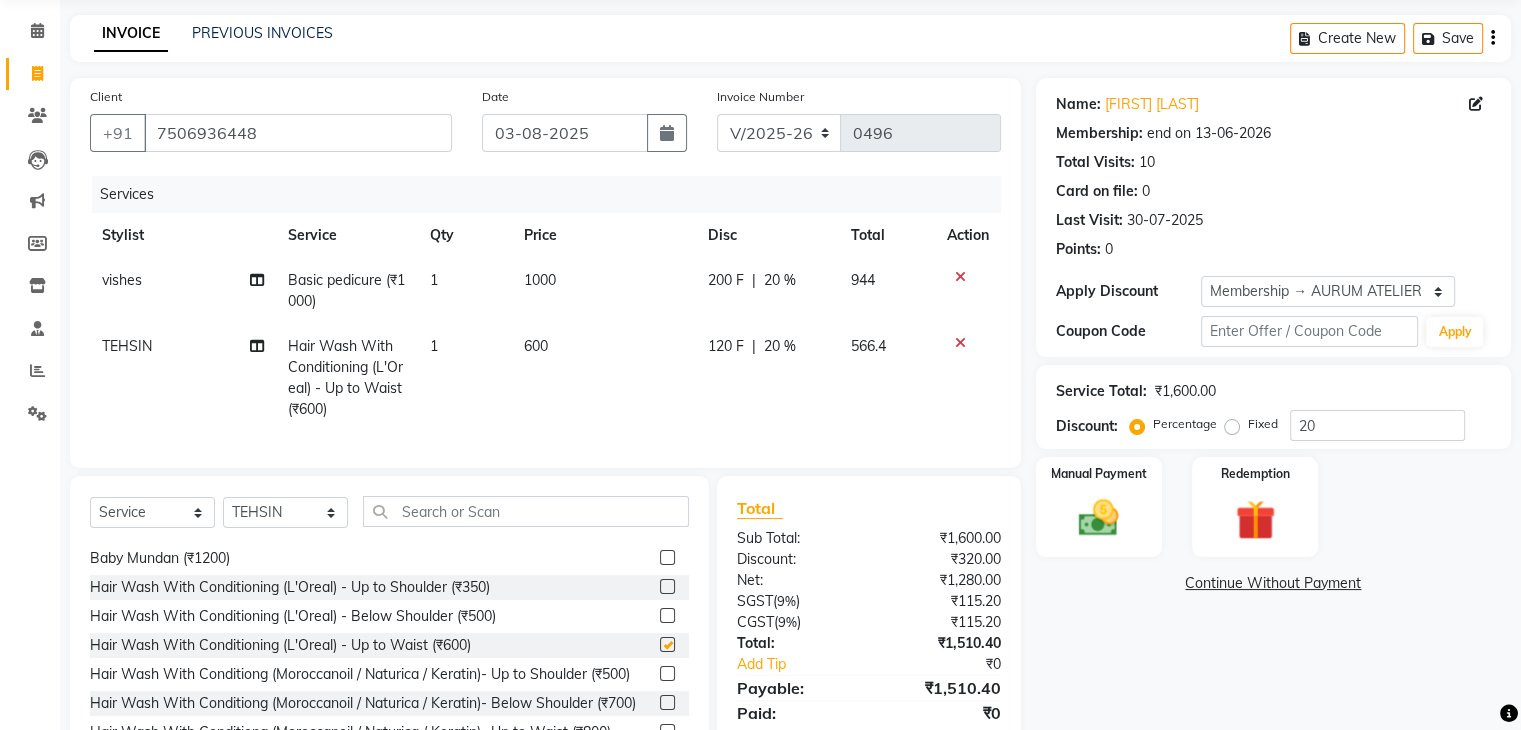checkbox on "false" 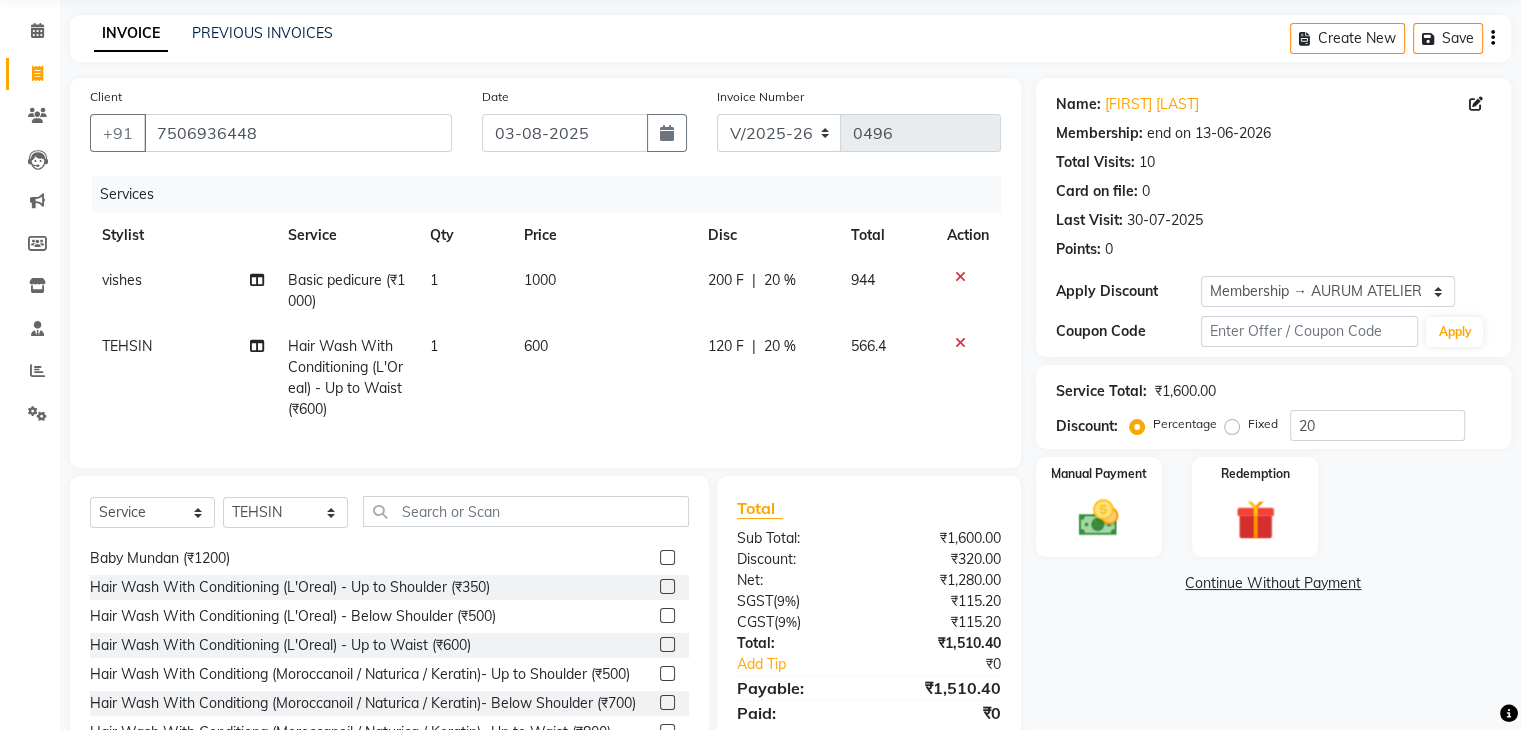 click on "600" 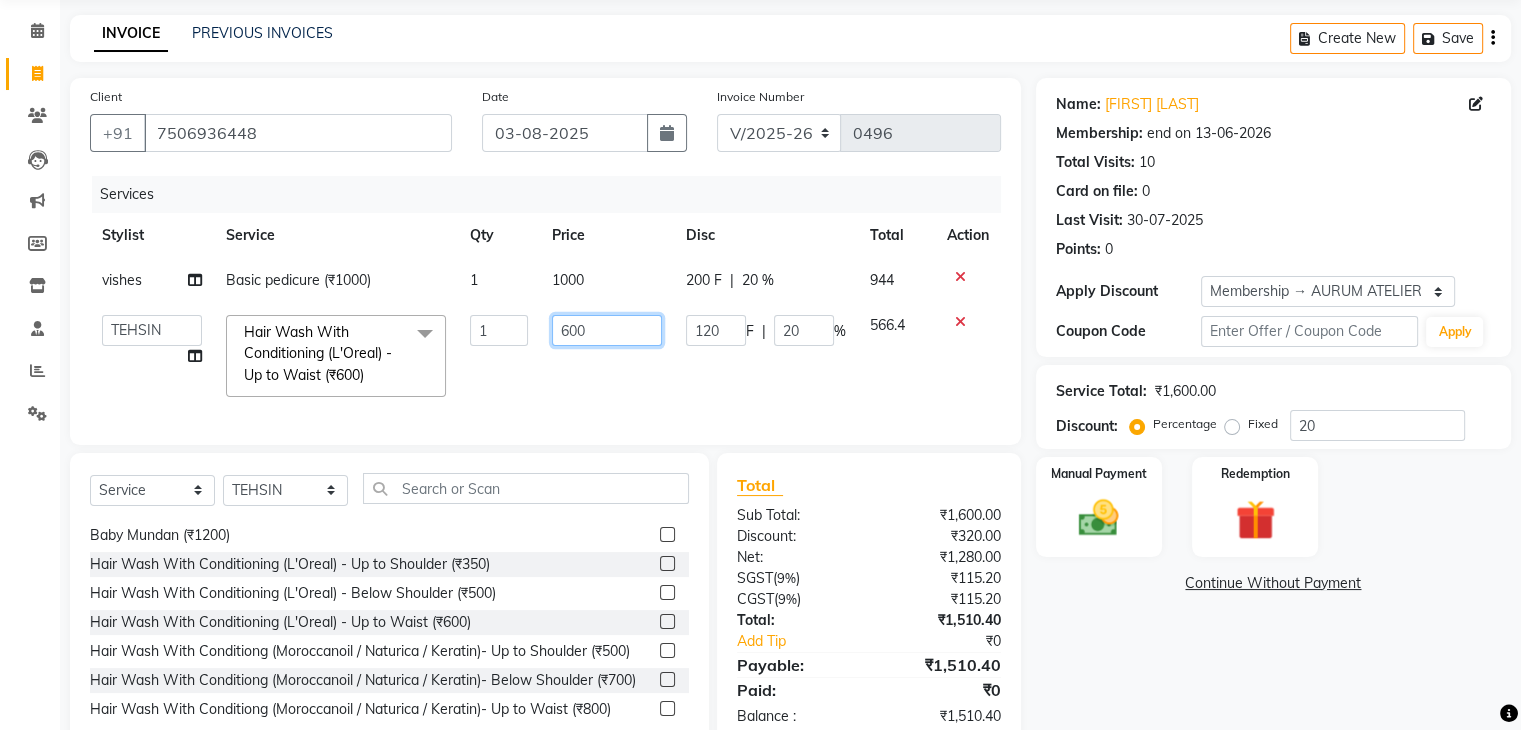 drag, startPoint x: 581, startPoint y: 347, endPoint x: 592, endPoint y: 349, distance: 11.18034 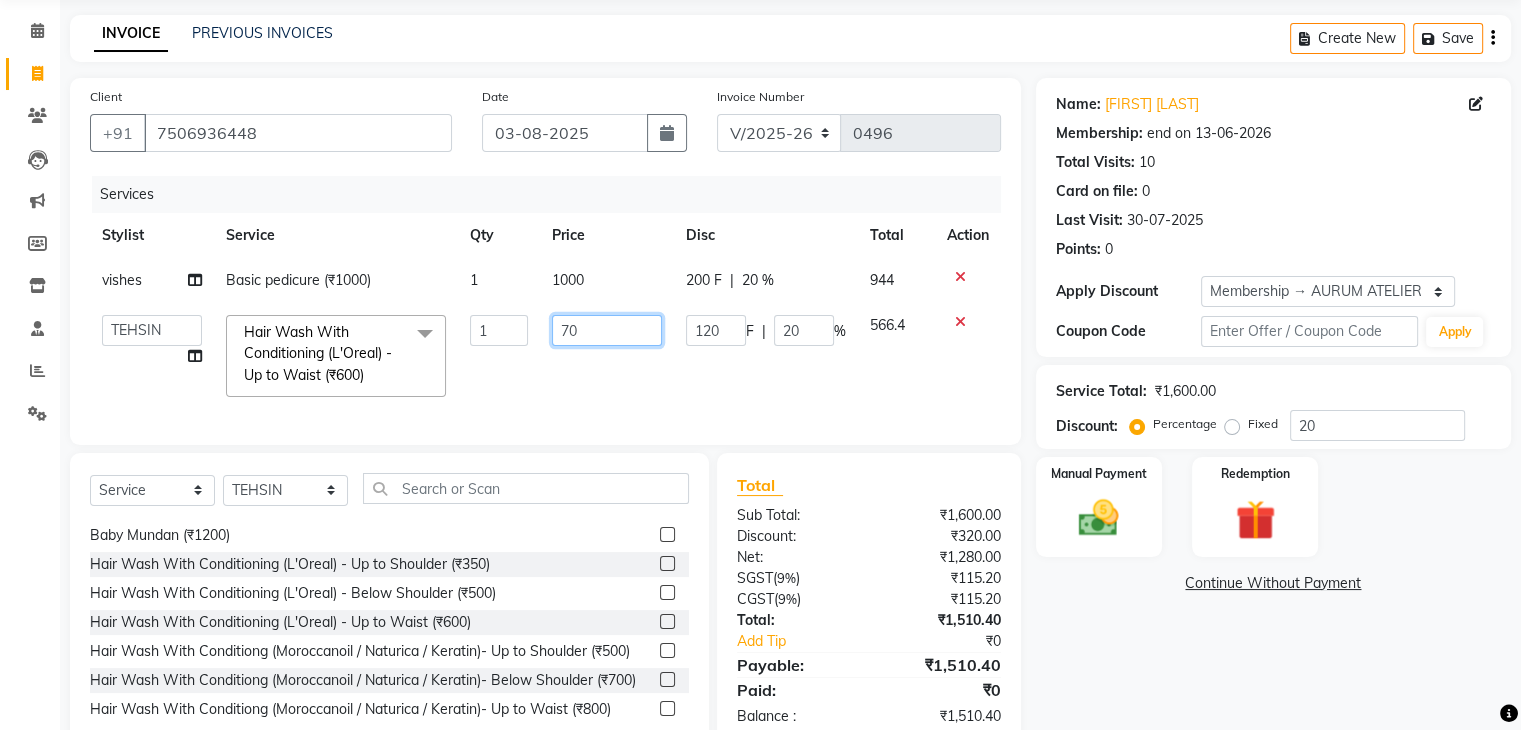 type on "700" 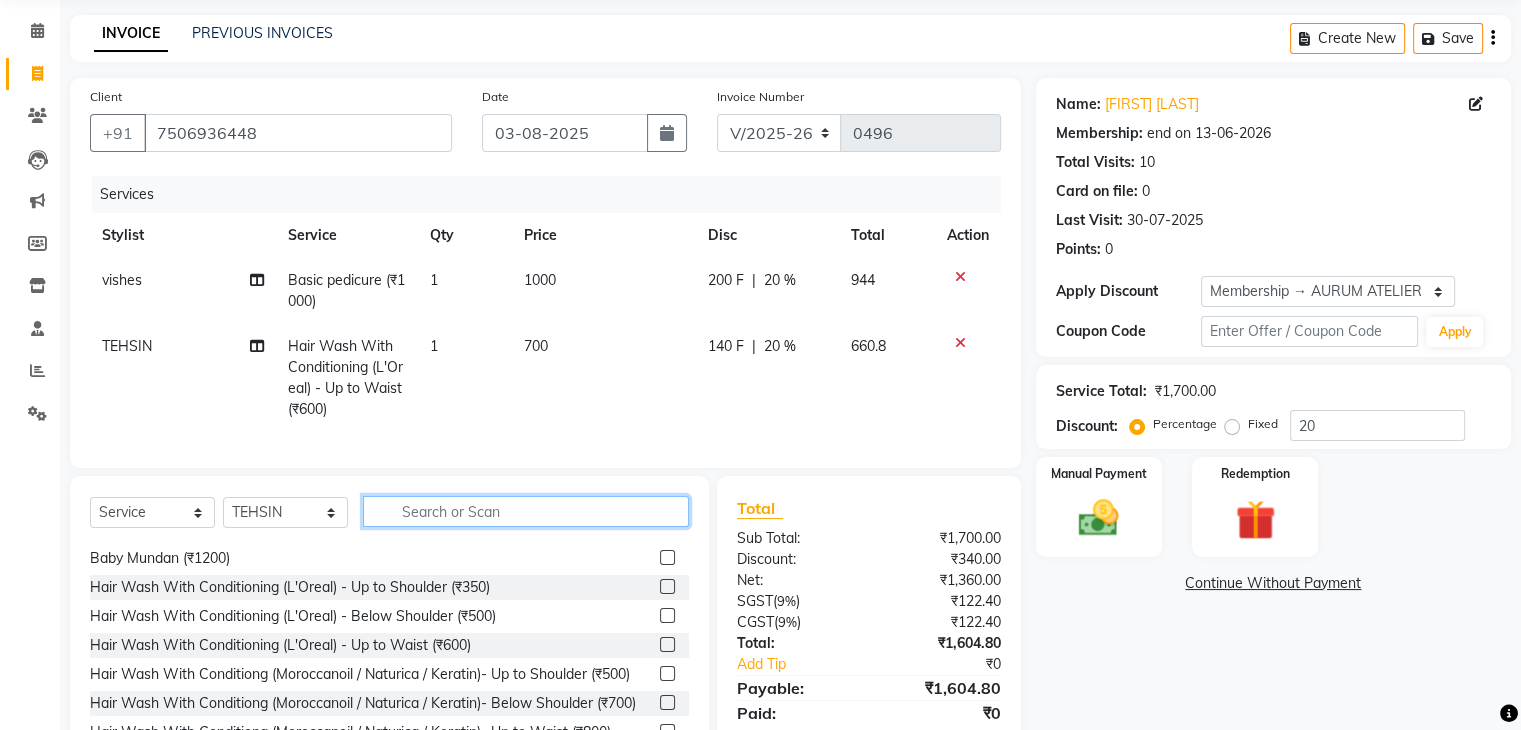 click on "Select  Service  Product  Membership  Package Voucher Prepaid Gift Card  Select Stylist [FIRST] [FIRST] [FIRST] [FIRST] [FIRST] [FIRST] [FIRST] [FIRST] [FIRST] Hair Wash with Conditioning (₹250)  Hair Set (₹300)  Beard Trim (₹300)  Shave (₹350)  Beard Styling (₹400)  Master Haircut (W/O Hair Wash) (₹500)  CREATIVE MALE HAIRCUT WITH WASH (₹800)  Baby Mundan (₹1200)  Hair Wash With Conditioning (L'Oreal) - Up to Shoulder (₹350)  Hair Wash With Conditioning (L'Oreal) - Below Shoulder (₹500)  Hair Wash With Conditioning (L'Oreal) - Up to Waist (₹600)  Hair Wash With Conditiong (Moroccanoil / Naturica / Keratin)- Up to Shoulder (₹500)  Hair Wash With Conditiong (Moroccanoil / Naturica / Keratin)- Below Shoulder (₹700)  Hair Wash With Conditiong (Moroccanoil / Naturica / Keratin)- Up to Waist (₹800)  CREATIVE MALE HAIRCUT W/O WASH (₹600)  CREATIVE FEMALE HAIRCUT WITH WASH (₹2000)  CREATIVE FEMALE HAIRCUT W/O WASH (₹1500)  FACE MASSAGE (₹1000)" 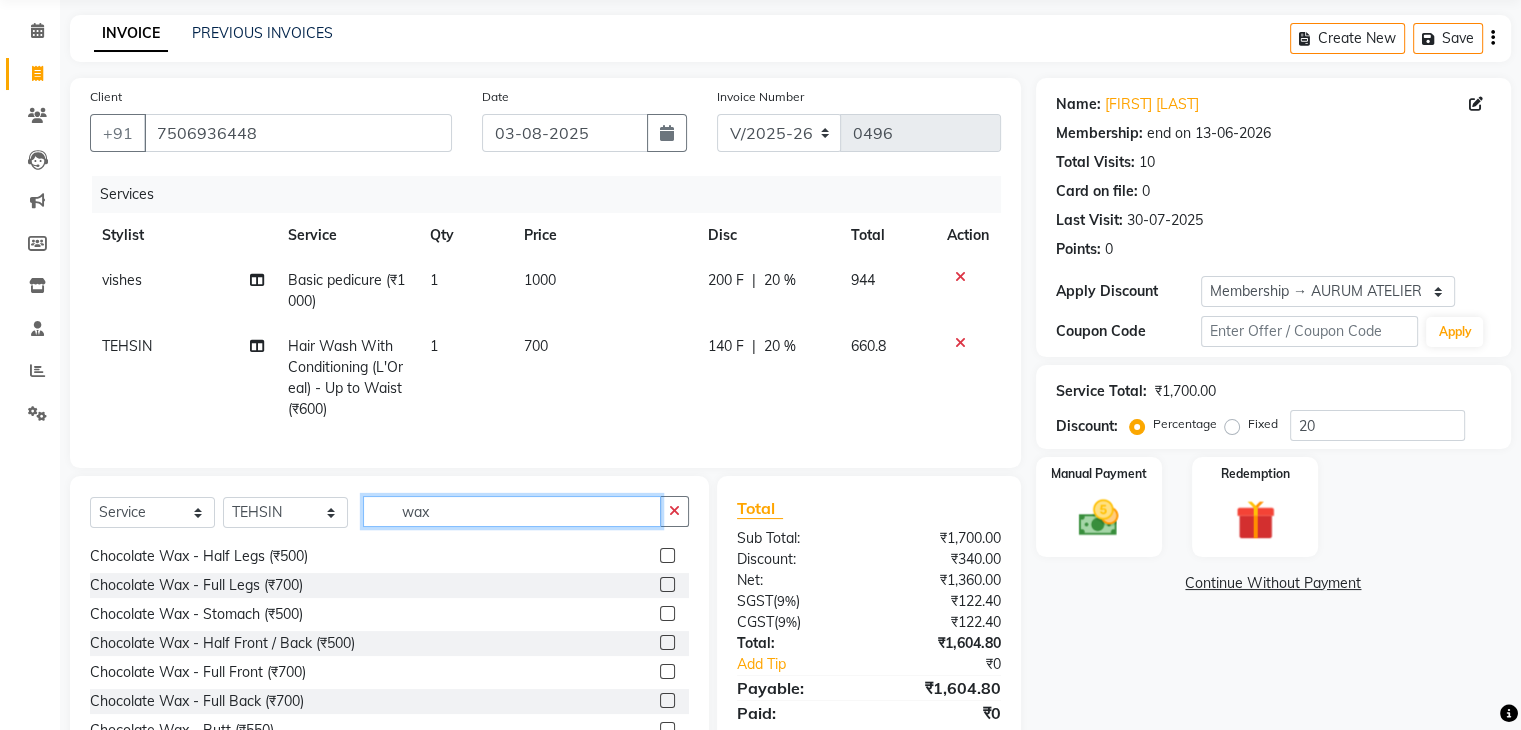 scroll, scrollTop: 400, scrollLeft: 0, axis: vertical 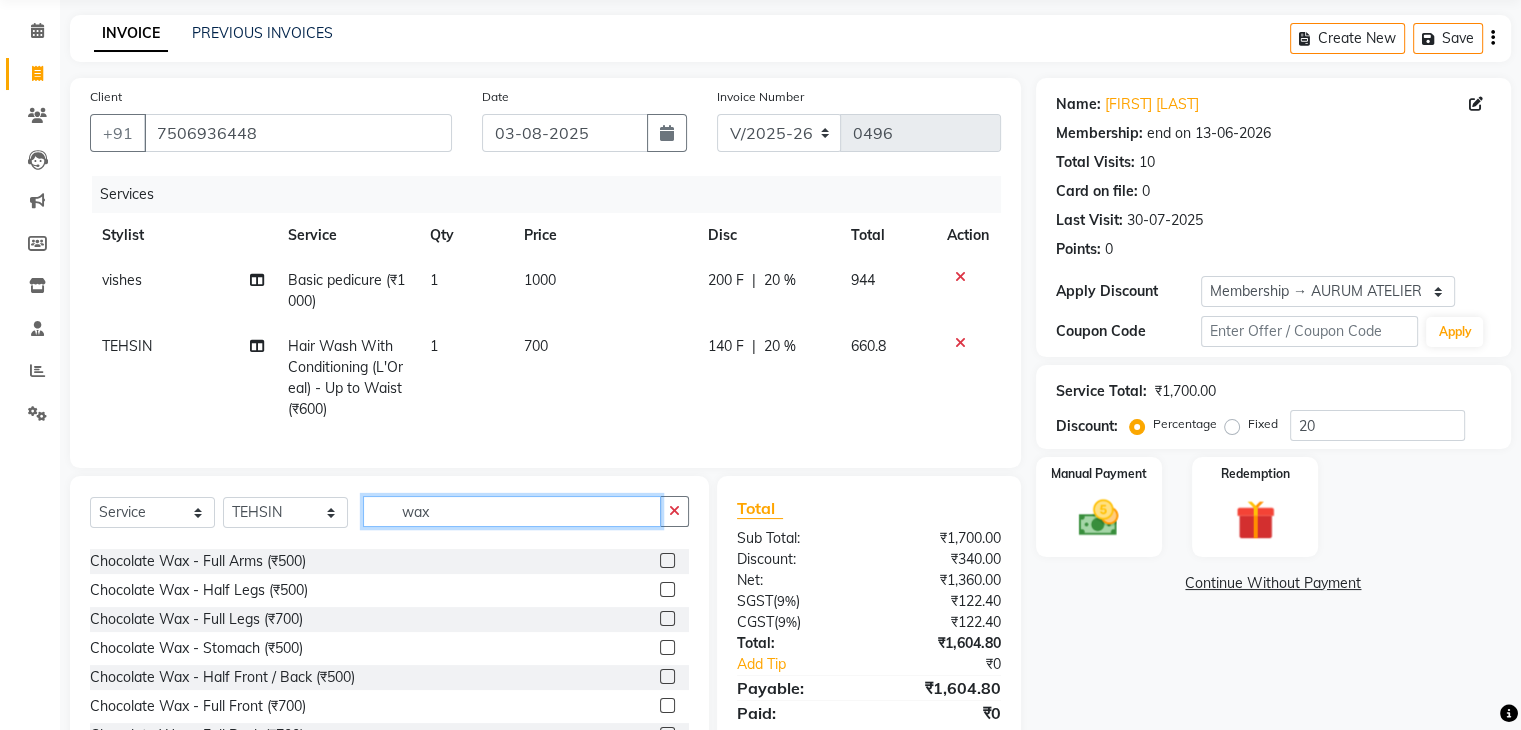 type on "wax" 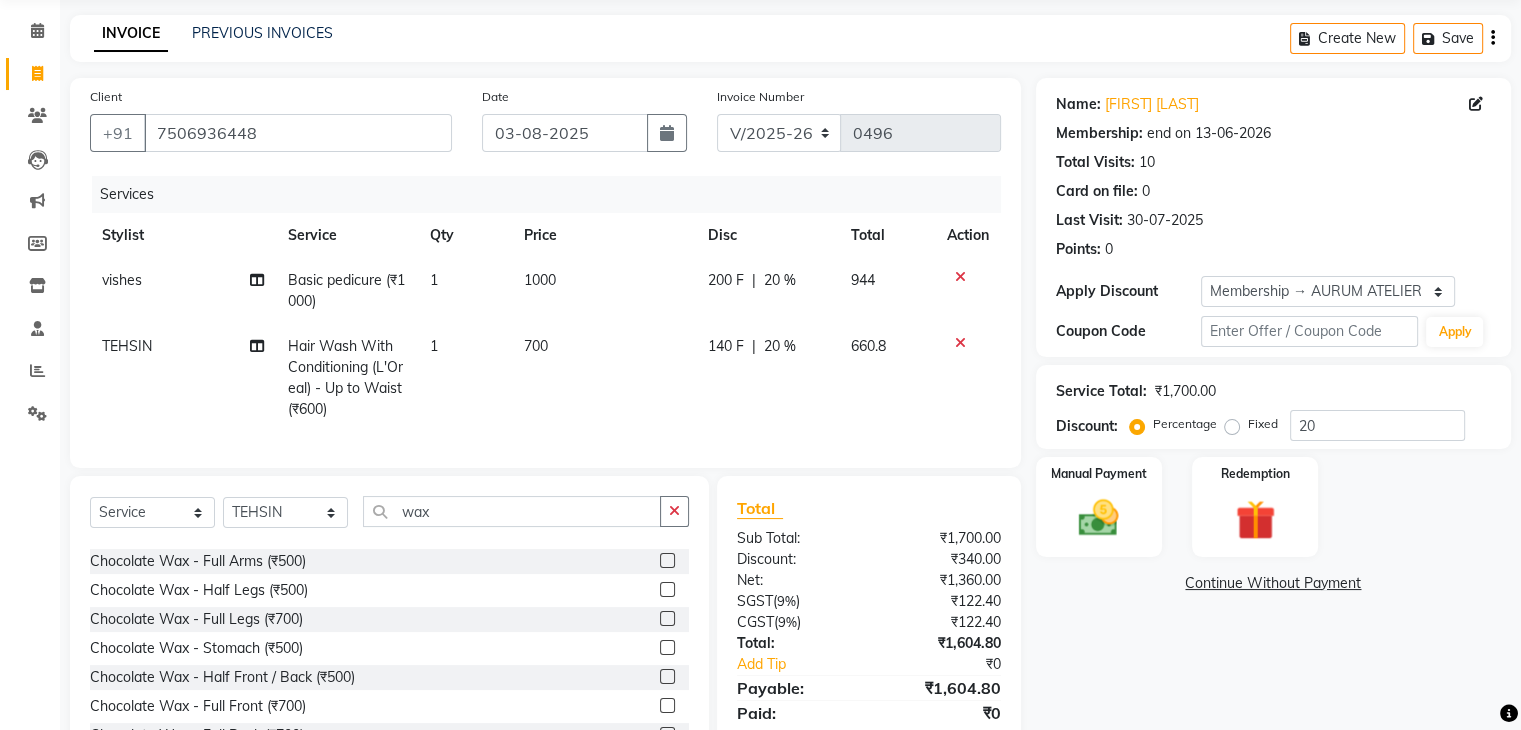 click 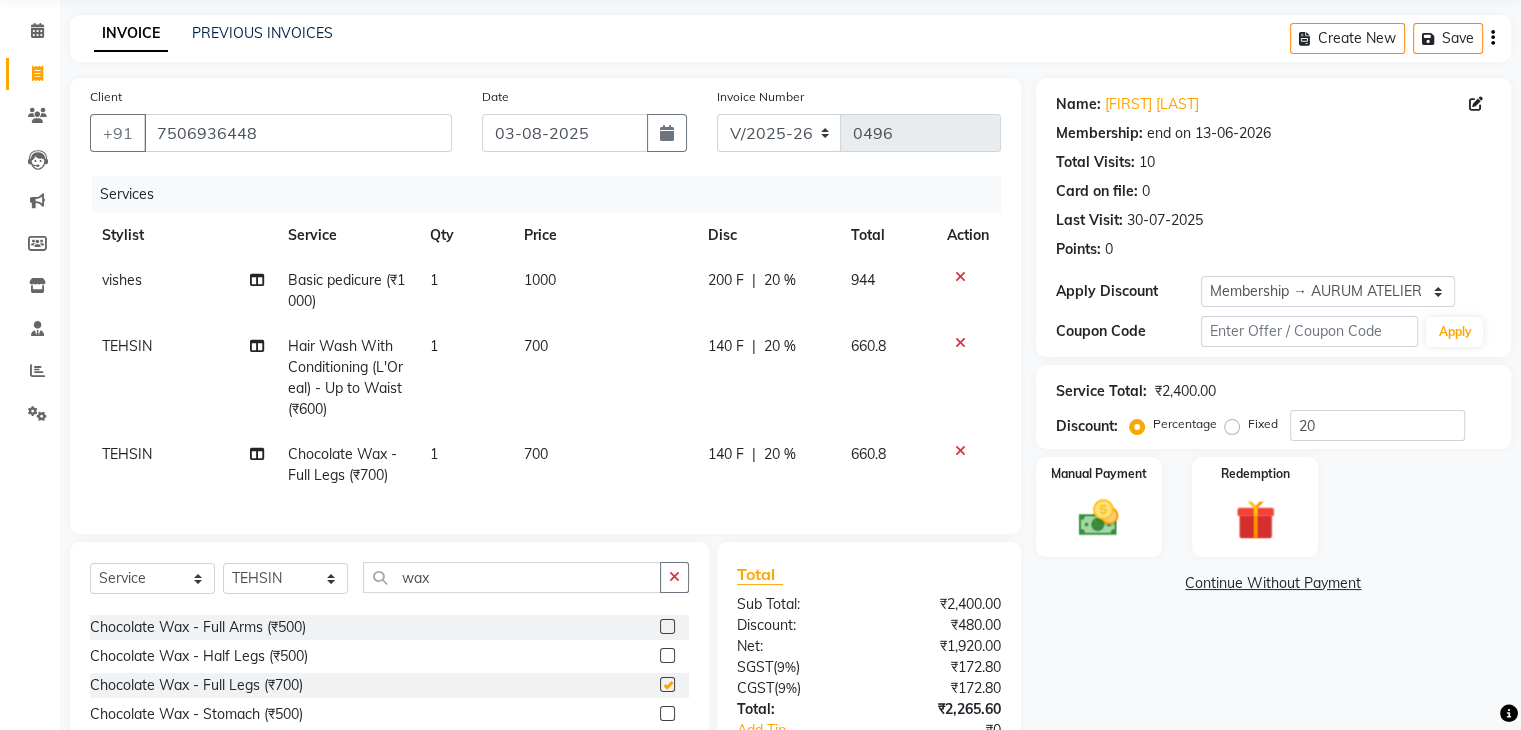 checkbox on "false" 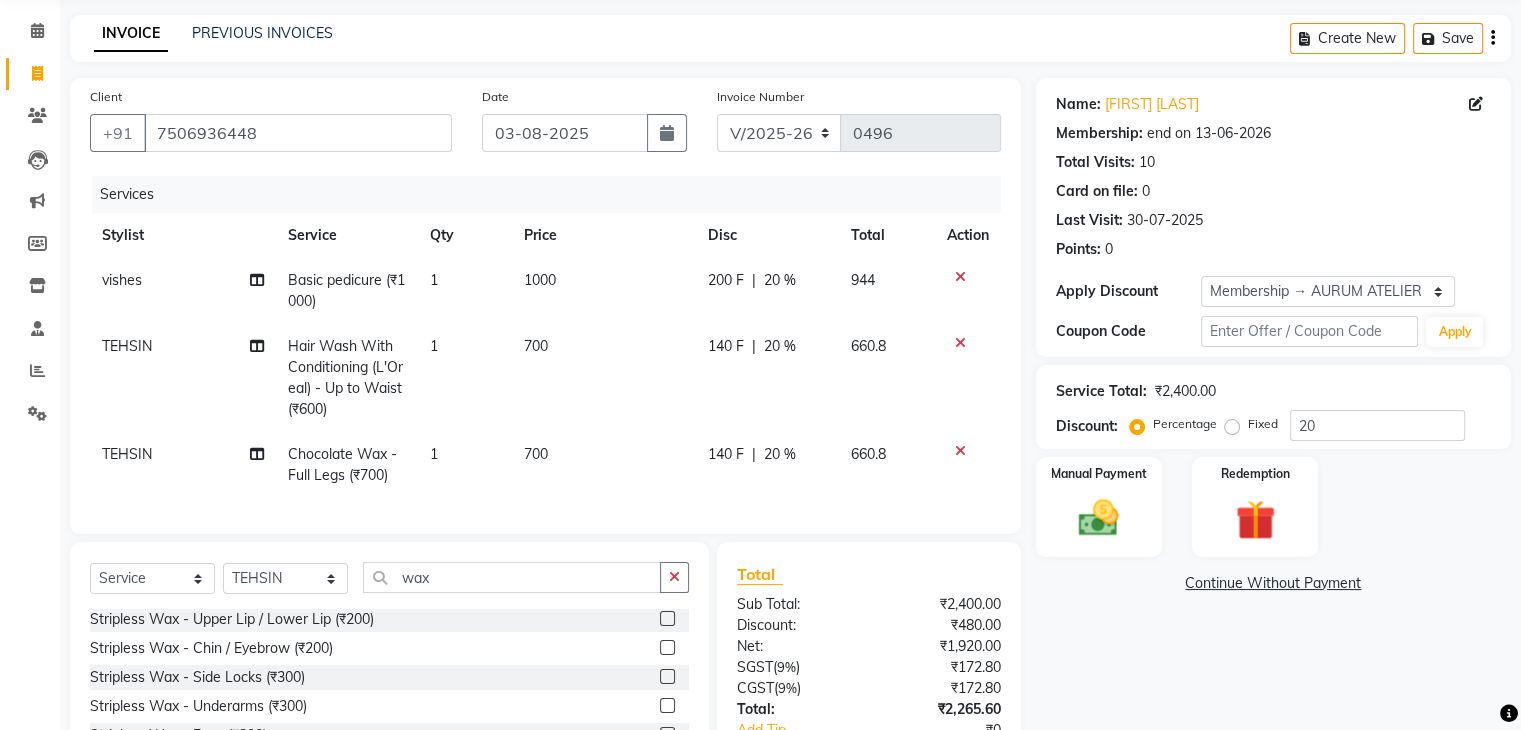 scroll, scrollTop: 0, scrollLeft: 0, axis: both 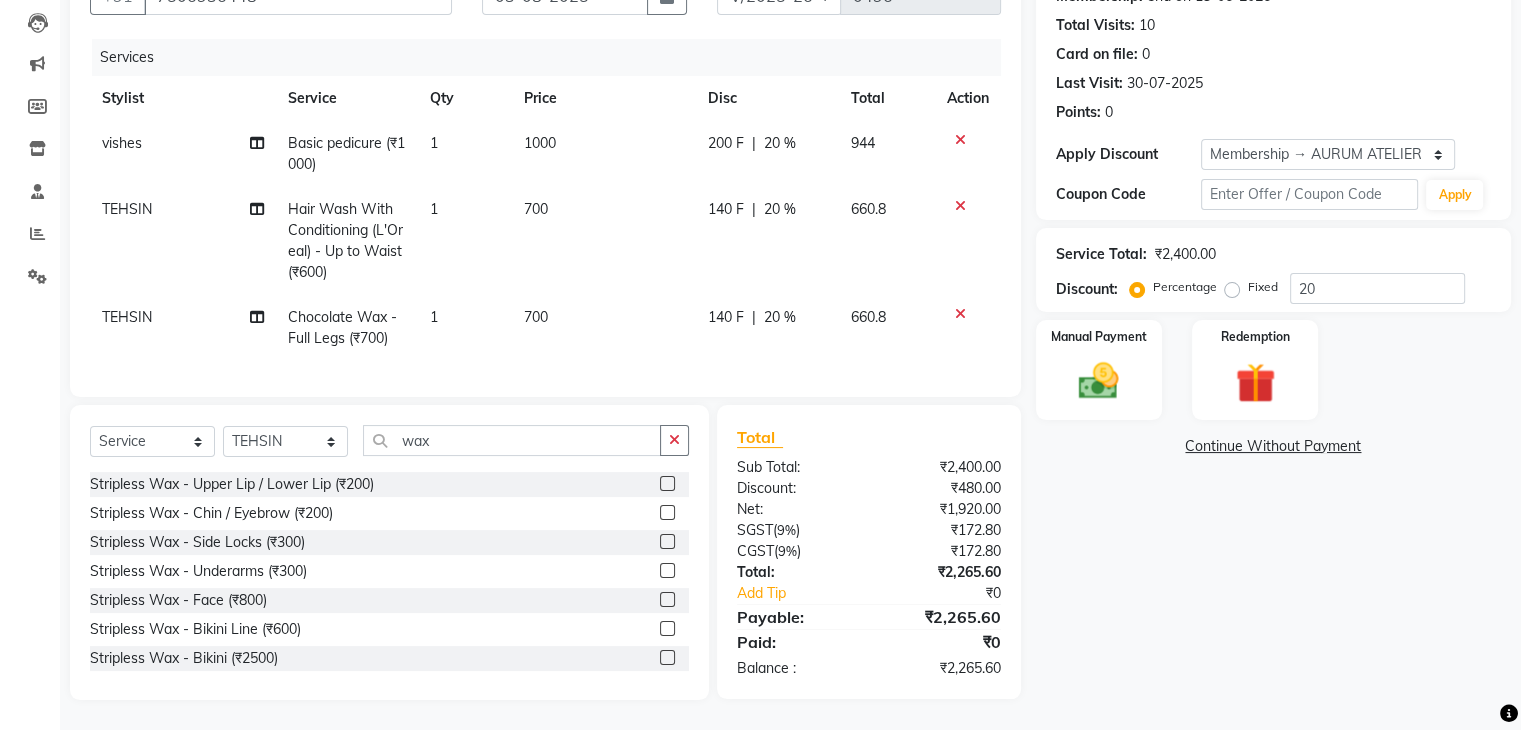 click 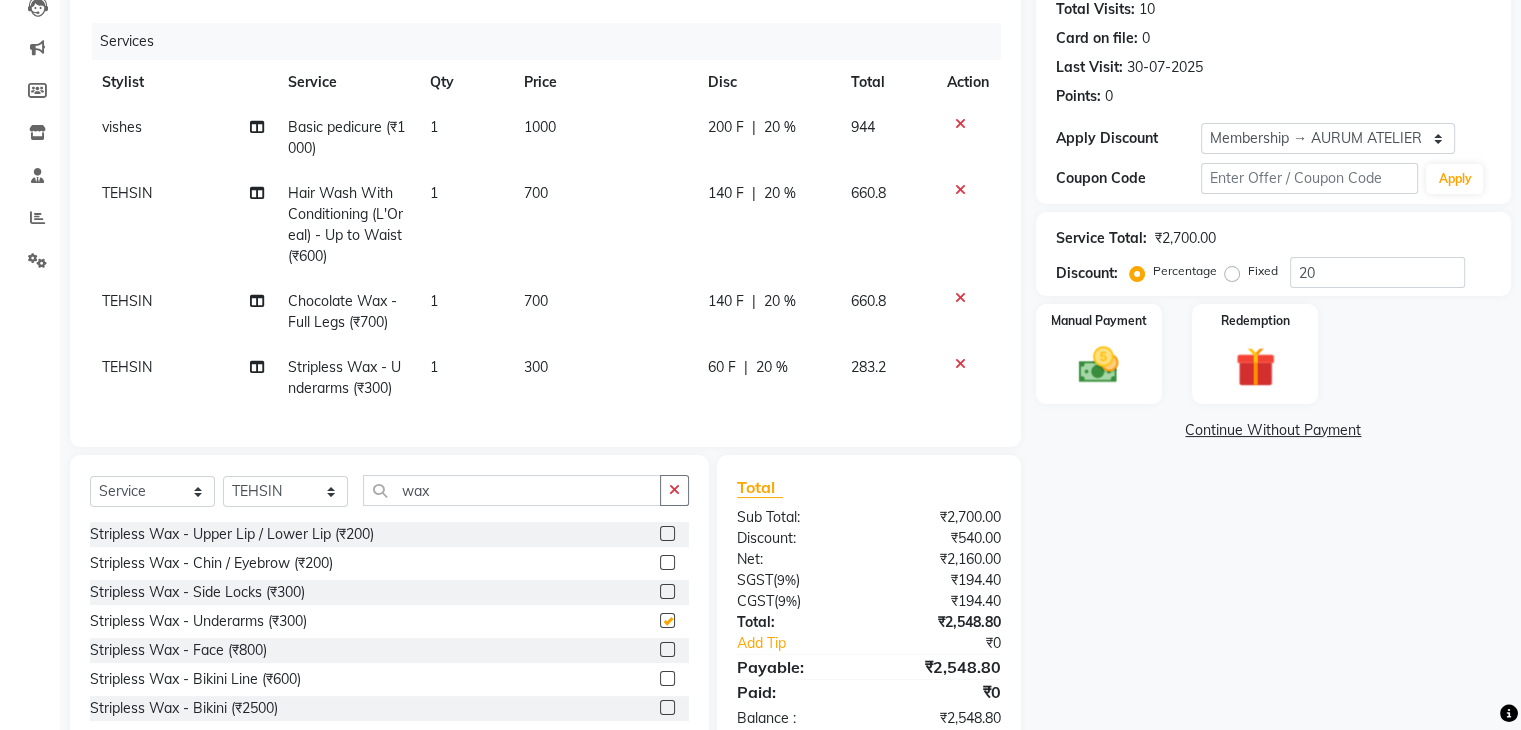 checkbox on "false" 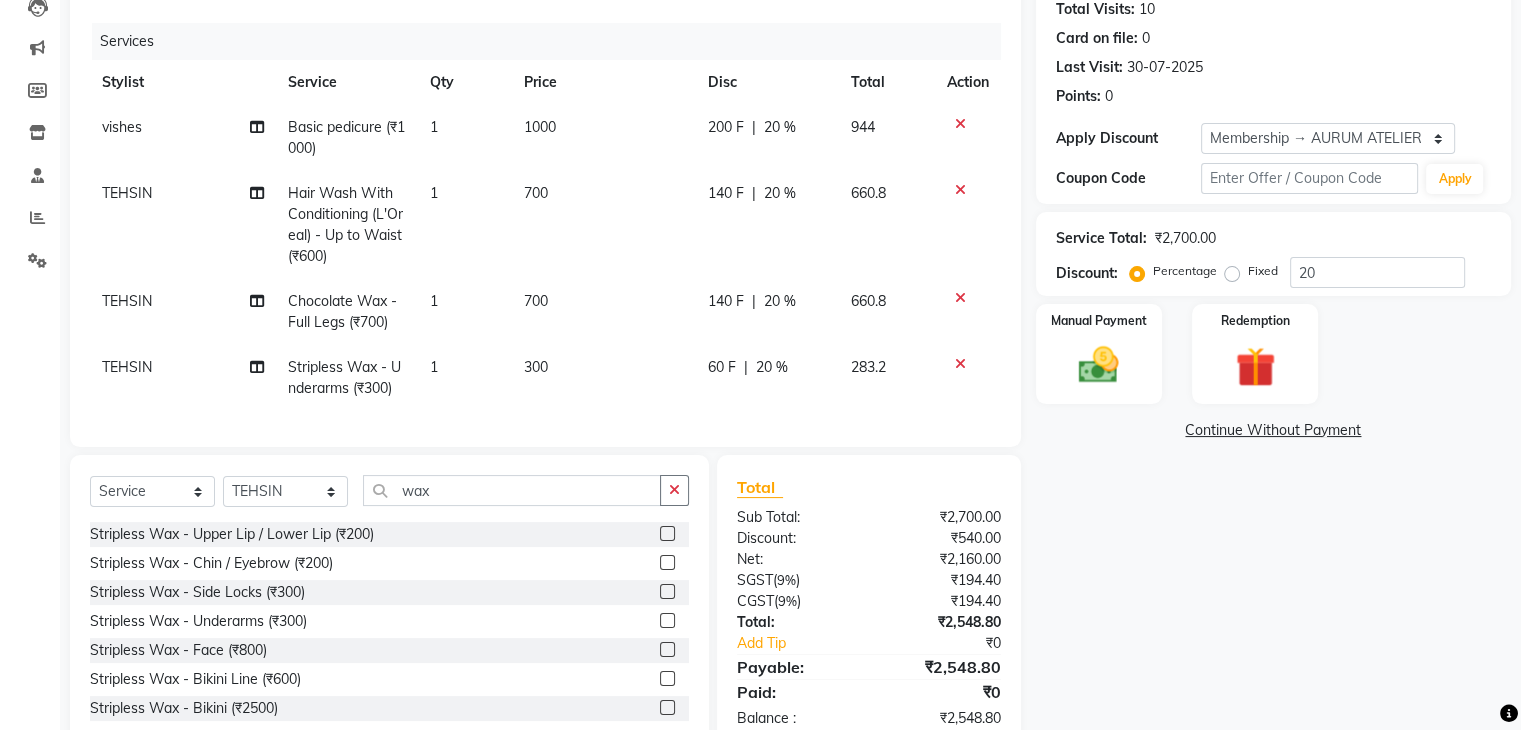 click on "300" 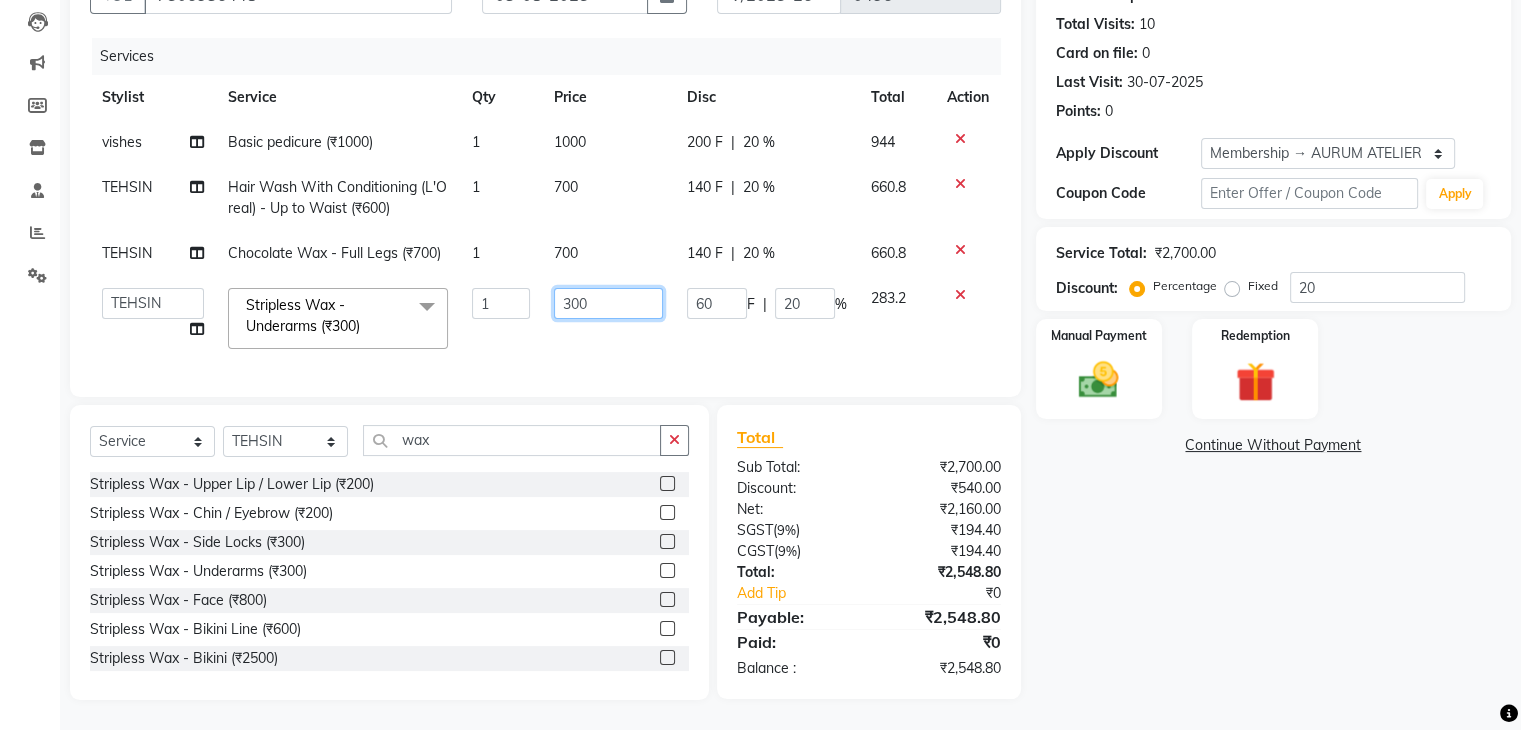 click on "300" 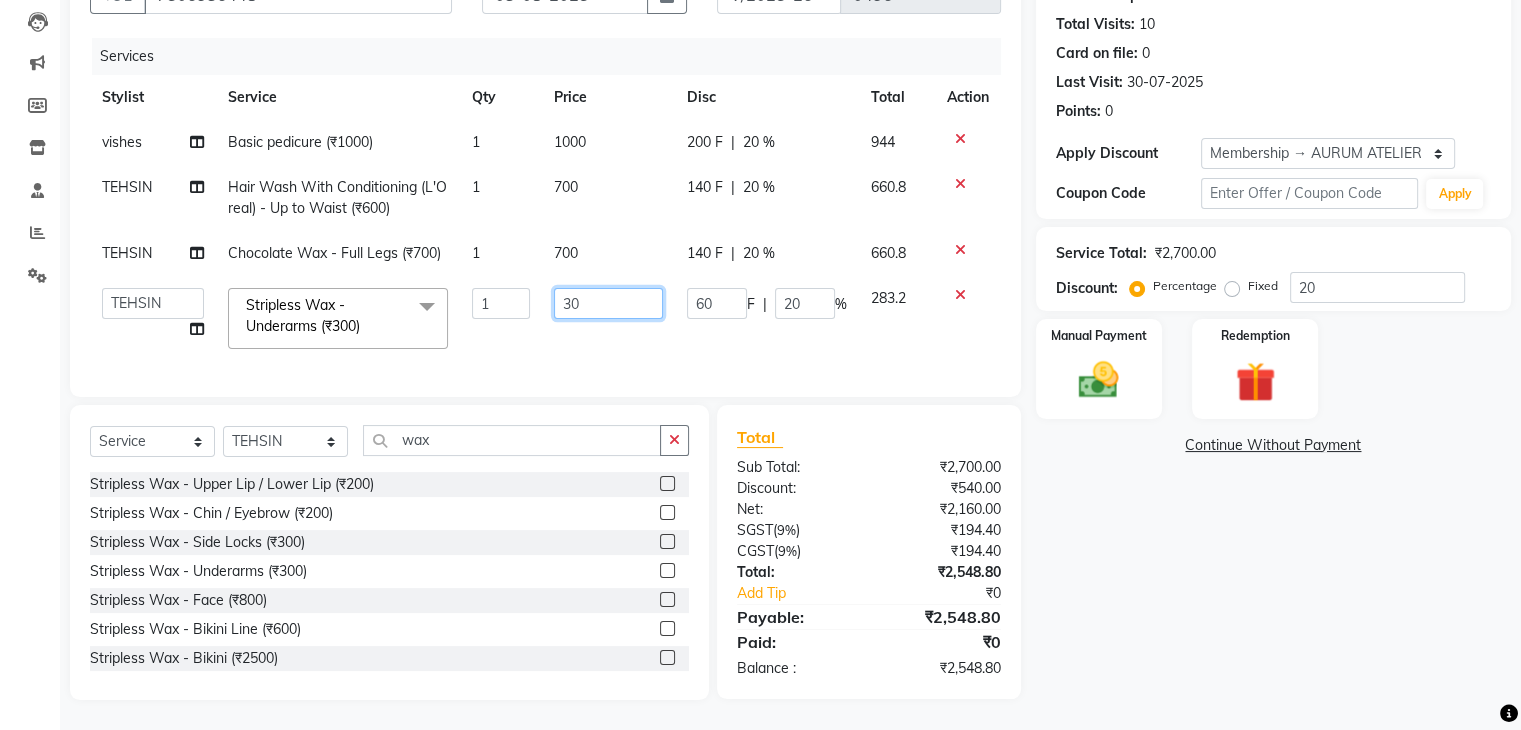 type on "3" 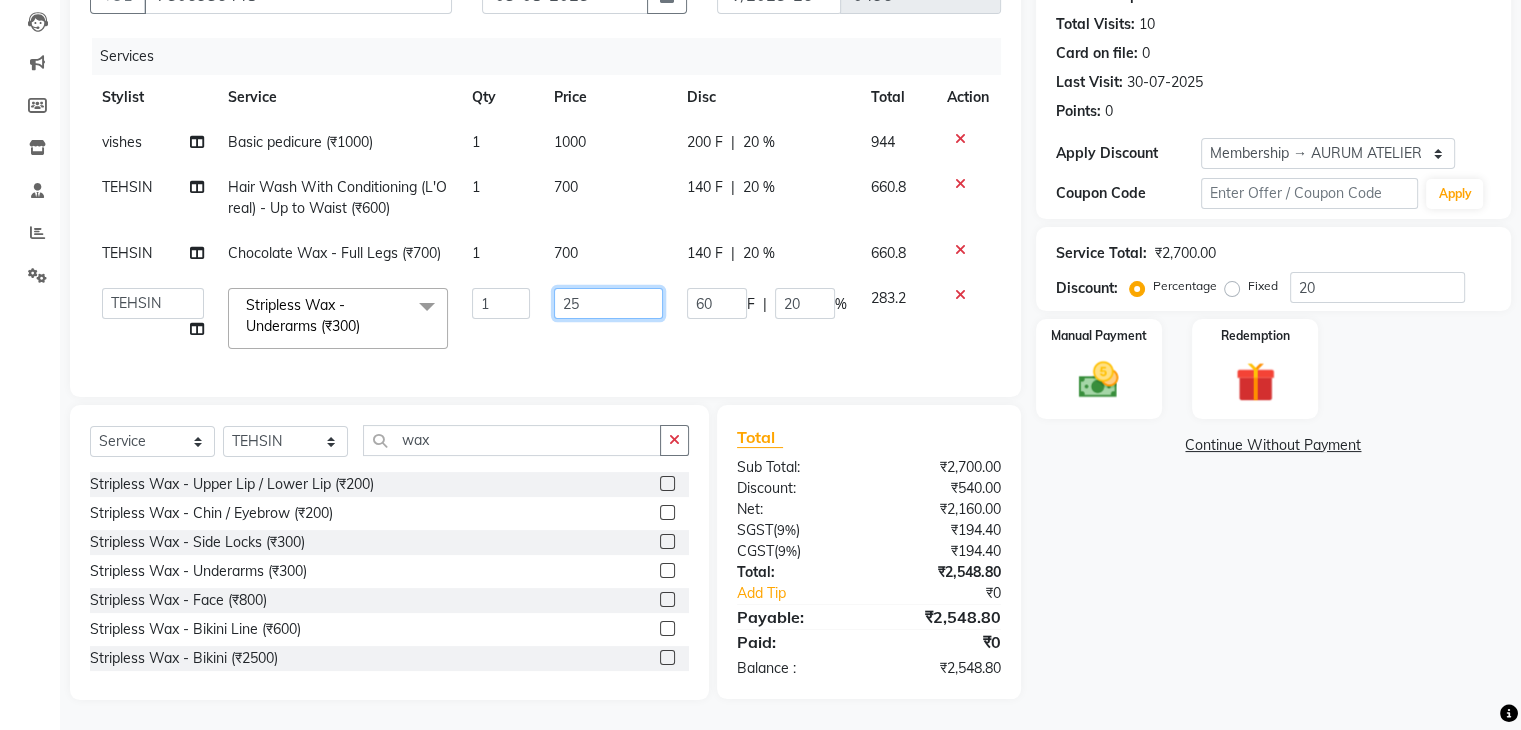 type on "250" 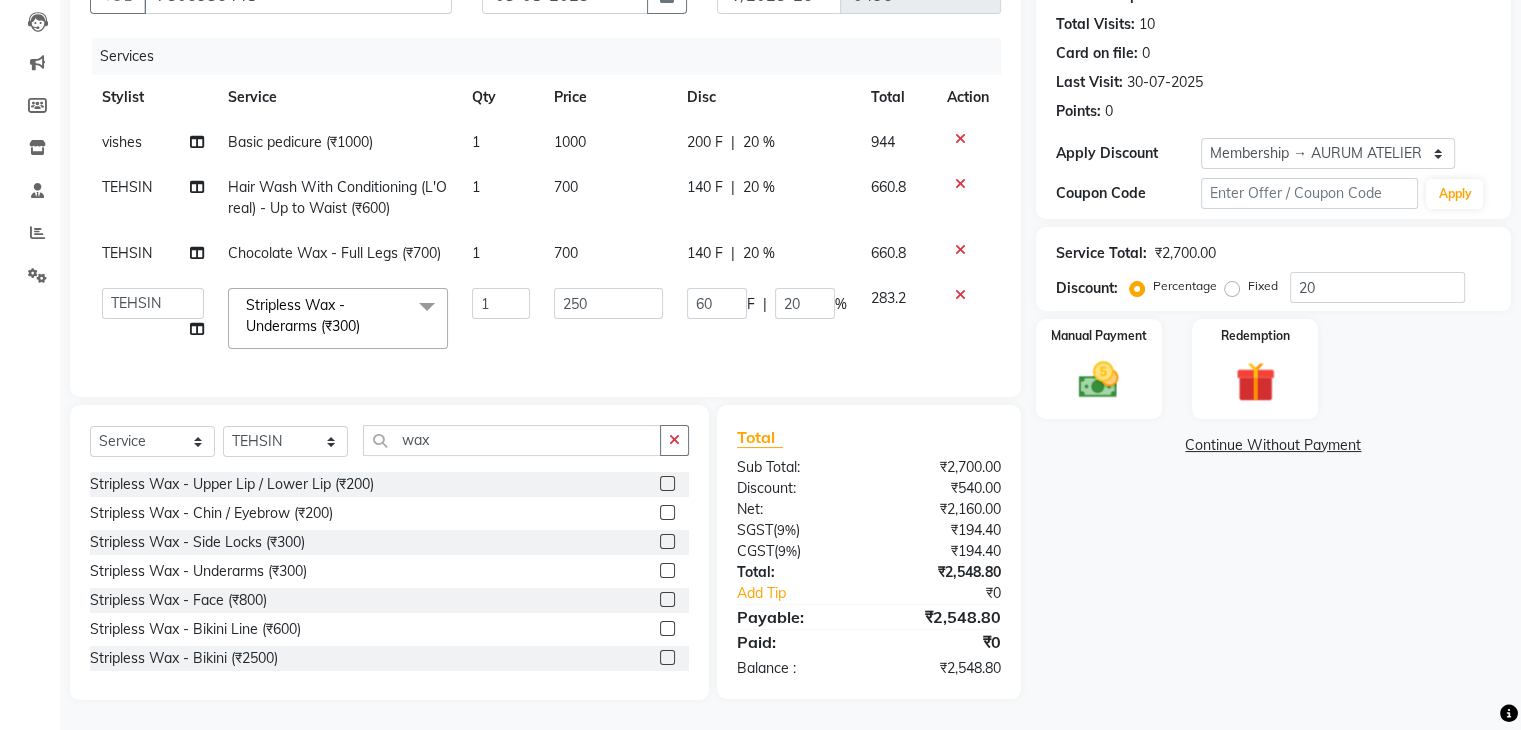 click on "Name: [FIRST] [LAST] Membership: end on 13-06-2026 Total Visits:  10 Card on file:  0 Last Visit:   30-07-2025 Points:   0  Apply Discount Select Membership → AURUM ATELIER Membership Coupon Code Apply Service Total:  ₹2,700.00  Discount:  Percentage   Fixed  20 Manual Payment Redemption  Continue Without Payment" 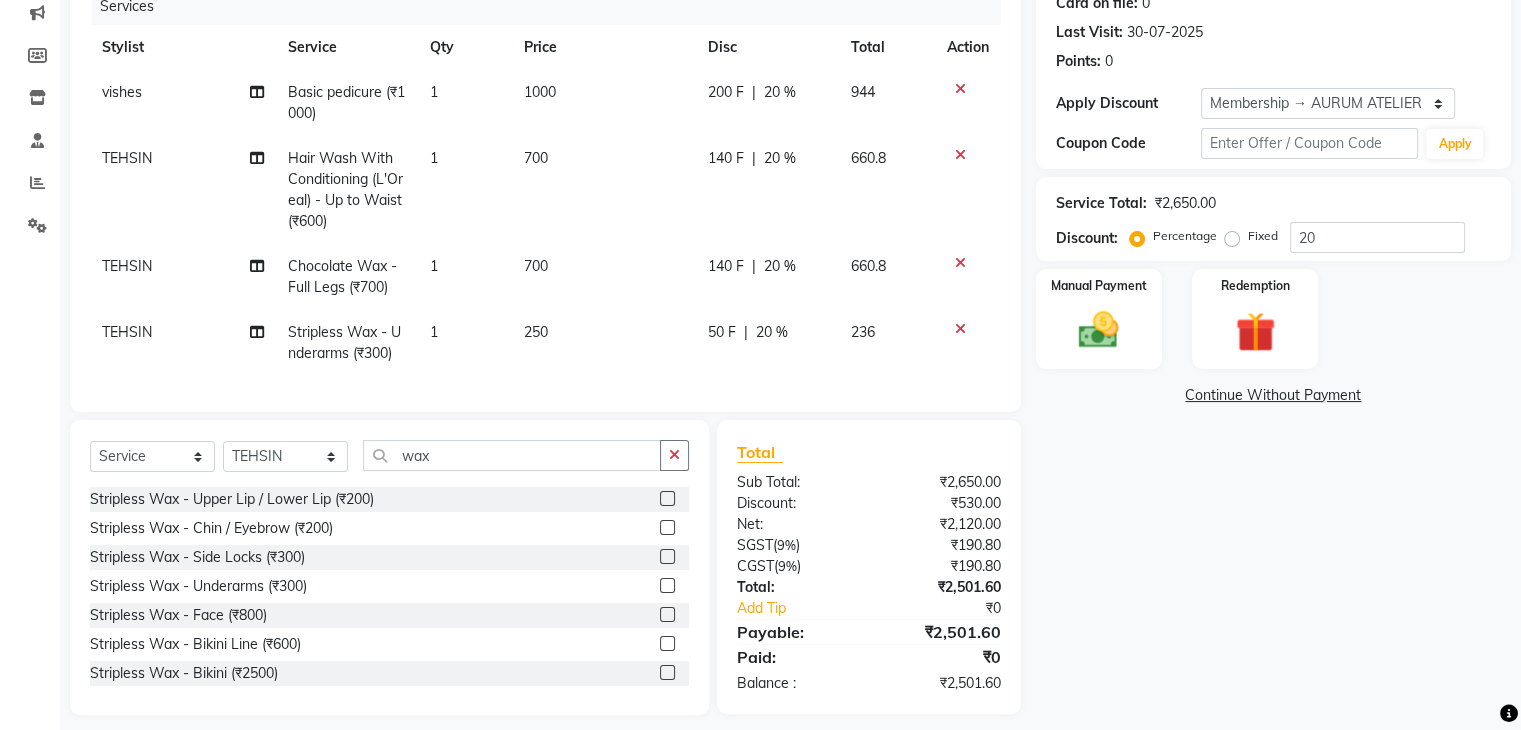 scroll, scrollTop: 291, scrollLeft: 0, axis: vertical 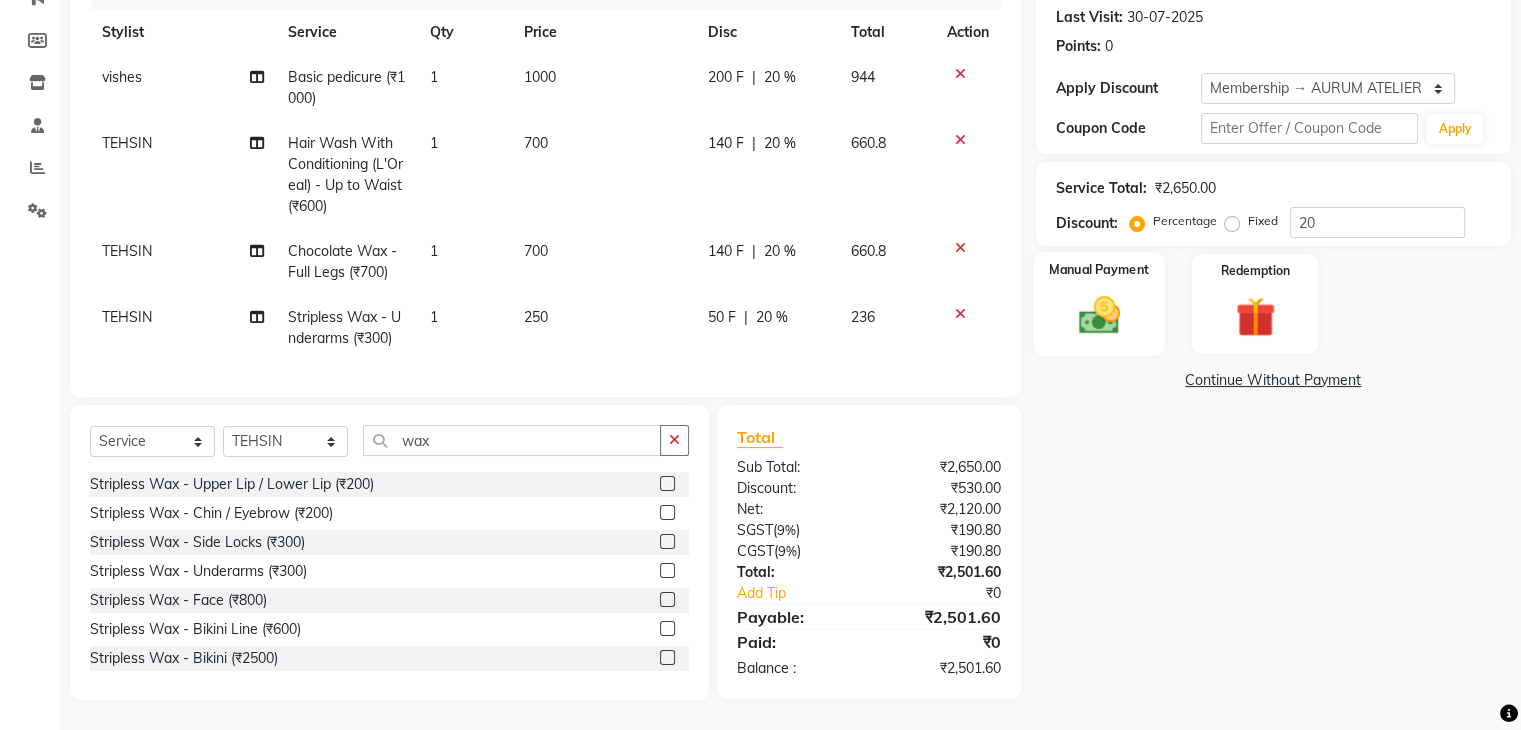 click on "Manual Payment" 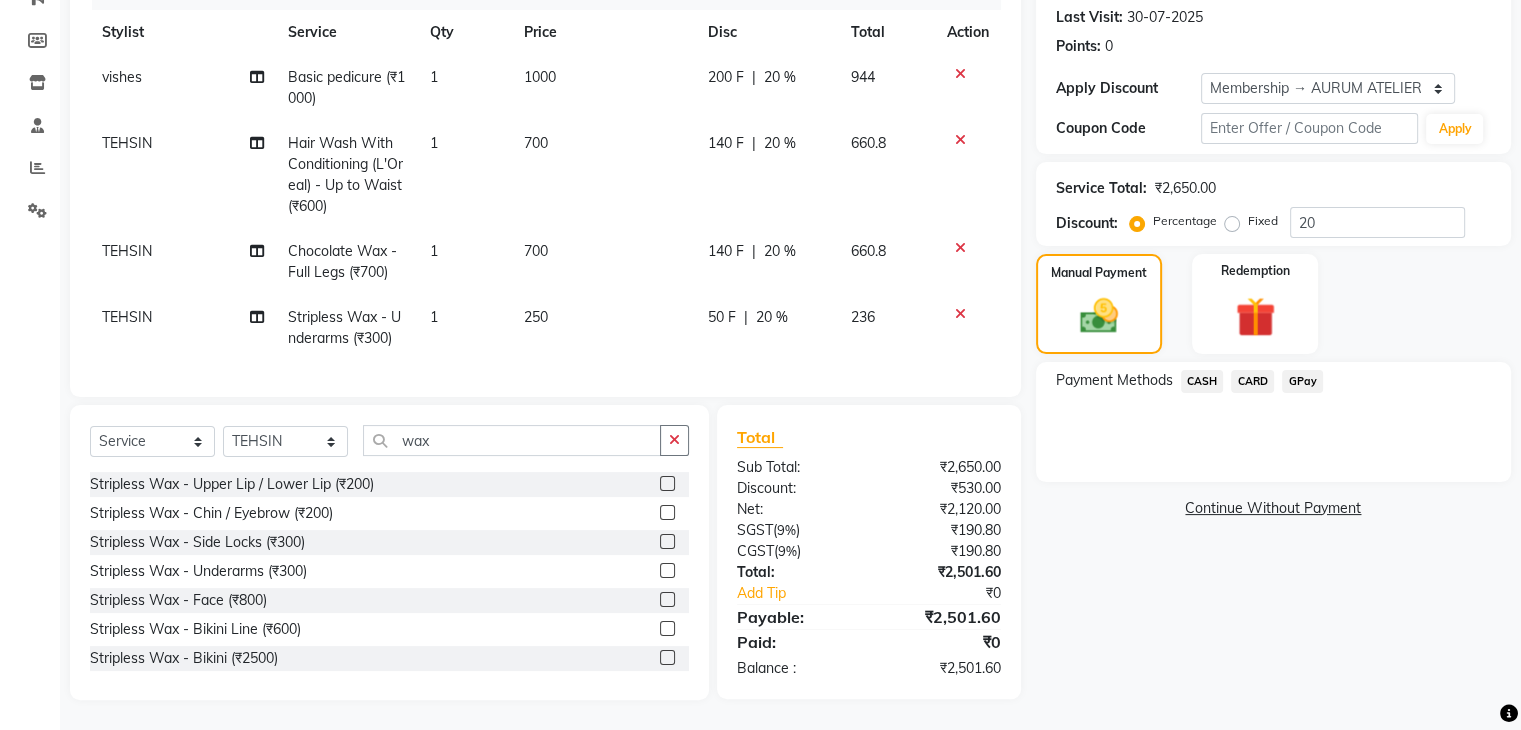 click on "GPay" 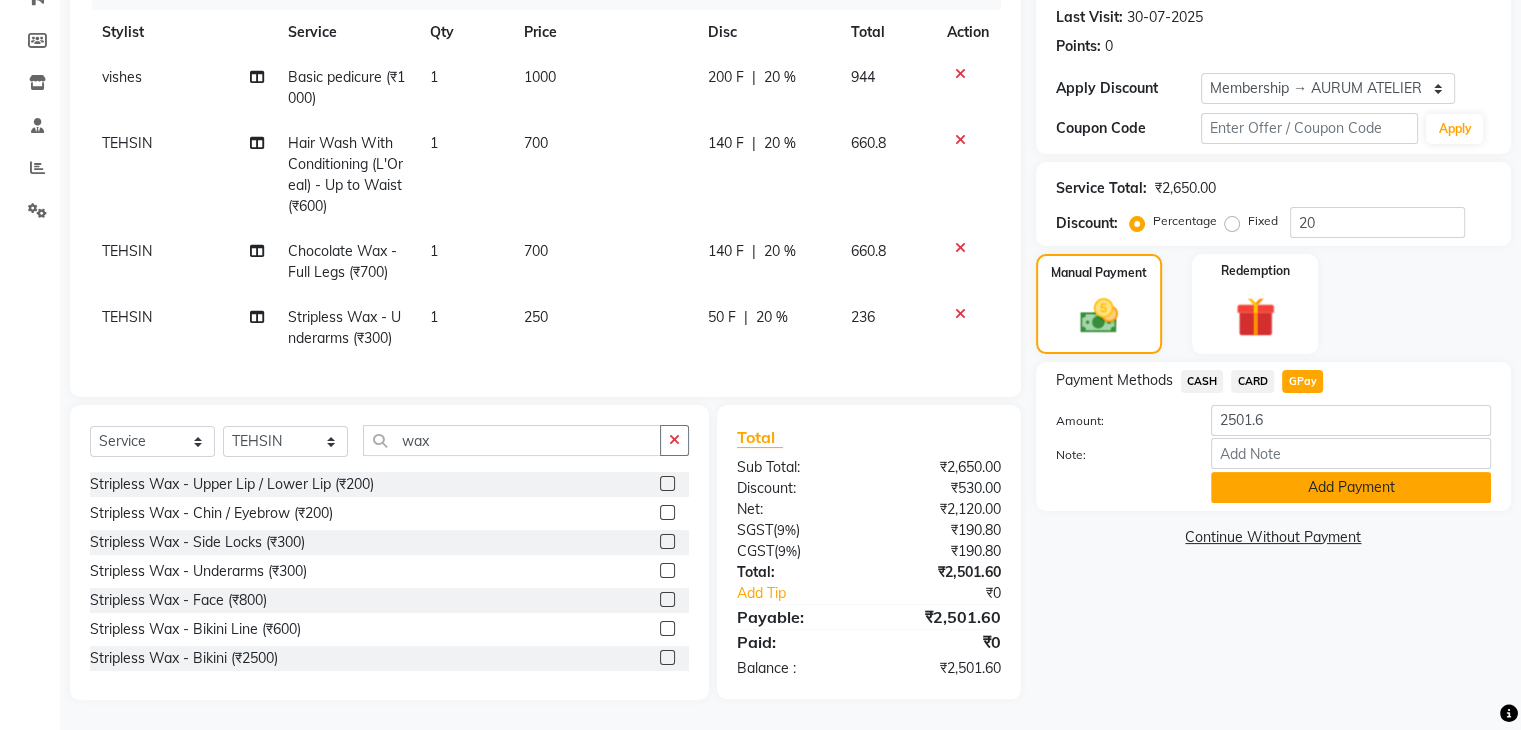 click on "Add Payment" 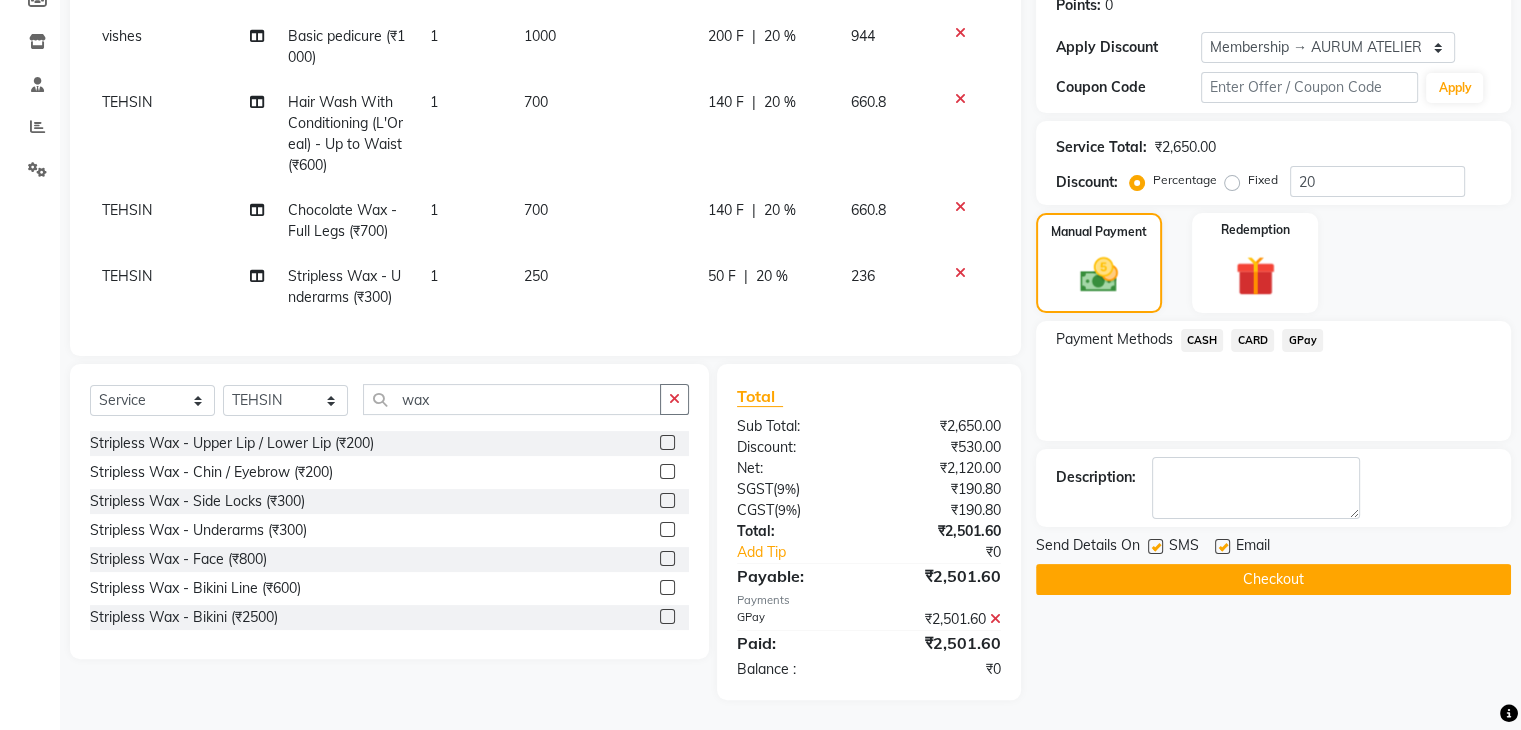 scroll, scrollTop: 332, scrollLeft: 0, axis: vertical 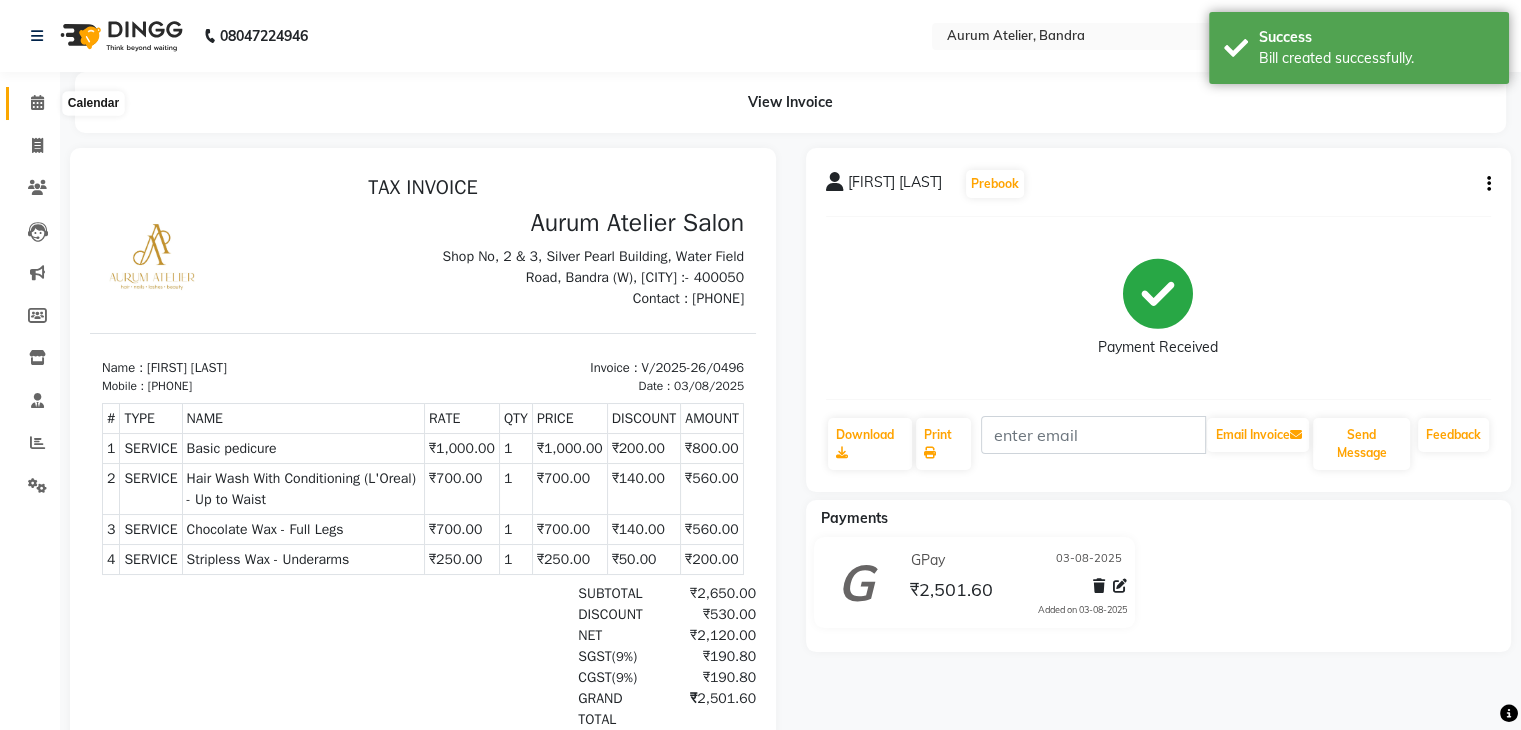 click 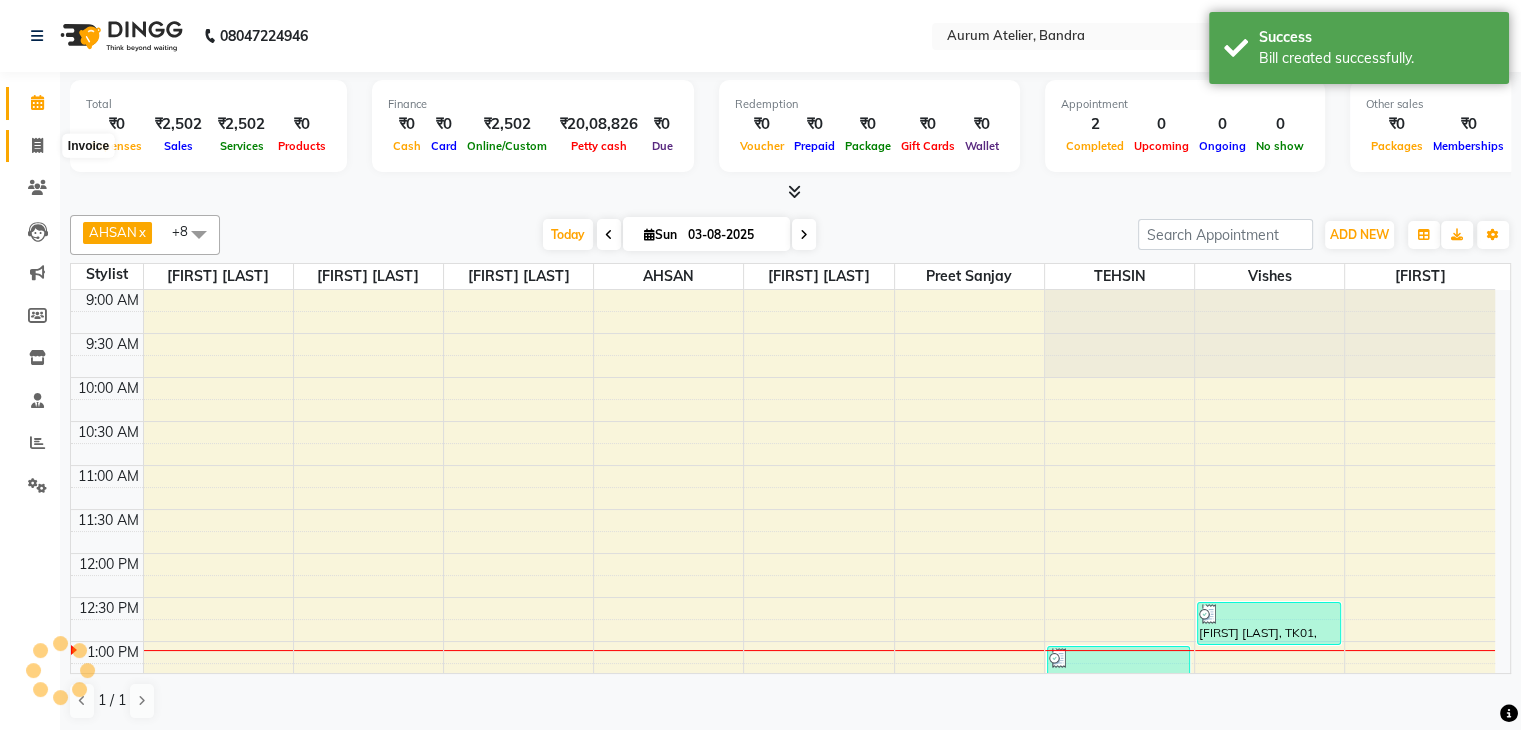 click 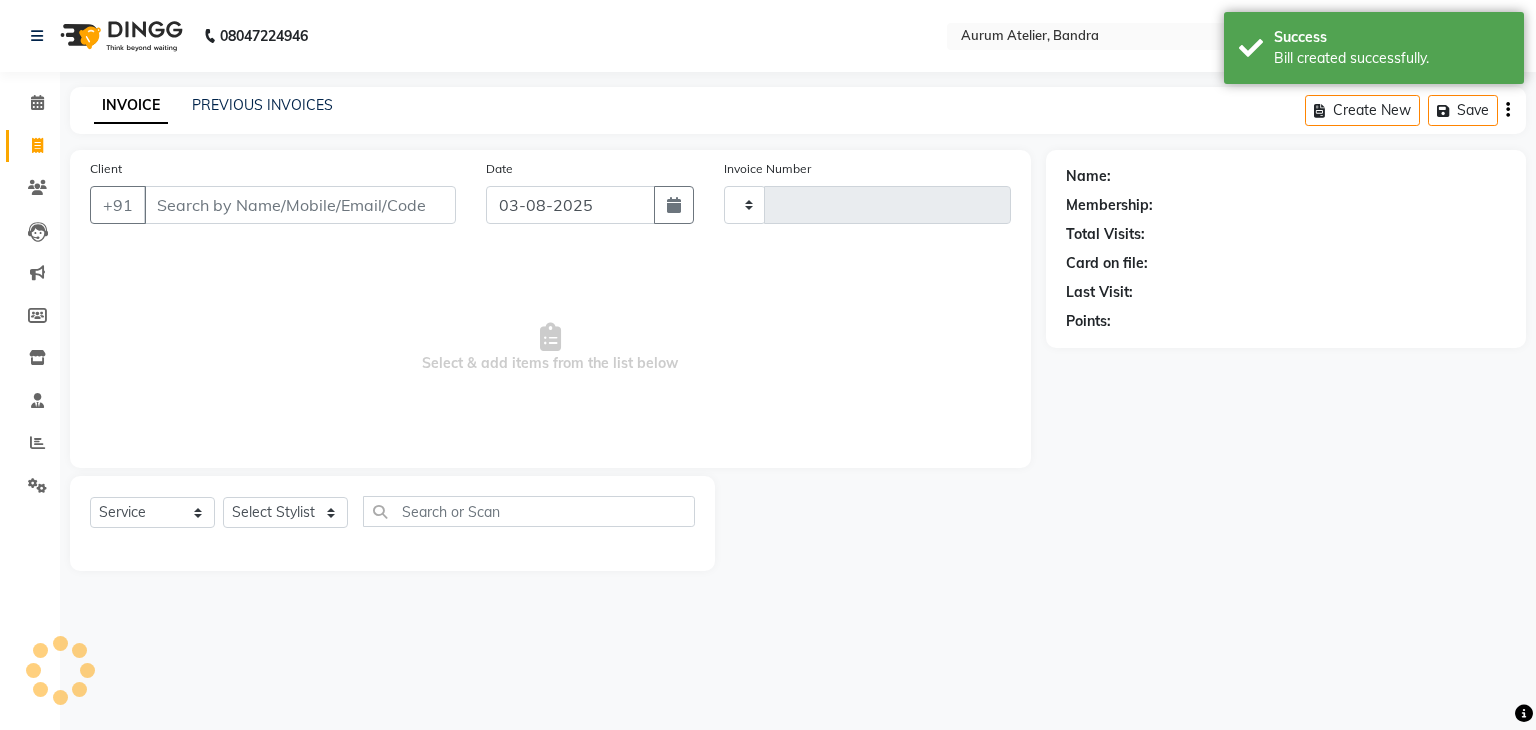 type on "0497" 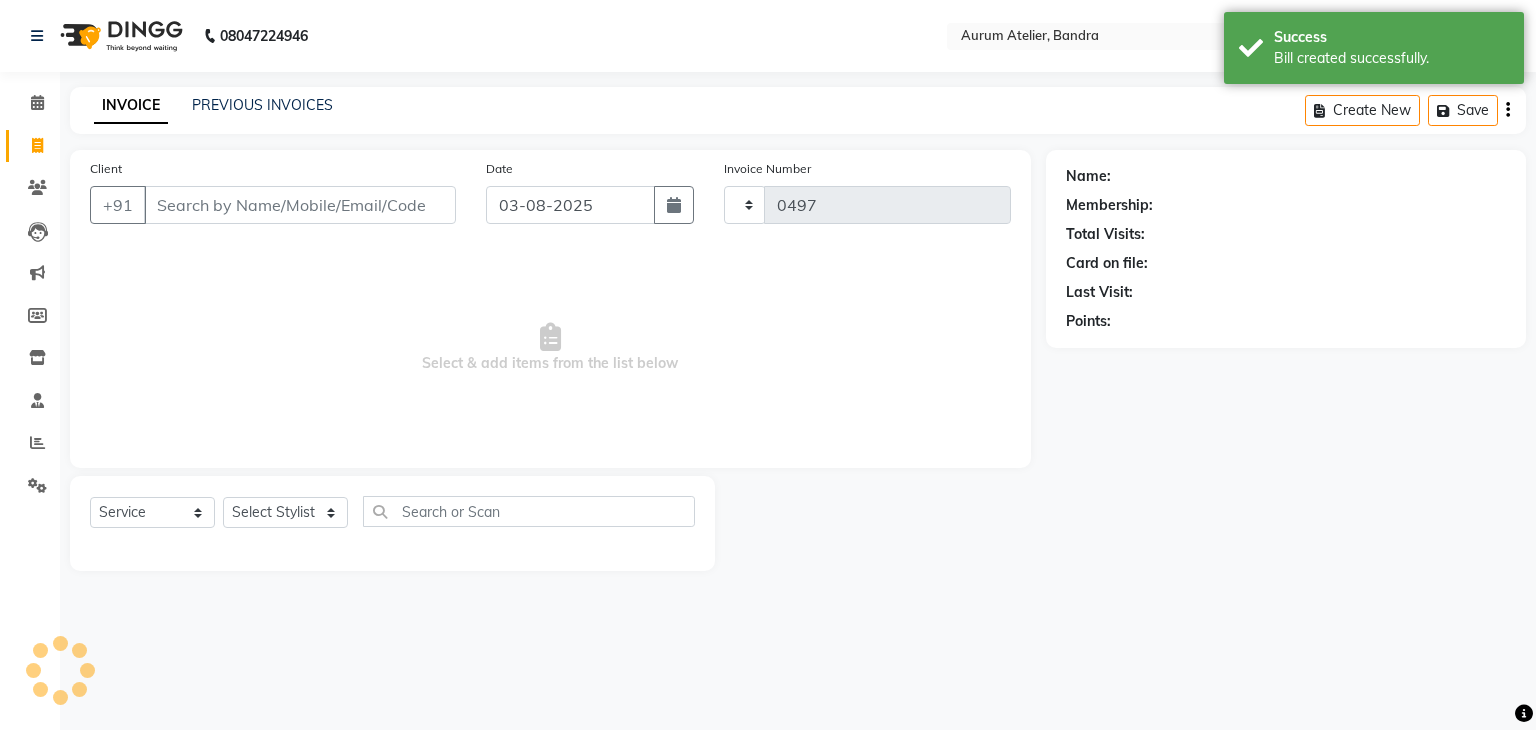 select on "7410" 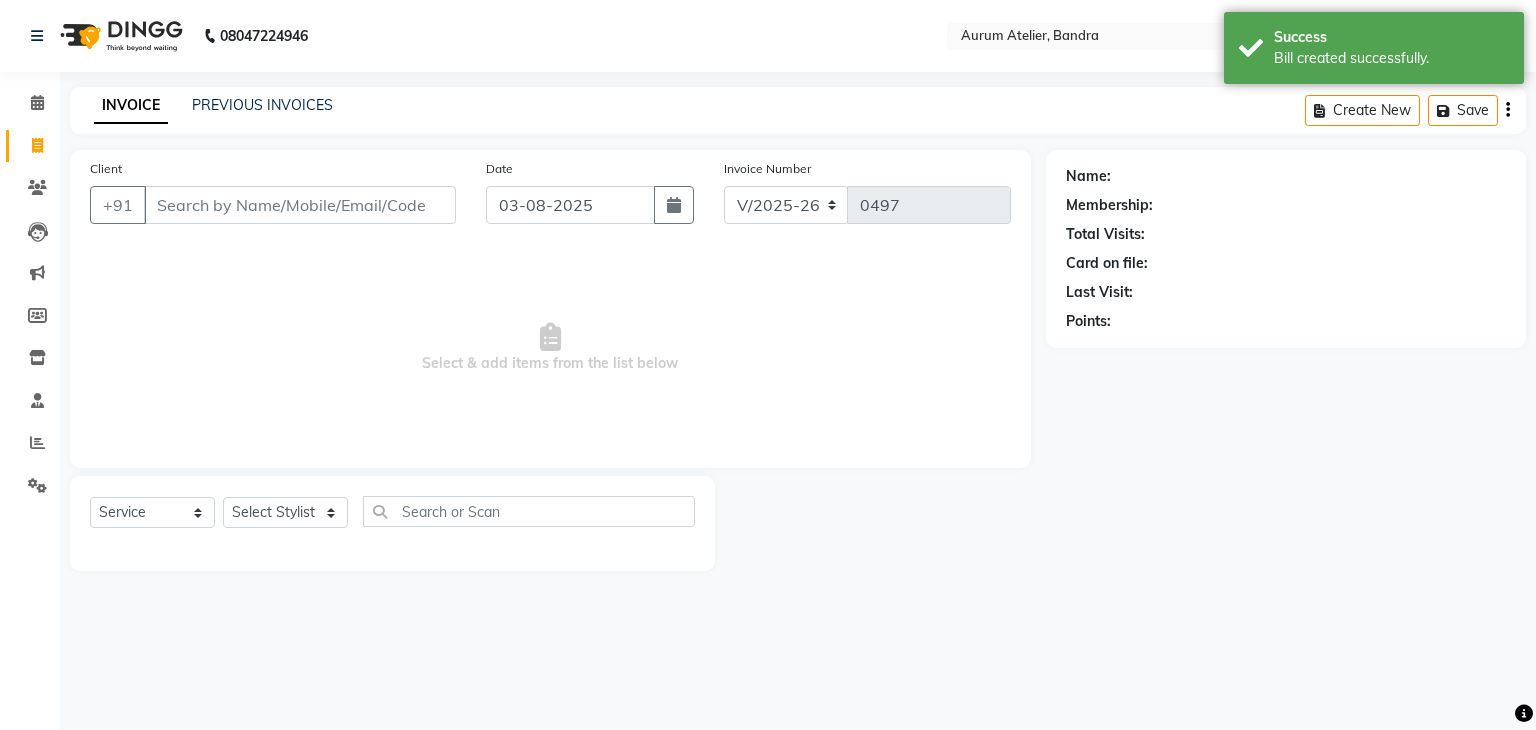 click on "Client" at bounding box center [300, 205] 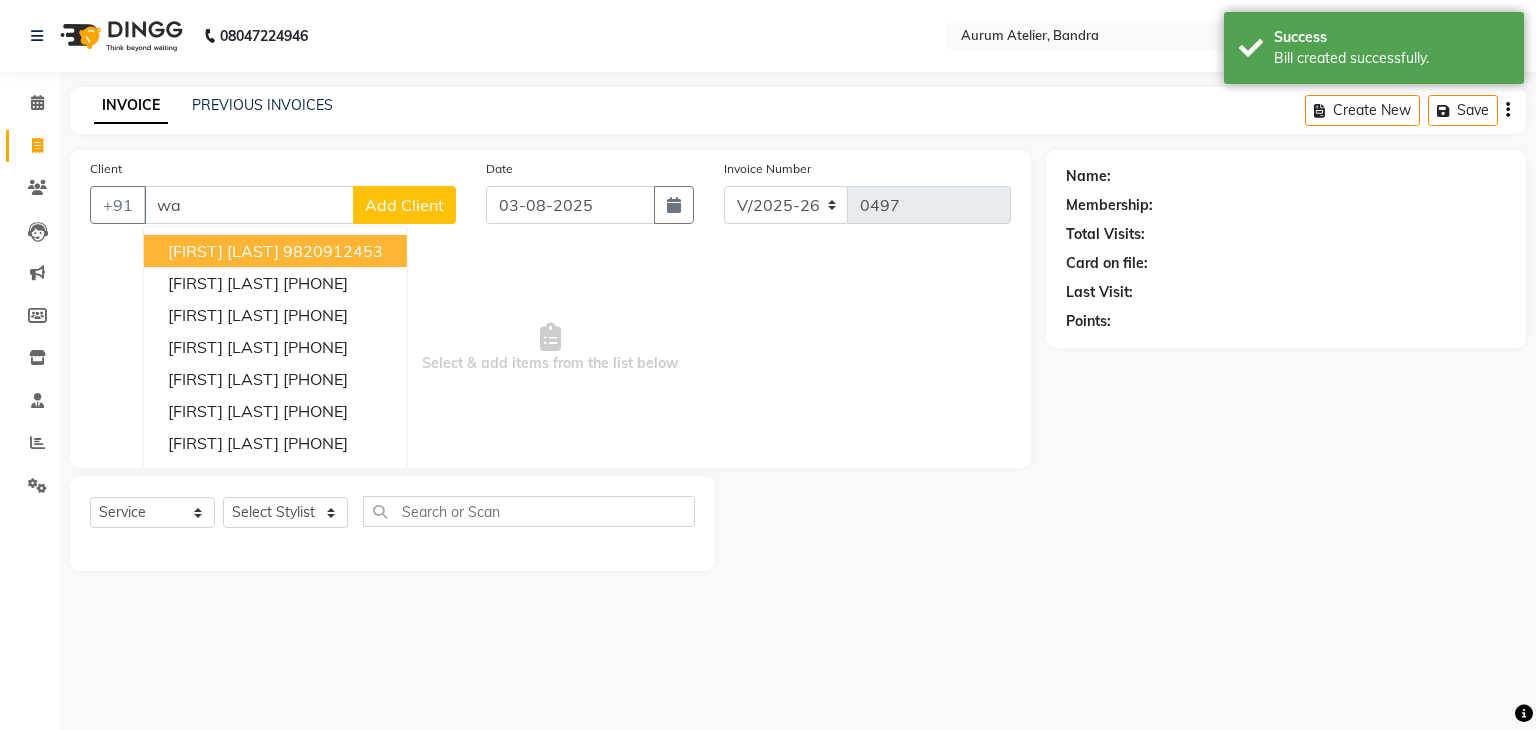 type on "w" 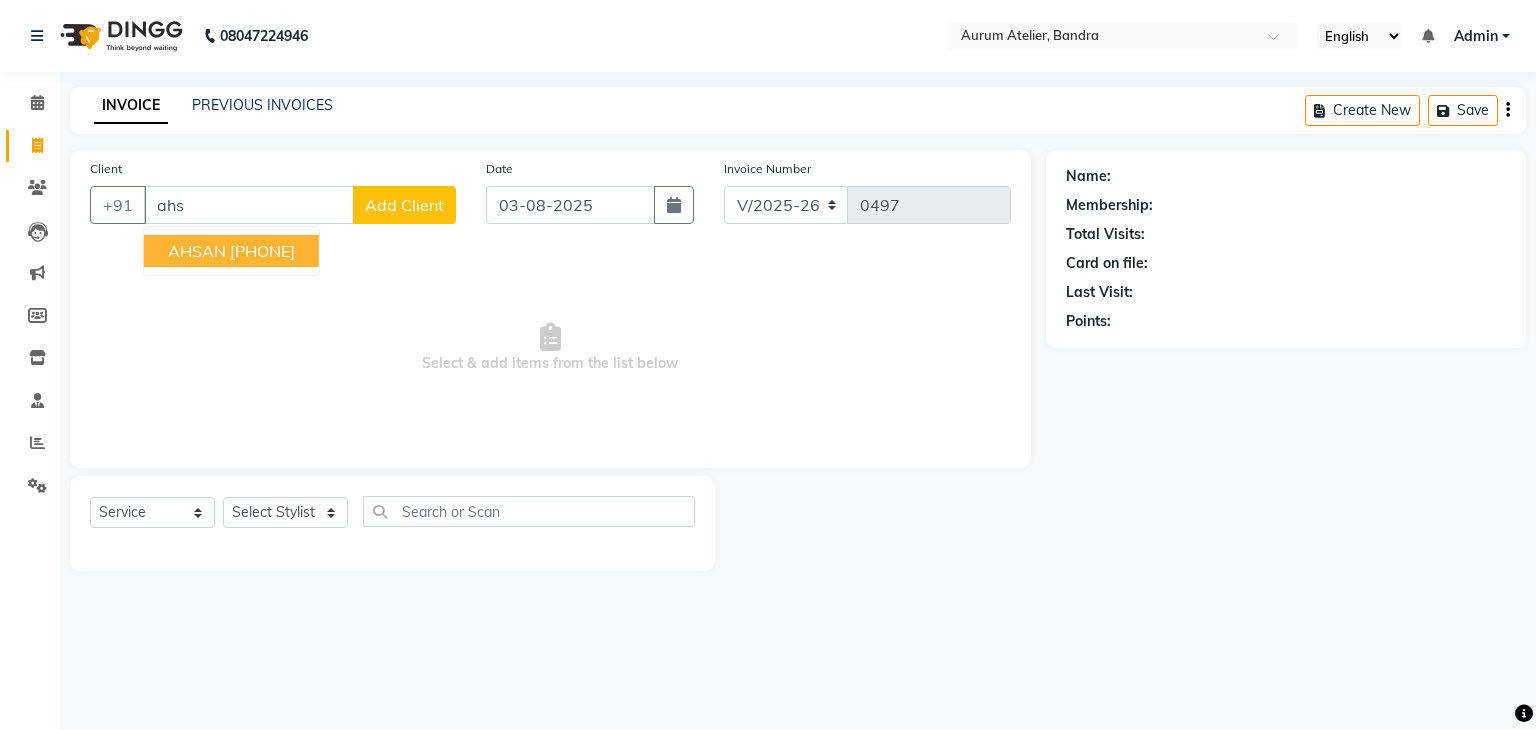 click on "[PHONE]" at bounding box center [262, 251] 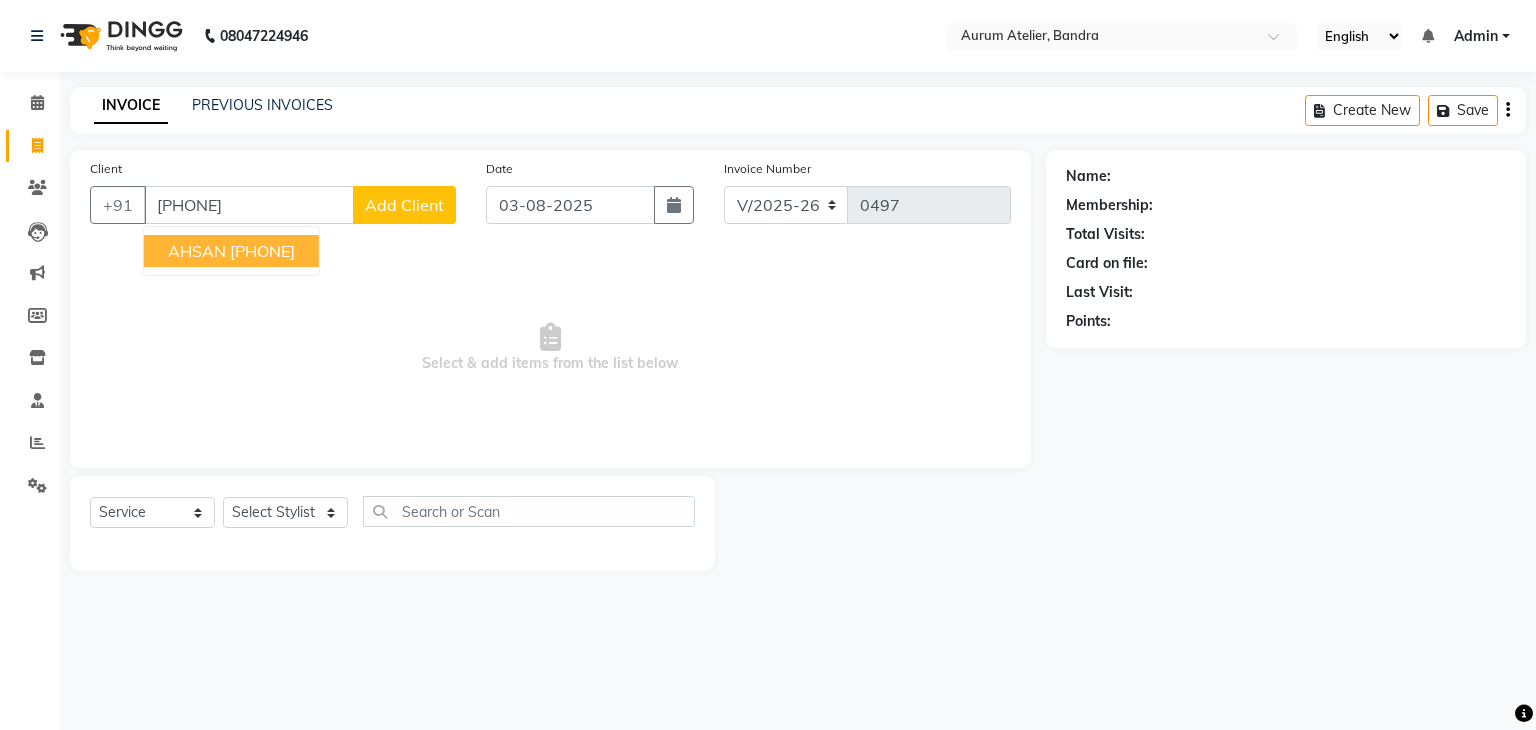 type on "[PHONE]" 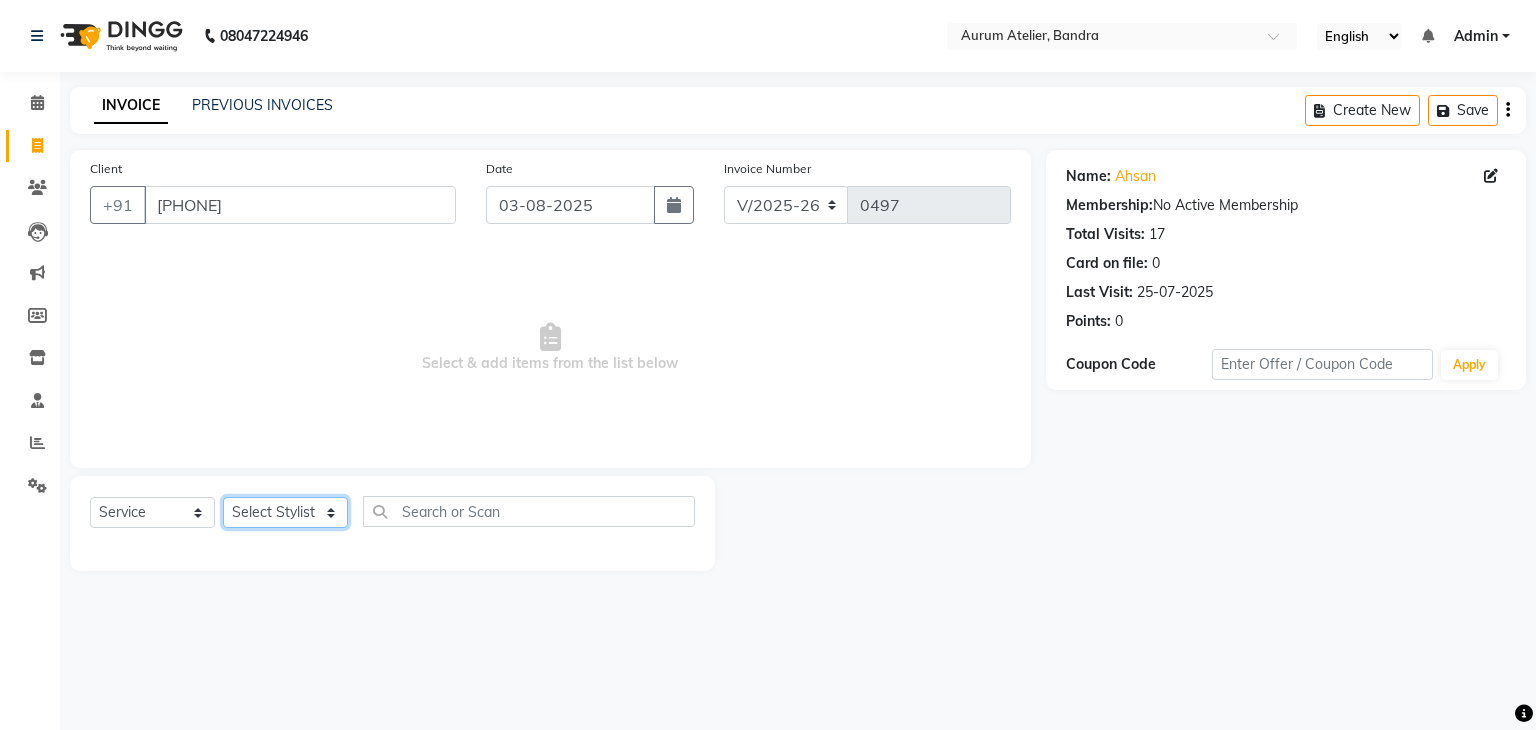 click on "Select Stylist [FIRST] [FIRST] [FIRST] [FIRST] [FIRST] [FIRST] [FIRST] [FIRST] [FIRST]" 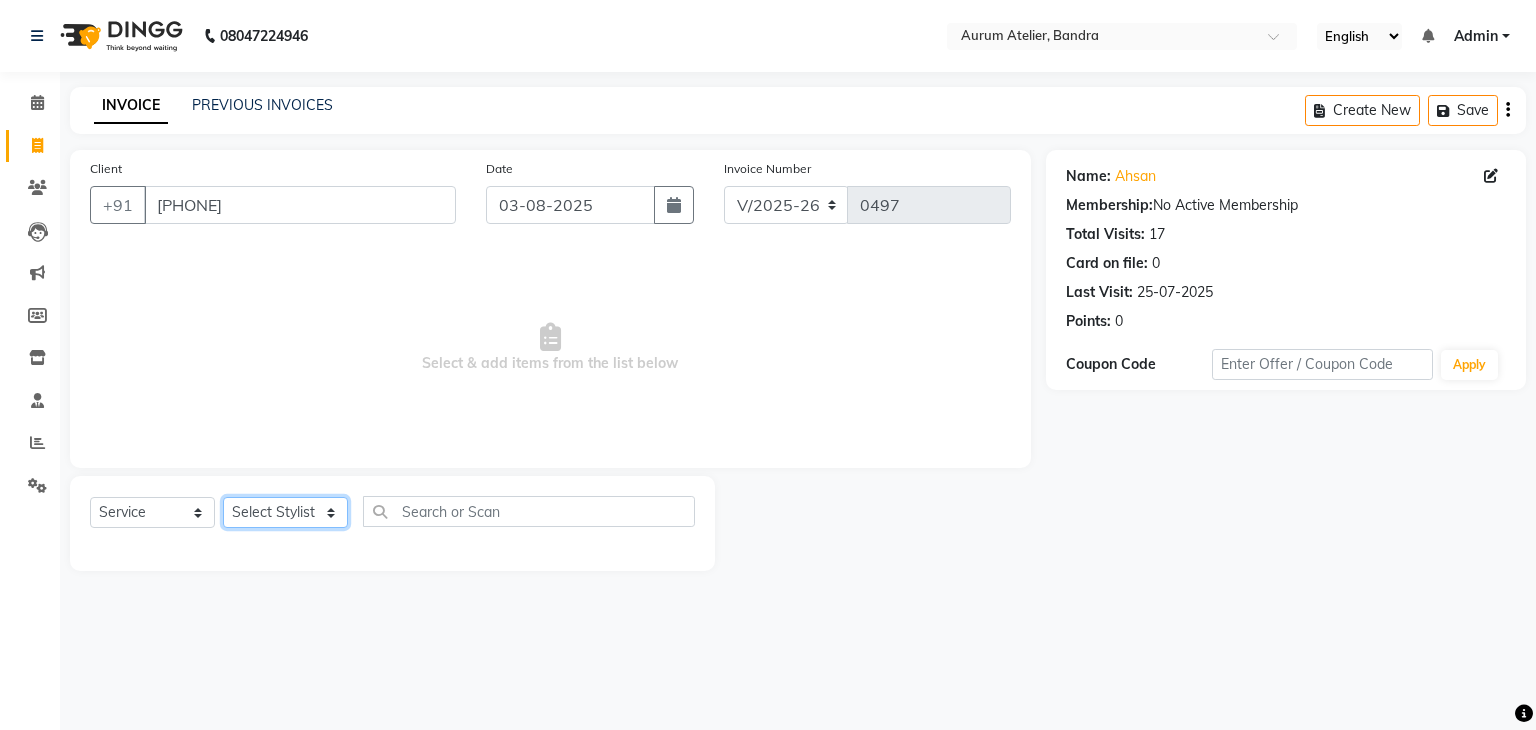 select on "66082" 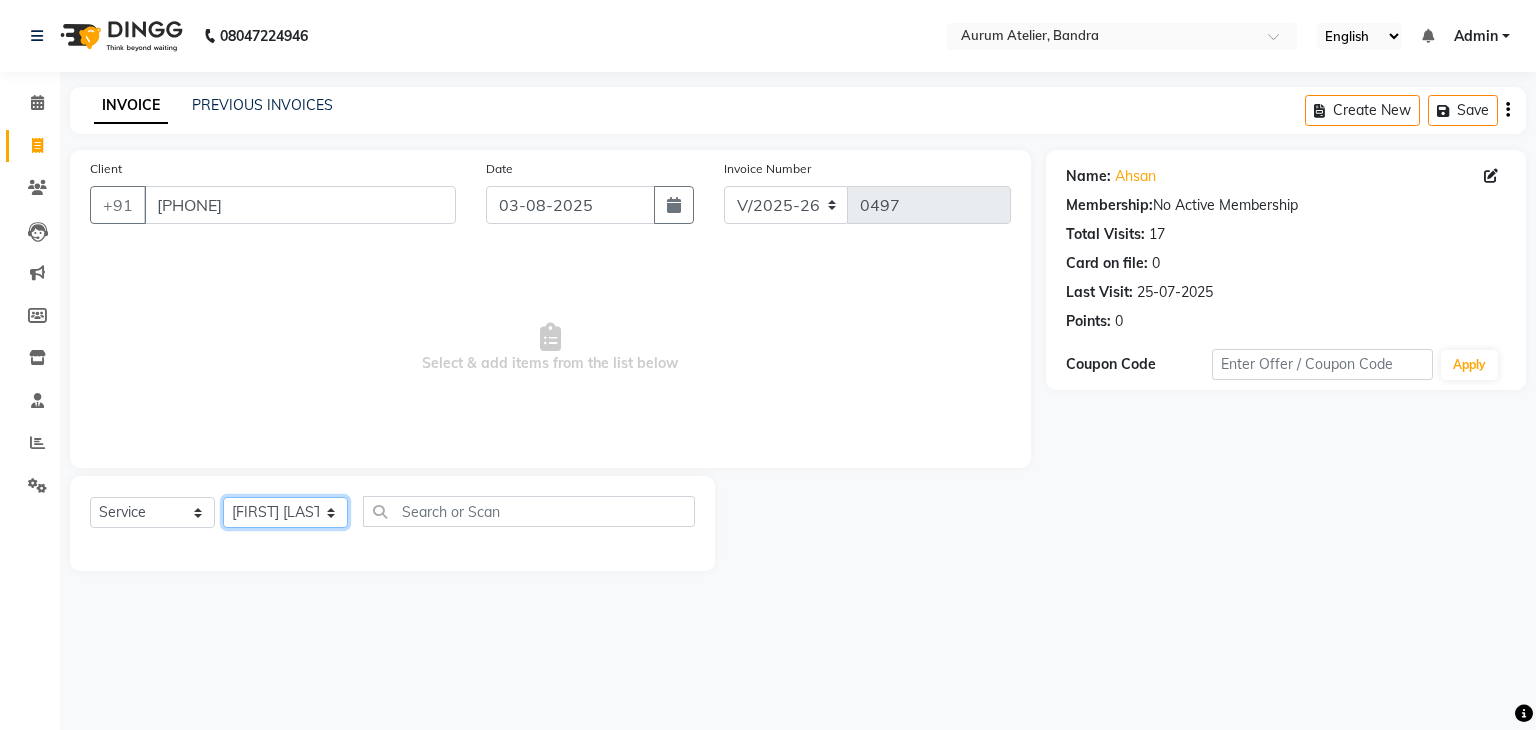 click on "Select Stylist [FIRST] [FIRST] [FIRST] [FIRST] [FIRST] [FIRST] [FIRST] [FIRST] [FIRST]" 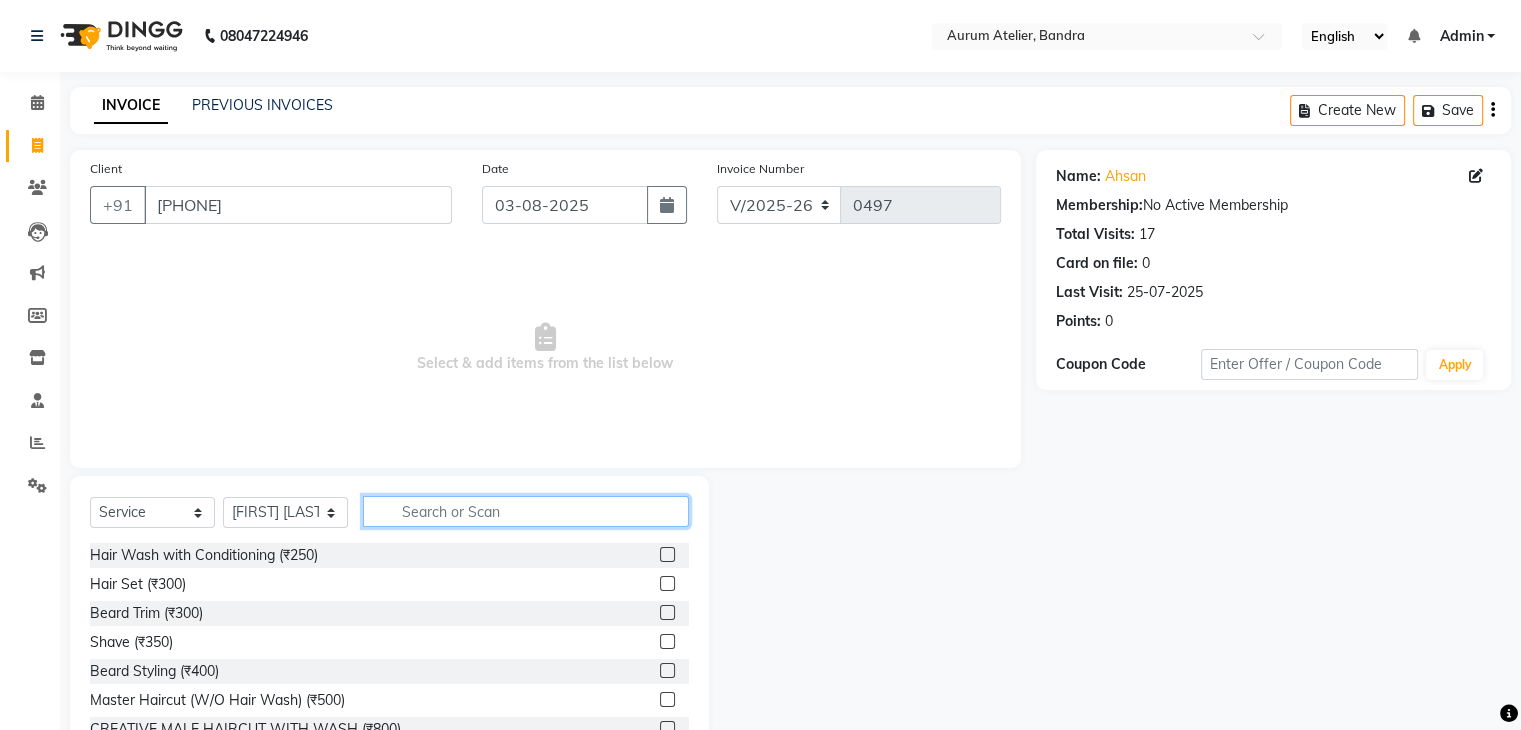 click 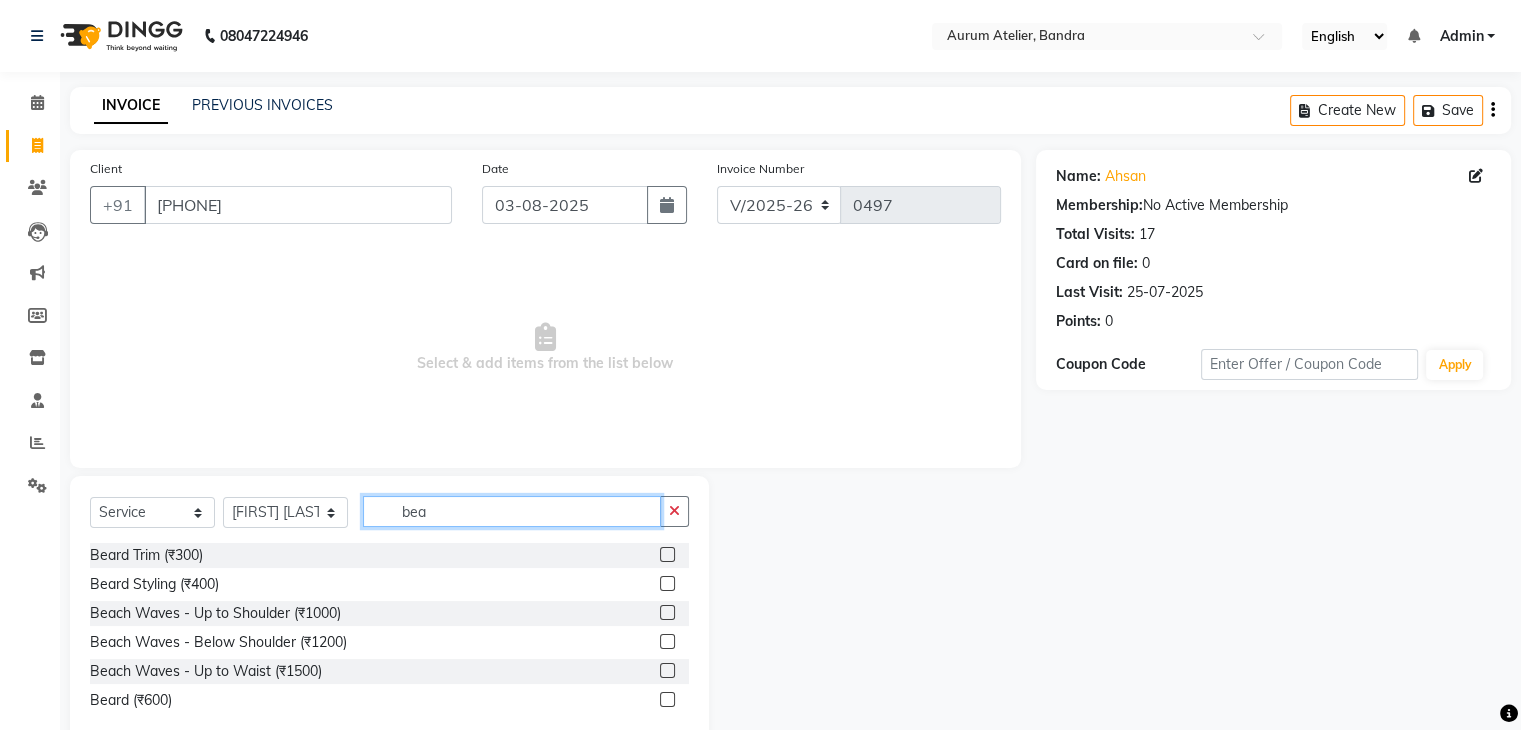 type on "bea" 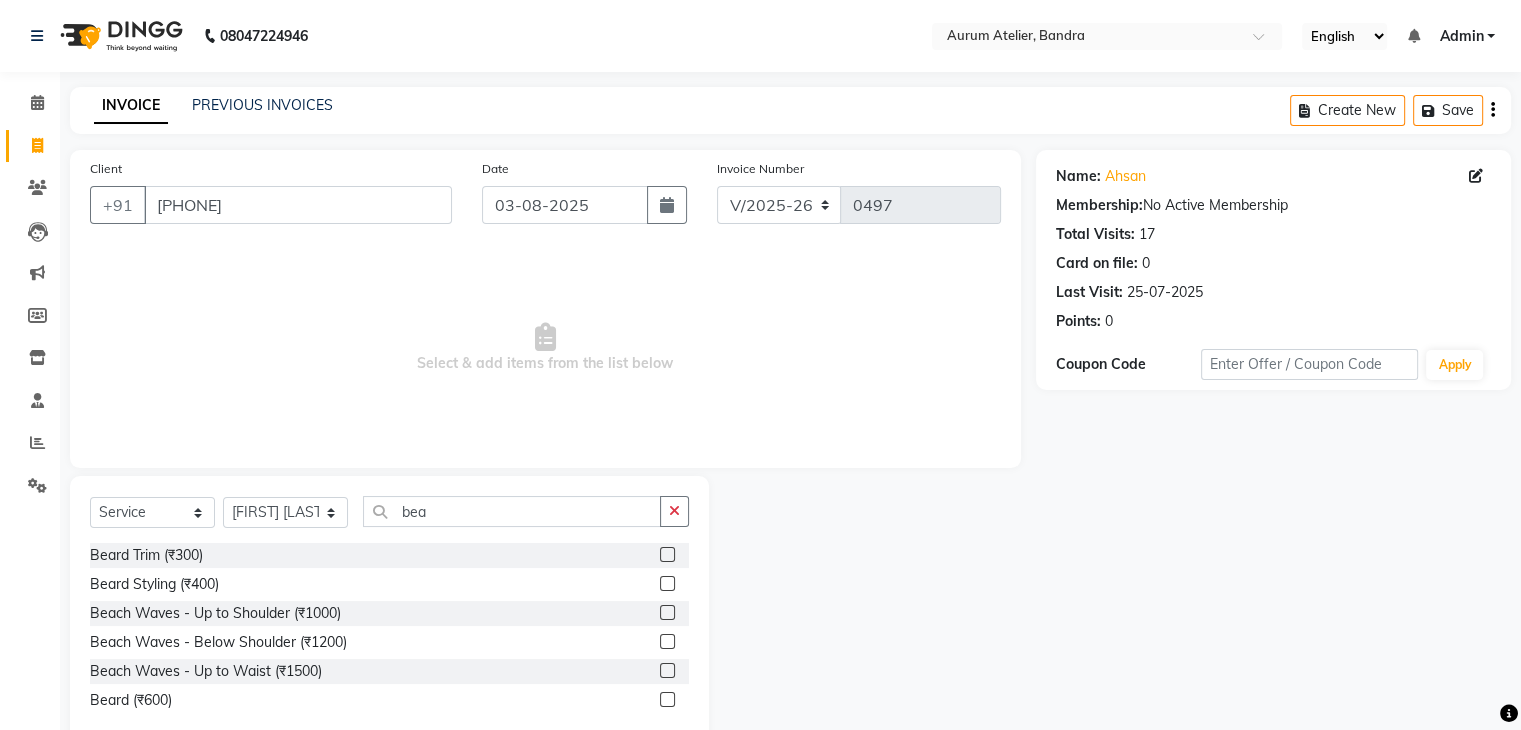 click 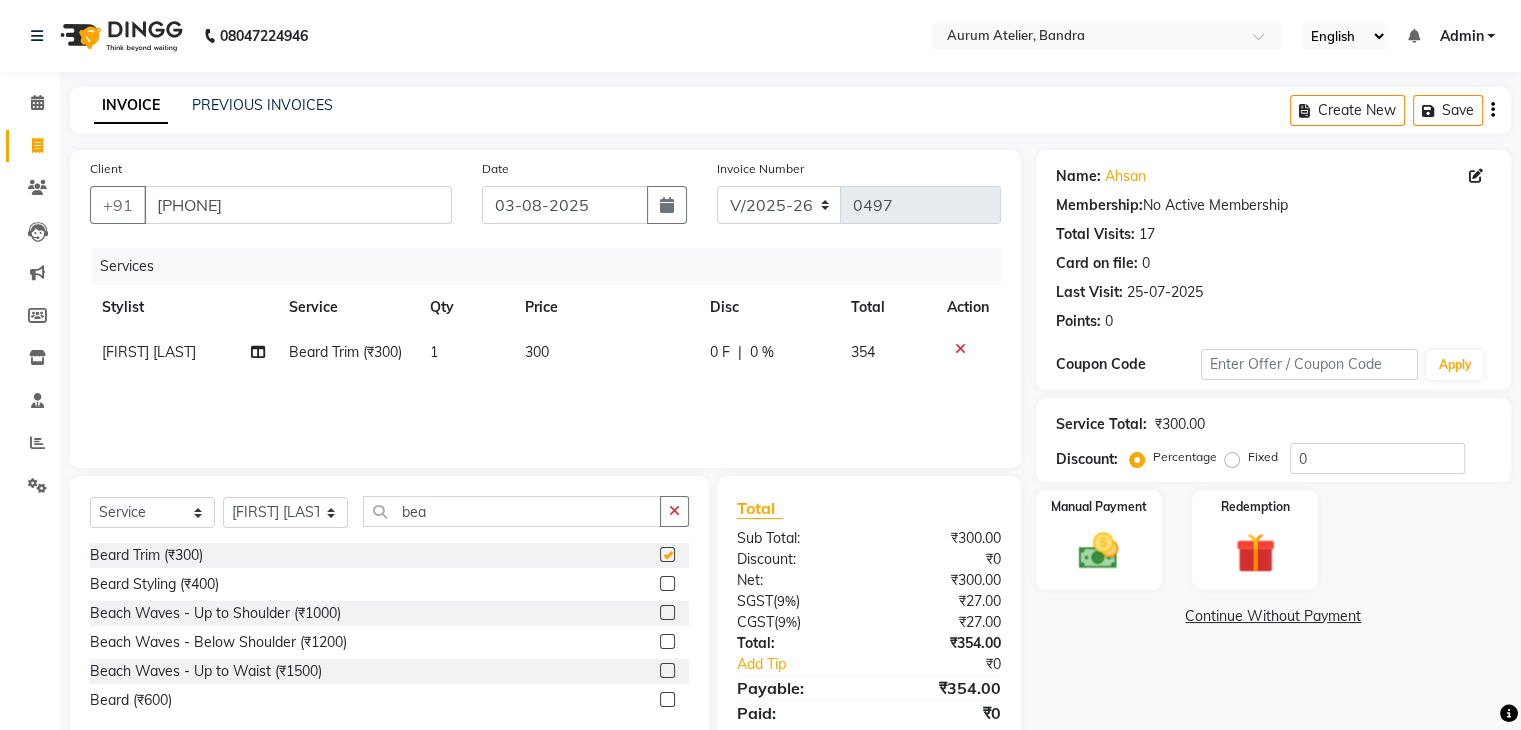 checkbox on "false" 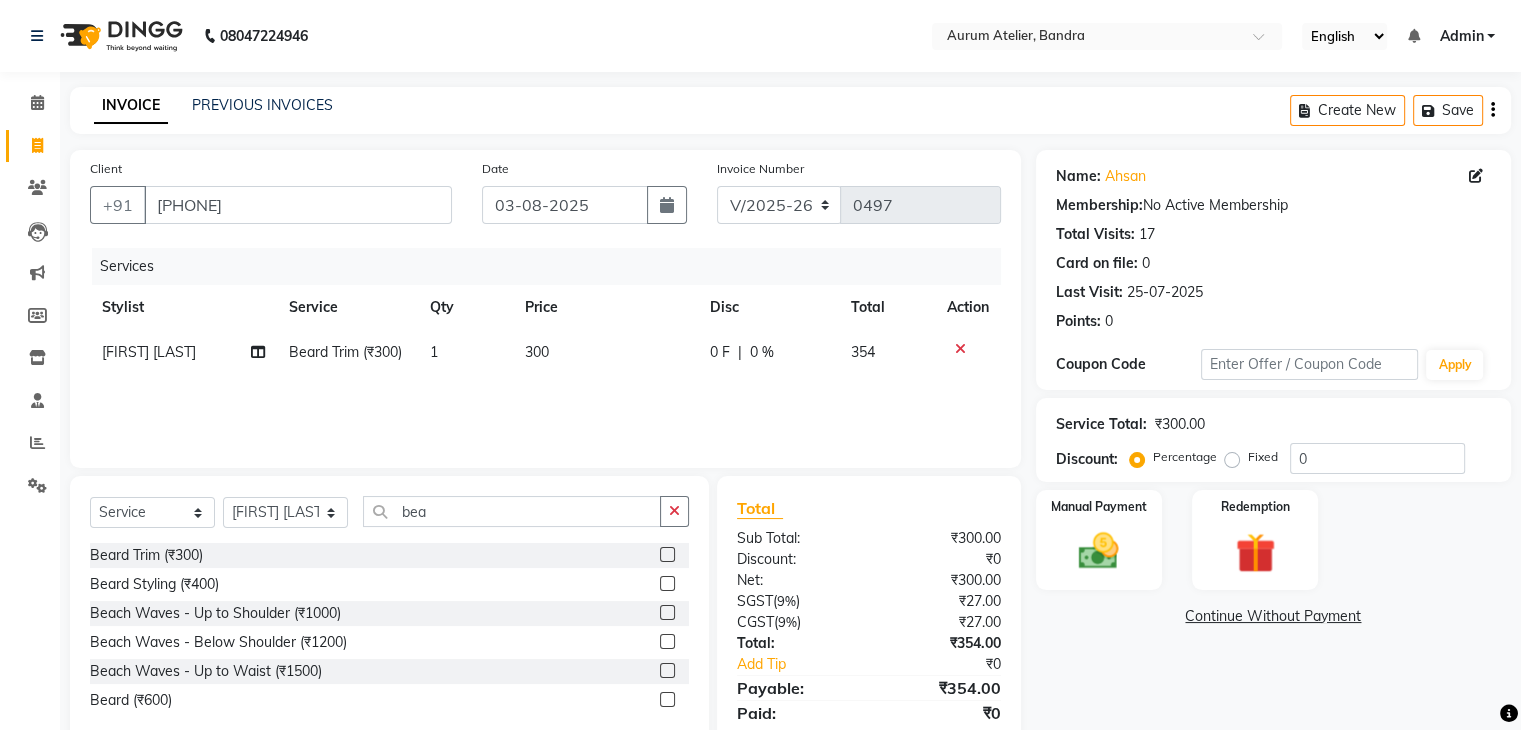 scroll, scrollTop: 71, scrollLeft: 0, axis: vertical 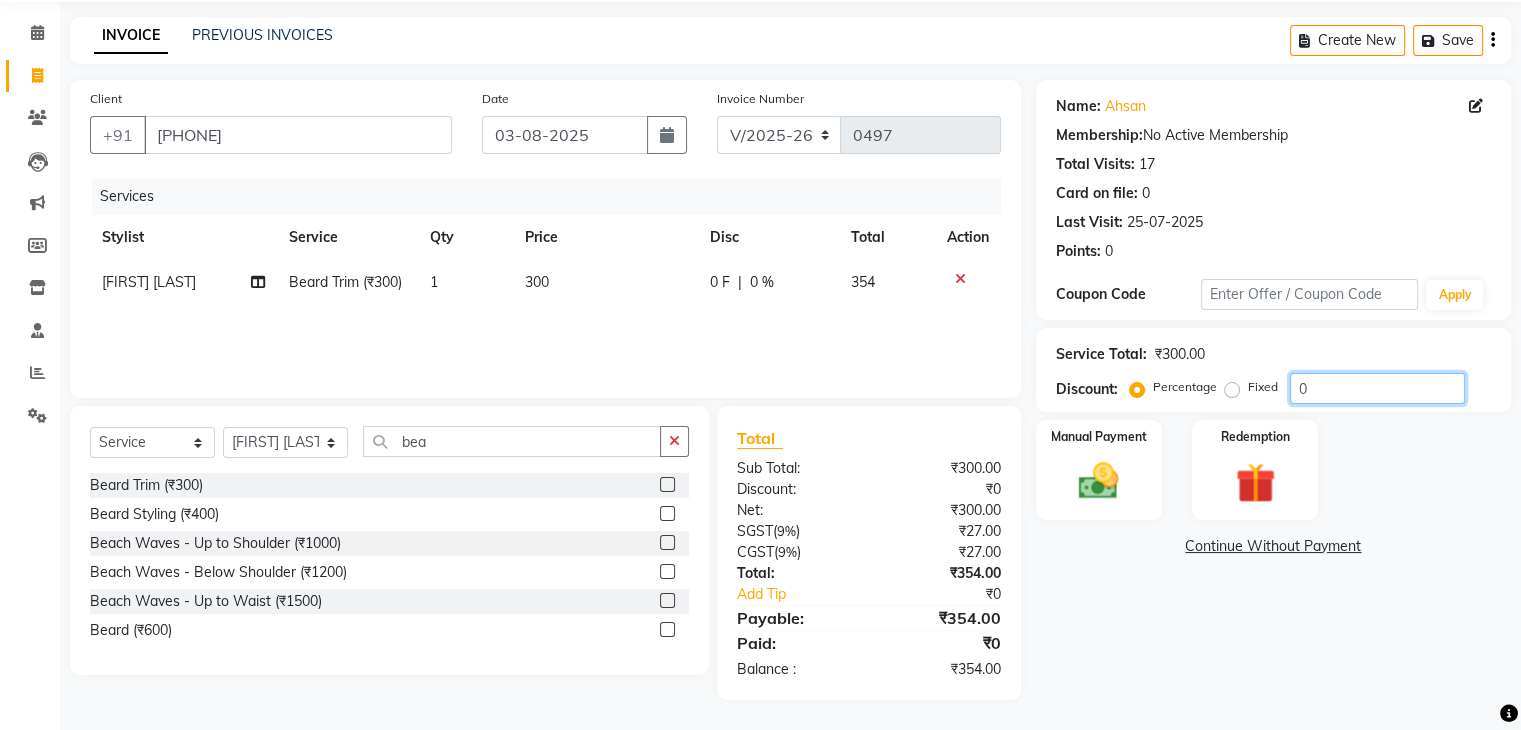click on "0" 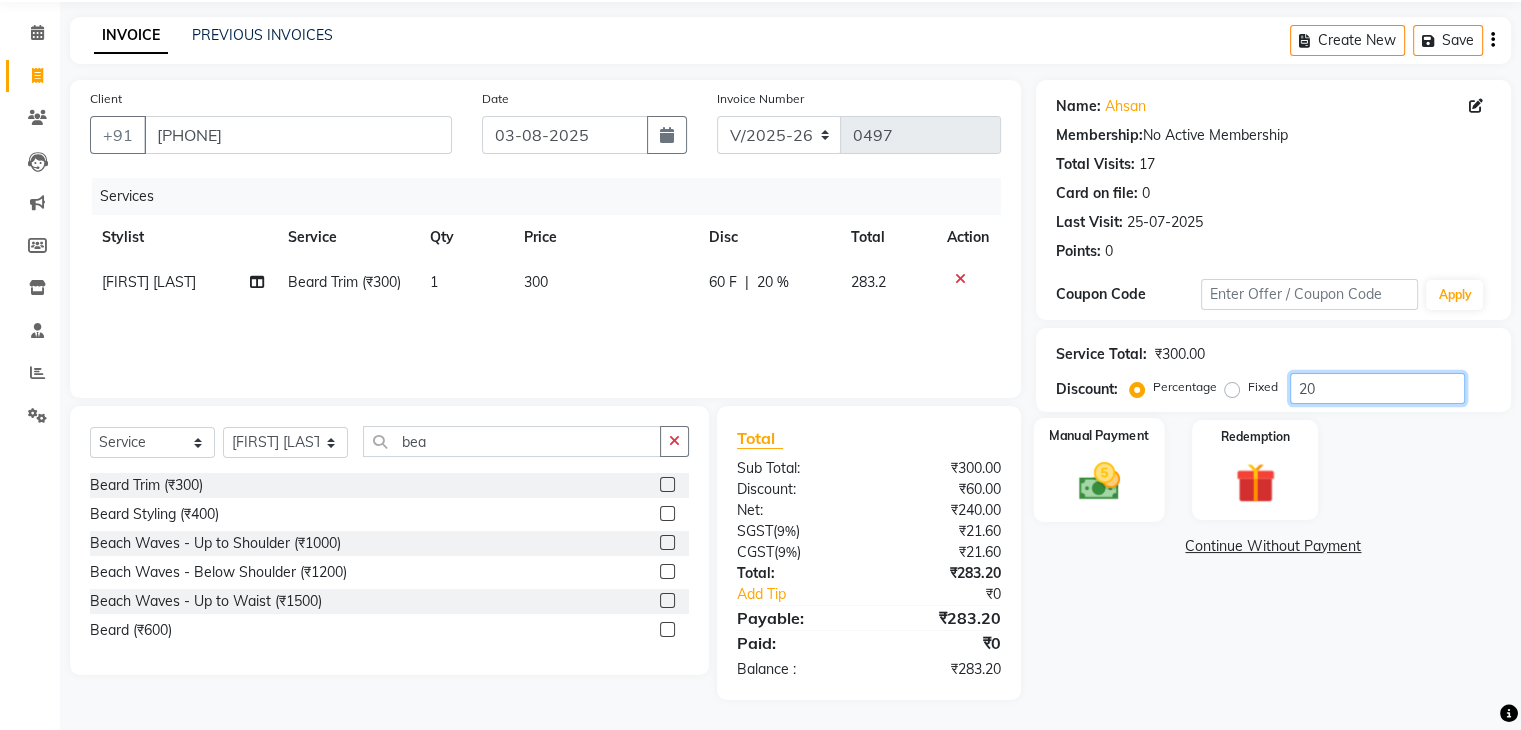 type on "20" 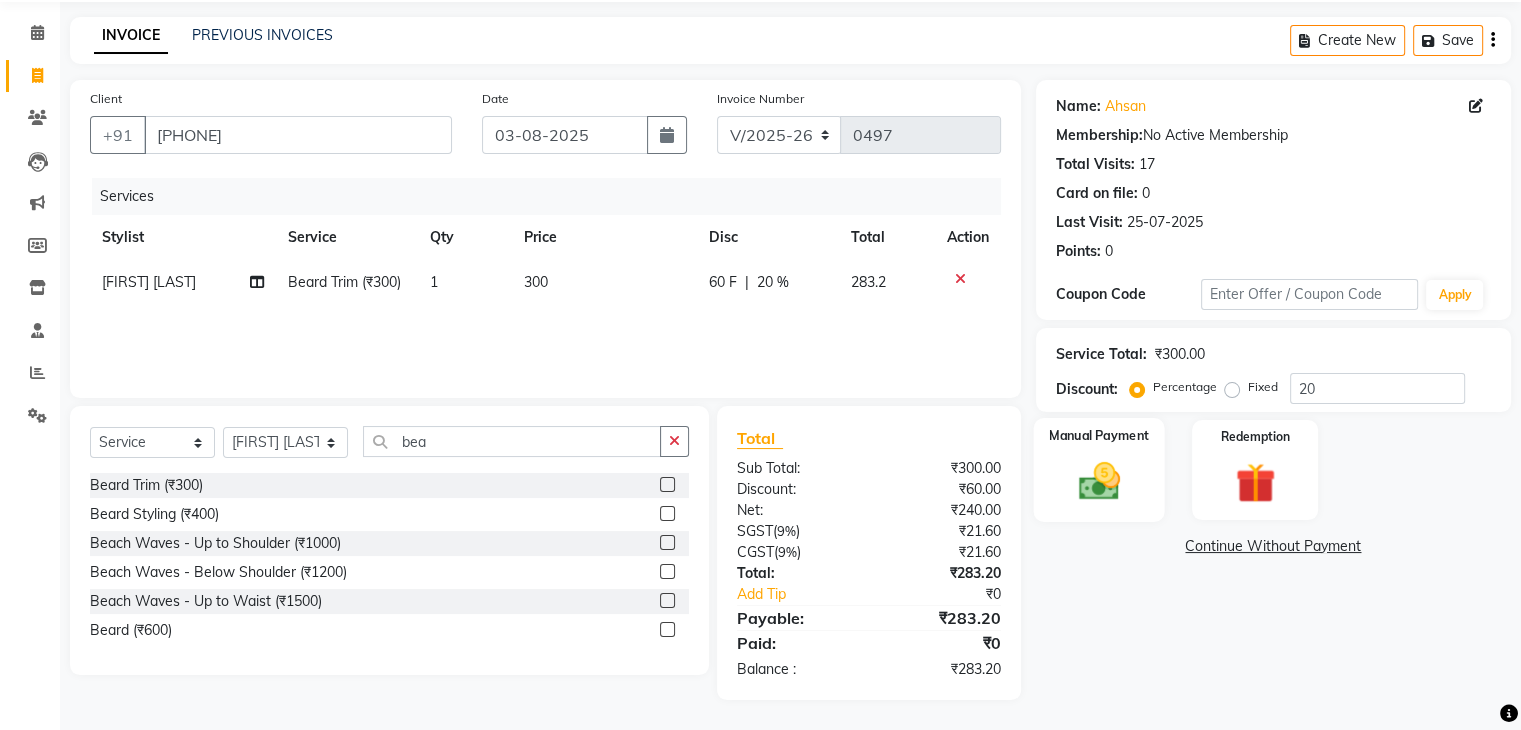 click 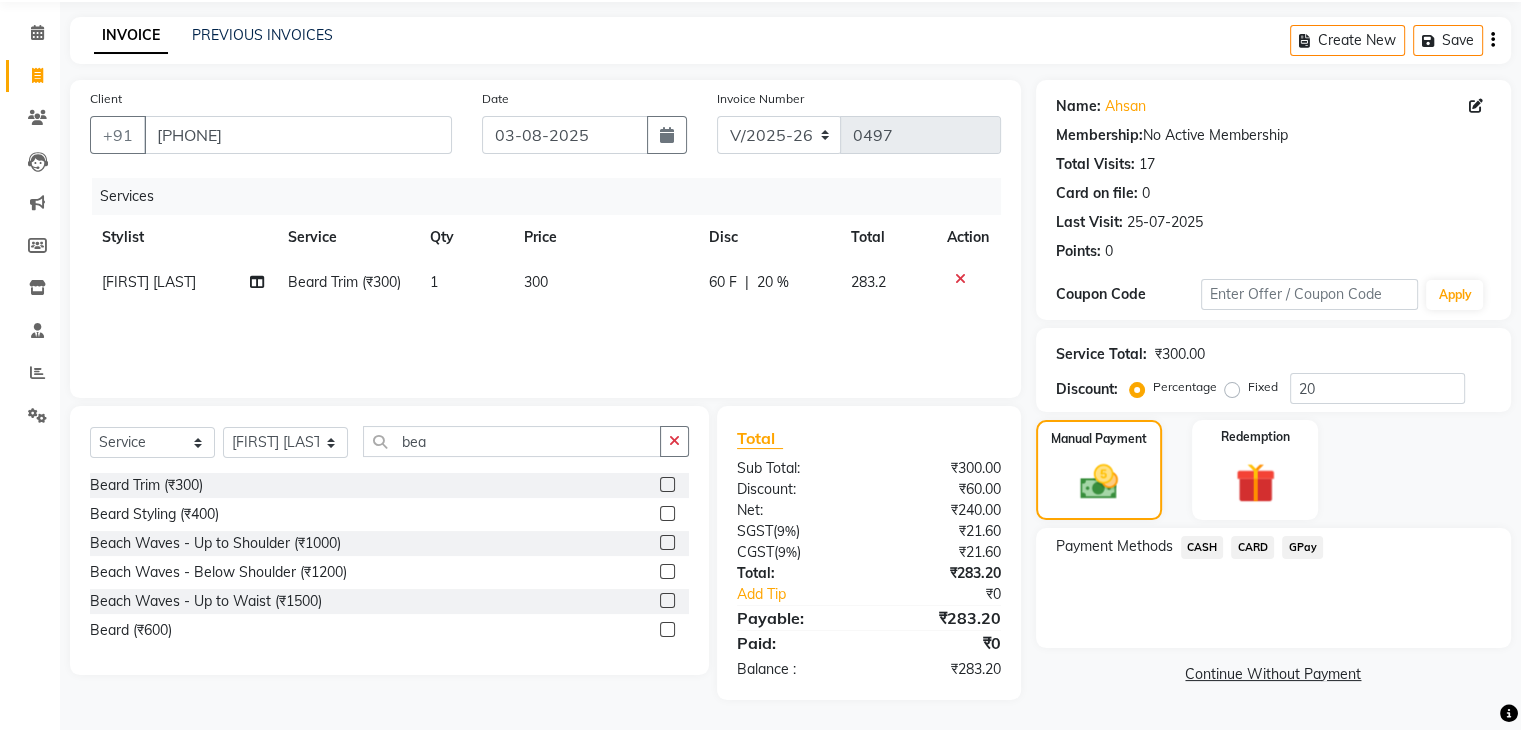 click on "GPay" 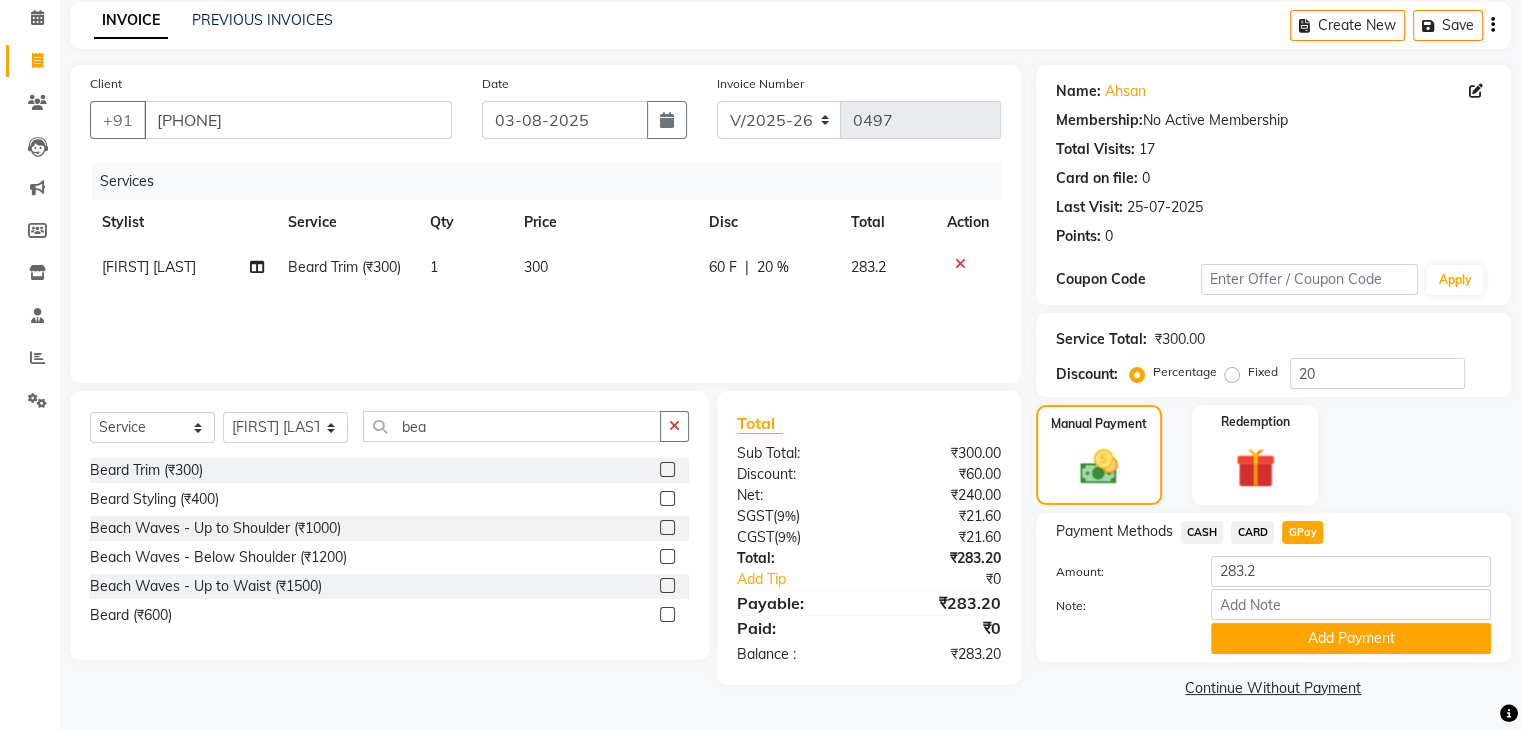 scroll, scrollTop: 89, scrollLeft: 0, axis: vertical 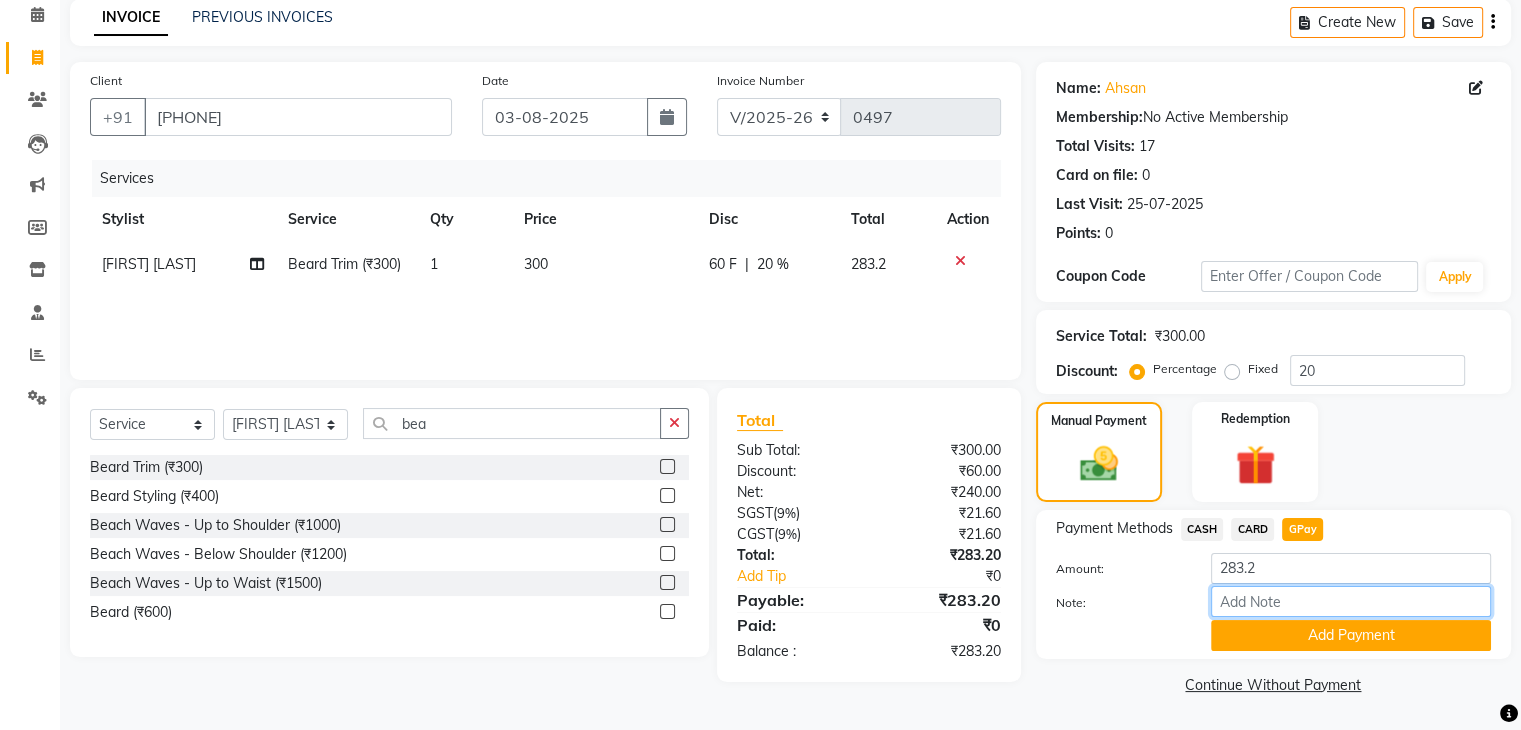 click on "Note:" at bounding box center [1351, 601] 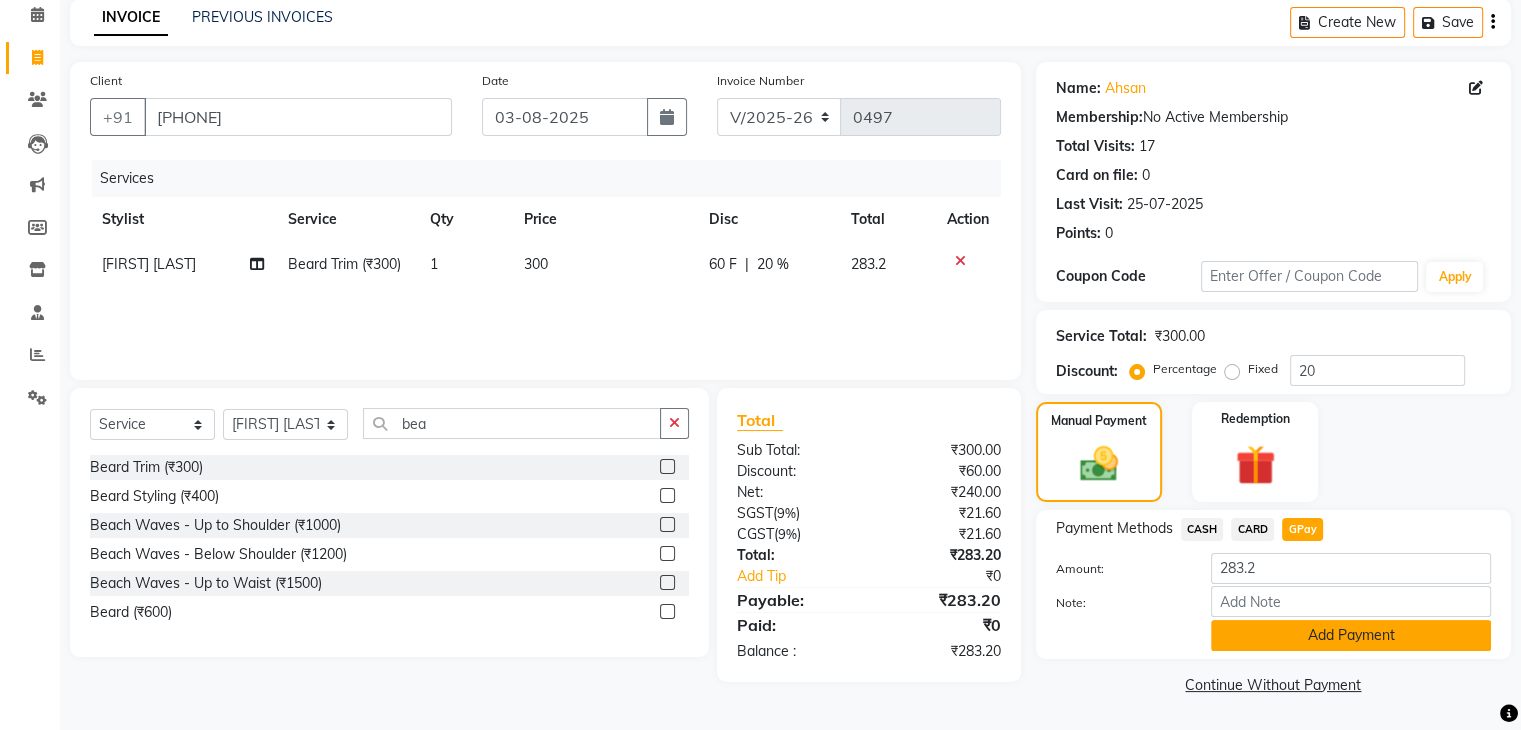 click on "Add Payment" 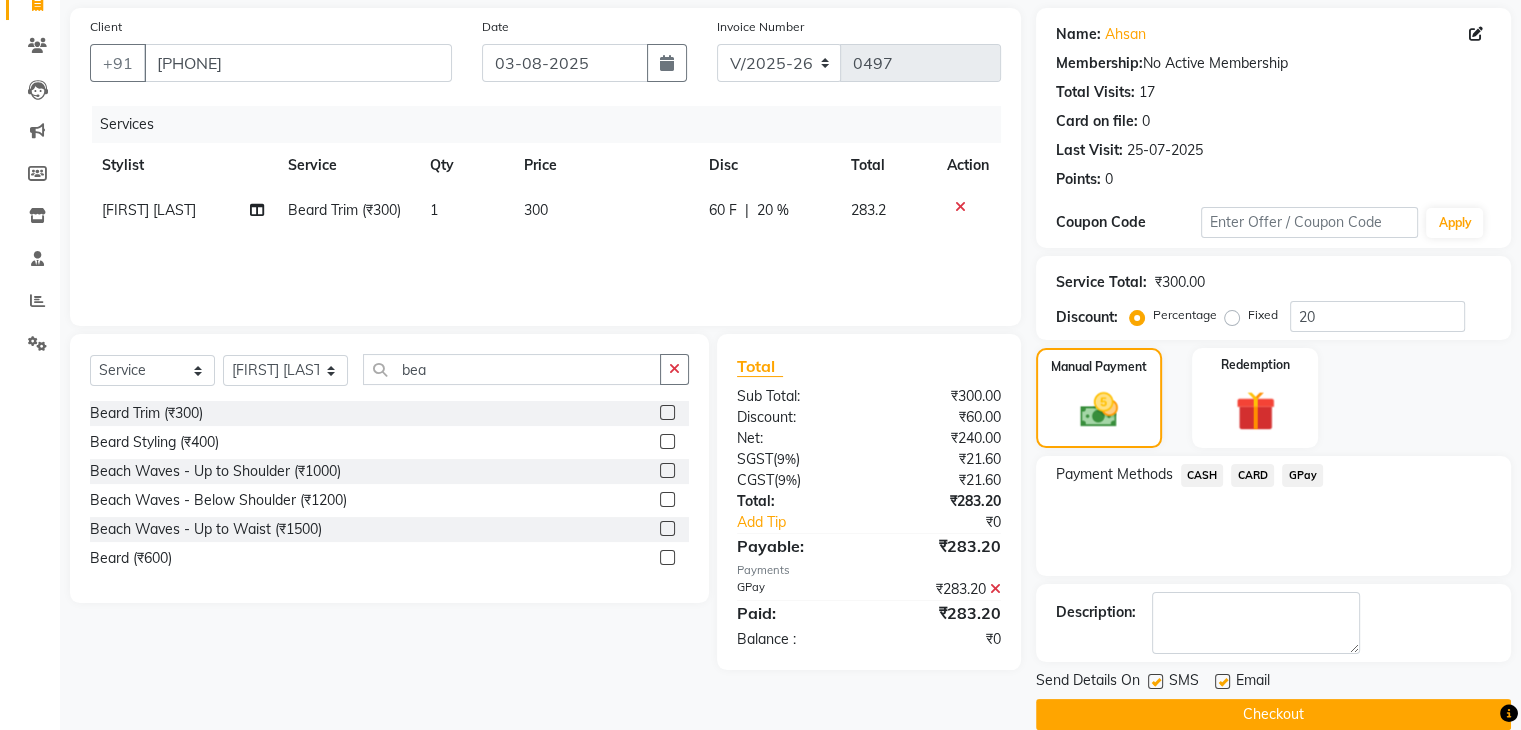 scroll, scrollTop: 171, scrollLeft: 0, axis: vertical 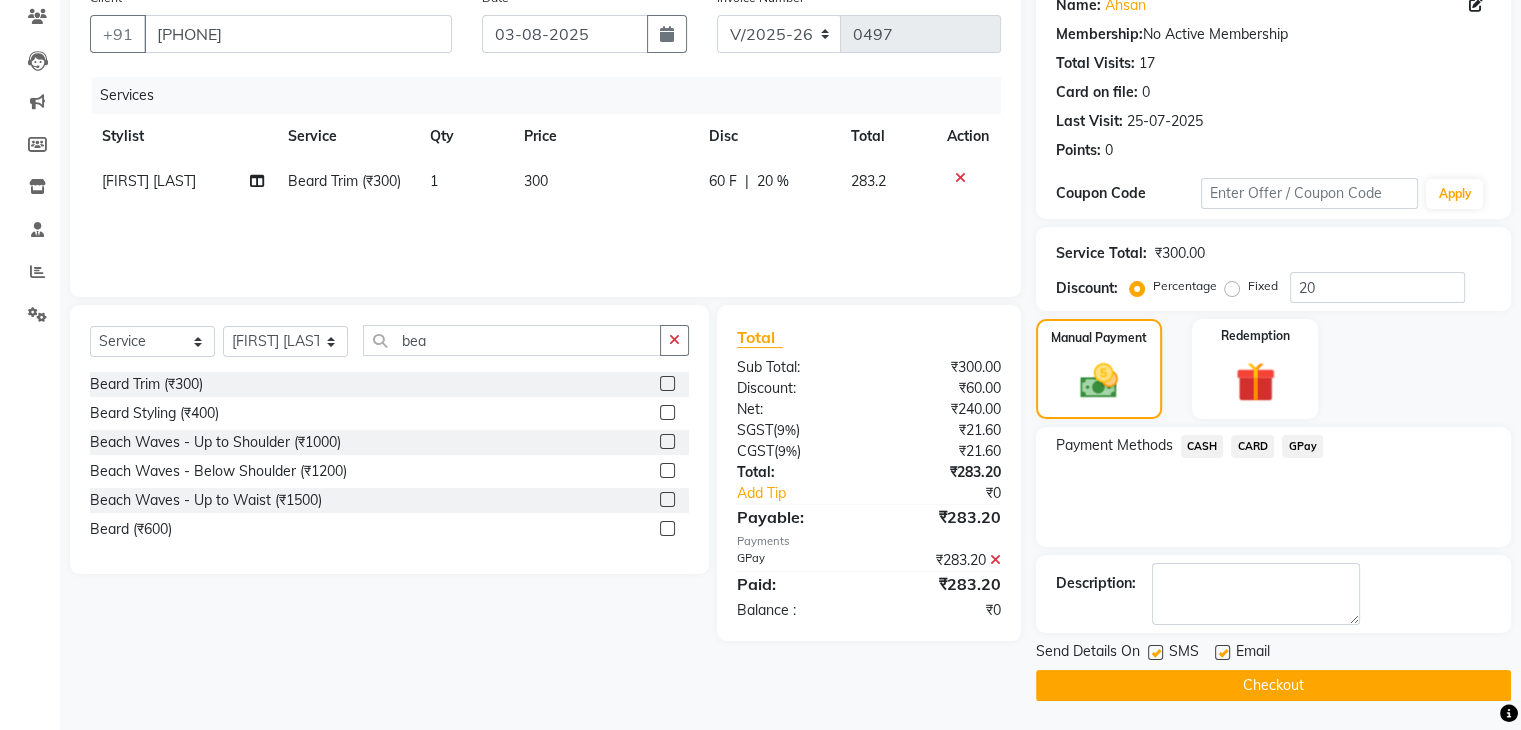 click on "Checkout" 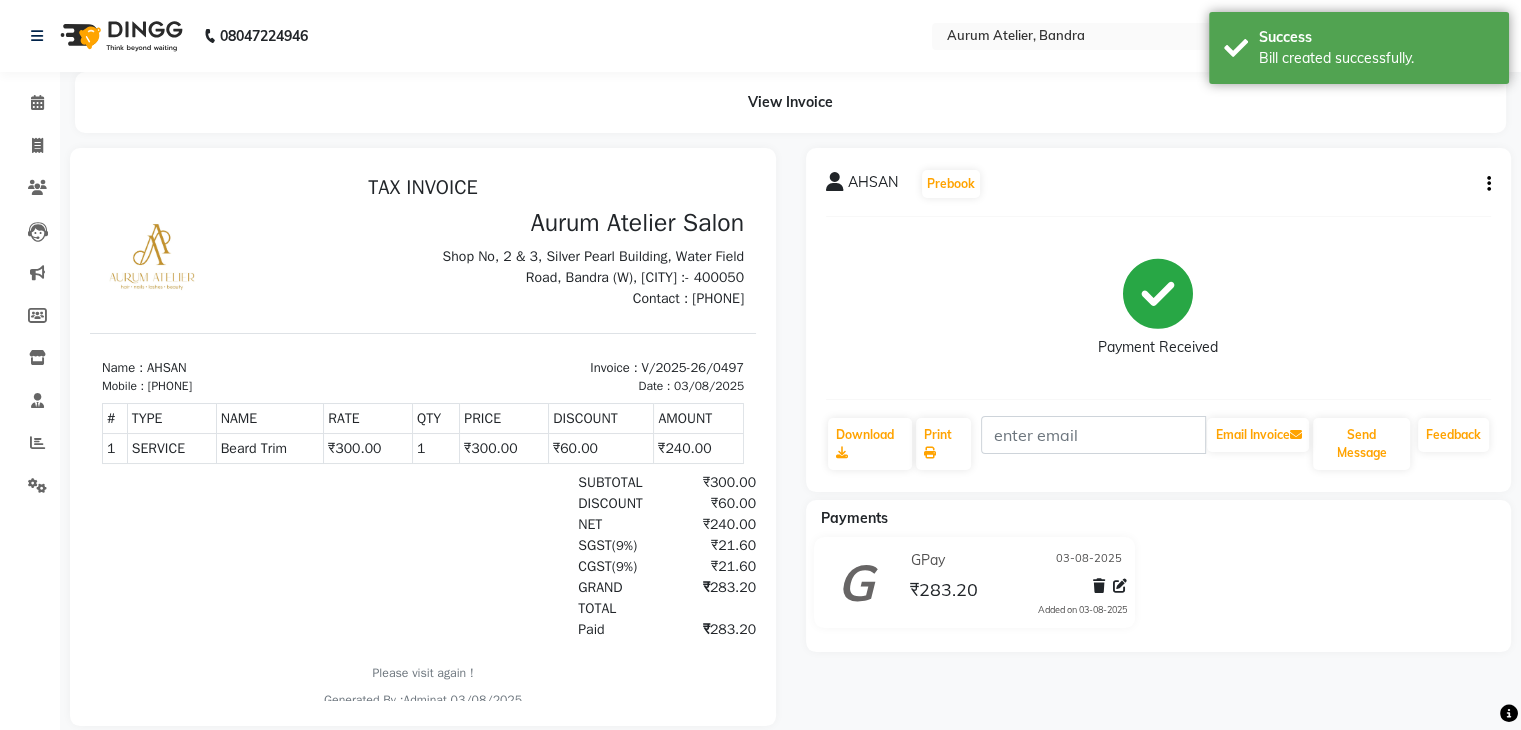 scroll, scrollTop: 40, scrollLeft: 0, axis: vertical 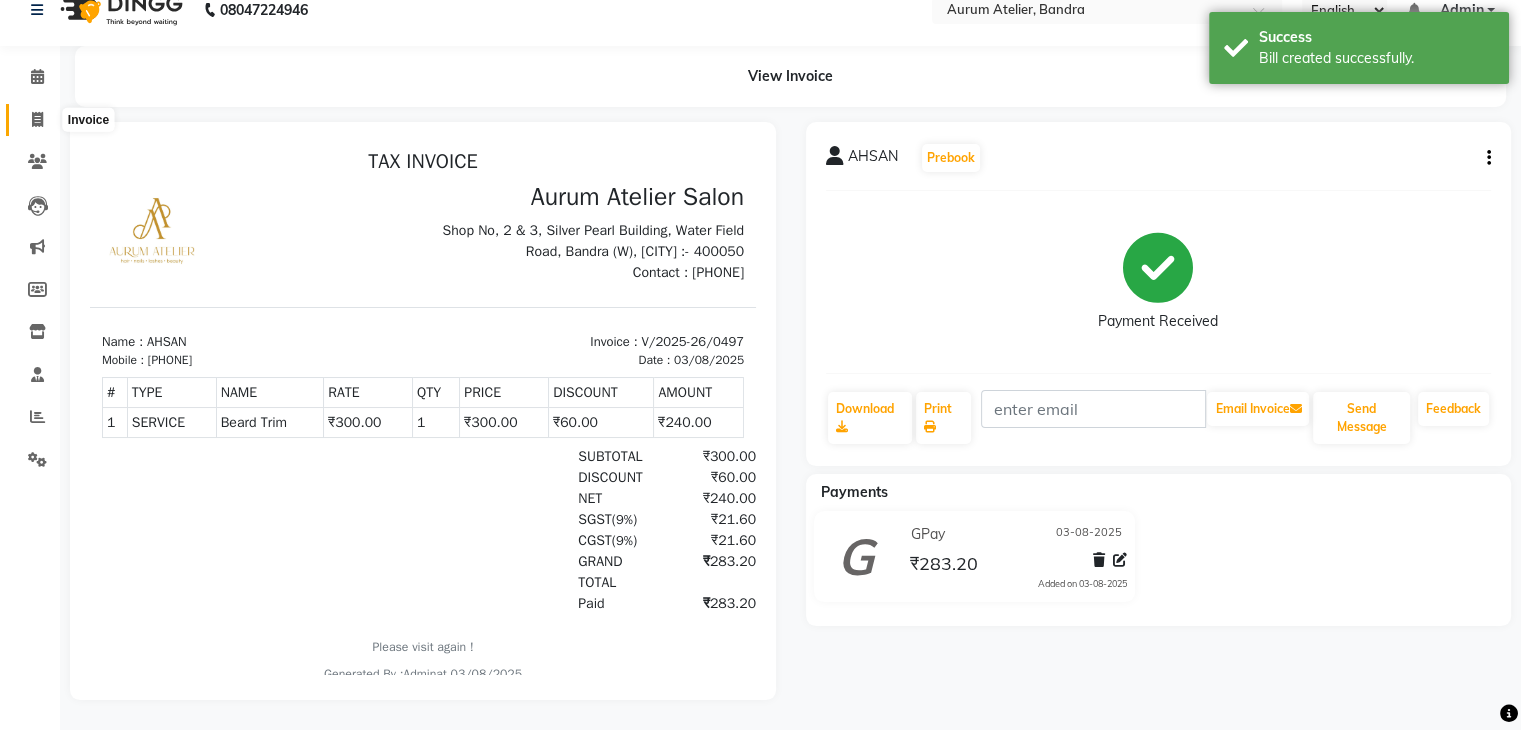 click 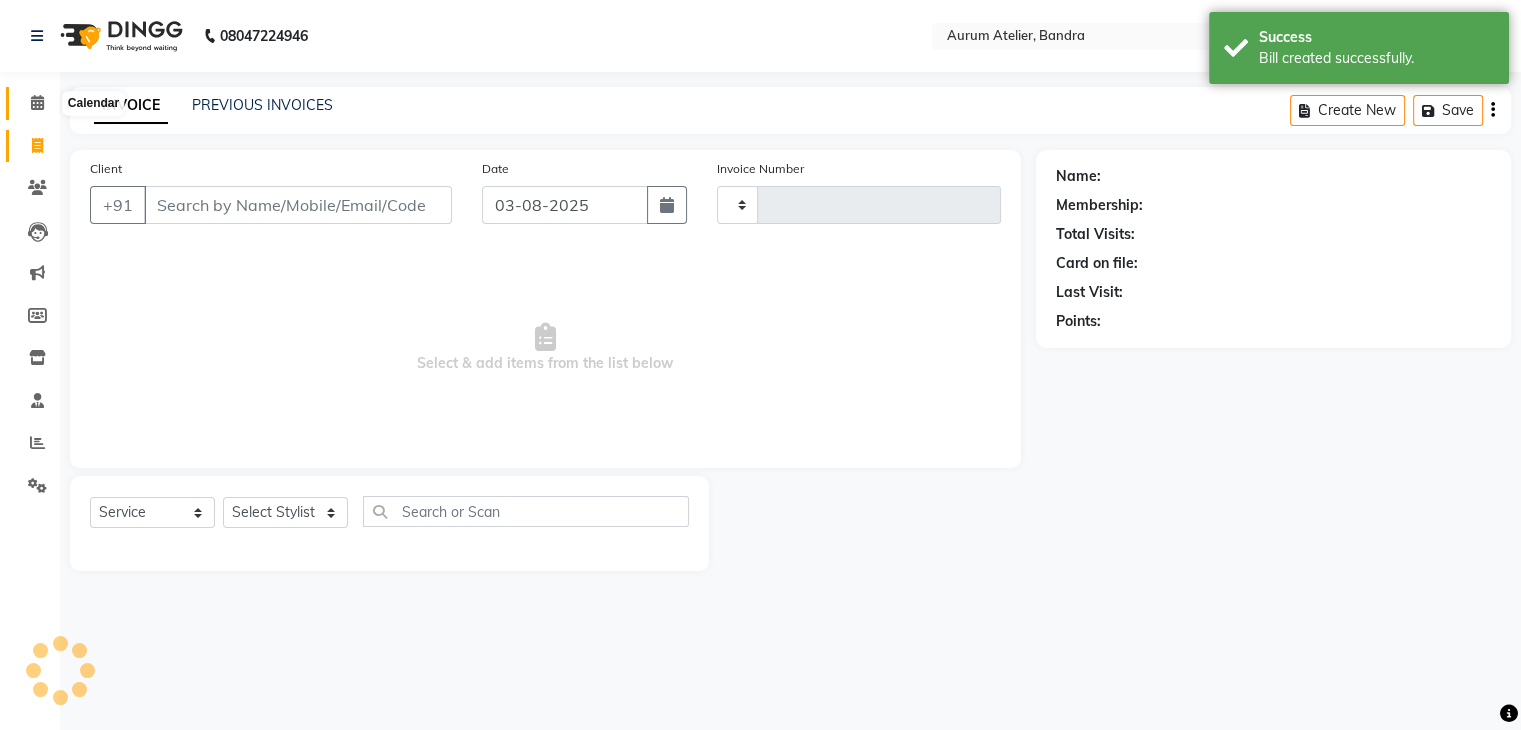 scroll, scrollTop: 0, scrollLeft: 0, axis: both 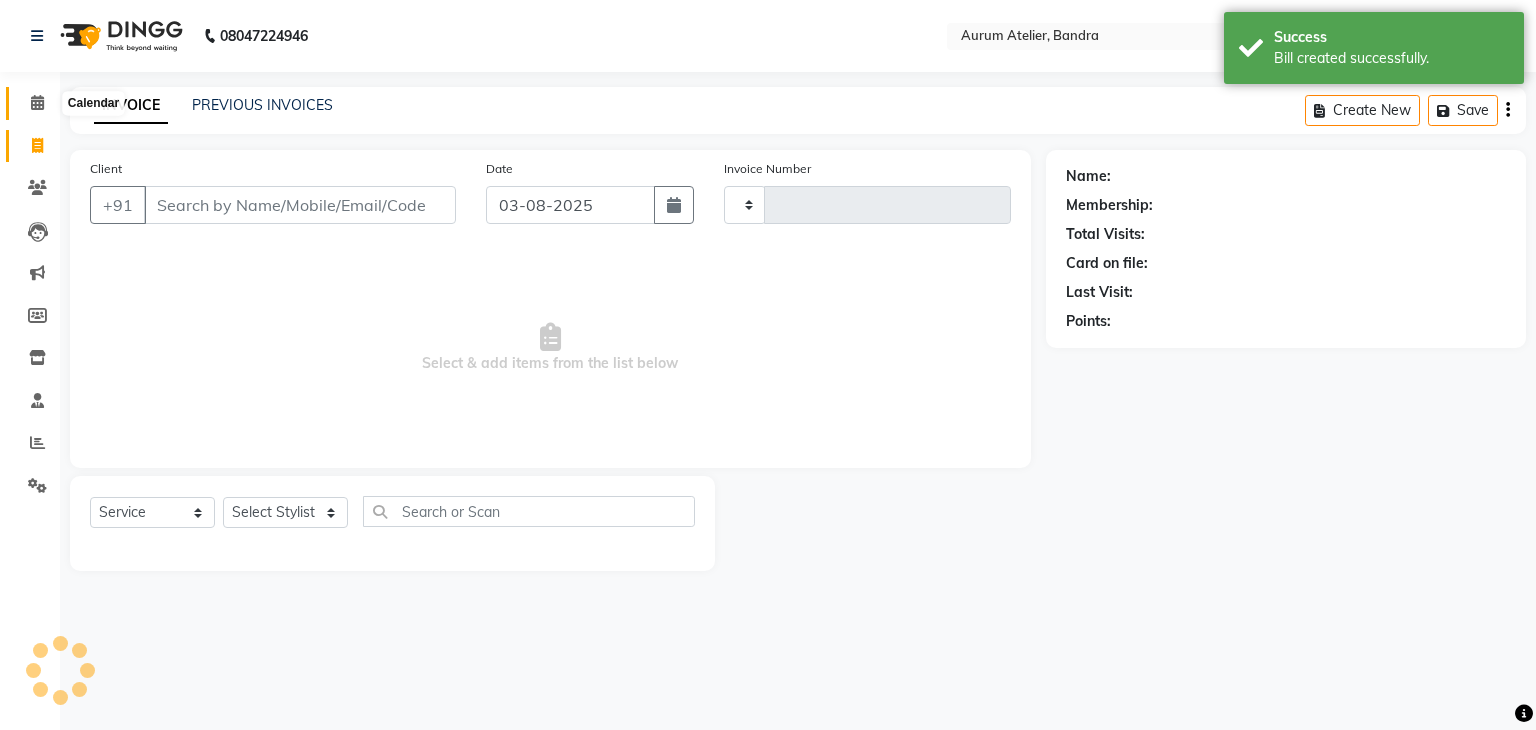 type on "0498" 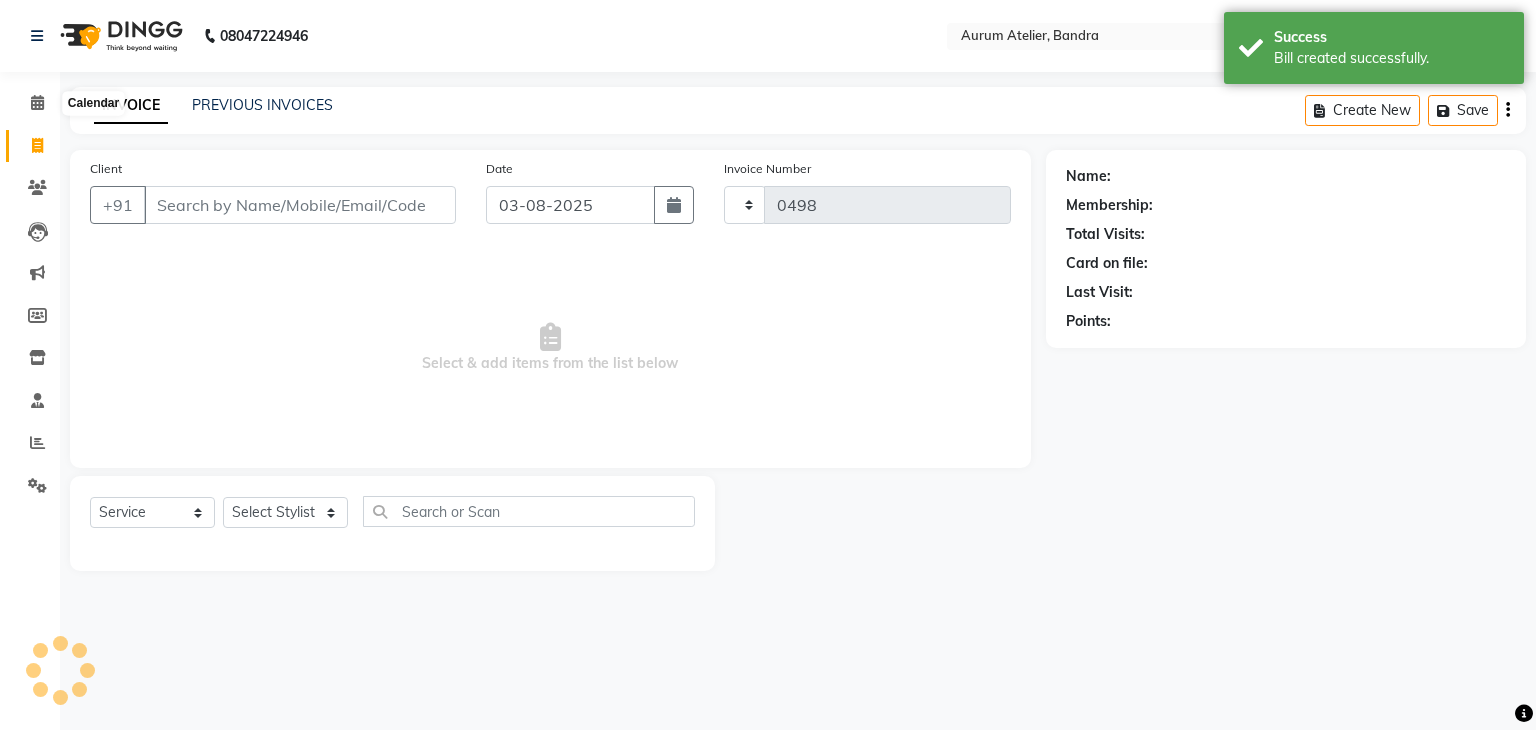 select on "7410" 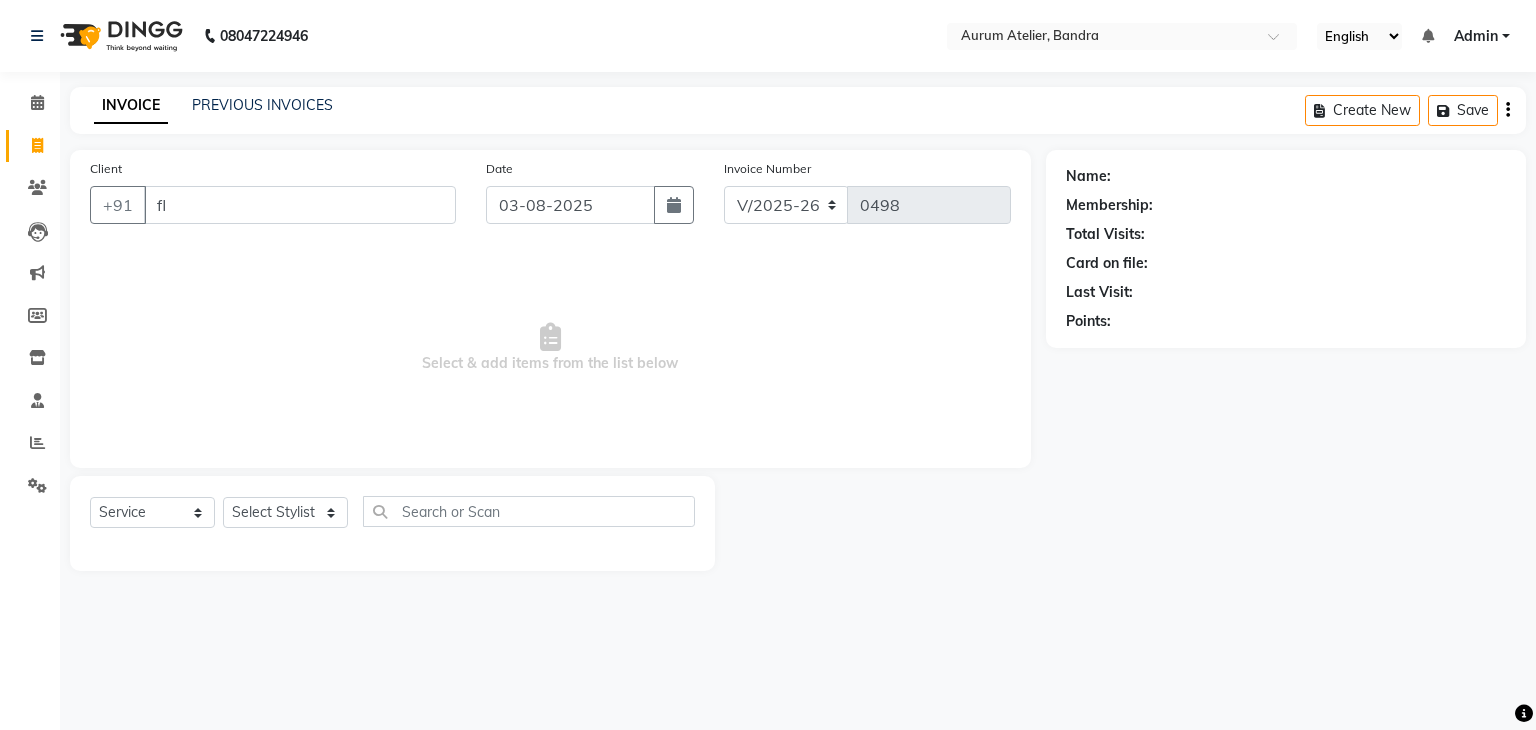 type on "f" 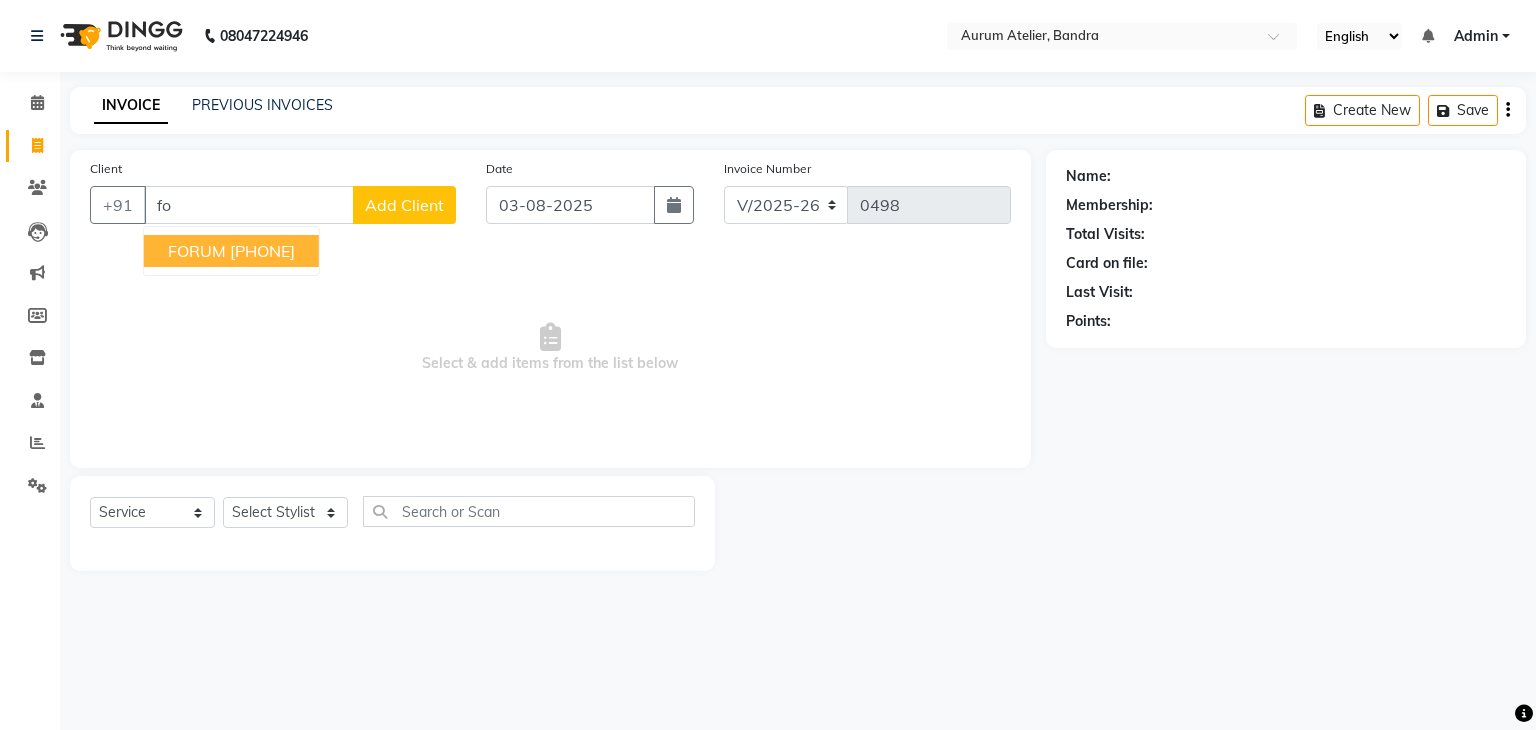 type on "f" 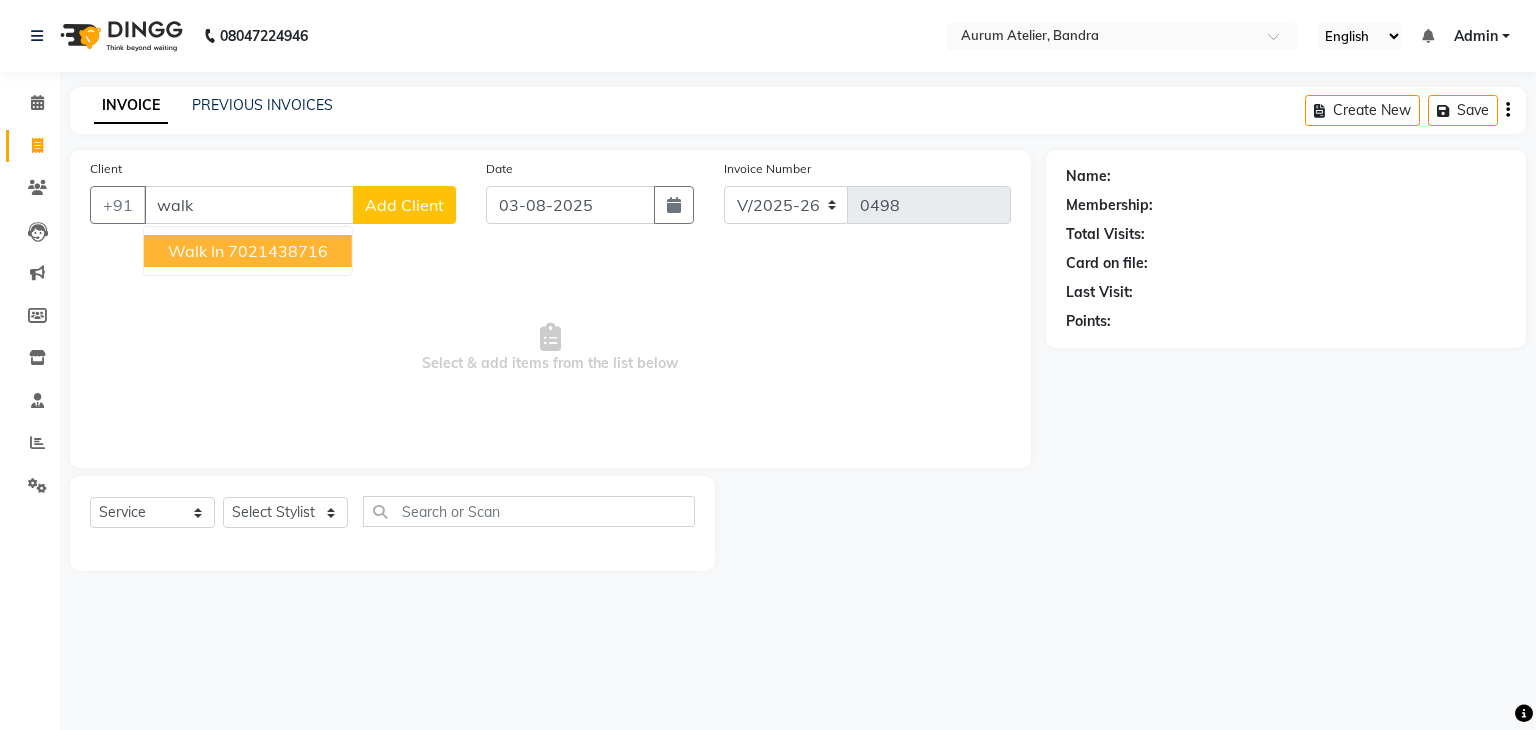click on "Client +91 walk walk in  [PHONE] Add Client Date 03-08-2025 Invoice Number C/2025-26 V/2025 V/2025-26 0498  Select & add items from the list below" 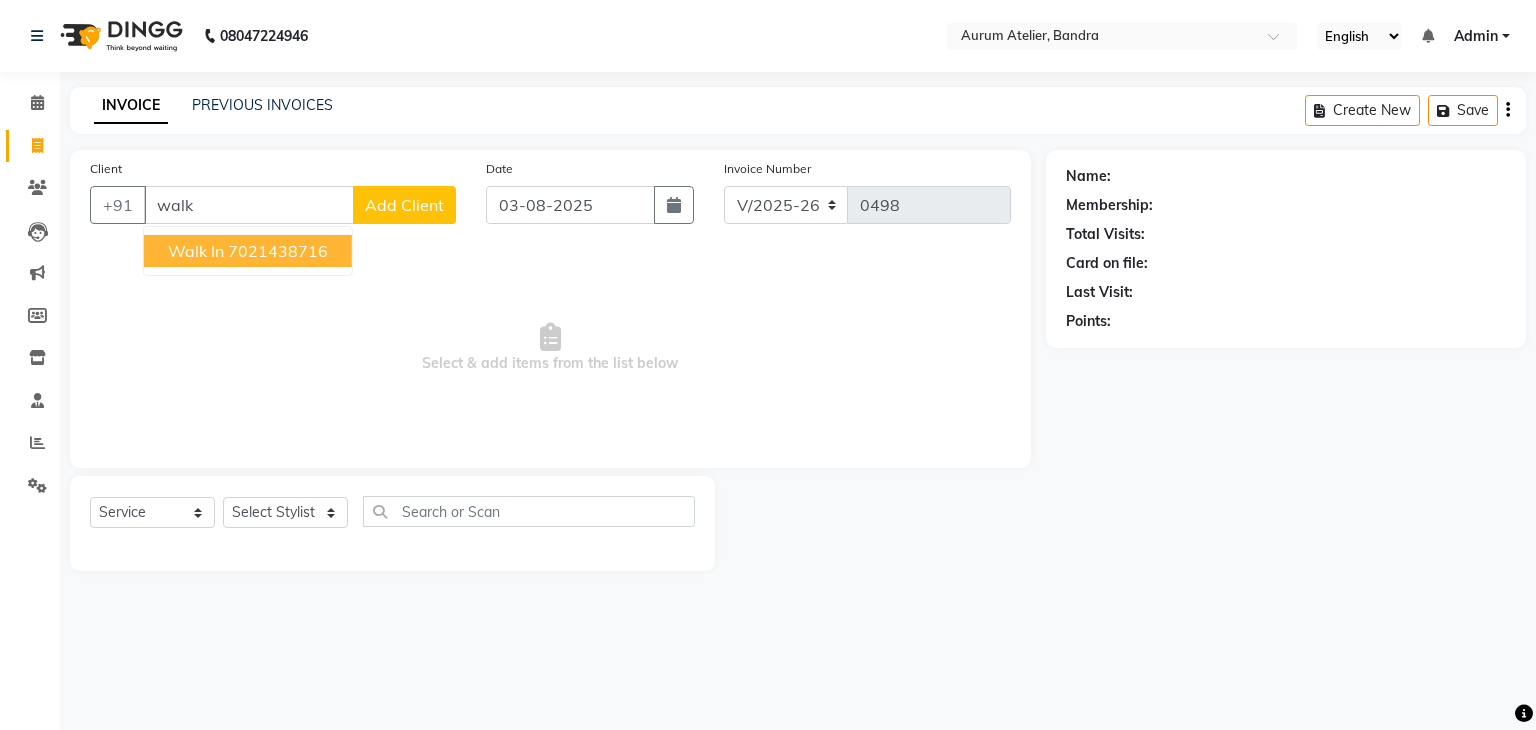 click on "walk in  [PHONE]" at bounding box center [248, 251] 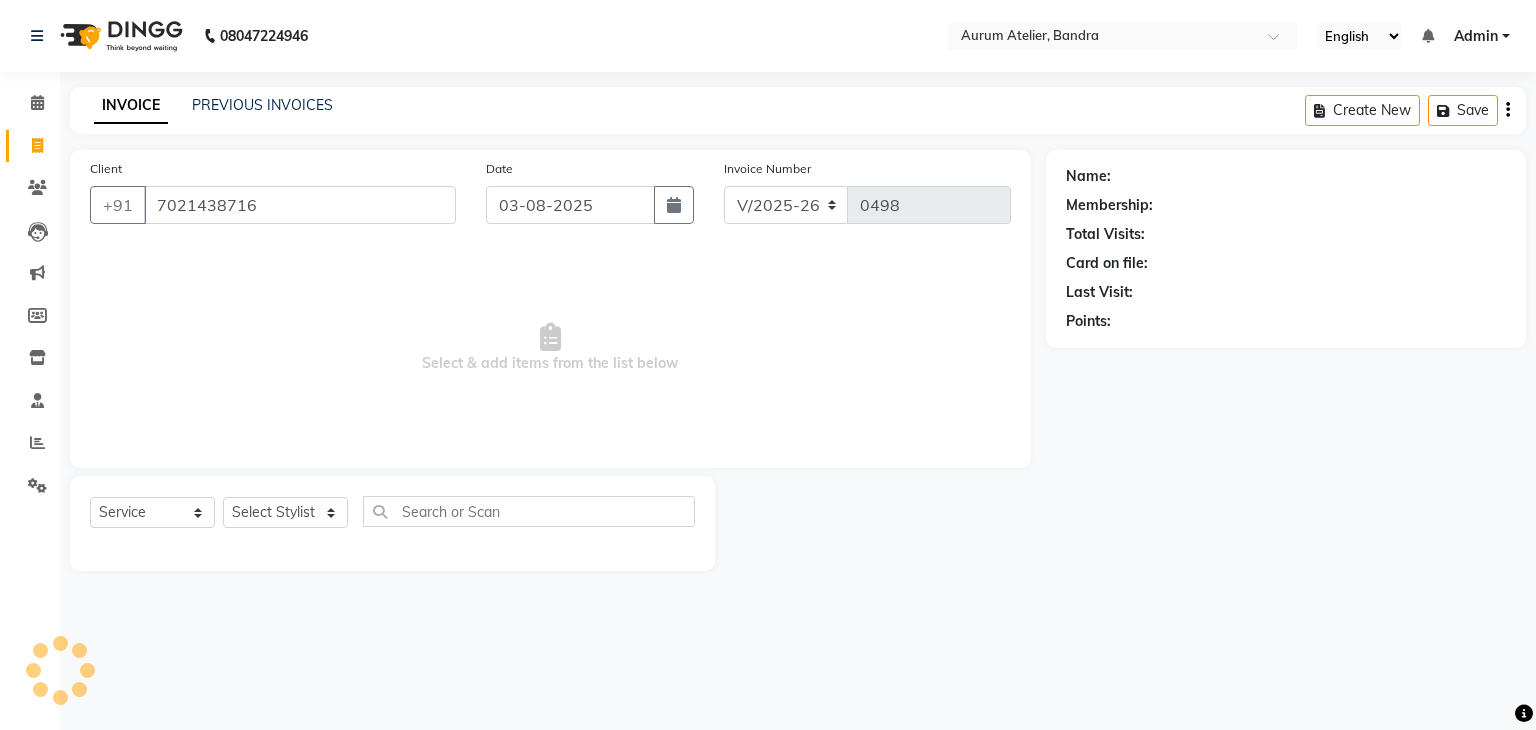 type on "7021438716" 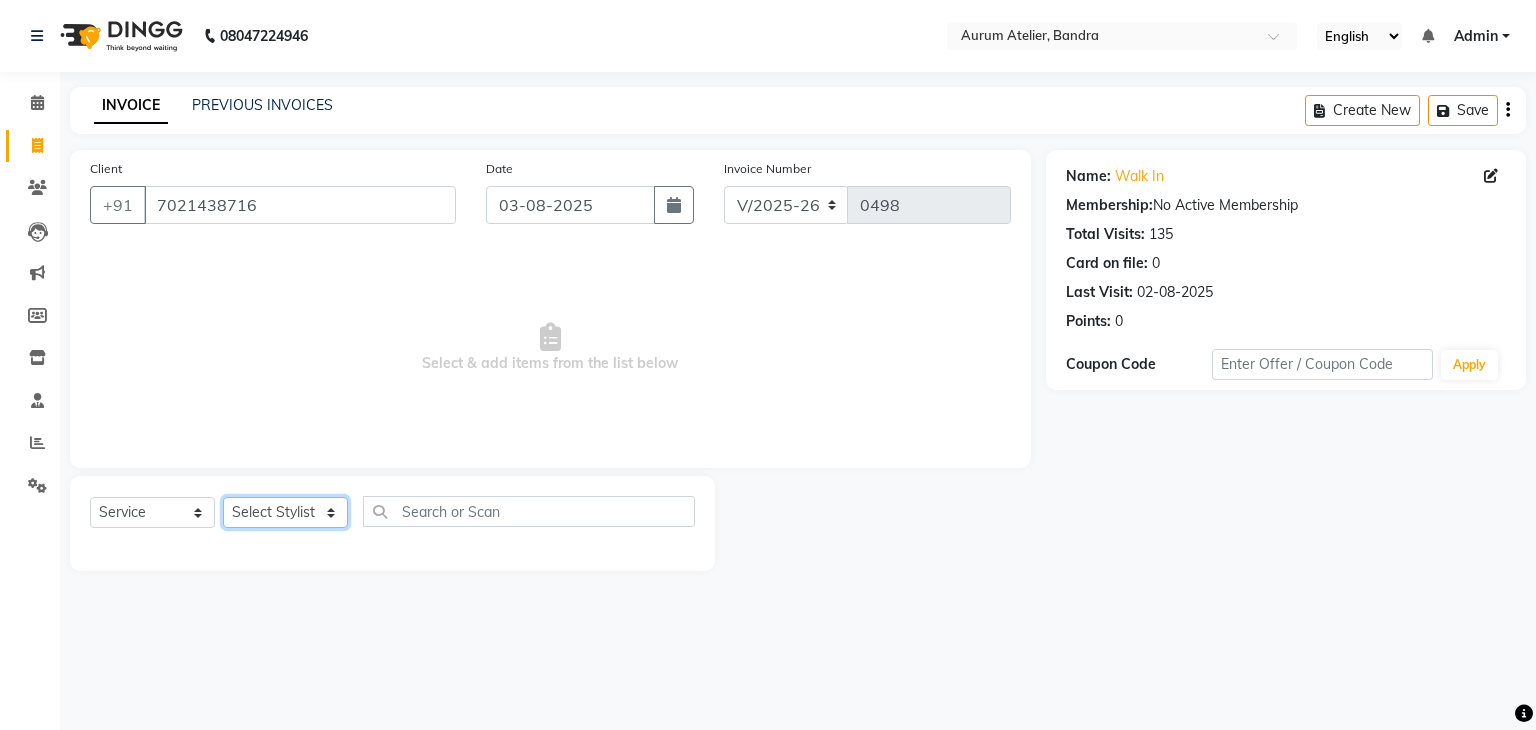 click on "Select Stylist [FIRST] [FIRST] [FIRST] [FIRST] [FIRST] [FIRST] [FIRST] [FIRST] [FIRST]" 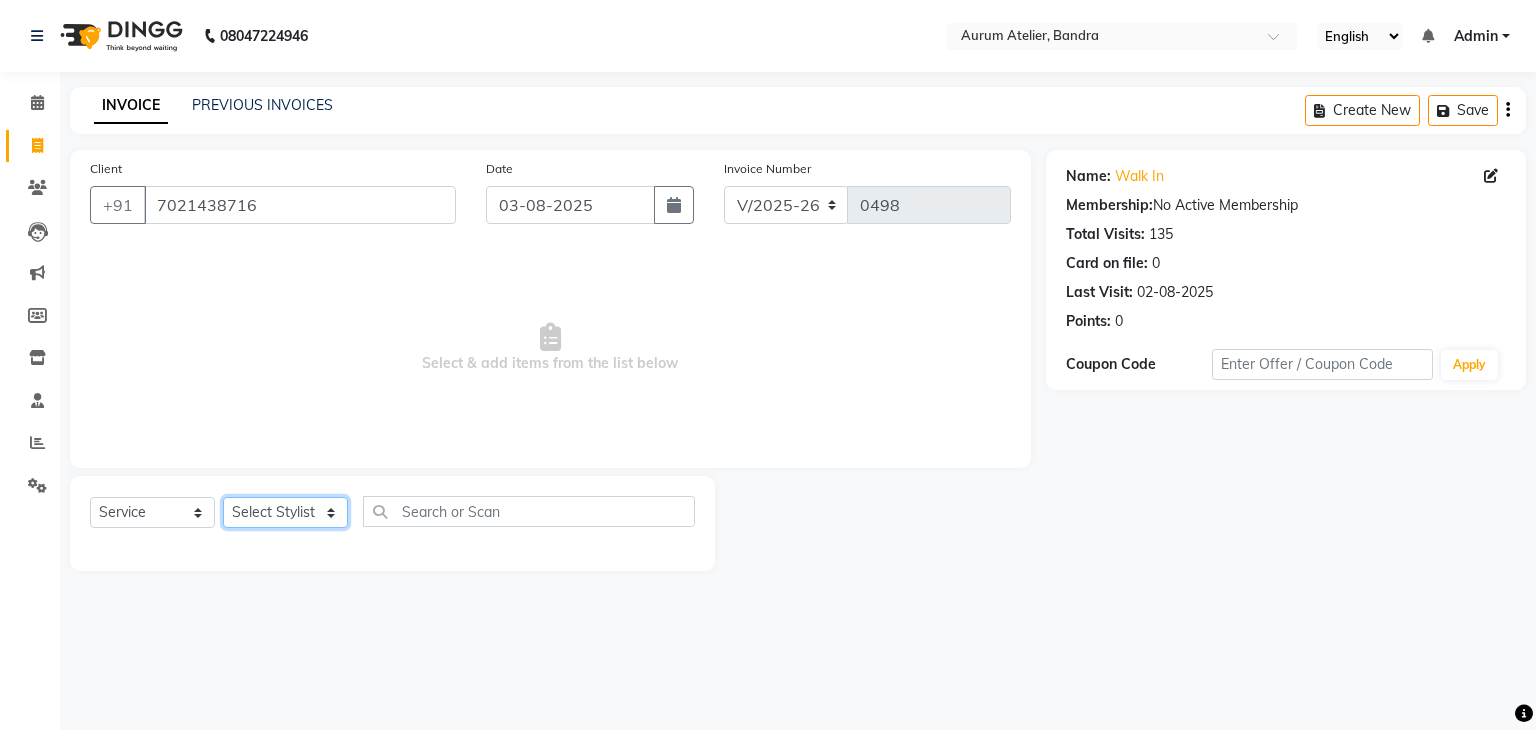 select on "66083" 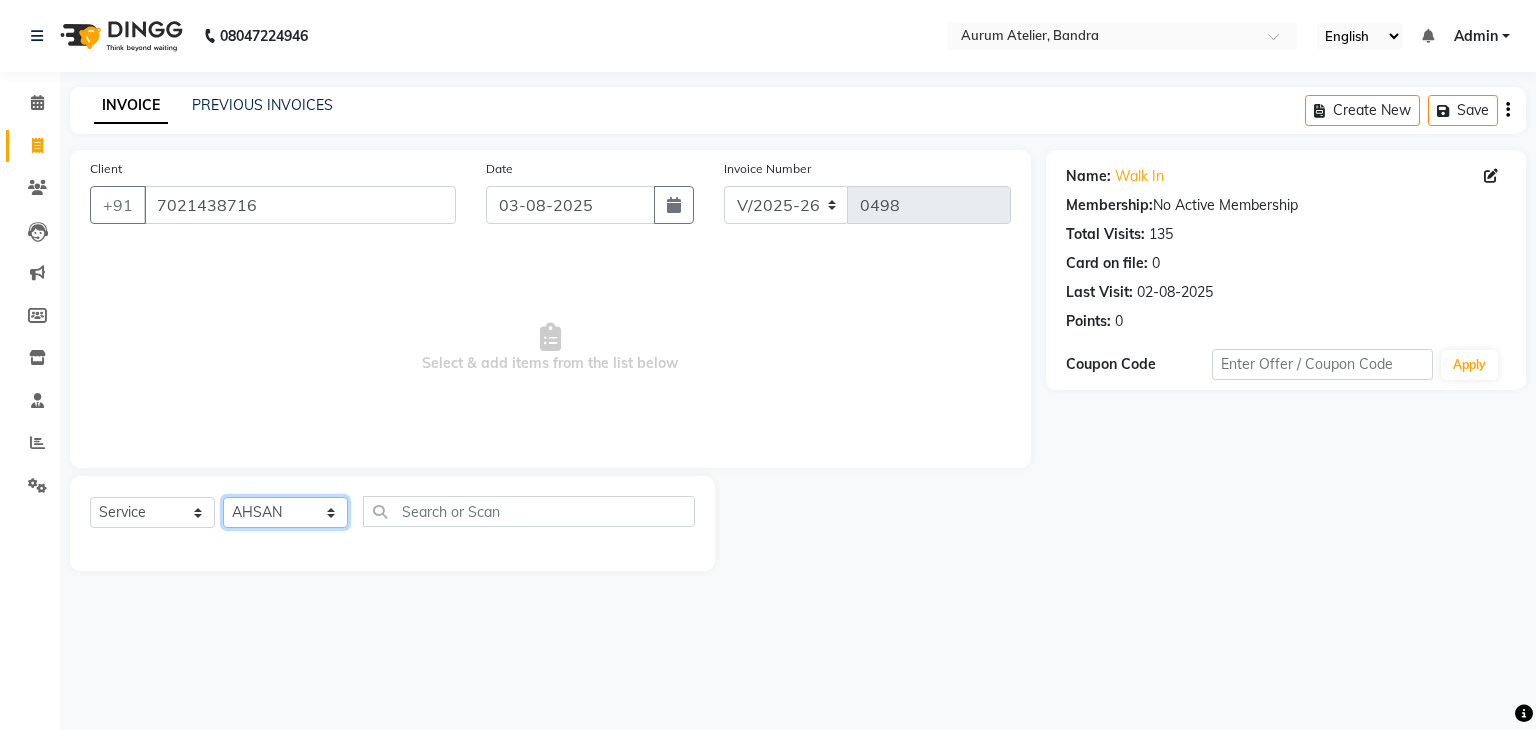 click on "Select Stylist [FIRST] [FIRST] [FIRST] [FIRST] [FIRST] [FIRST] [FIRST] [FIRST] [FIRST]" 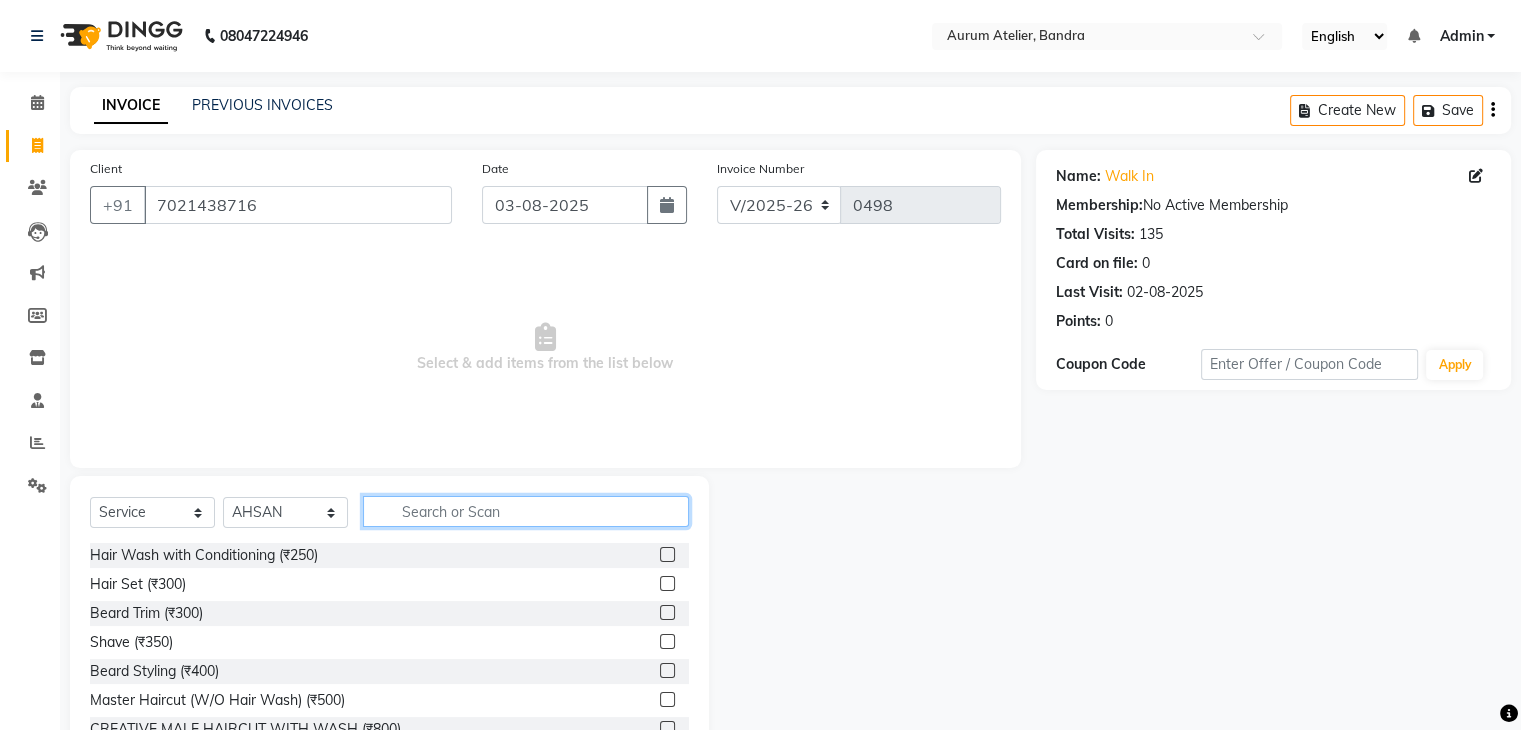 click 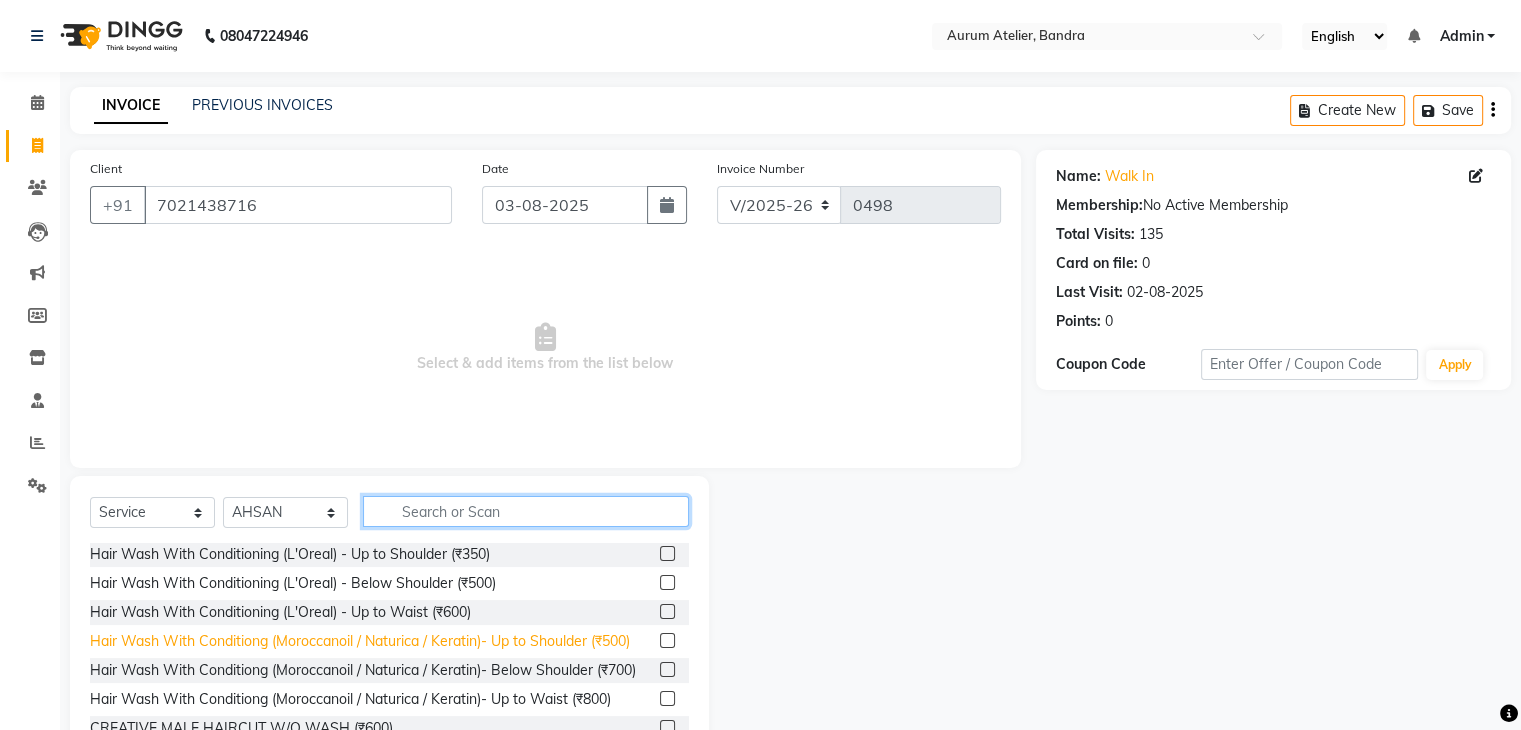 scroll, scrollTop: 200, scrollLeft: 0, axis: vertical 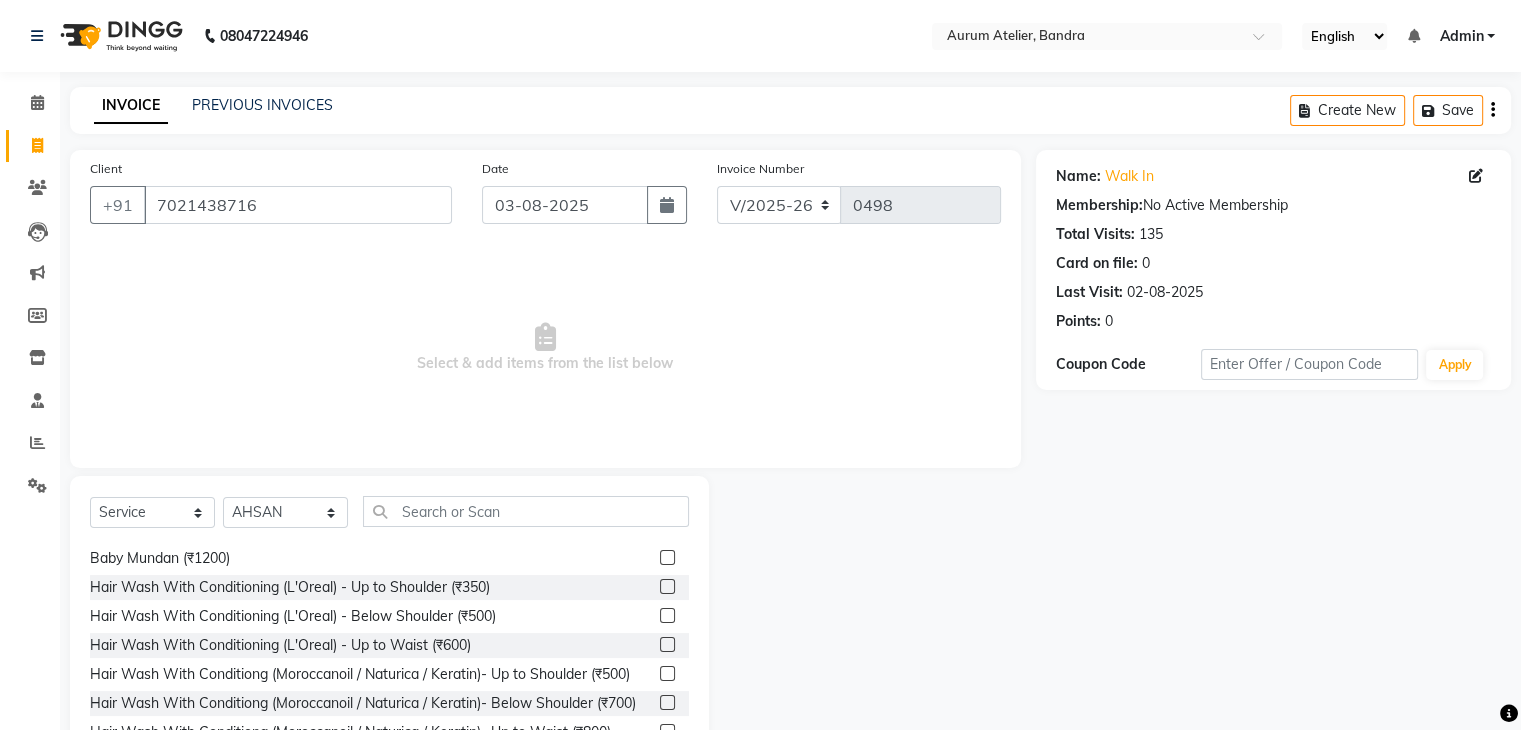 click 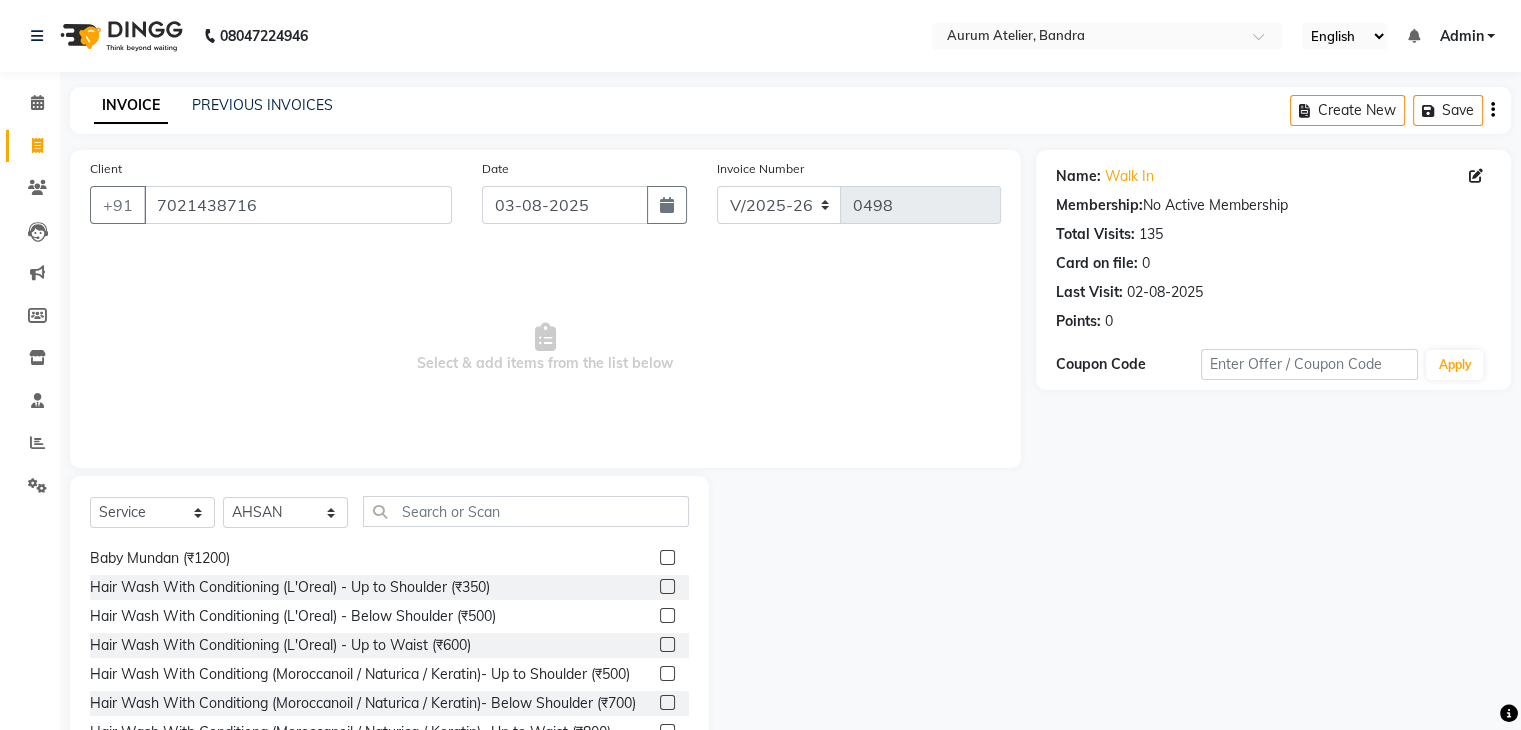 click at bounding box center (666, 645) 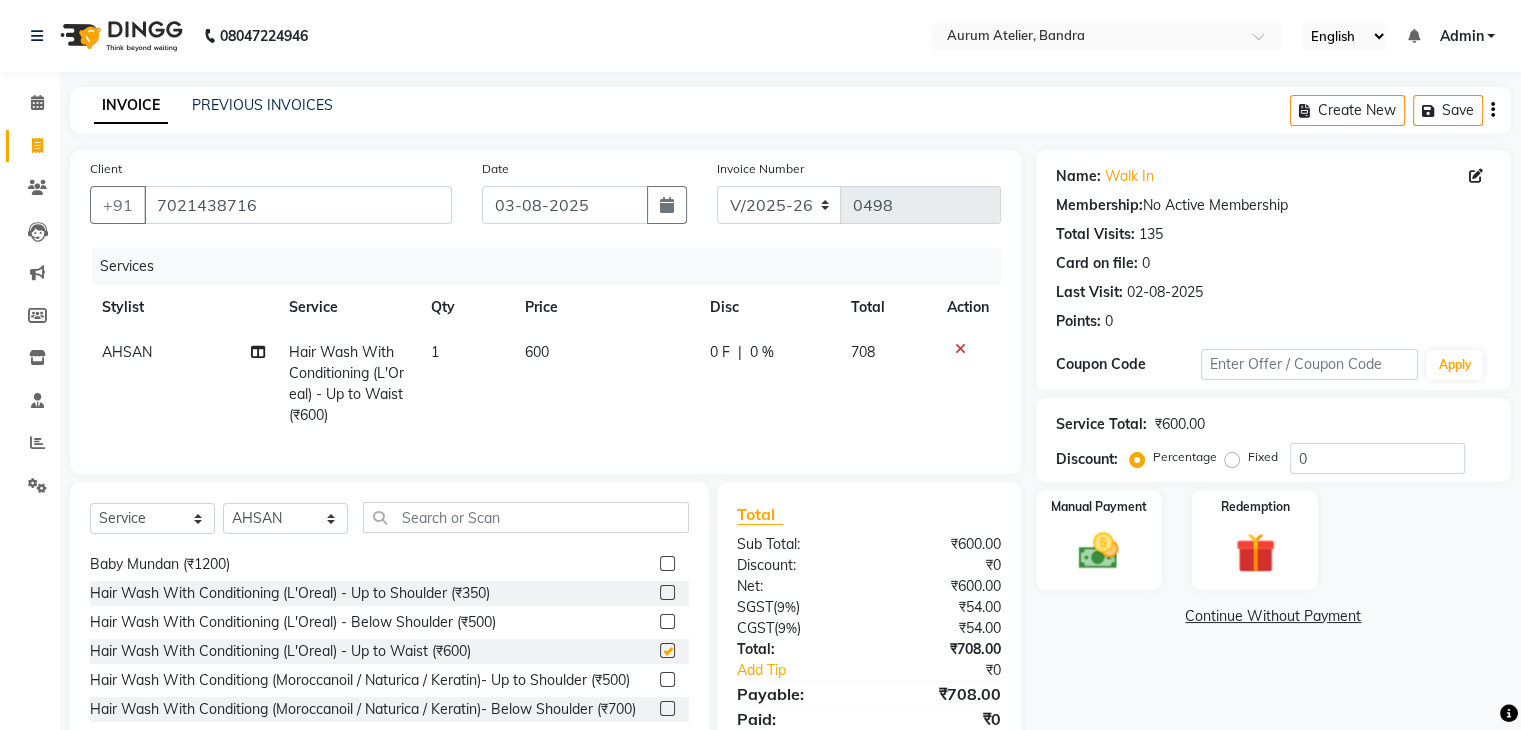checkbox on "false" 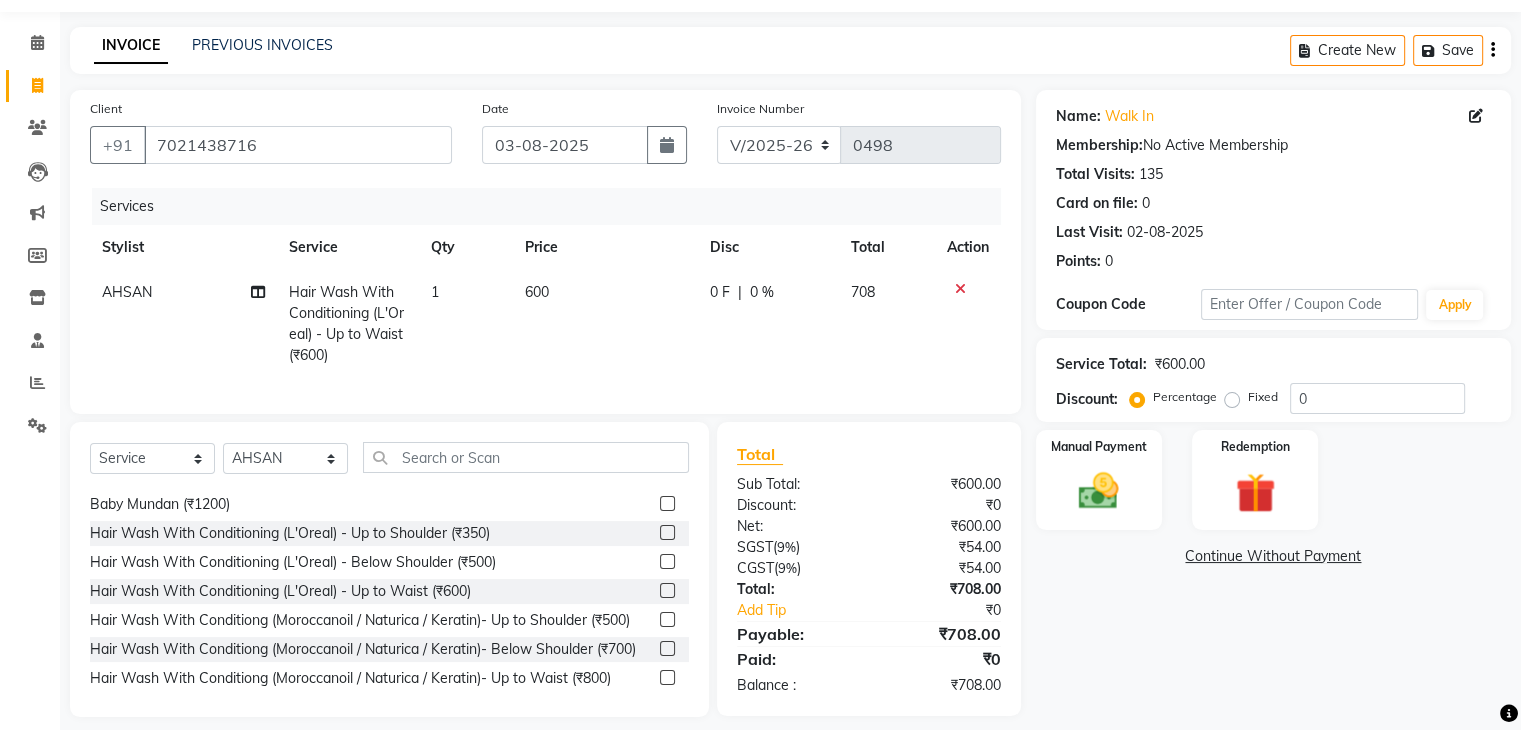 scroll, scrollTop: 93, scrollLeft: 0, axis: vertical 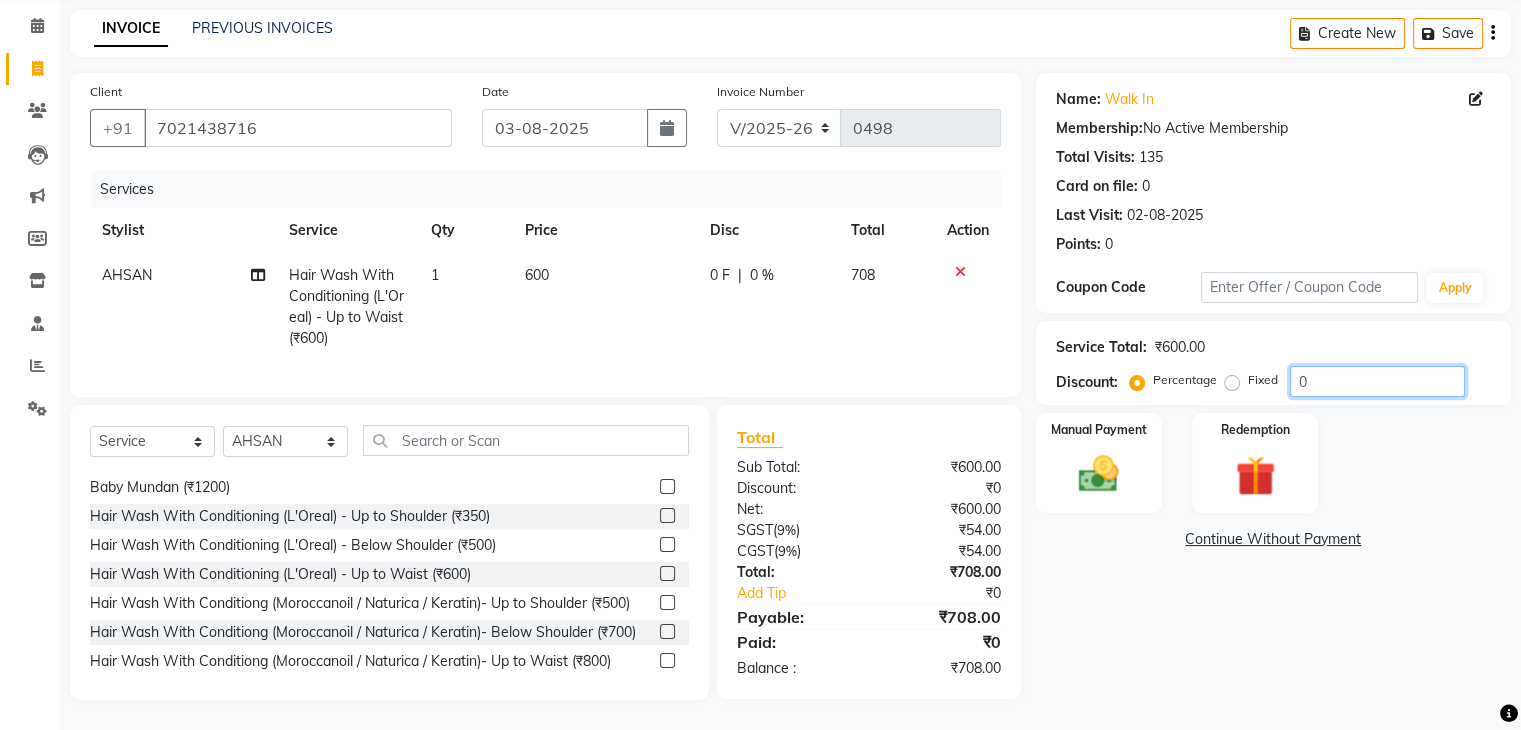click on "0" 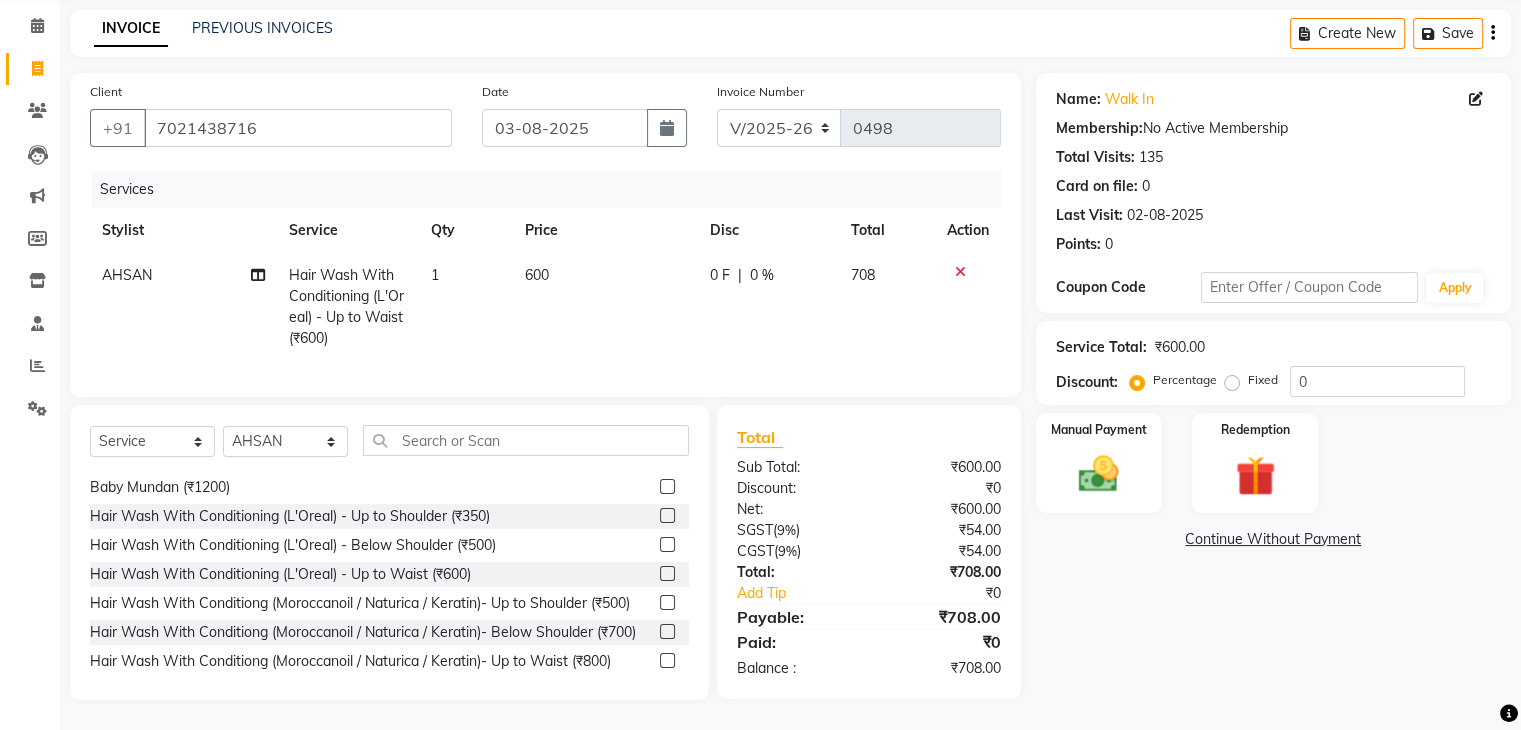 click on "600" 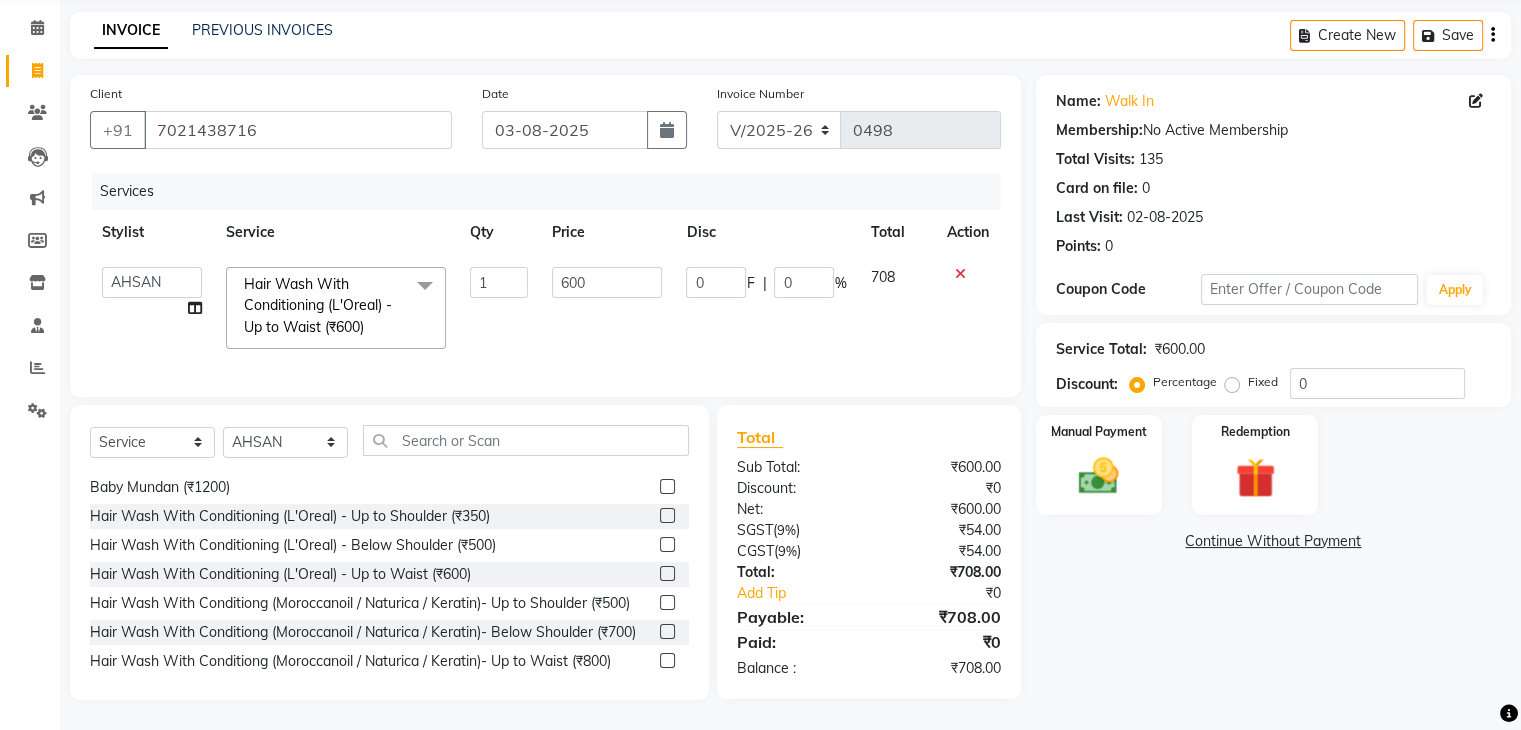 scroll, scrollTop: 91, scrollLeft: 0, axis: vertical 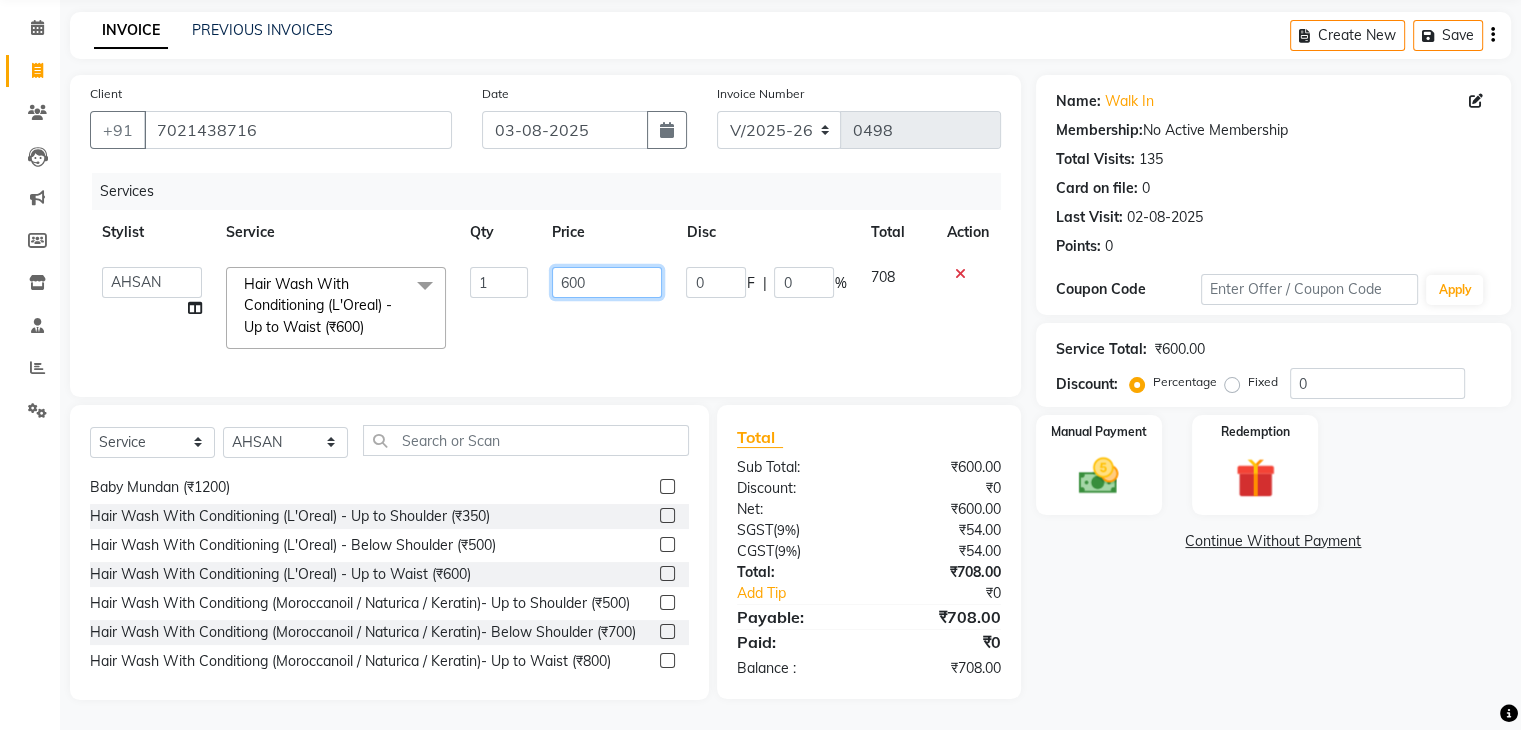click on "600" 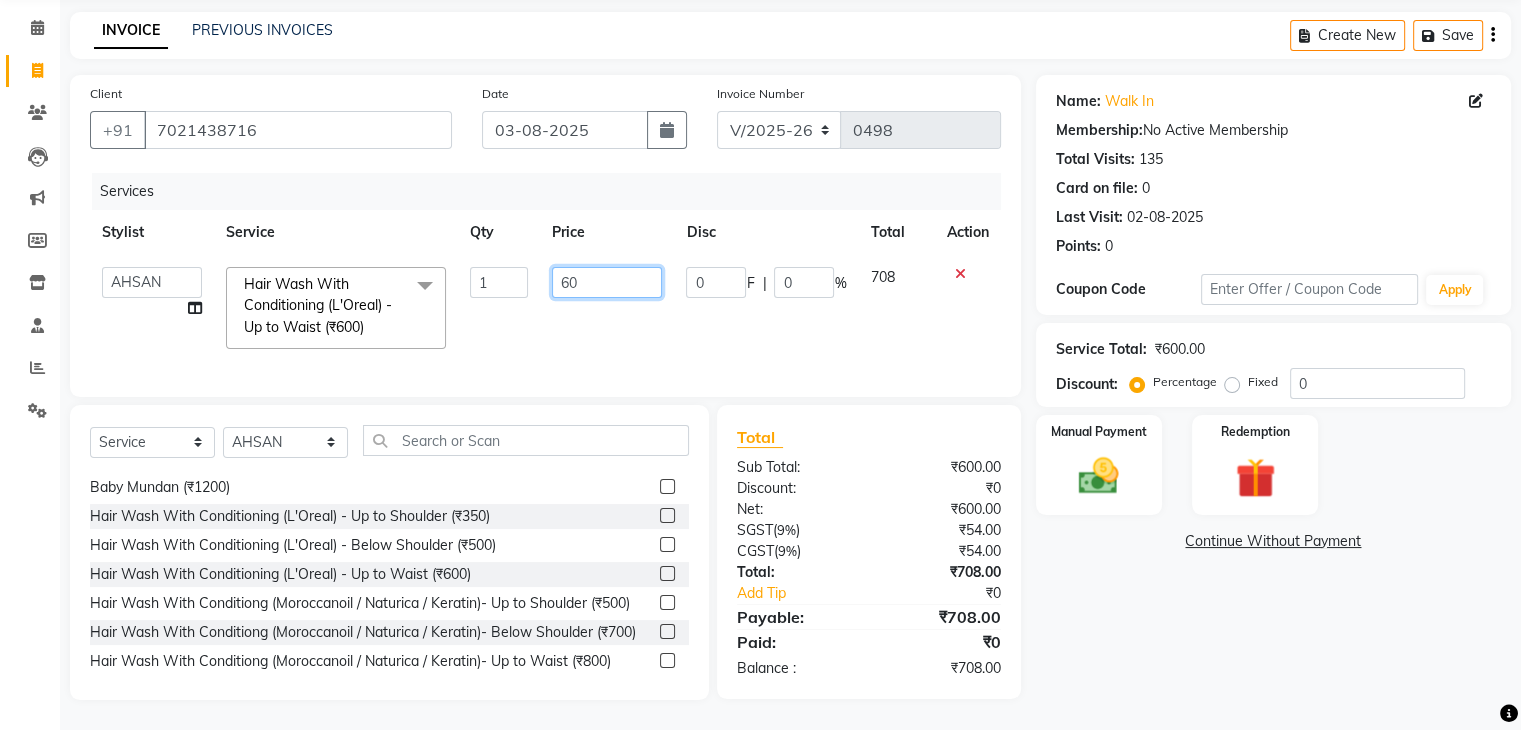 type on "6" 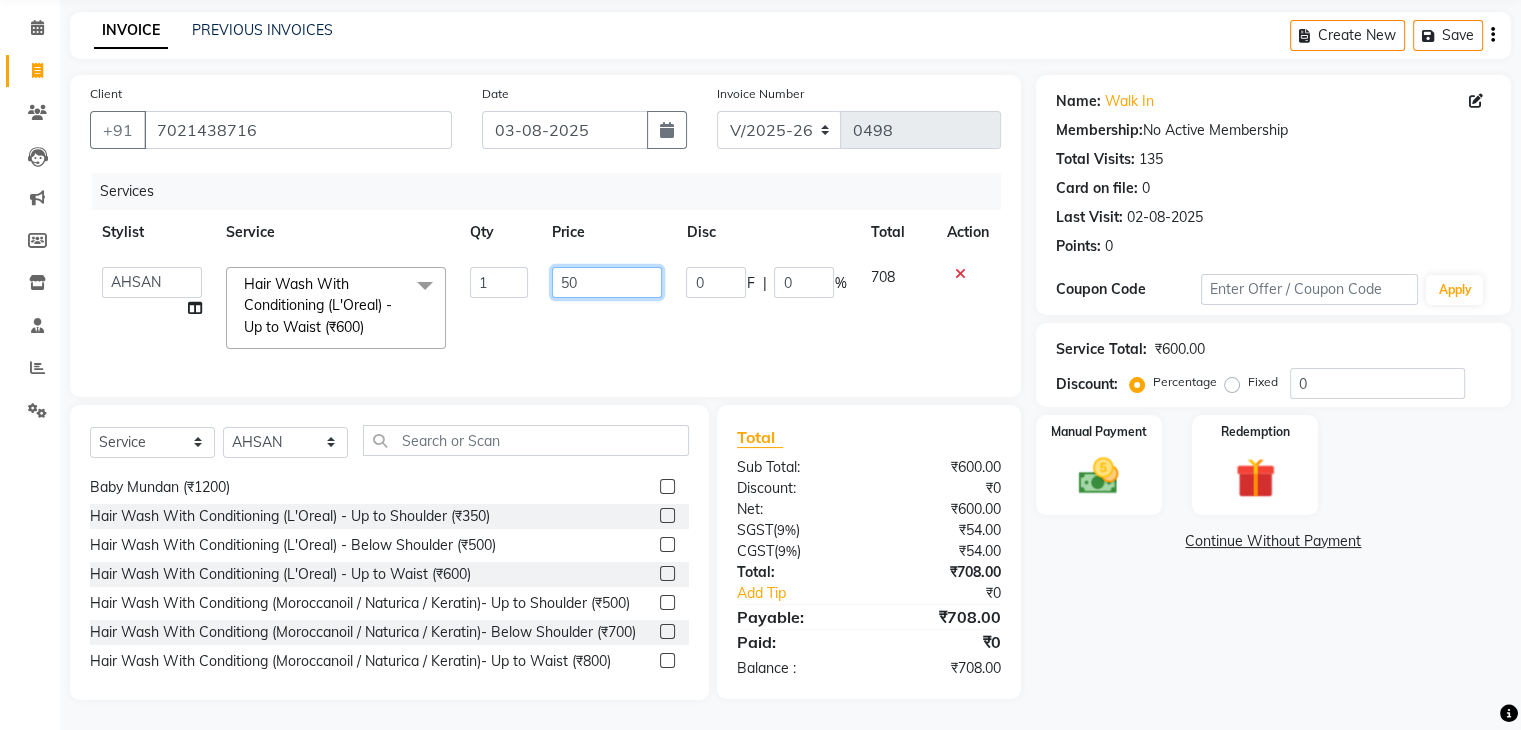 type on "508" 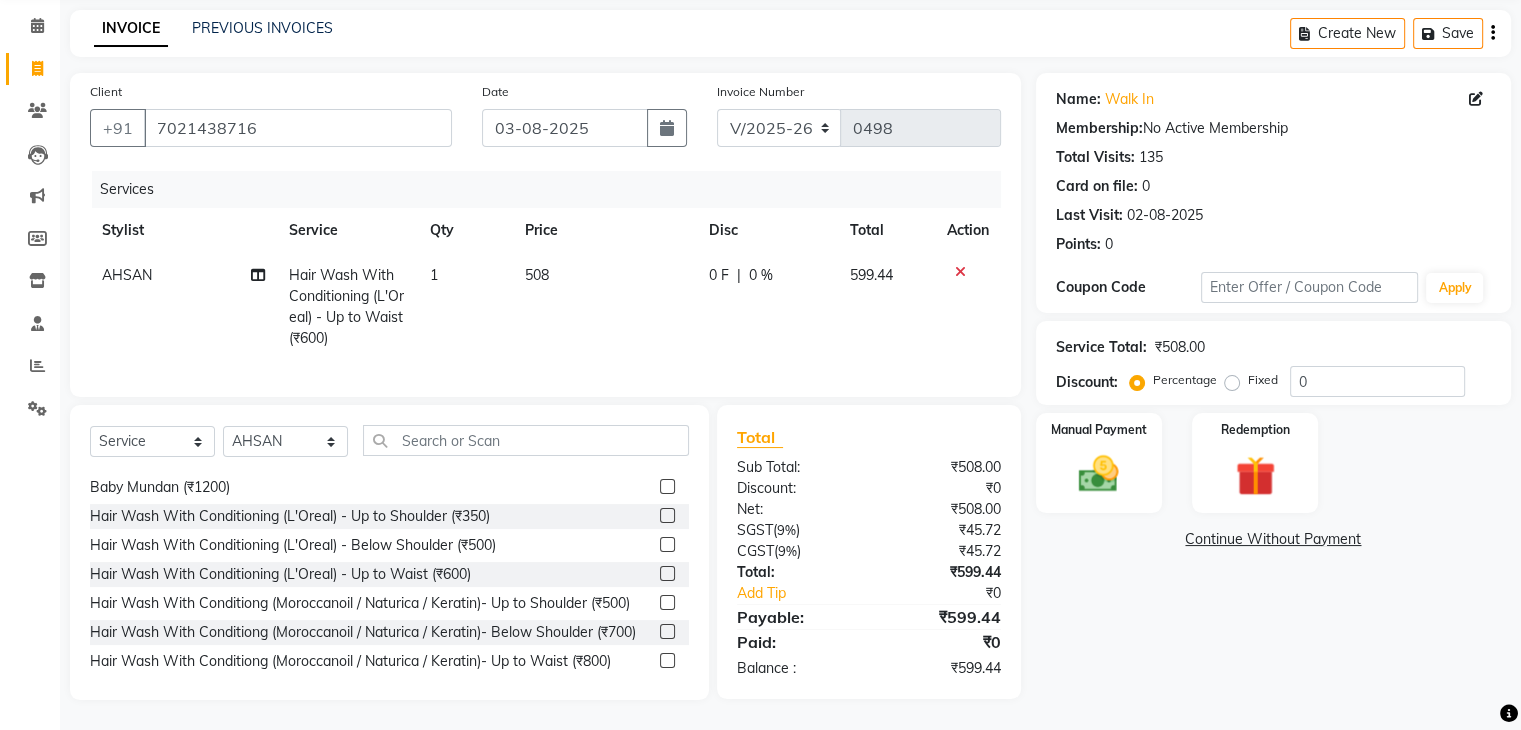 click on "Name: Walk In  Membership:  No Active Membership  Total Visits:  135 Card on file:  0 Last Visit:   02-08-2025 Points:   0  Coupon Code Apply Service Total:  ₹508.00  Discount:  Percentage   Fixed  0 Manual Payment Redemption  Continue Without Payment" 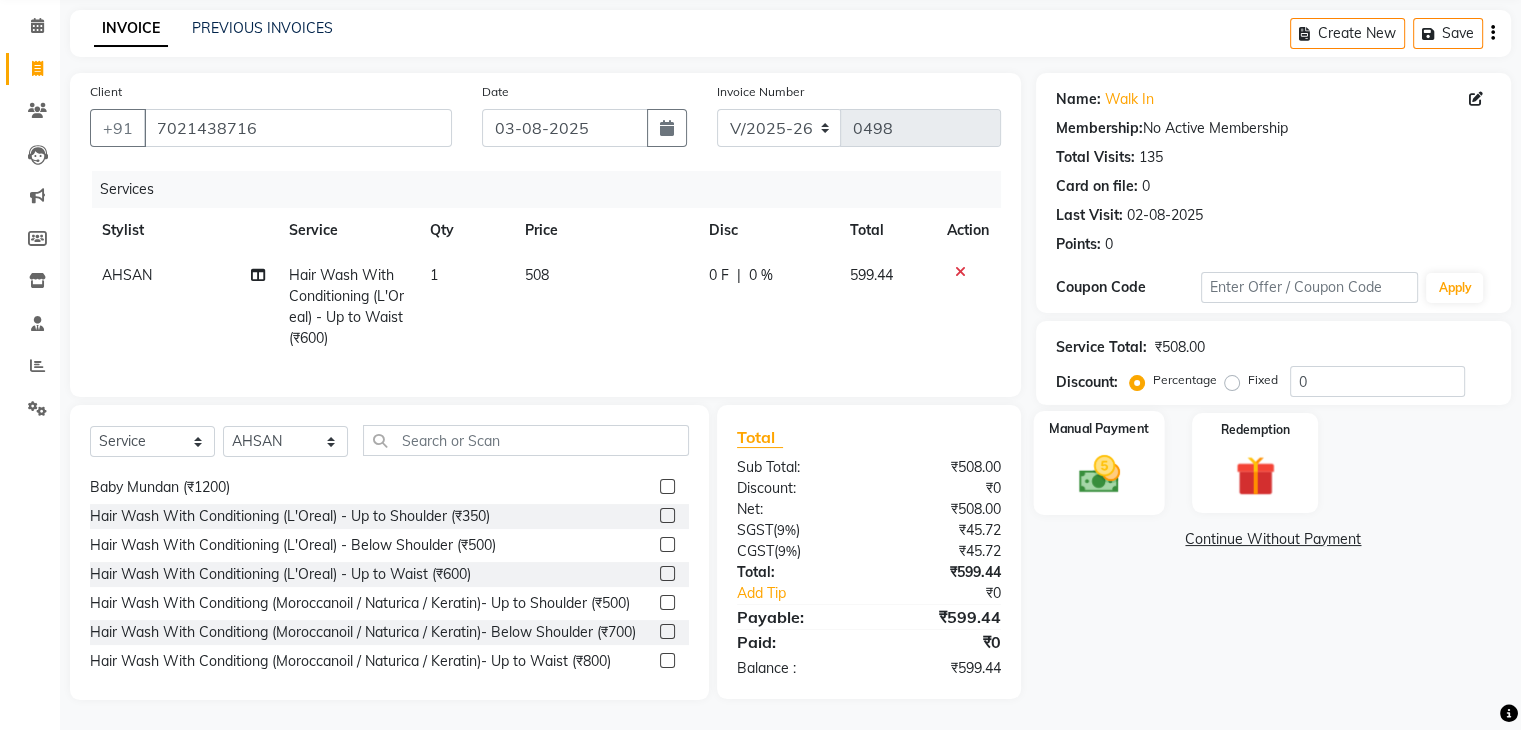 click on "Manual Payment" 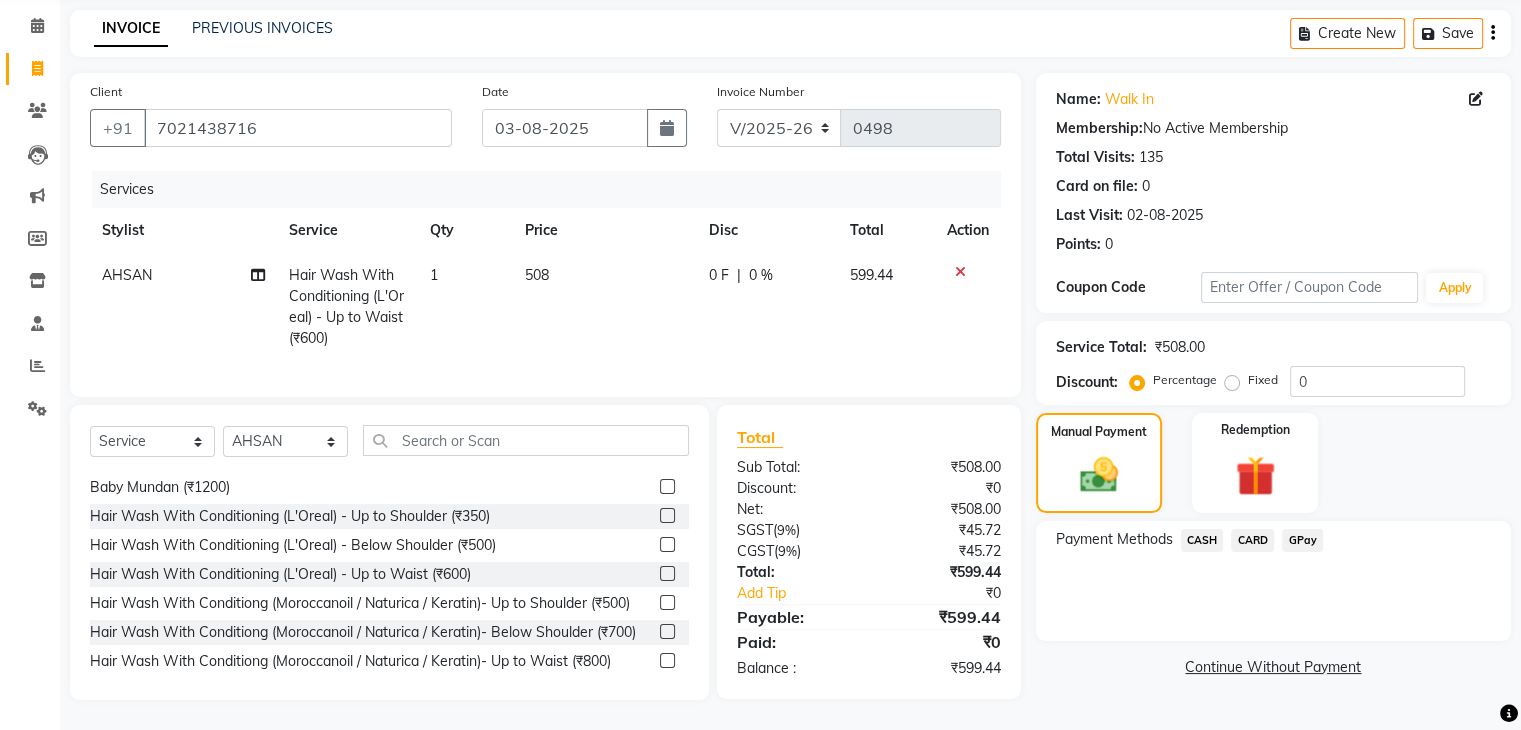 click on "GPay" 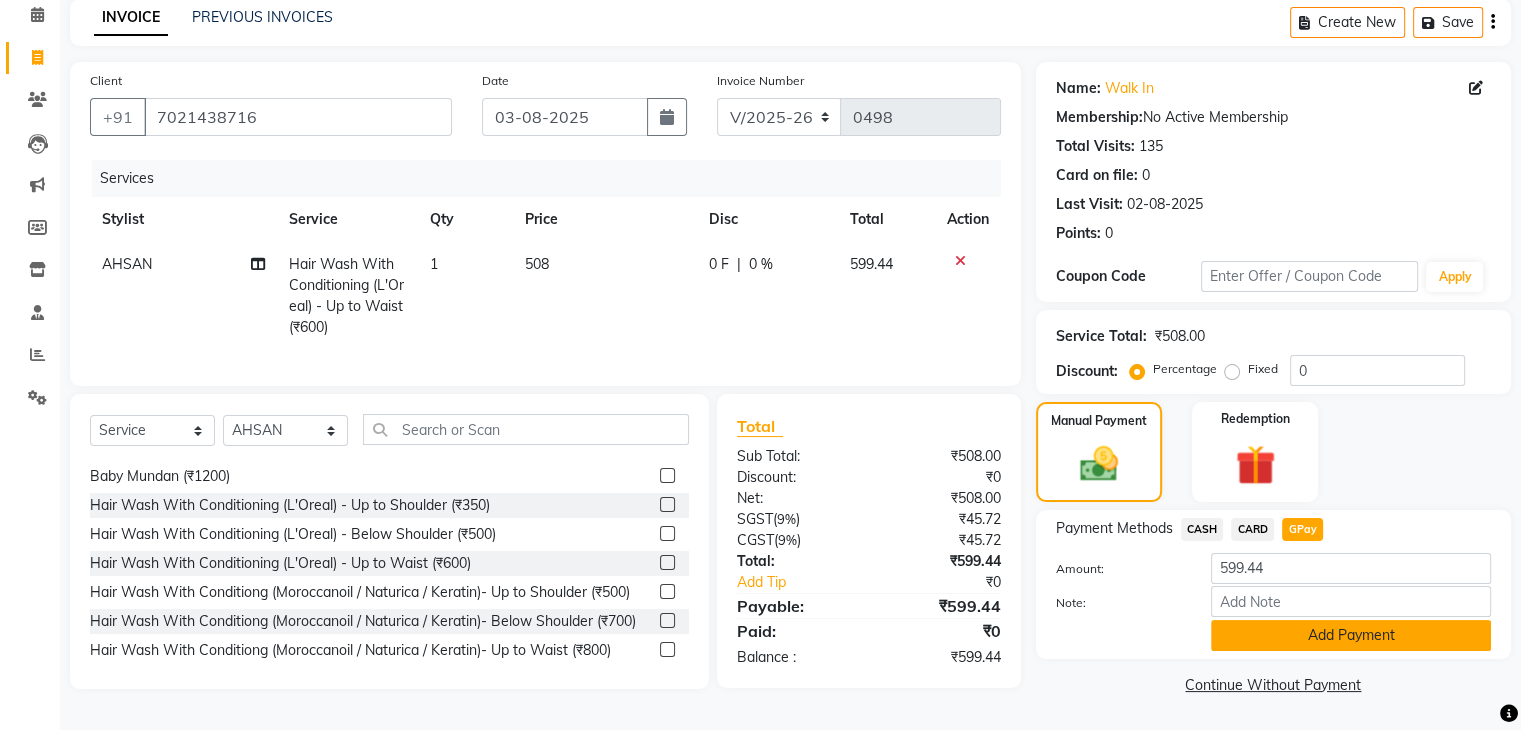 click on "Add Payment" 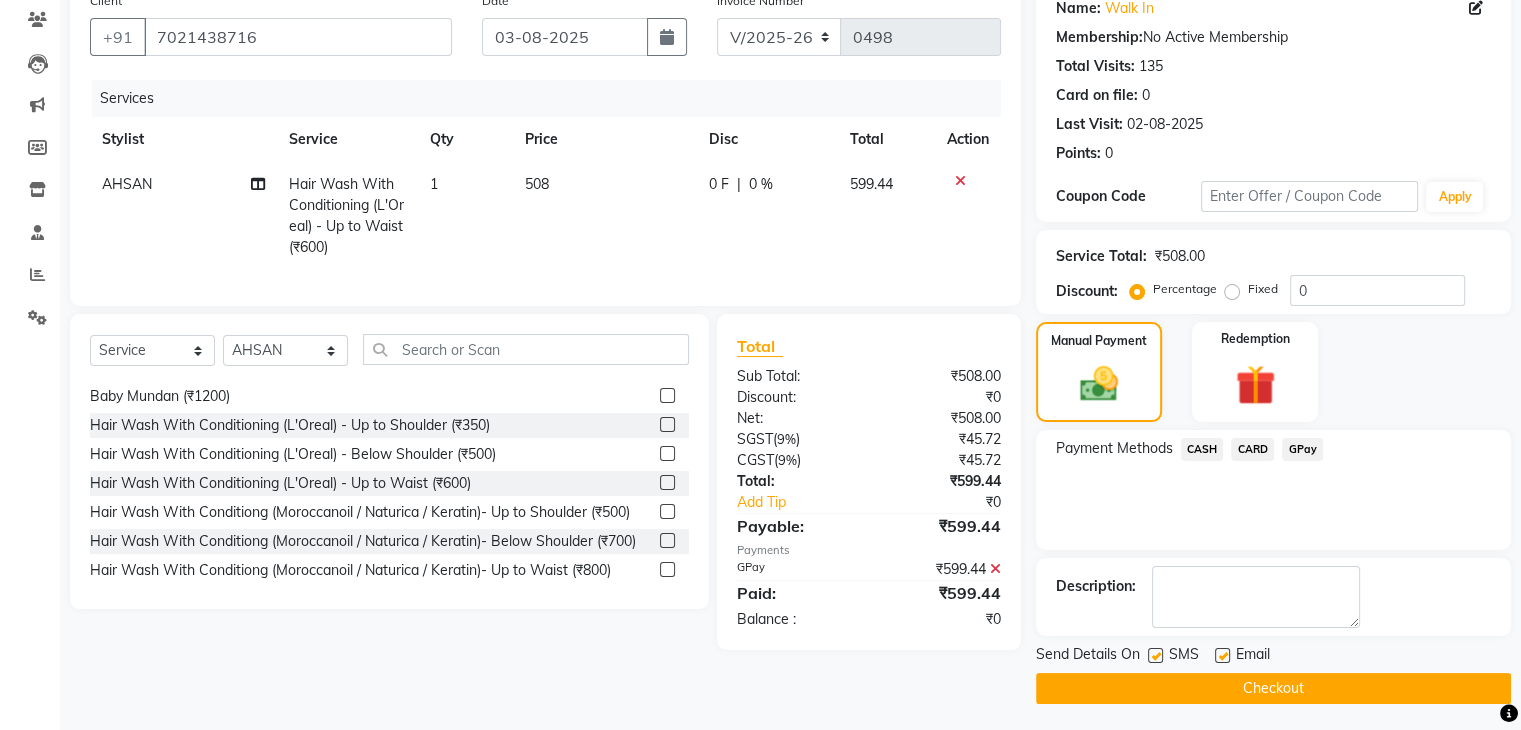 scroll, scrollTop: 171, scrollLeft: 0, axis: vertical 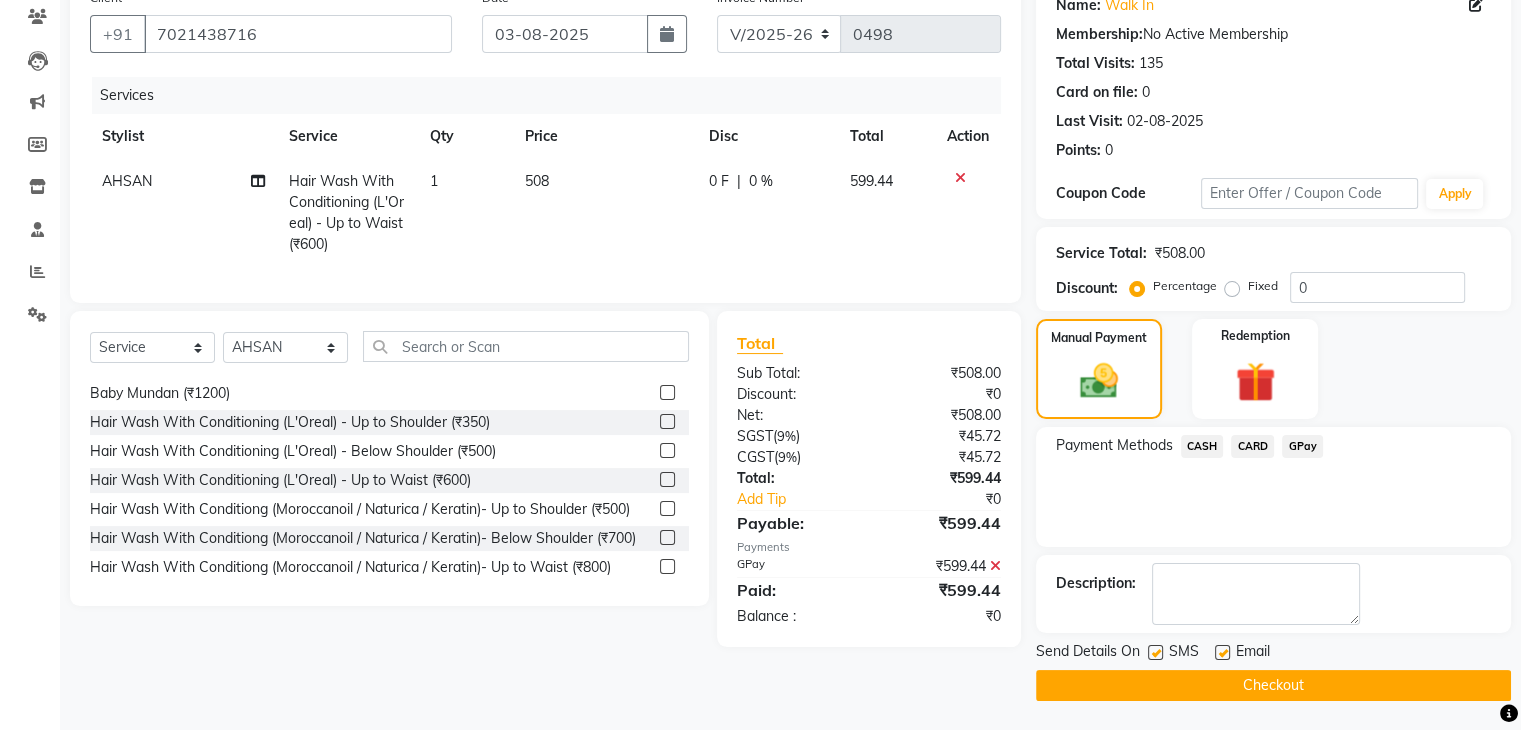 click on "Checkout" 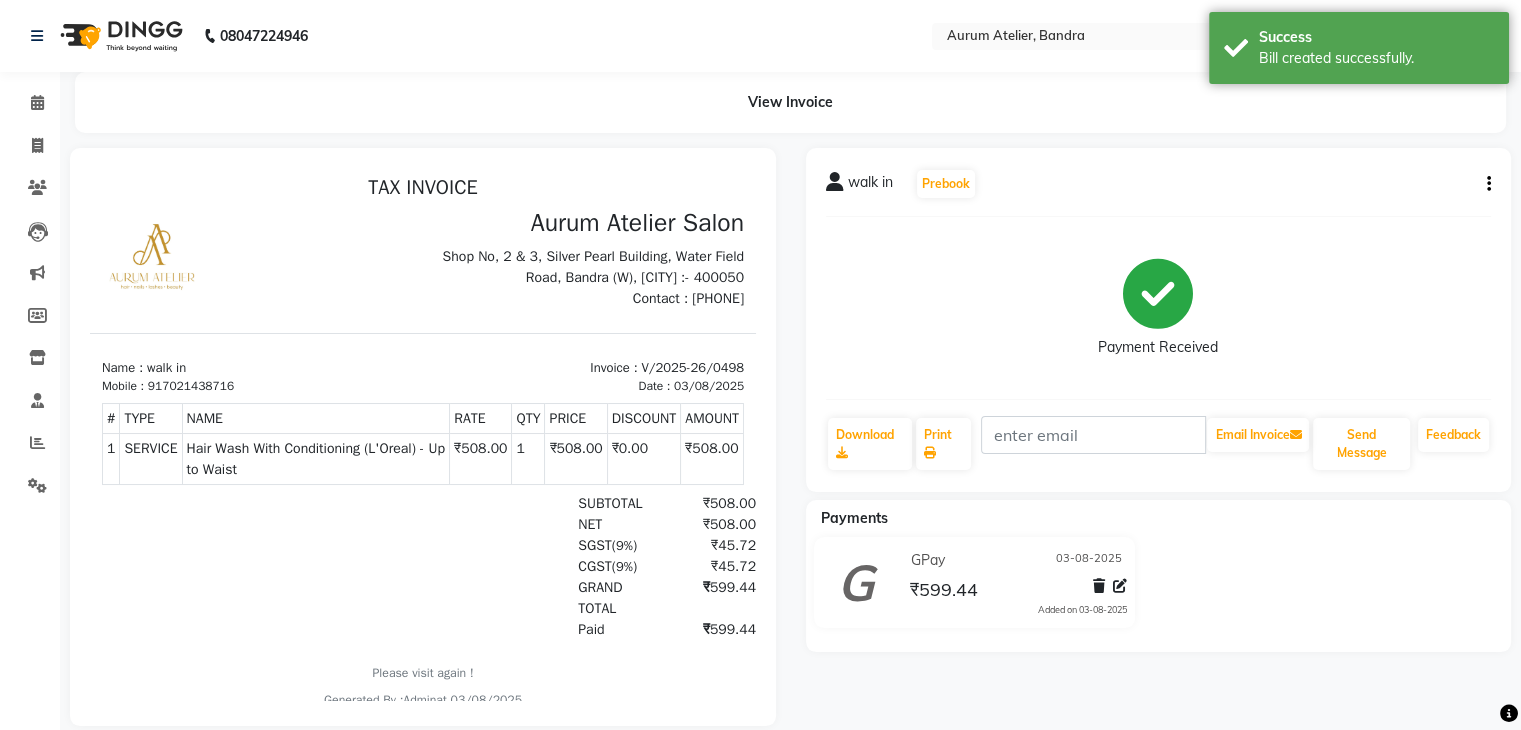 scroll, scrollTop: 0, scrollLeft: 0, axis: both 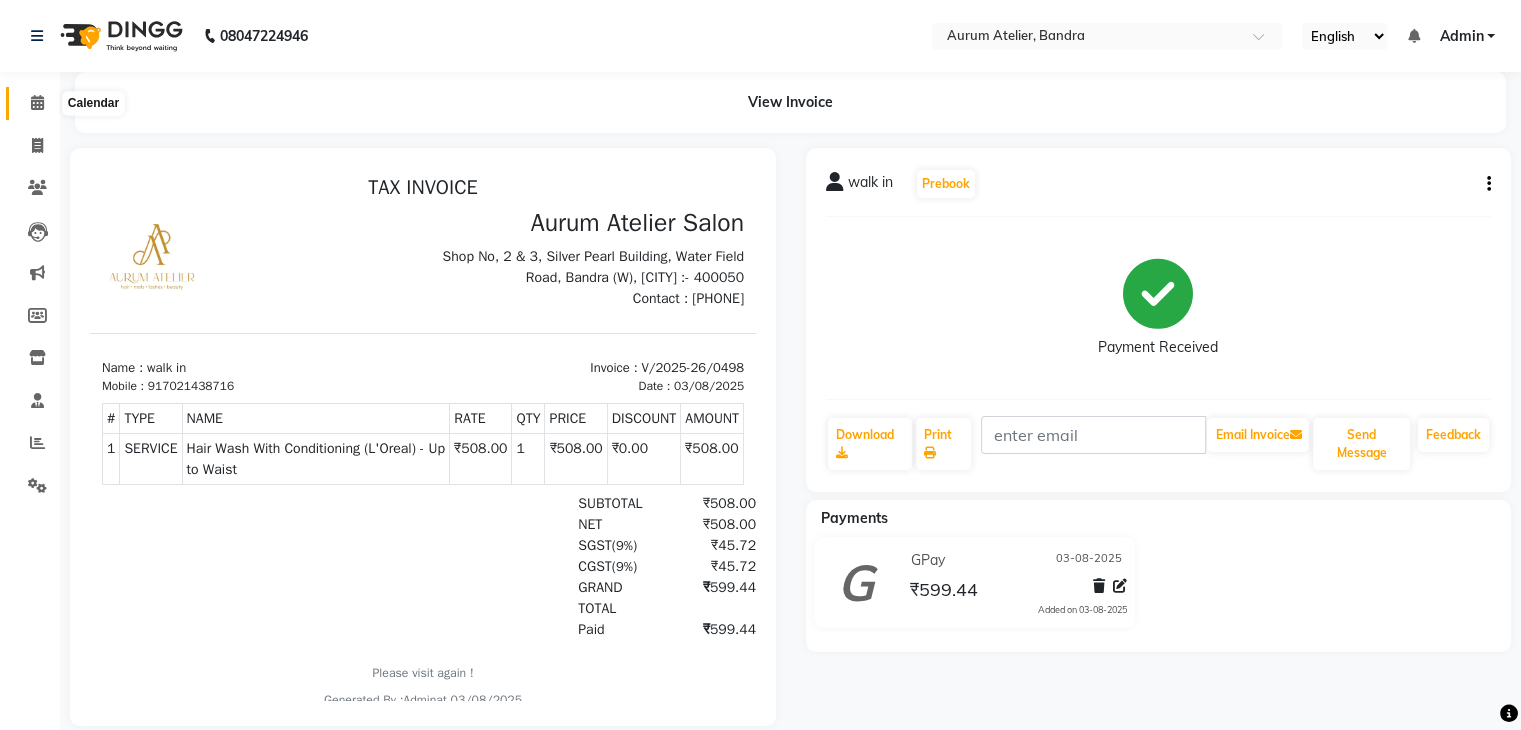 click 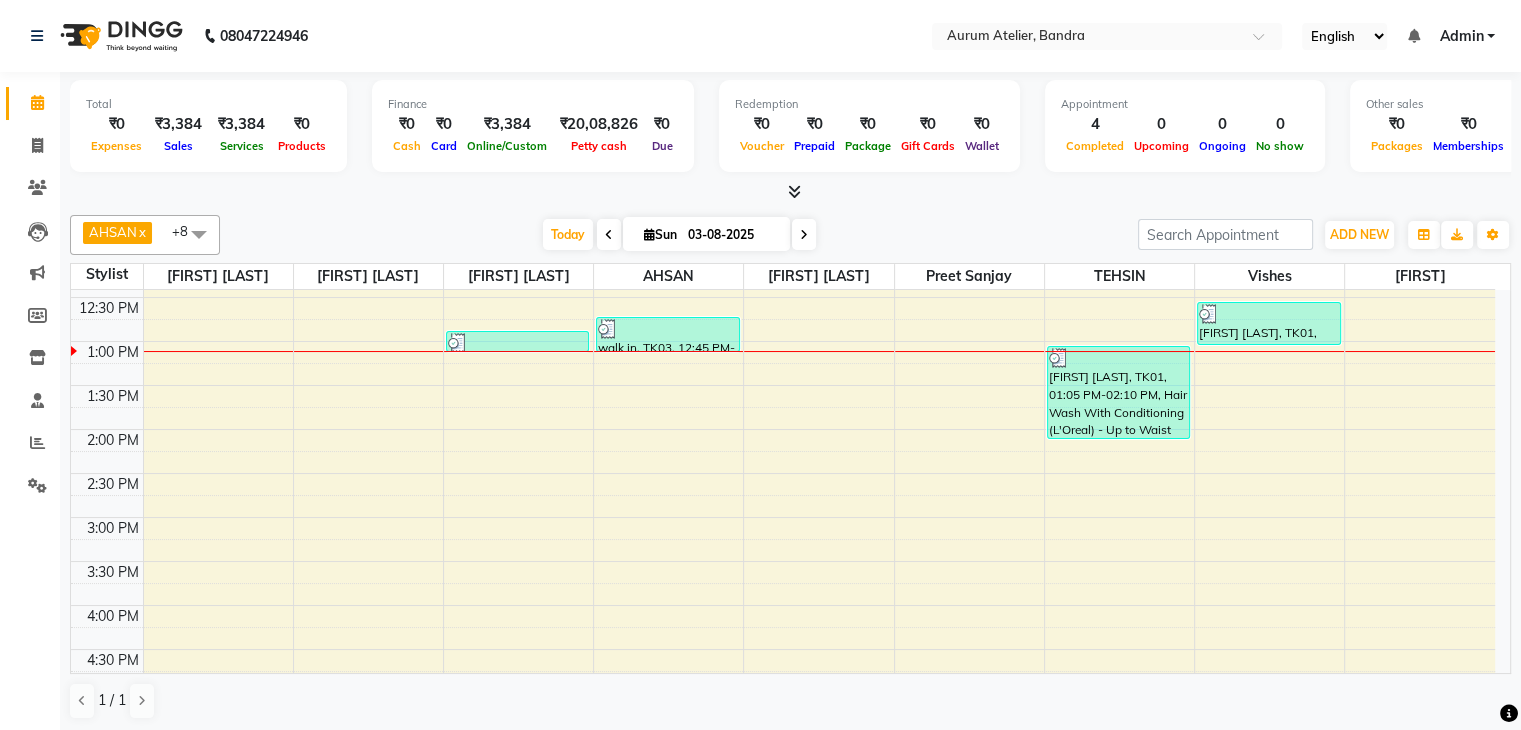 scroll, scrollTop: 200, scrollLeft: 0, axis: vertical 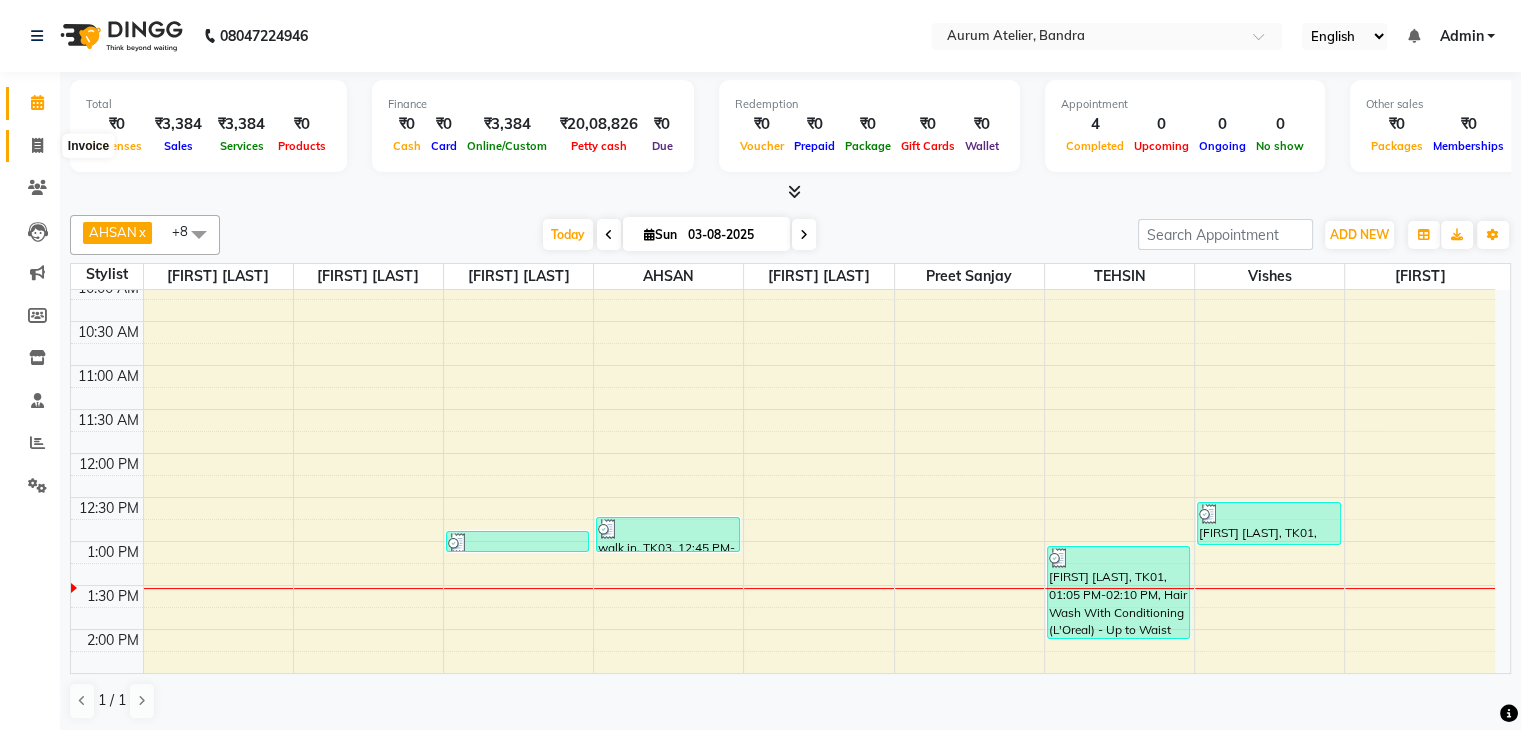 click on "Invoice" 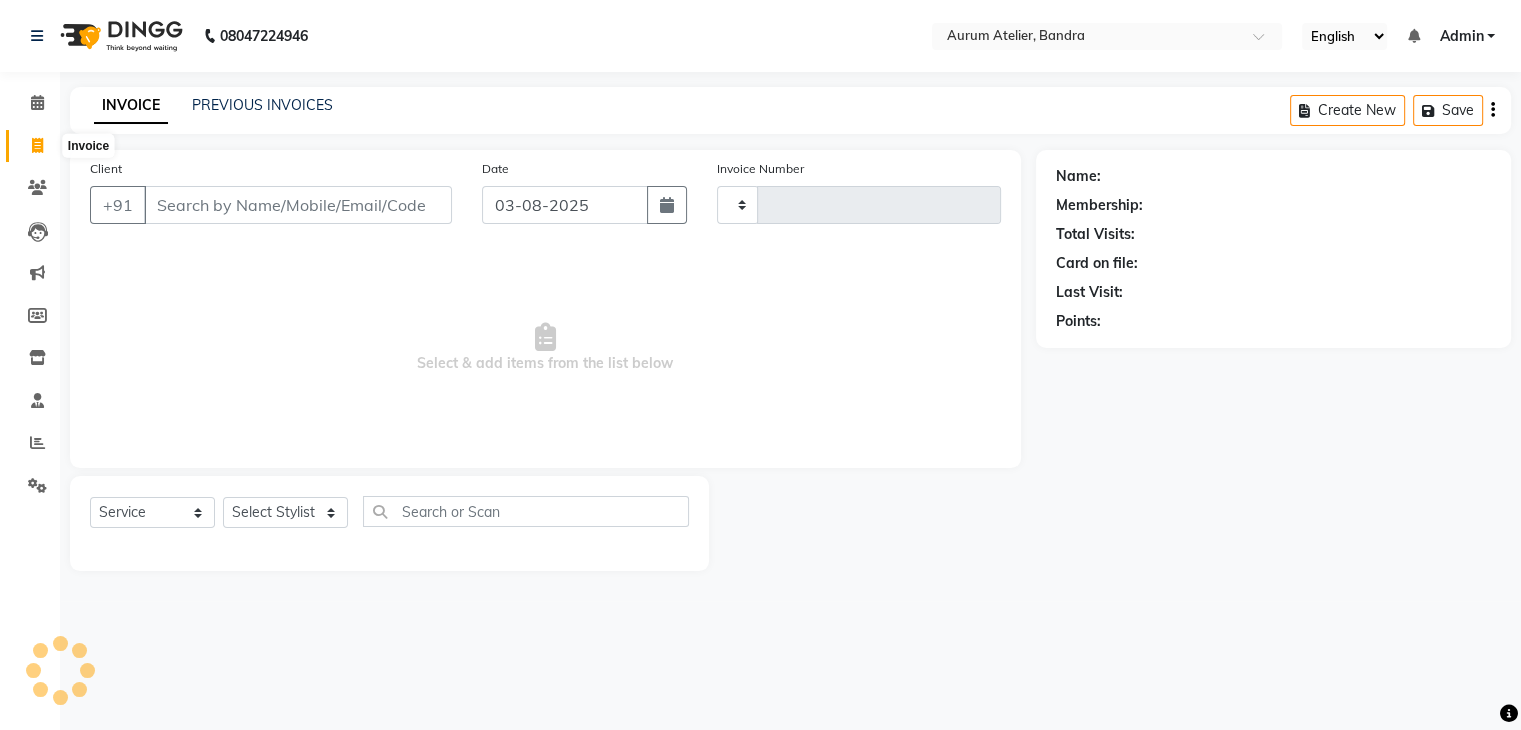 type on "0499" 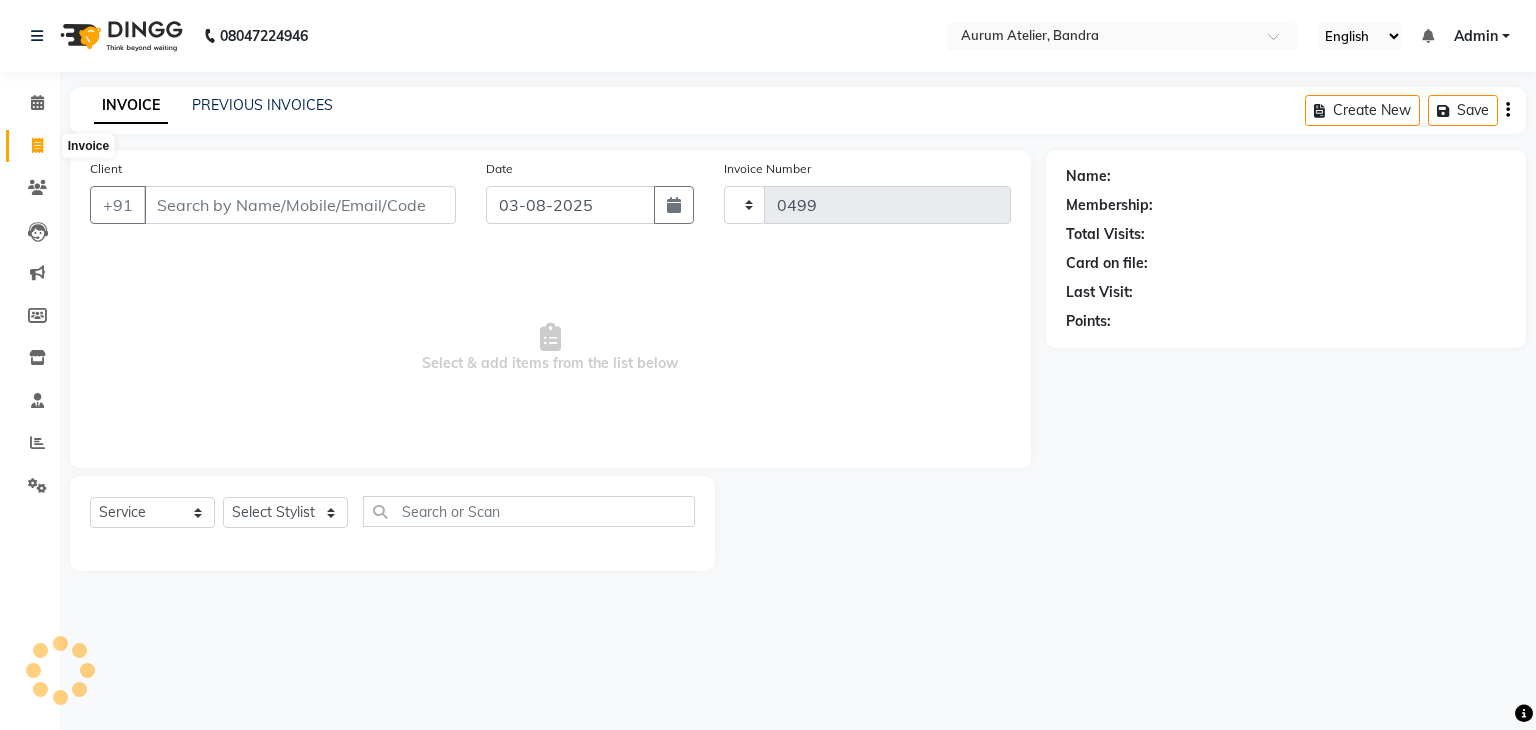 select on "7410" 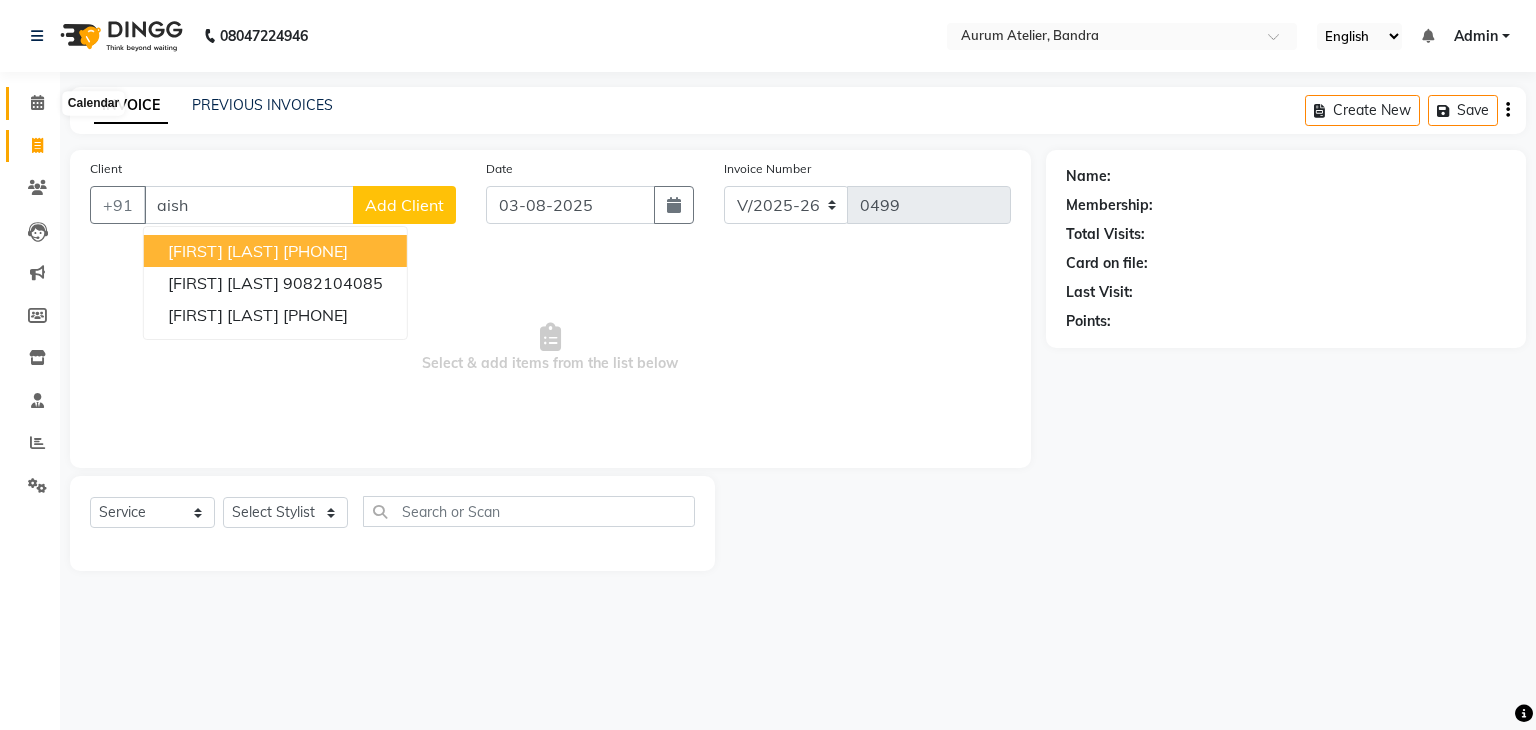 click 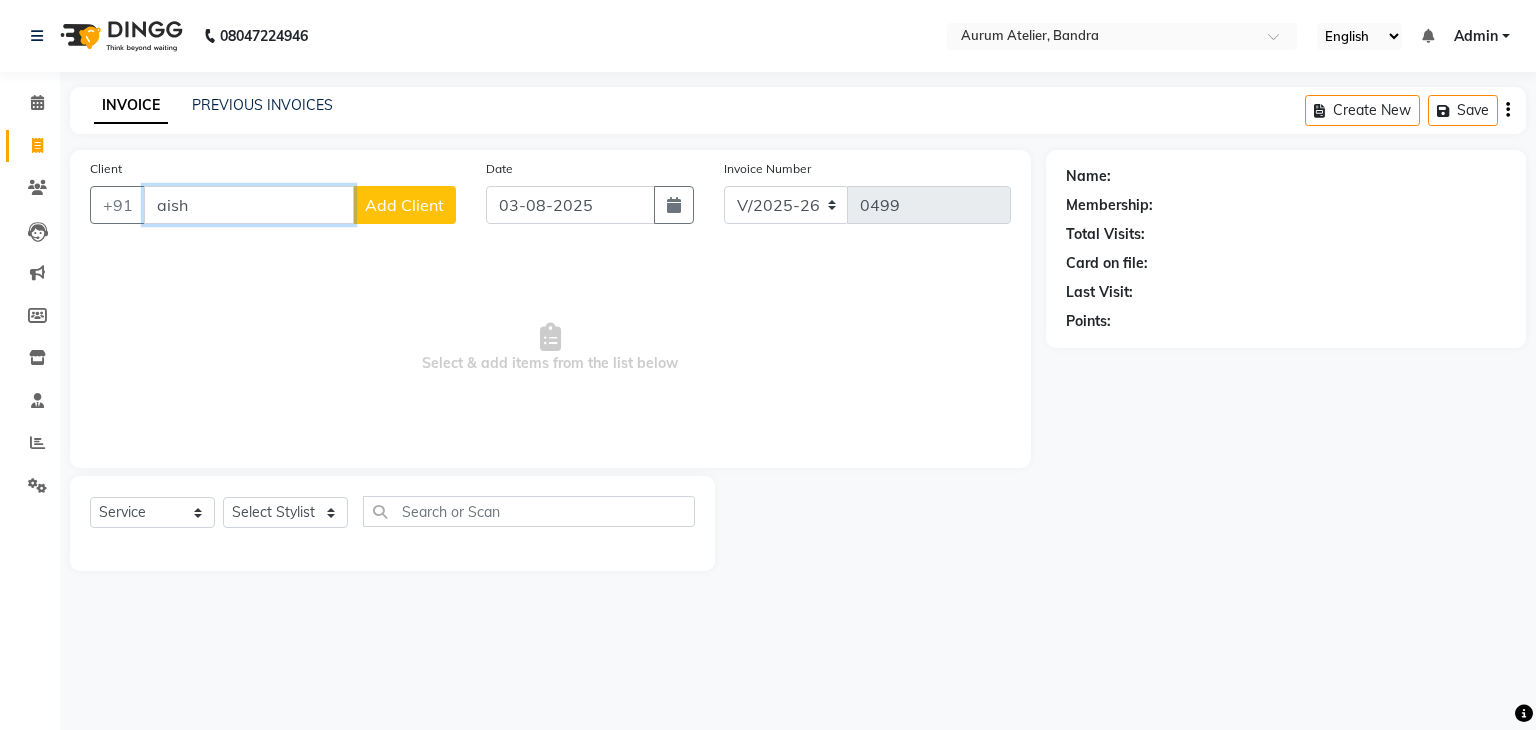 click on "aish" at bounding box center (249, 205) 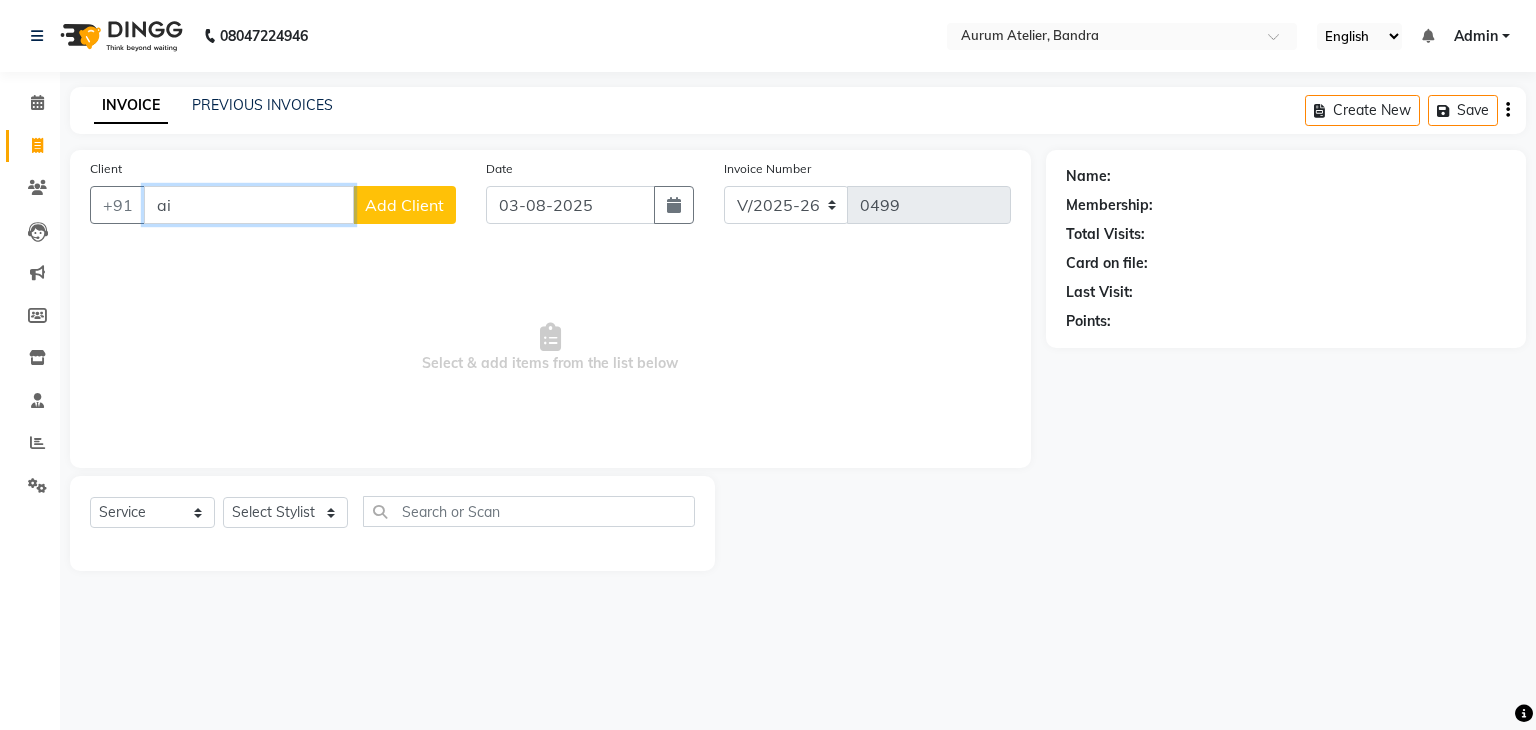 type on "a" 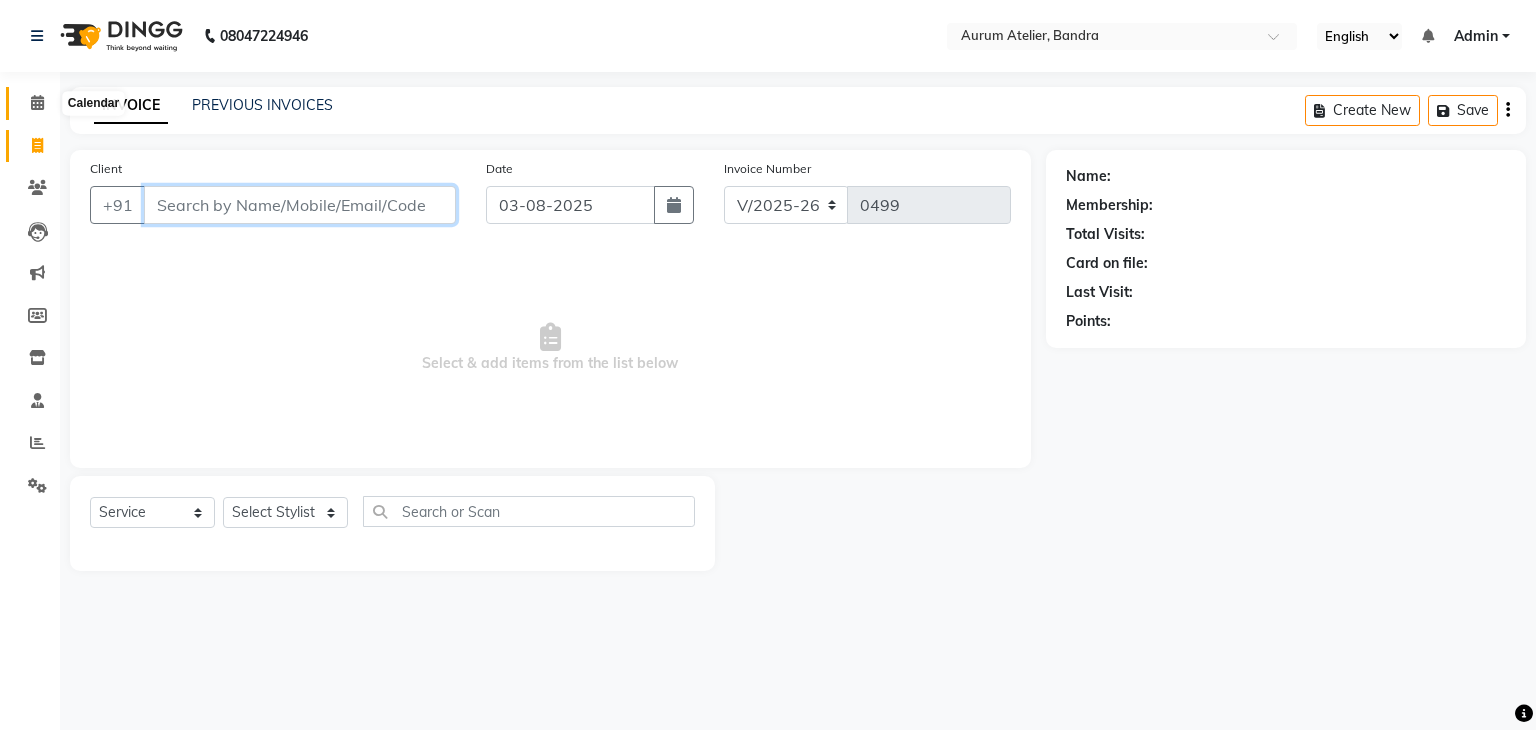 type 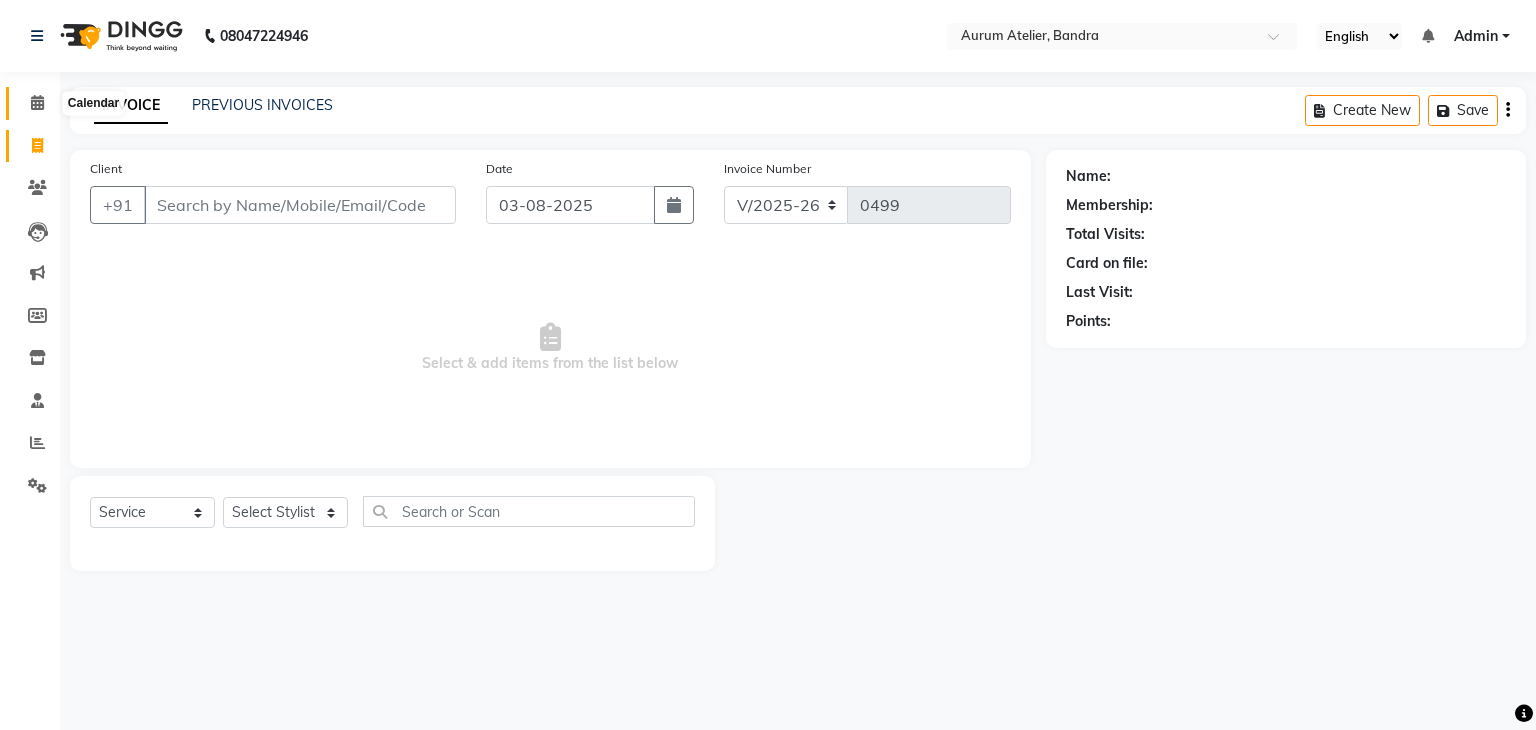 click 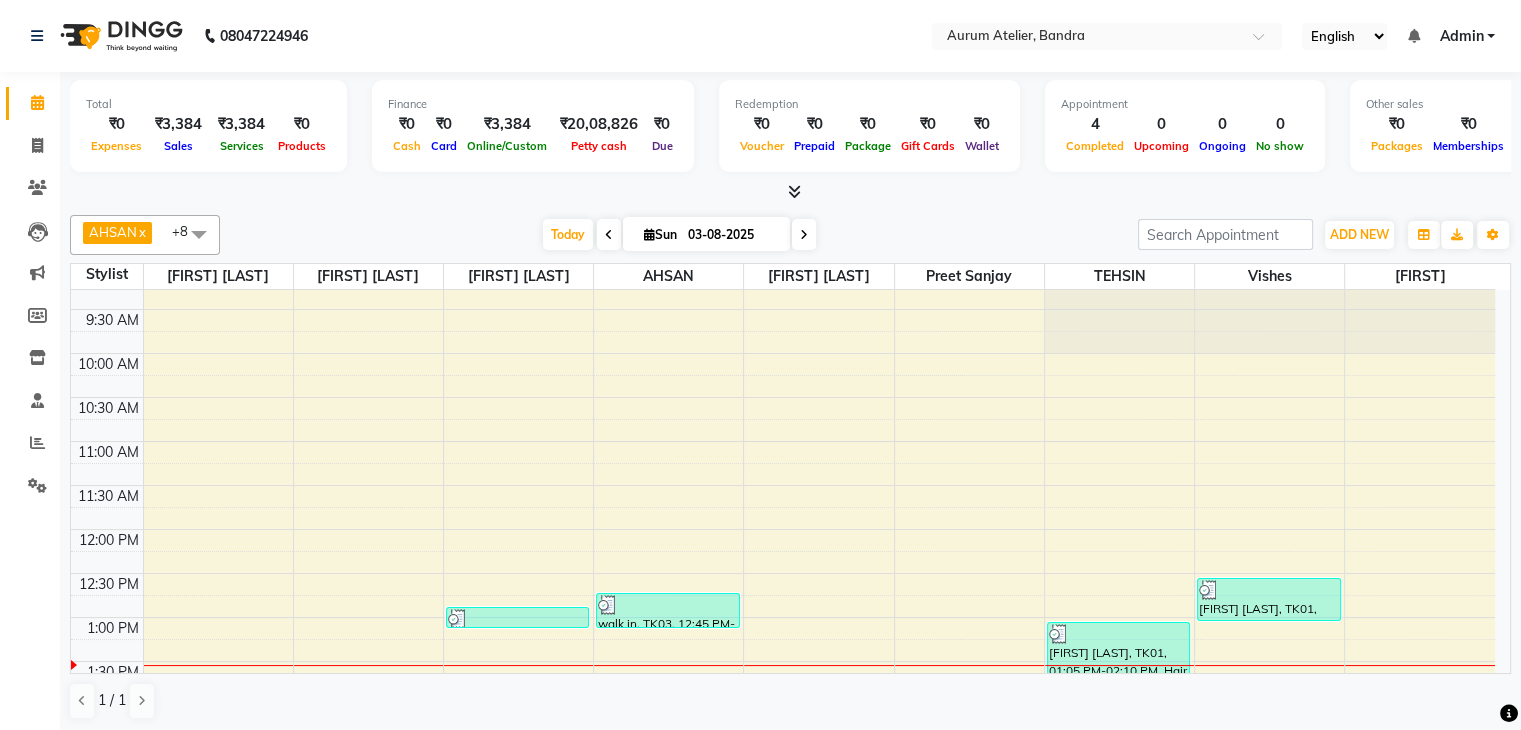 scroll, scrollTop: 0, scrollLeft: 0, axis: both 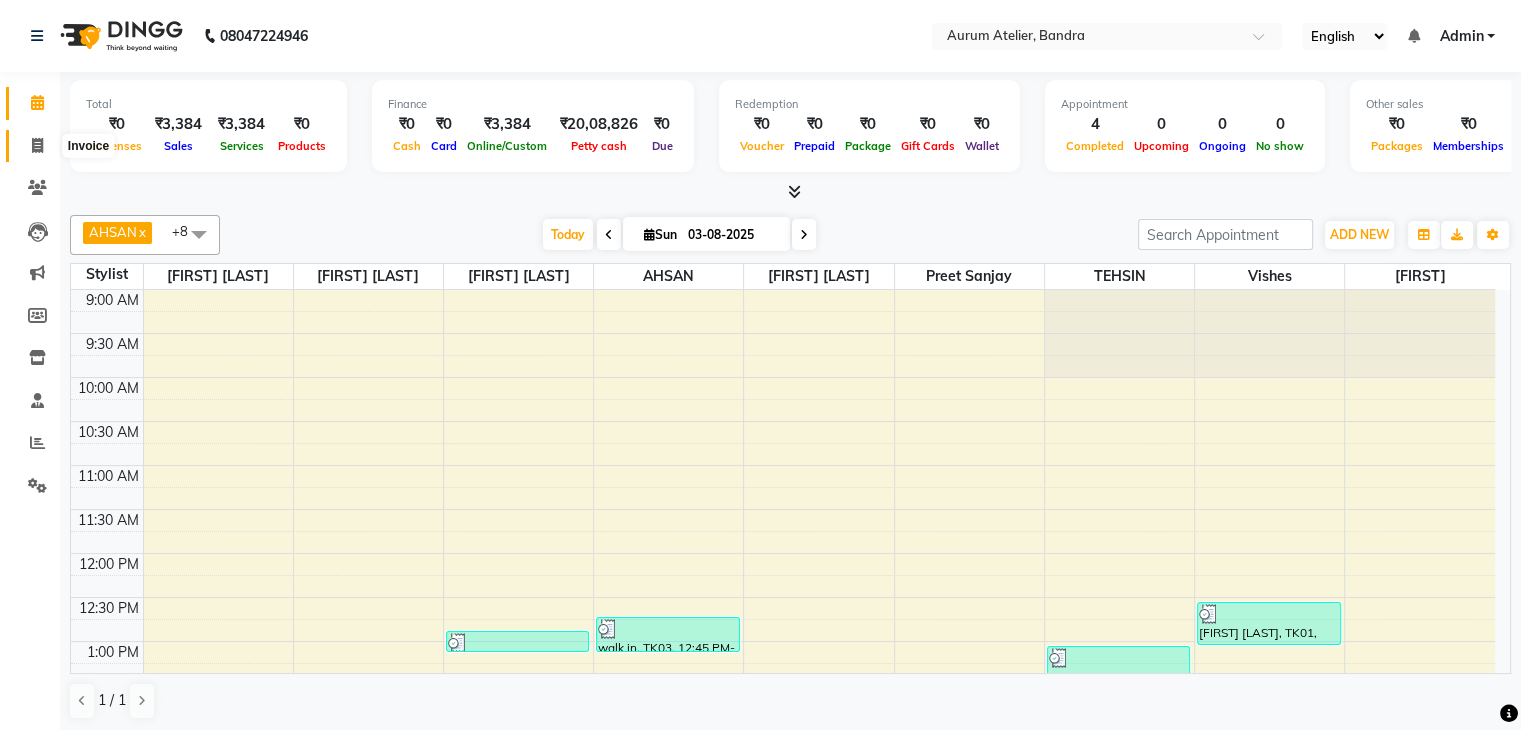 click 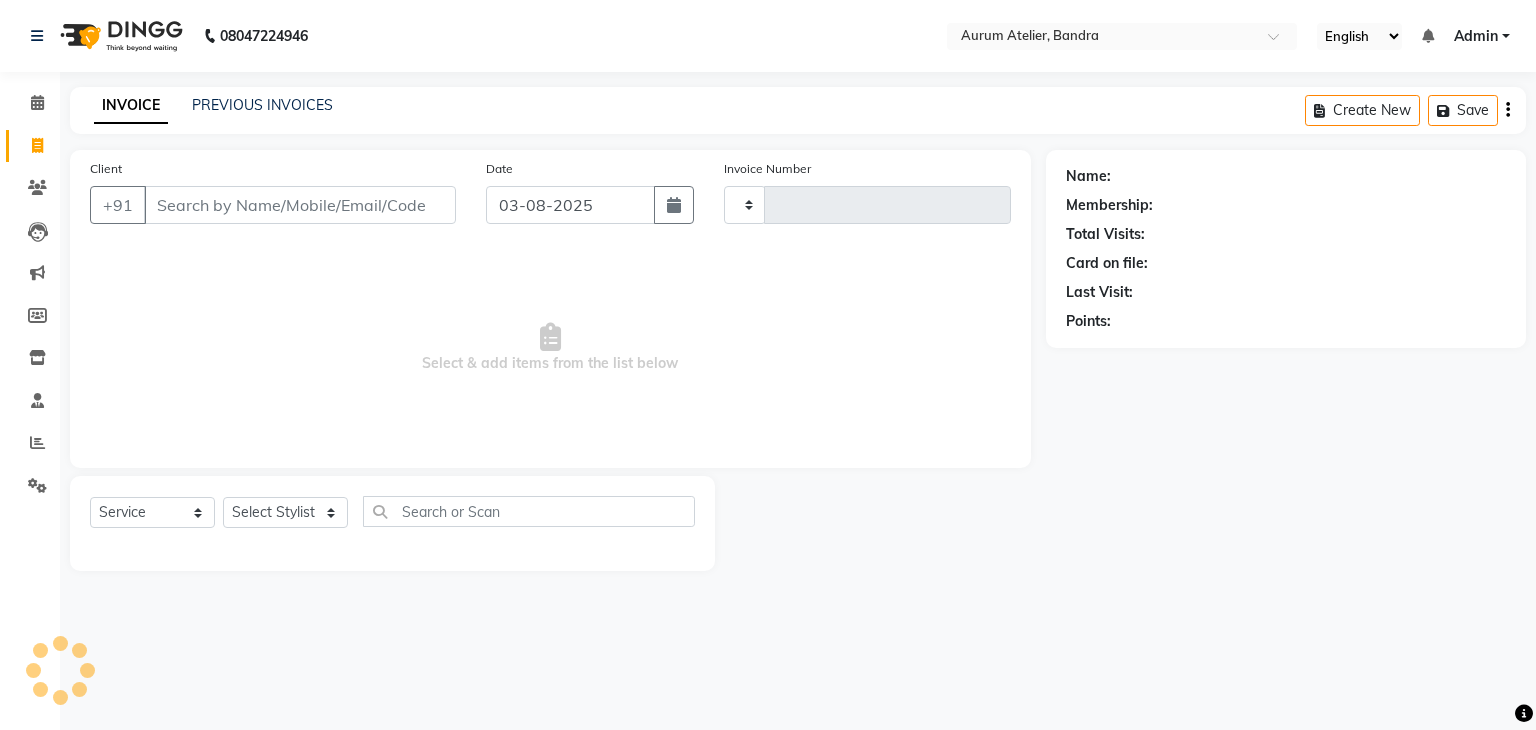 type on "a" 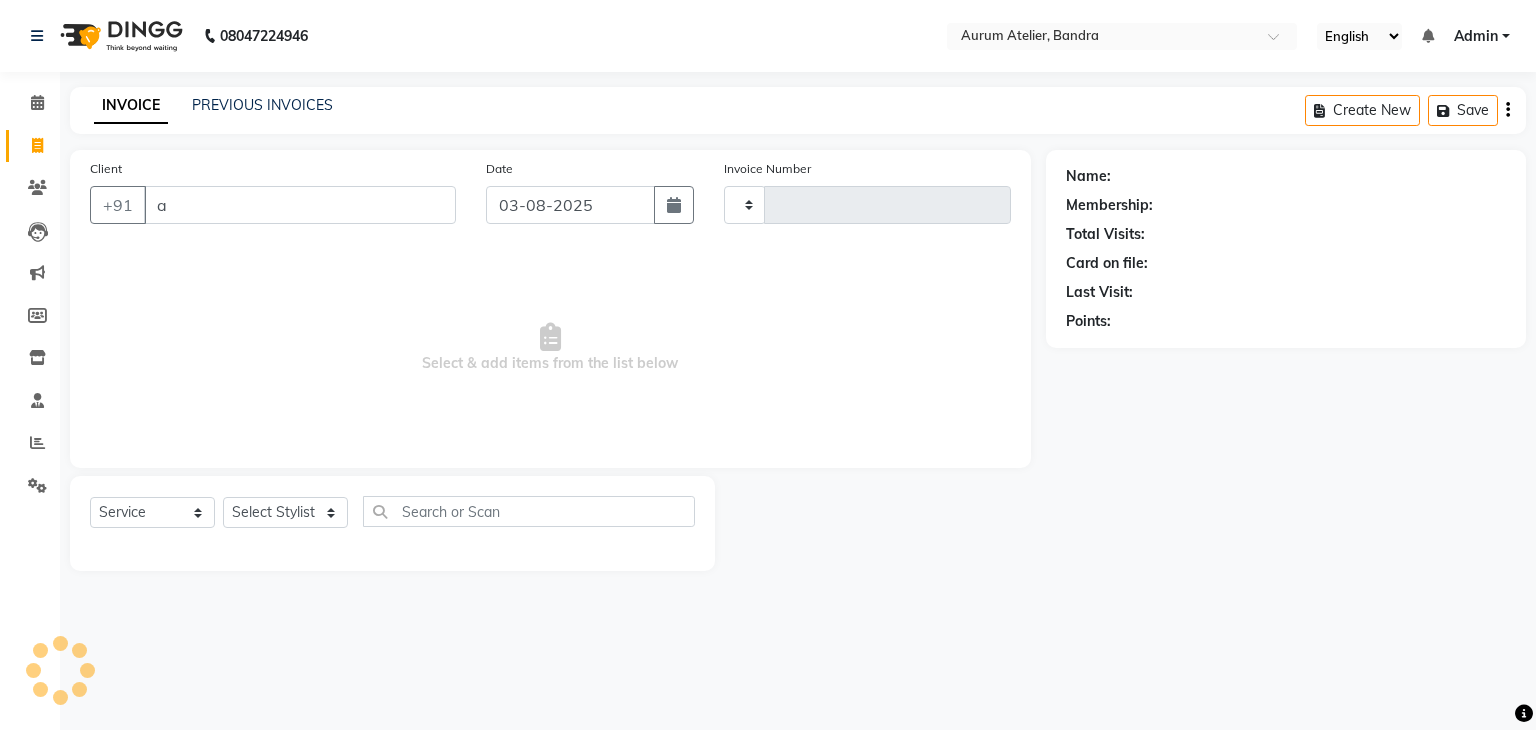 type on "0499" 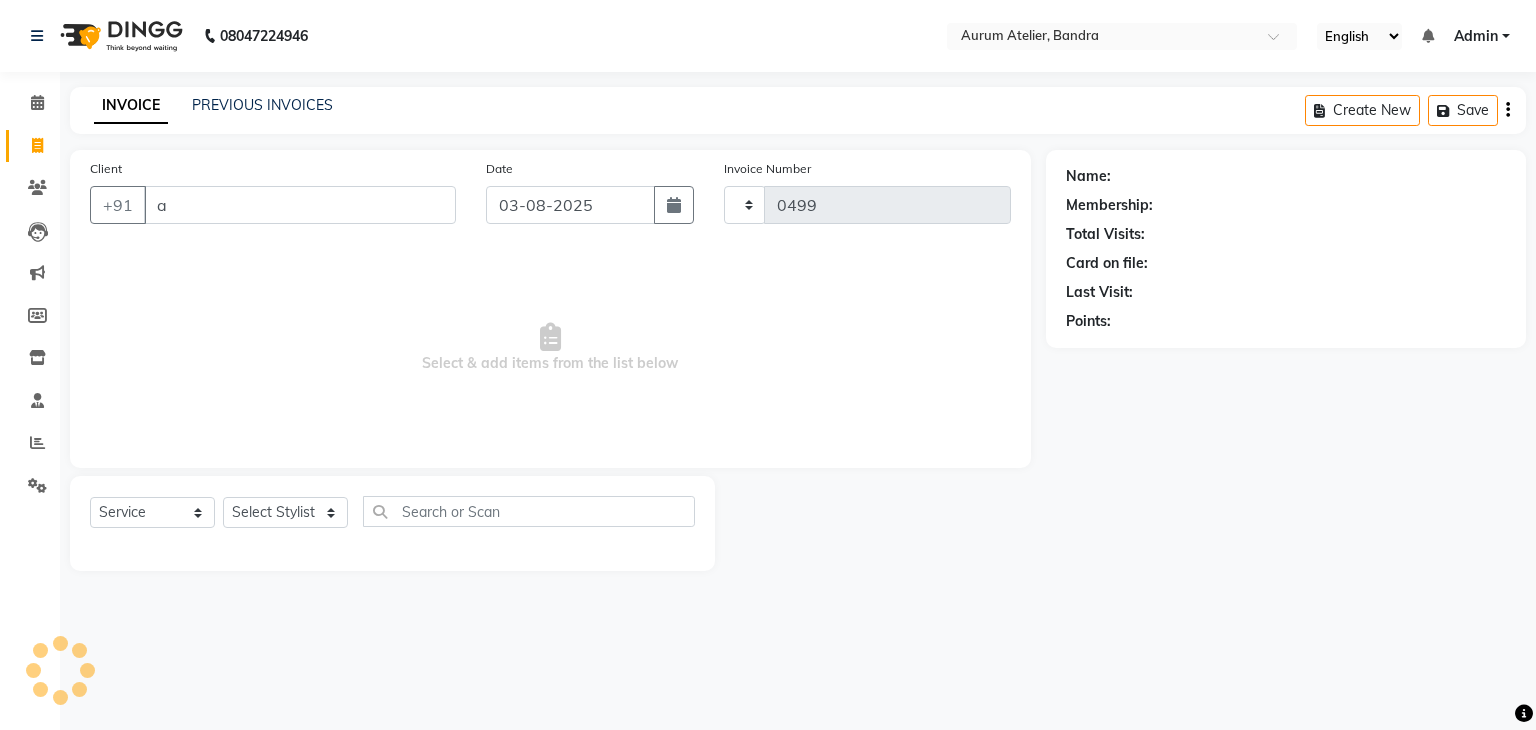 type on "ai" 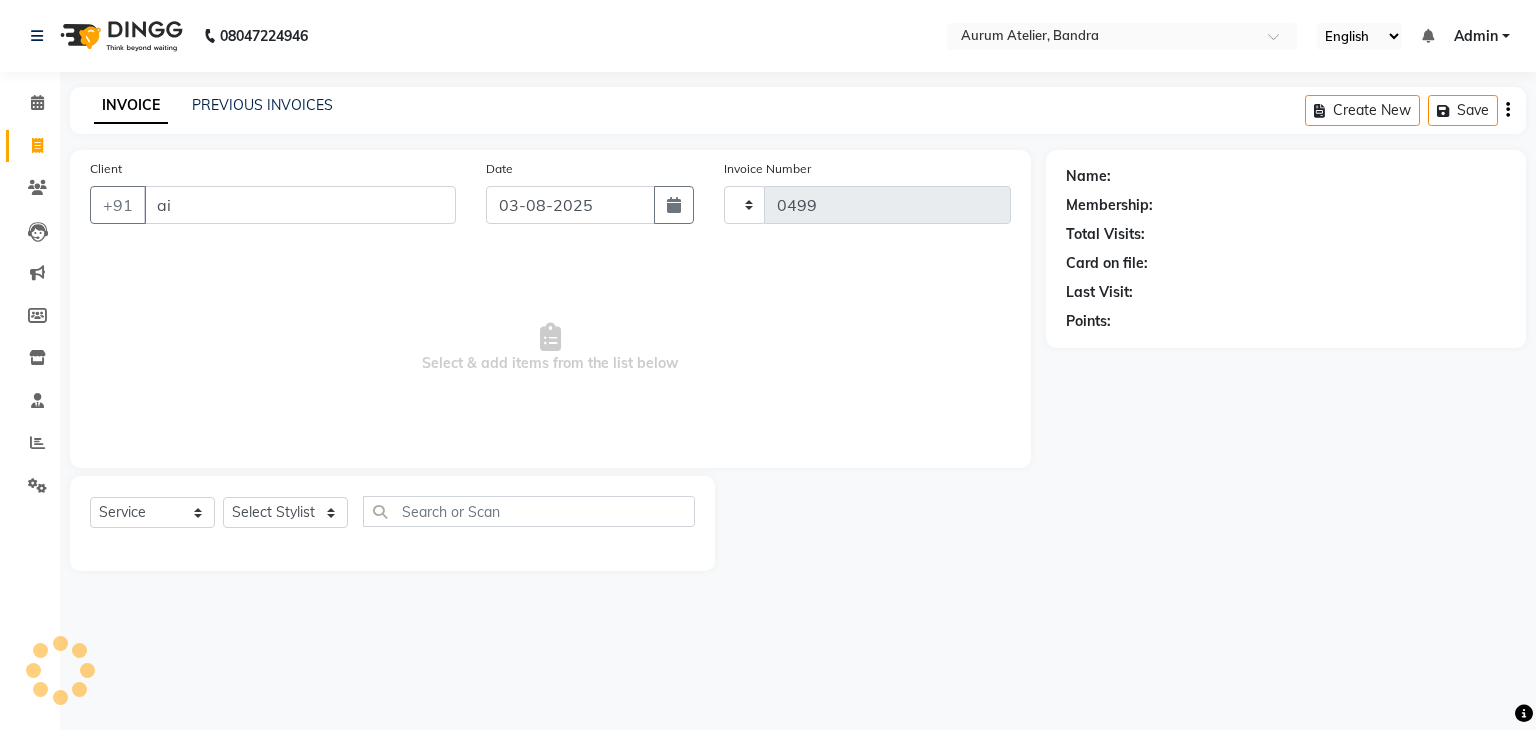select on "7410" 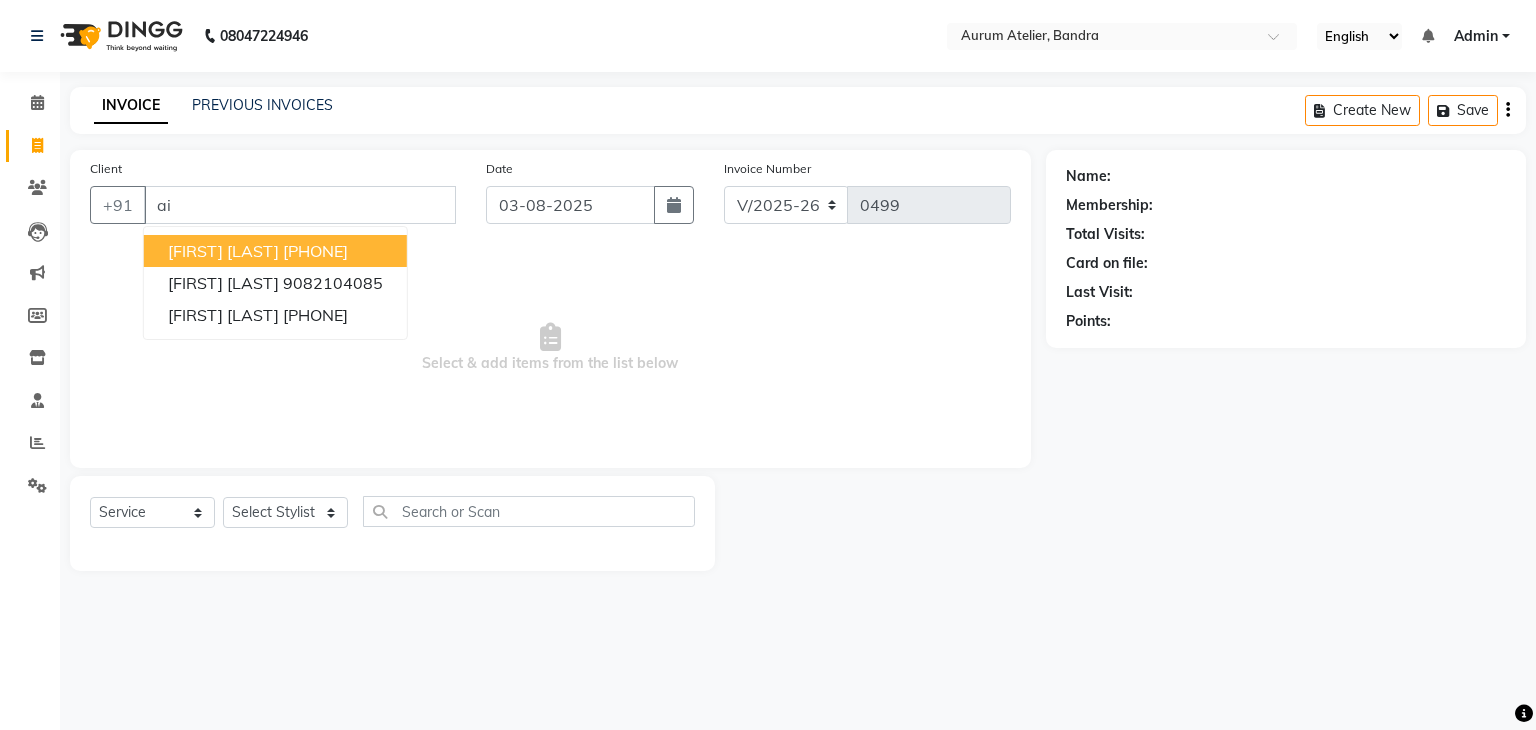 type on "a" 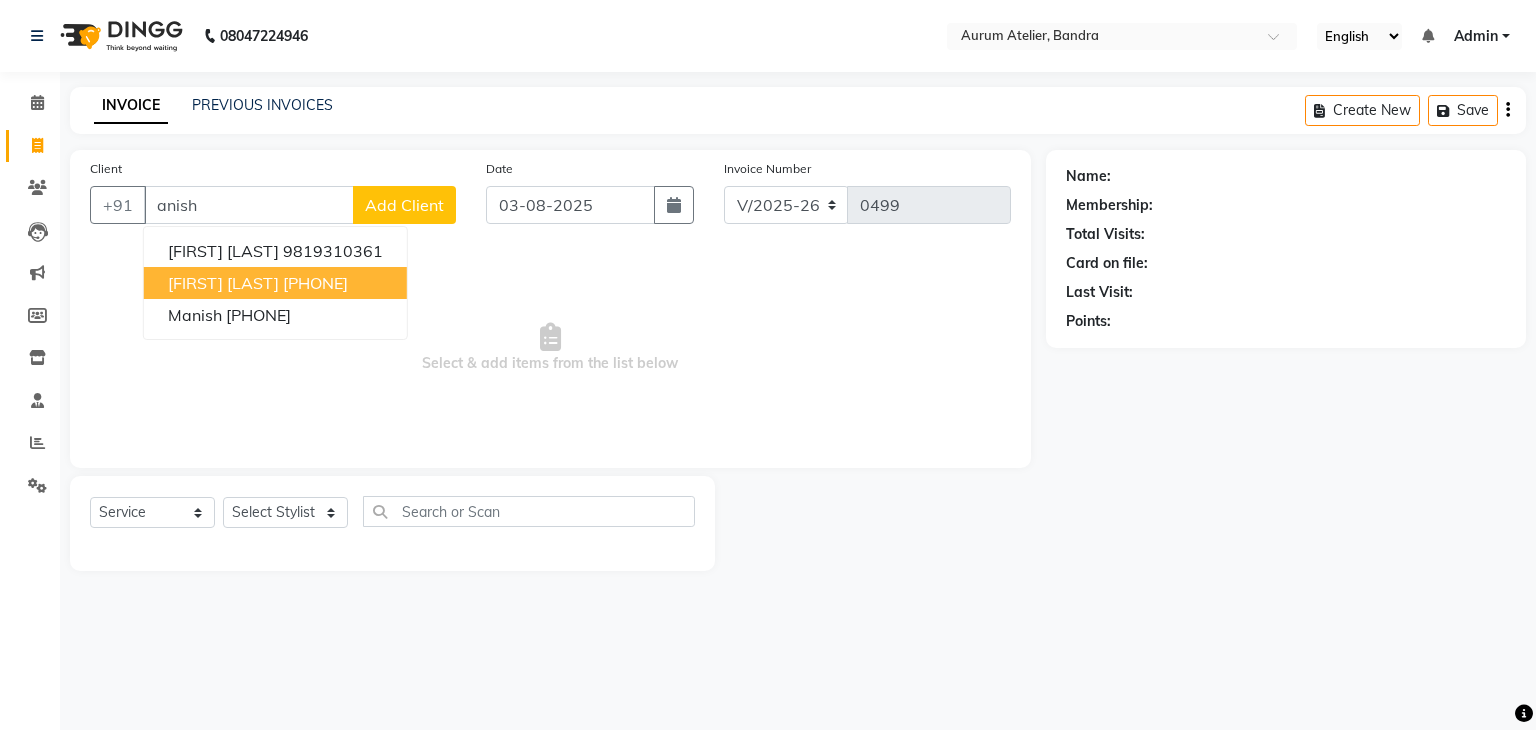 click on "[FIRST] [LAST]" at bounding box center (223, 283) 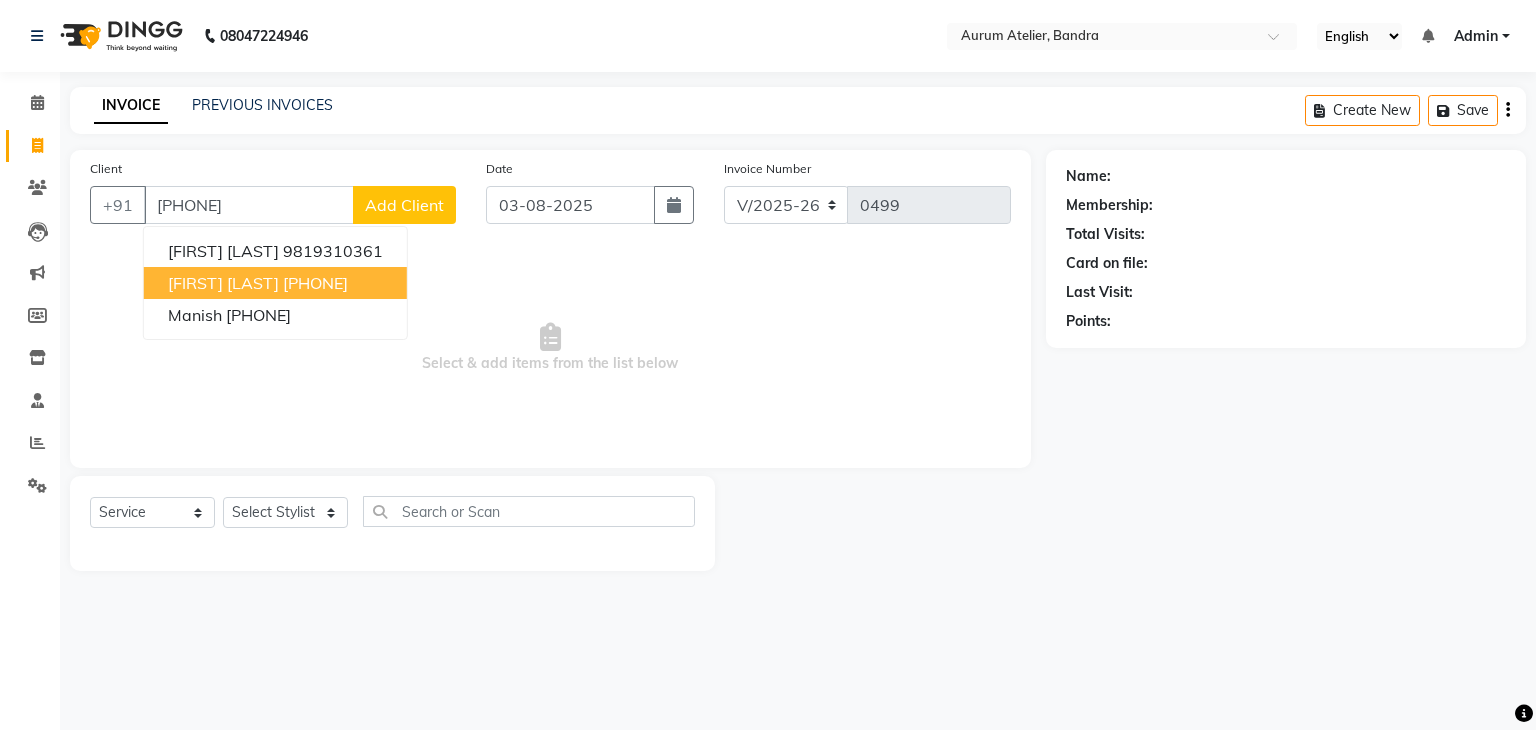 type on "[PHONE]" 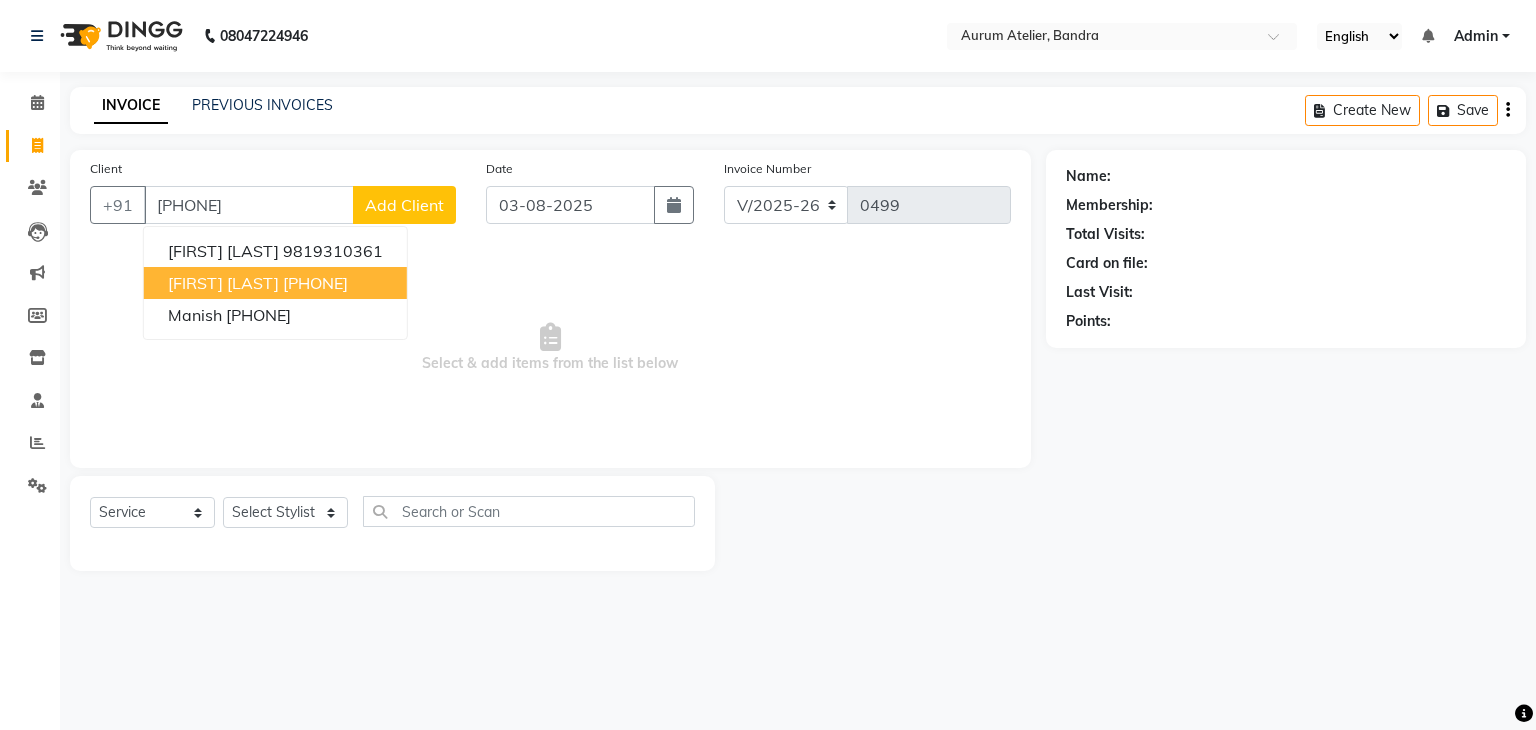 select on "1: Object" 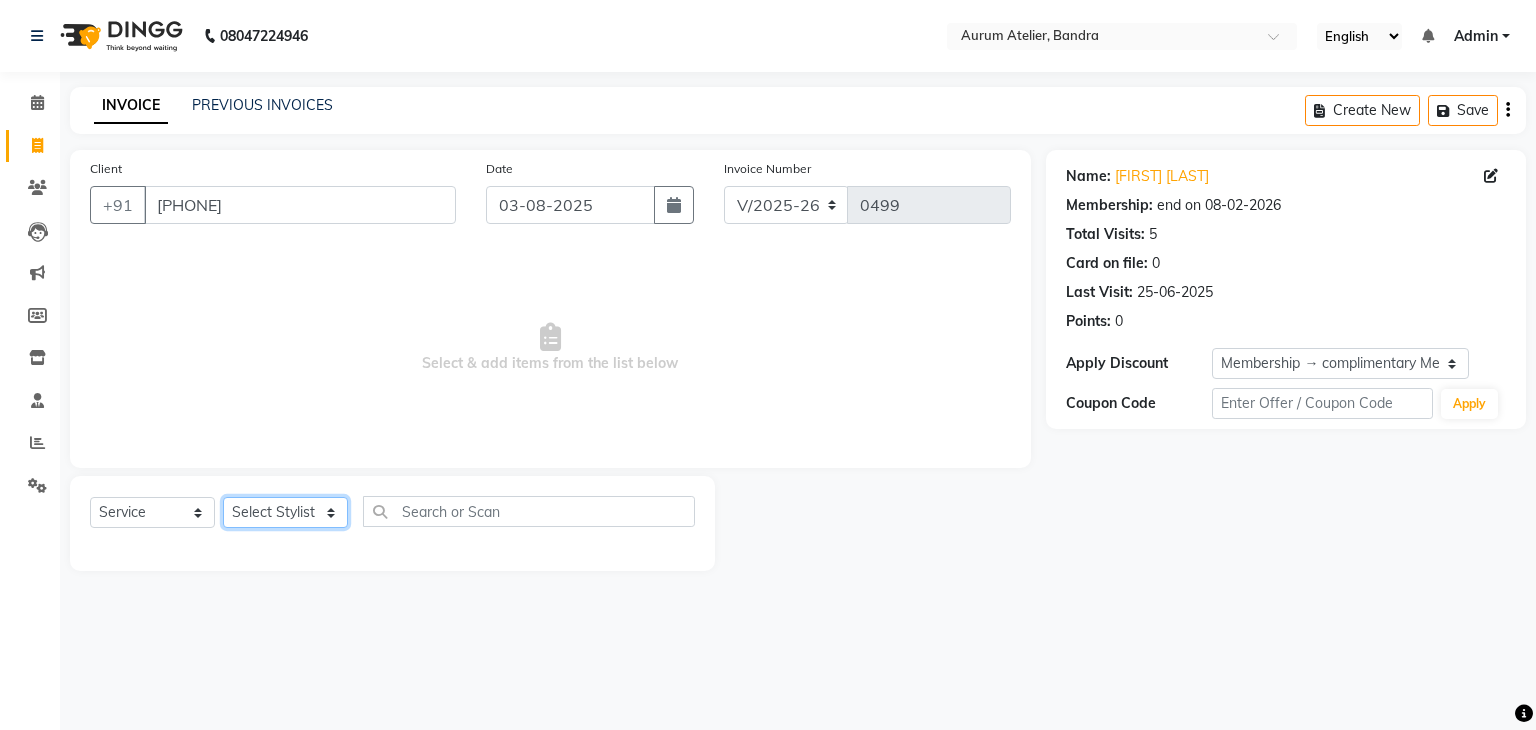 click on "Select Stylist [FIRST] [FIRST] [FIRST] [FIRST] [FIRST] [FIRST] [FIRST] [FIRST] [FIRST]" 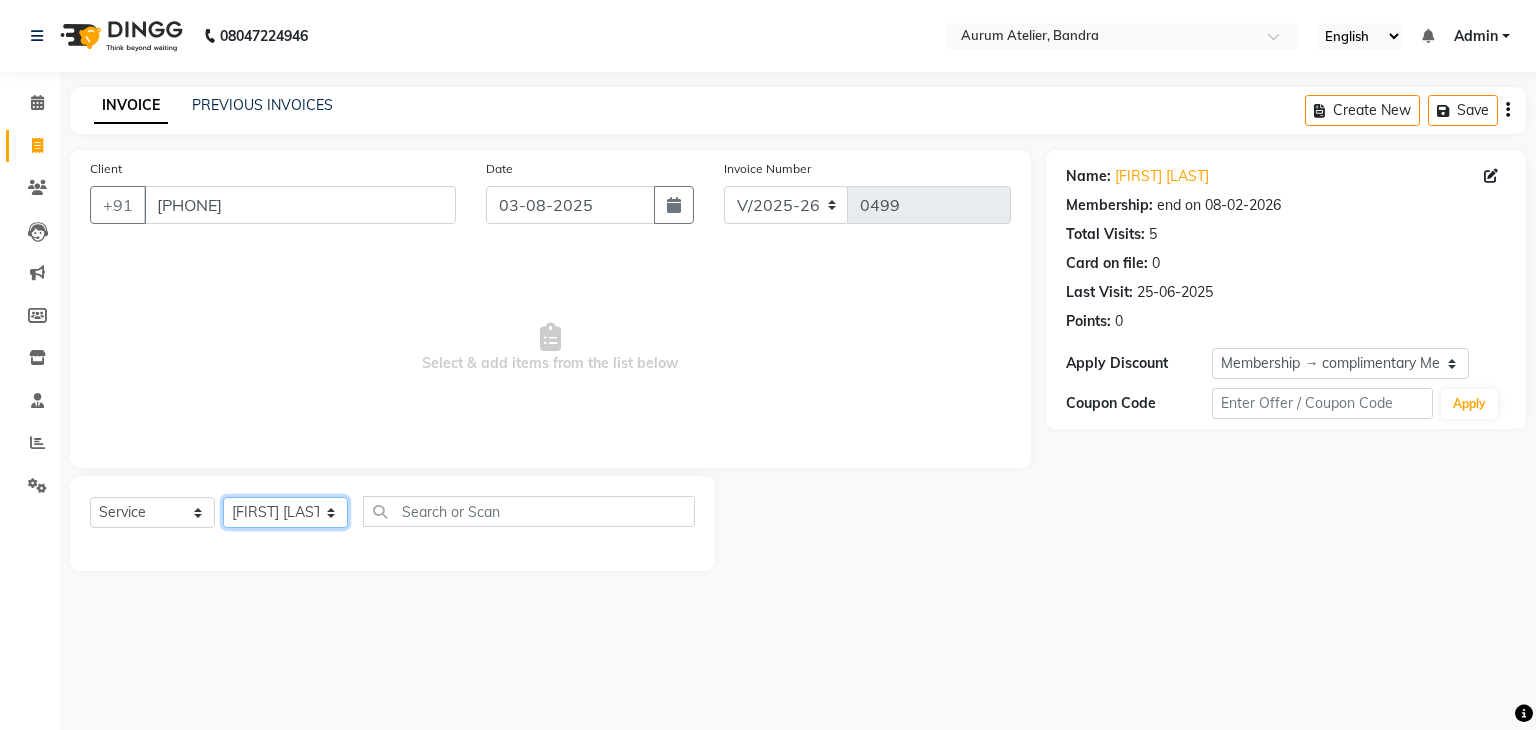 click on "Select Stylist [FIRST] [FIRST] [FIRST] [FIRST] [FIRST] [FIRST] [FIRST] [FIRST] [FIRST]" 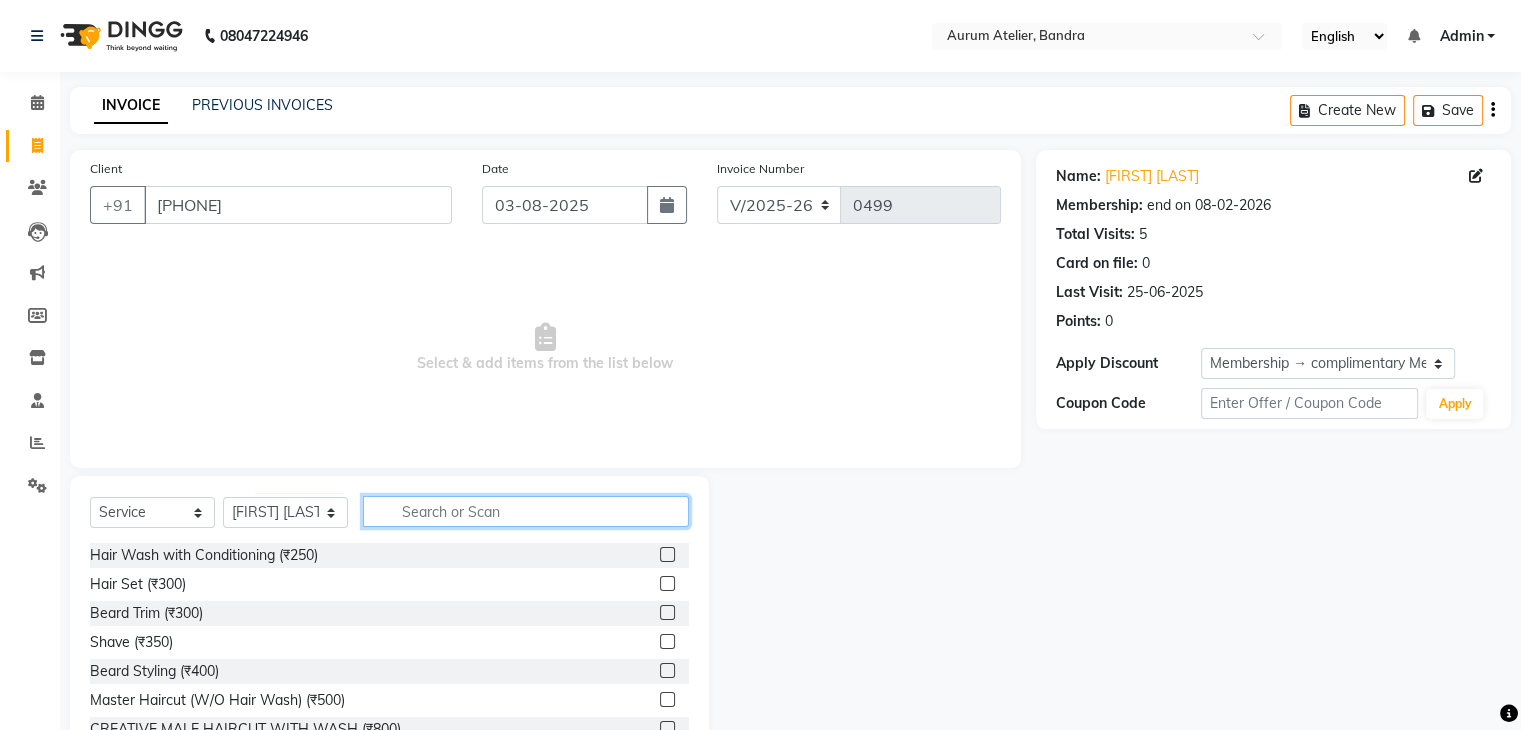 click 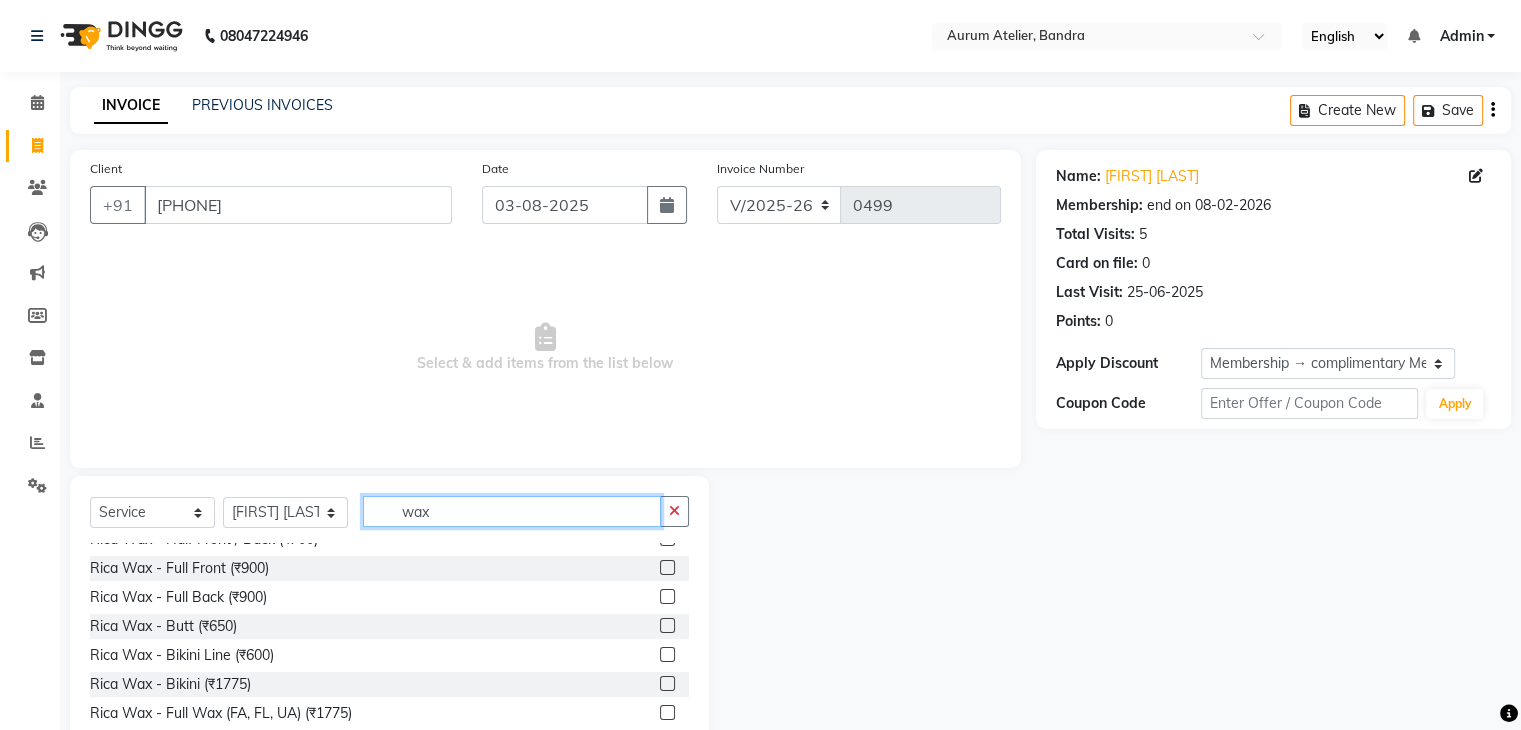 scroll, scrollTop: 1104, scrollLeft: 0, axis: vertical 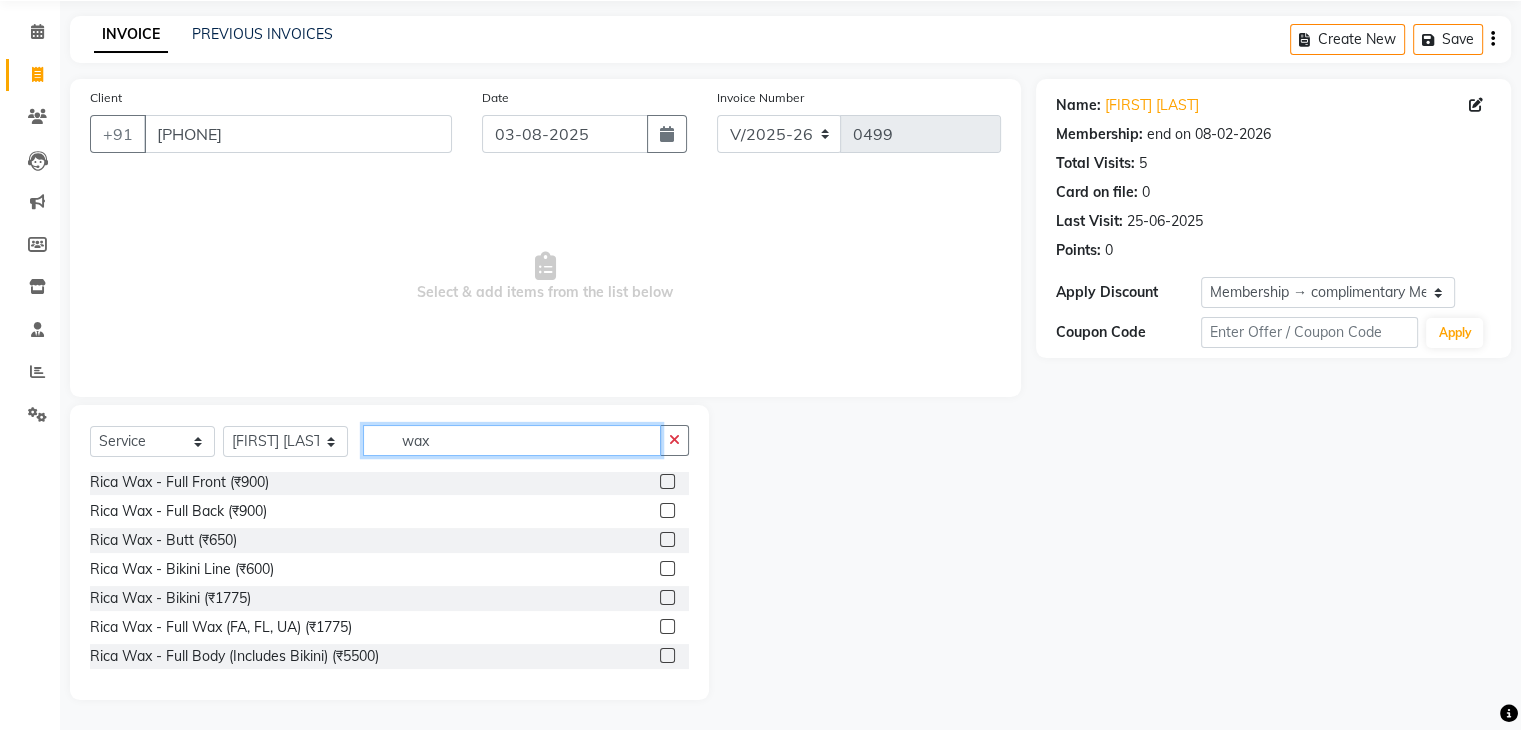type on "wax" 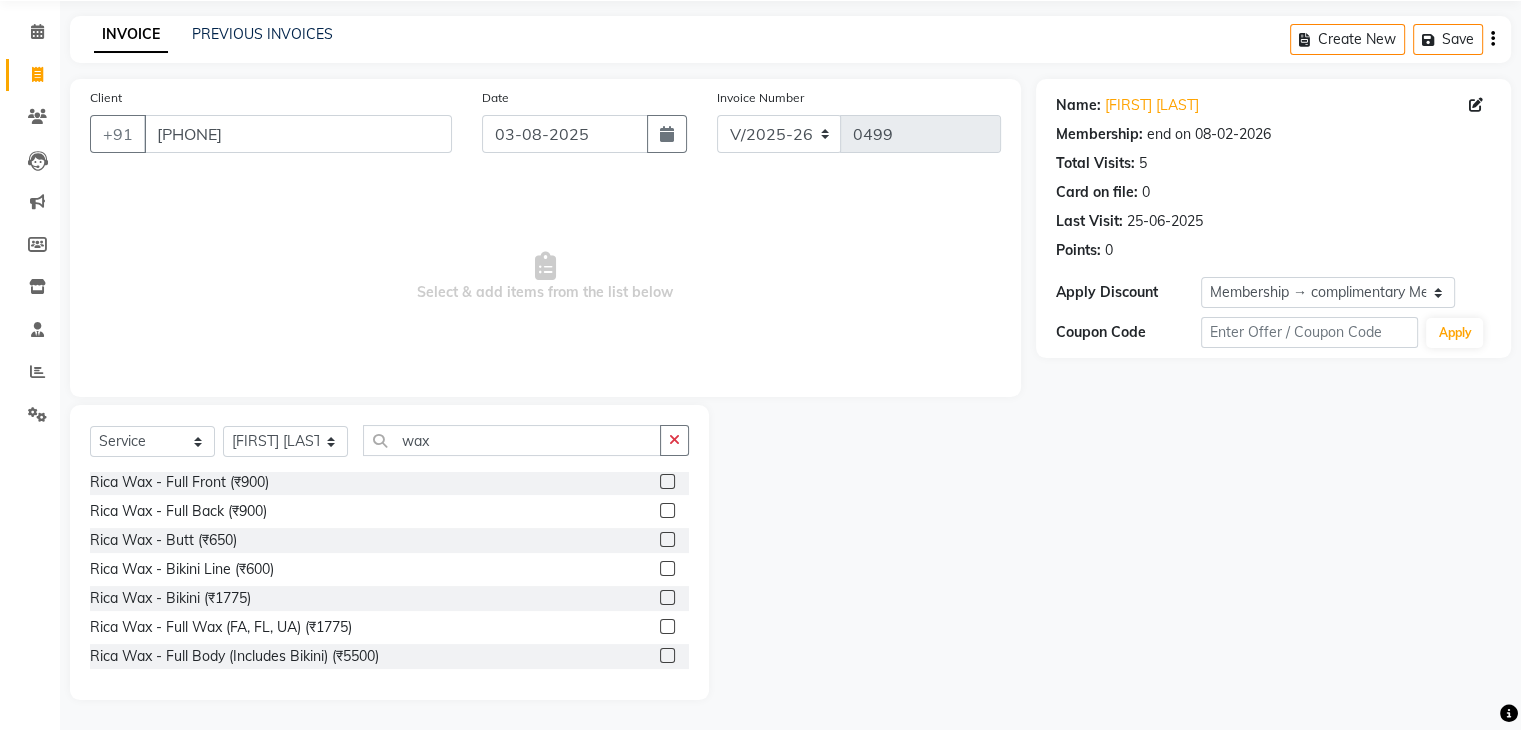 click 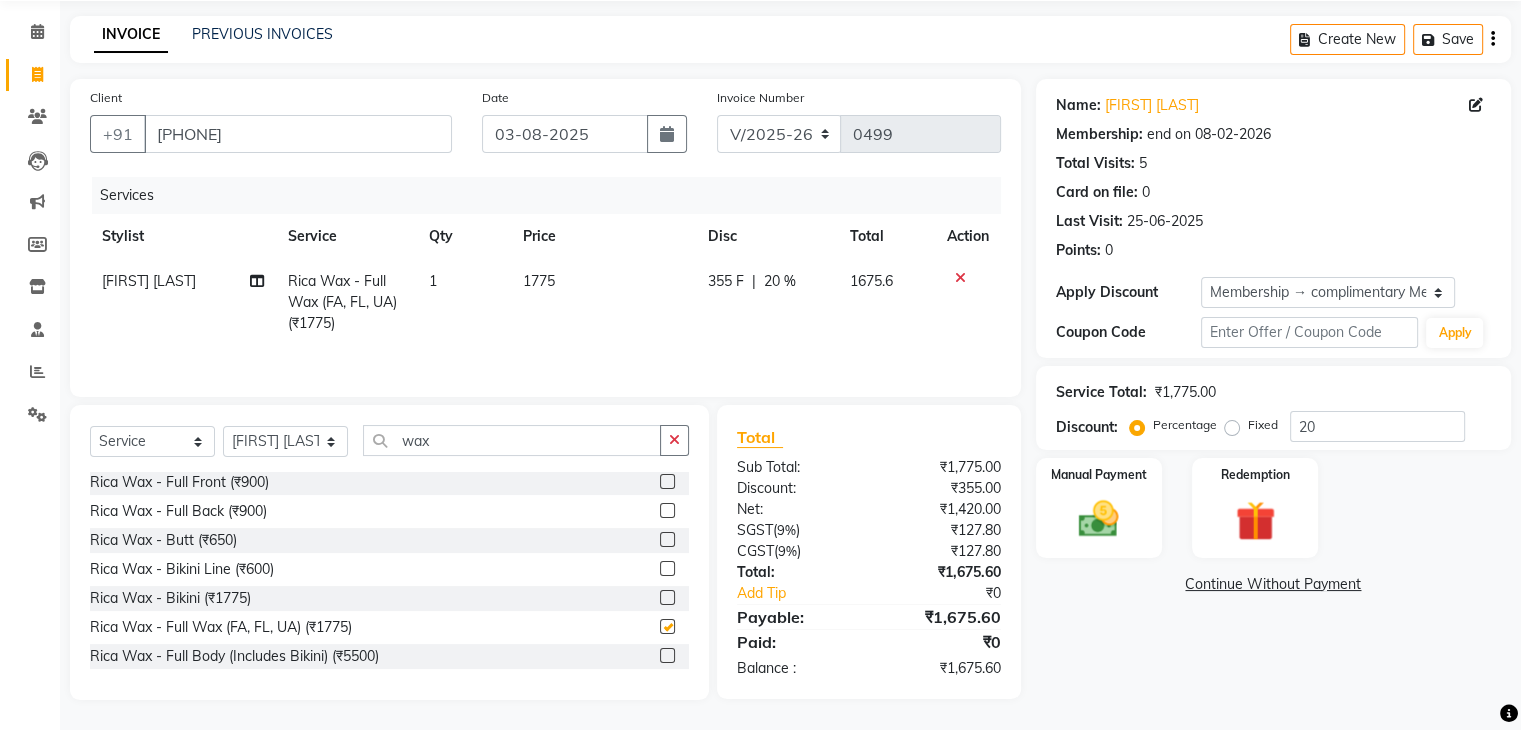 checkbox on "false" 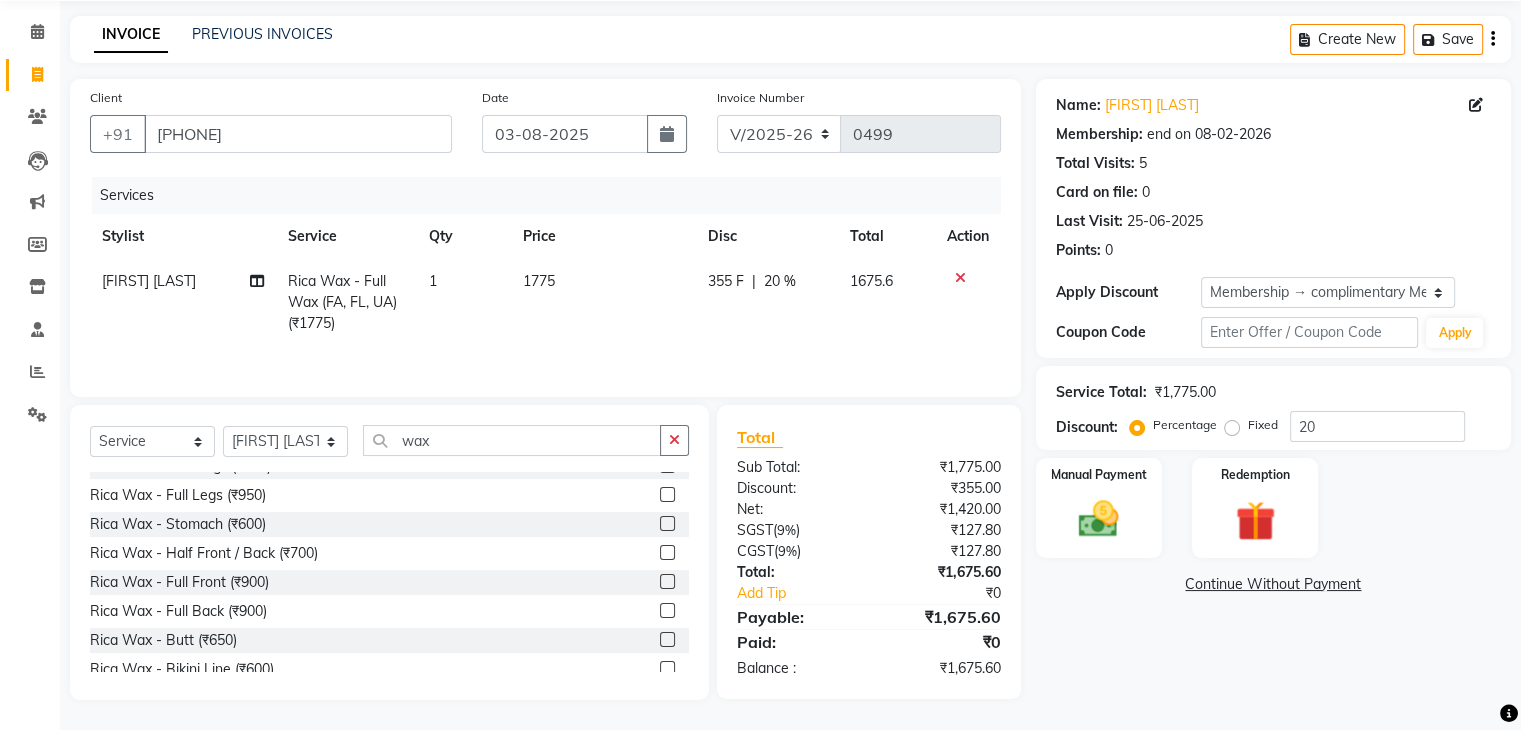 scroll, scrollTop: 1104, scrollLeft: 0, axis: vertical 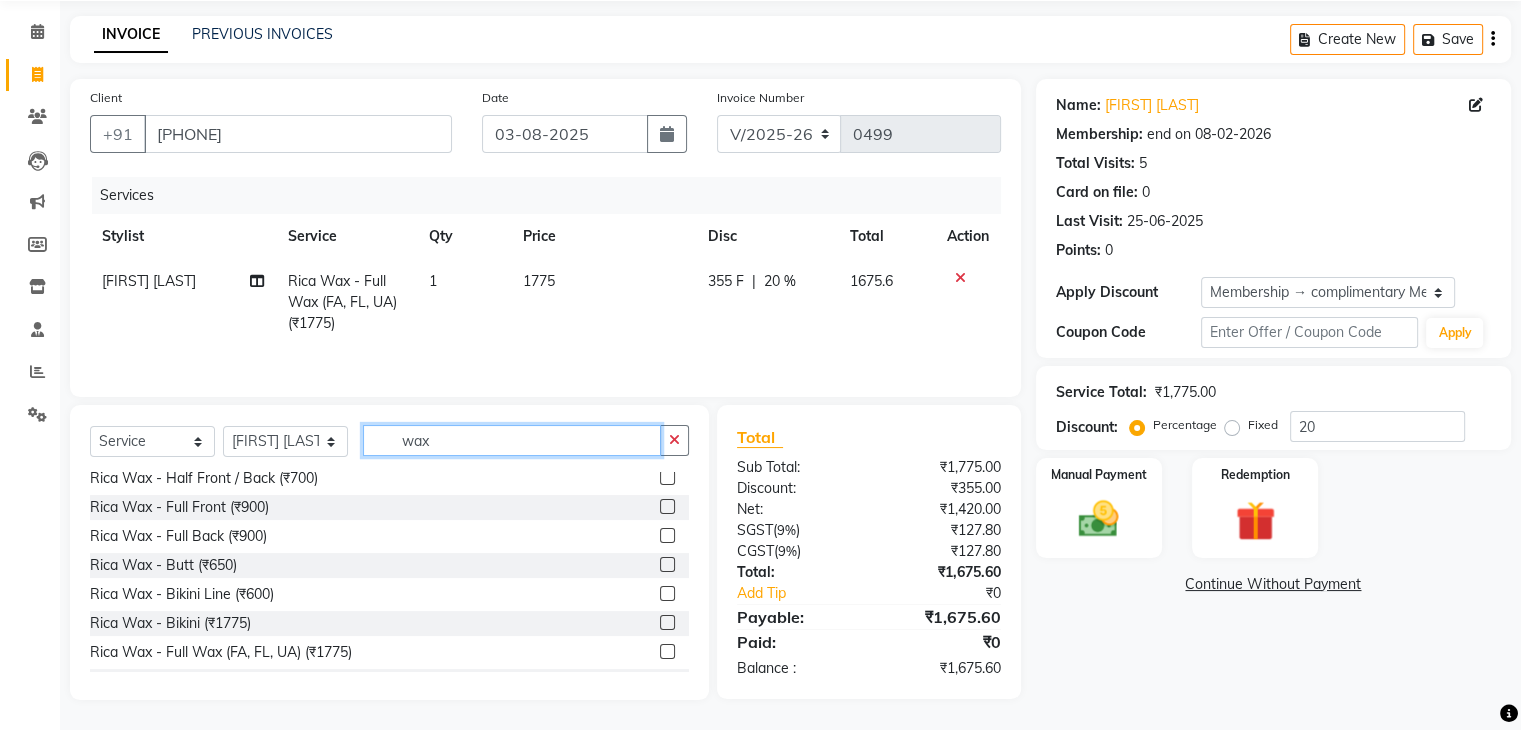 click on "wax" 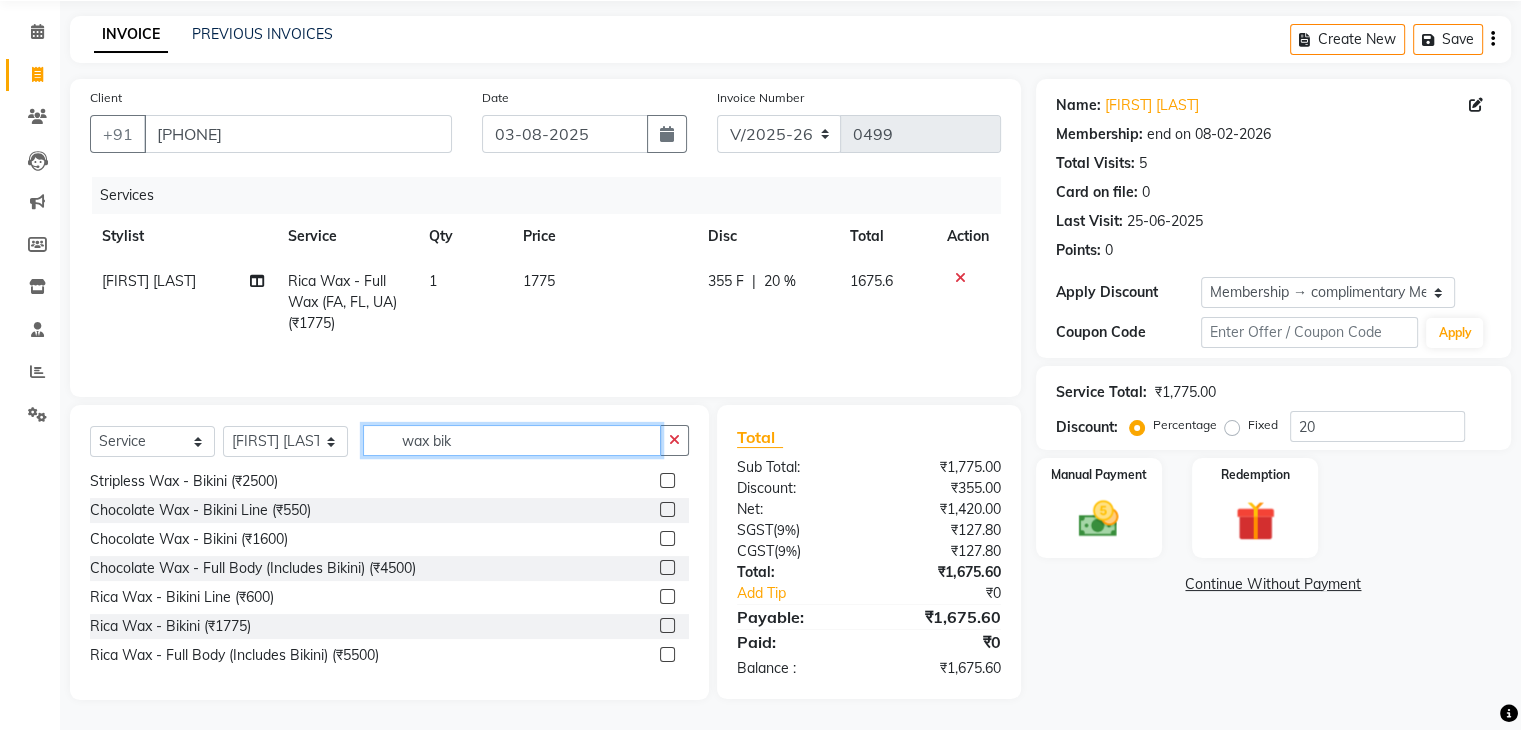 scroll, scrollTop: 32, scrollLeft: 0, axis: vertical 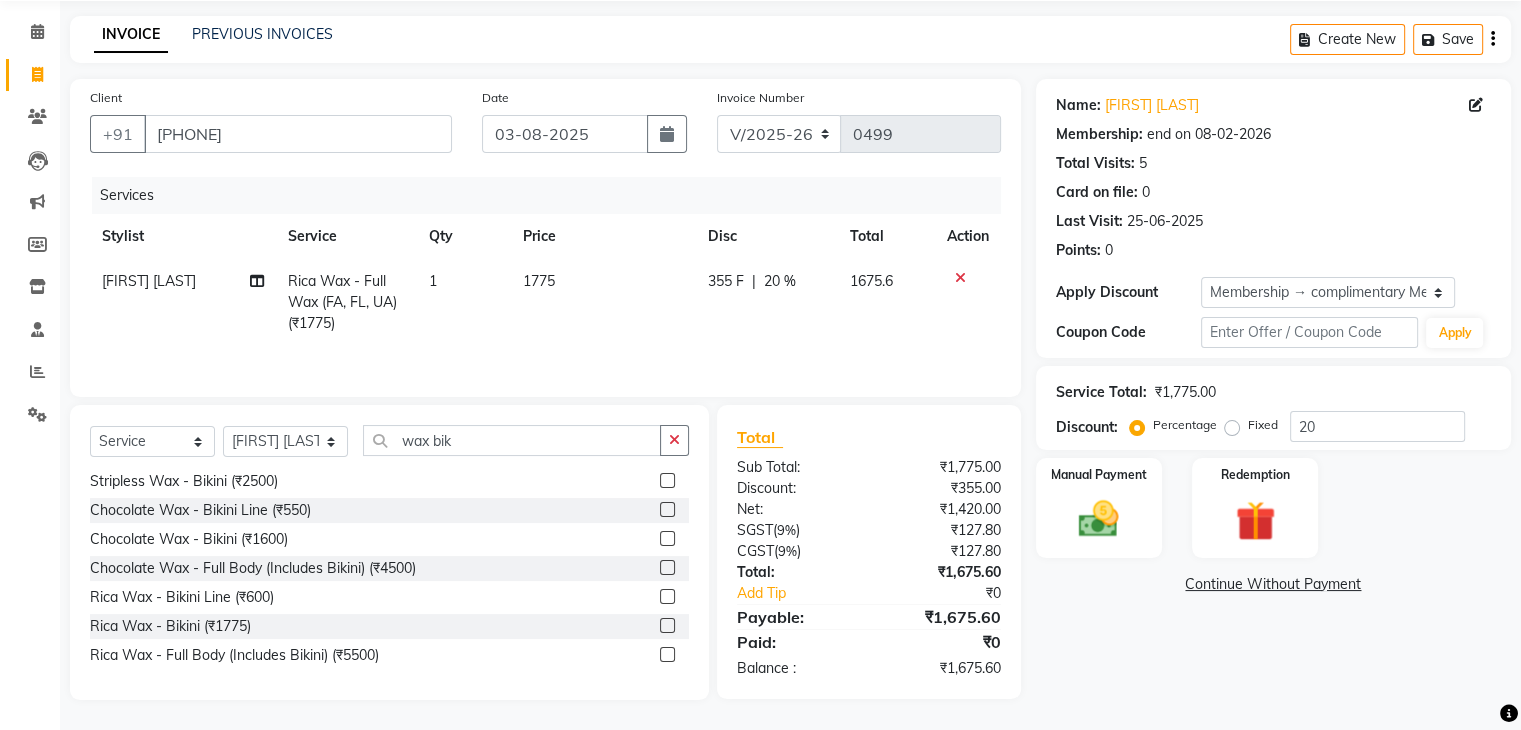 click 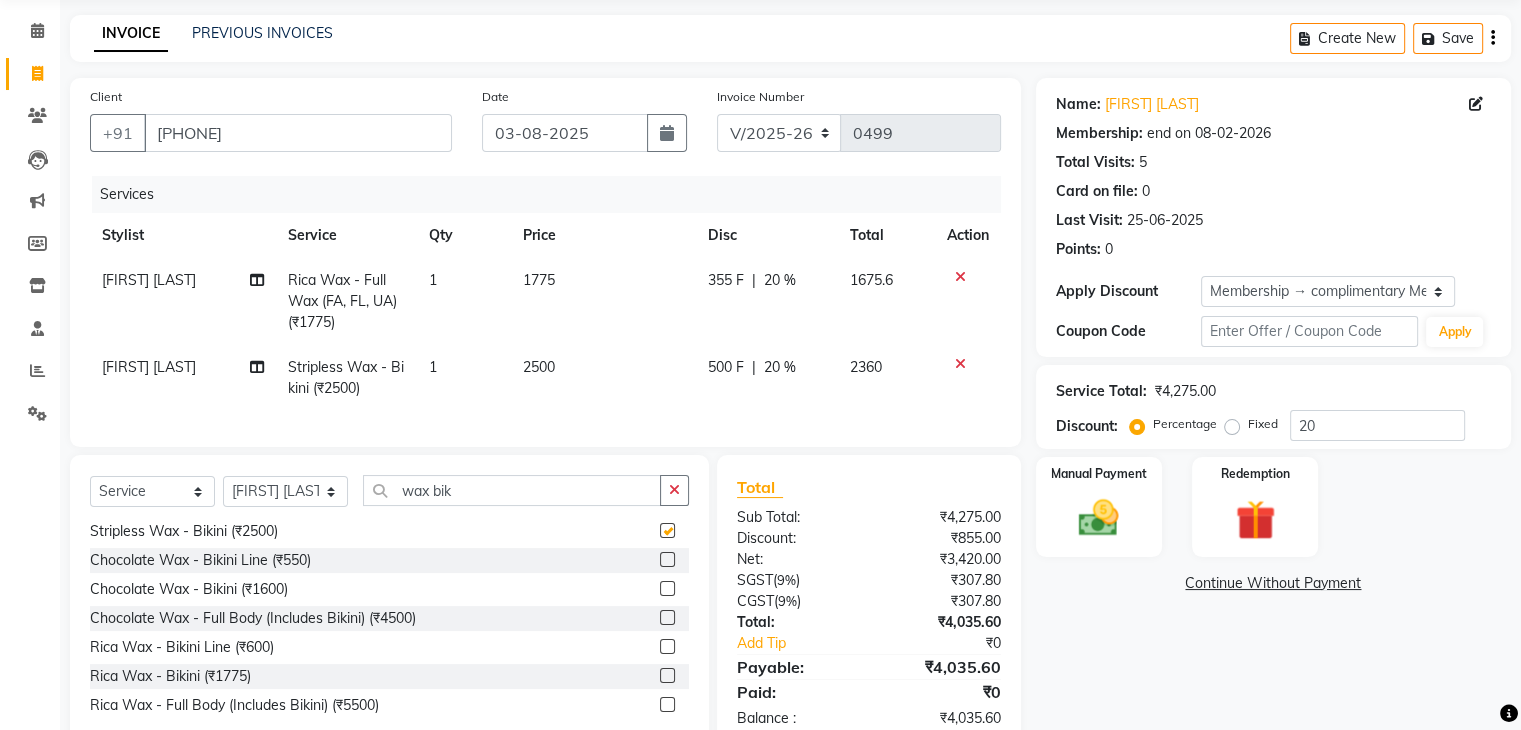 checkbox on "false" 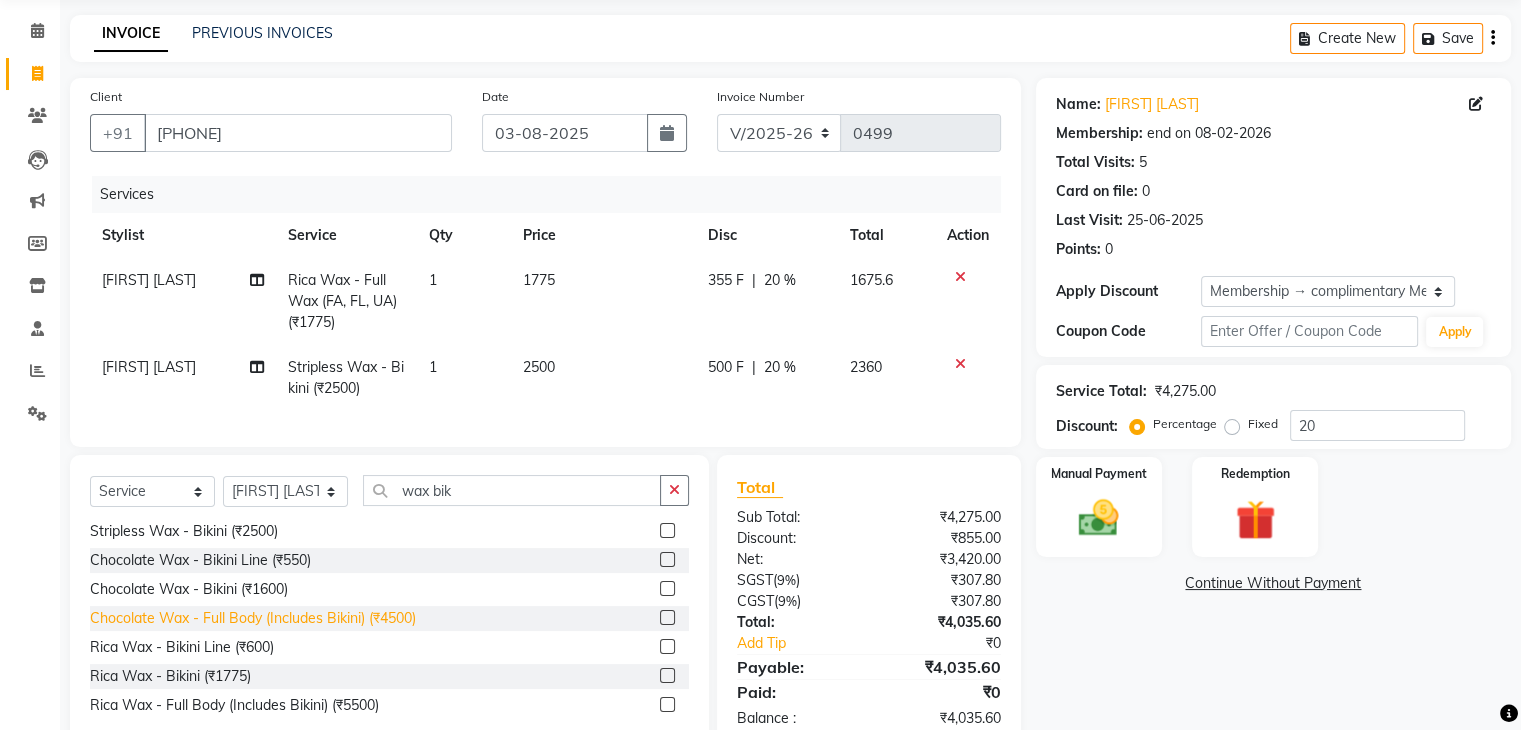 scroll, scrollTop: 138, scrollLeft: 0, axis: vertical 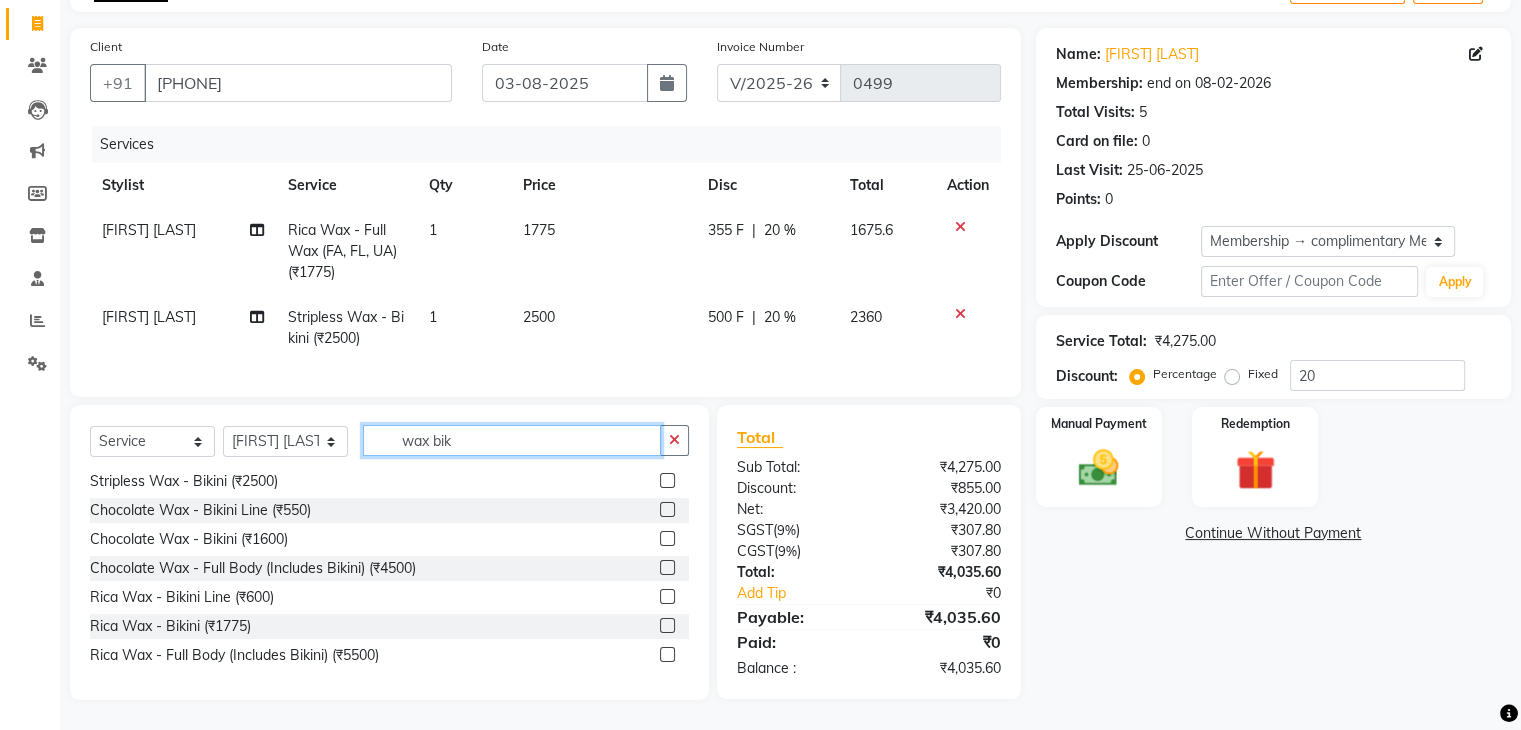click on "wax bik" 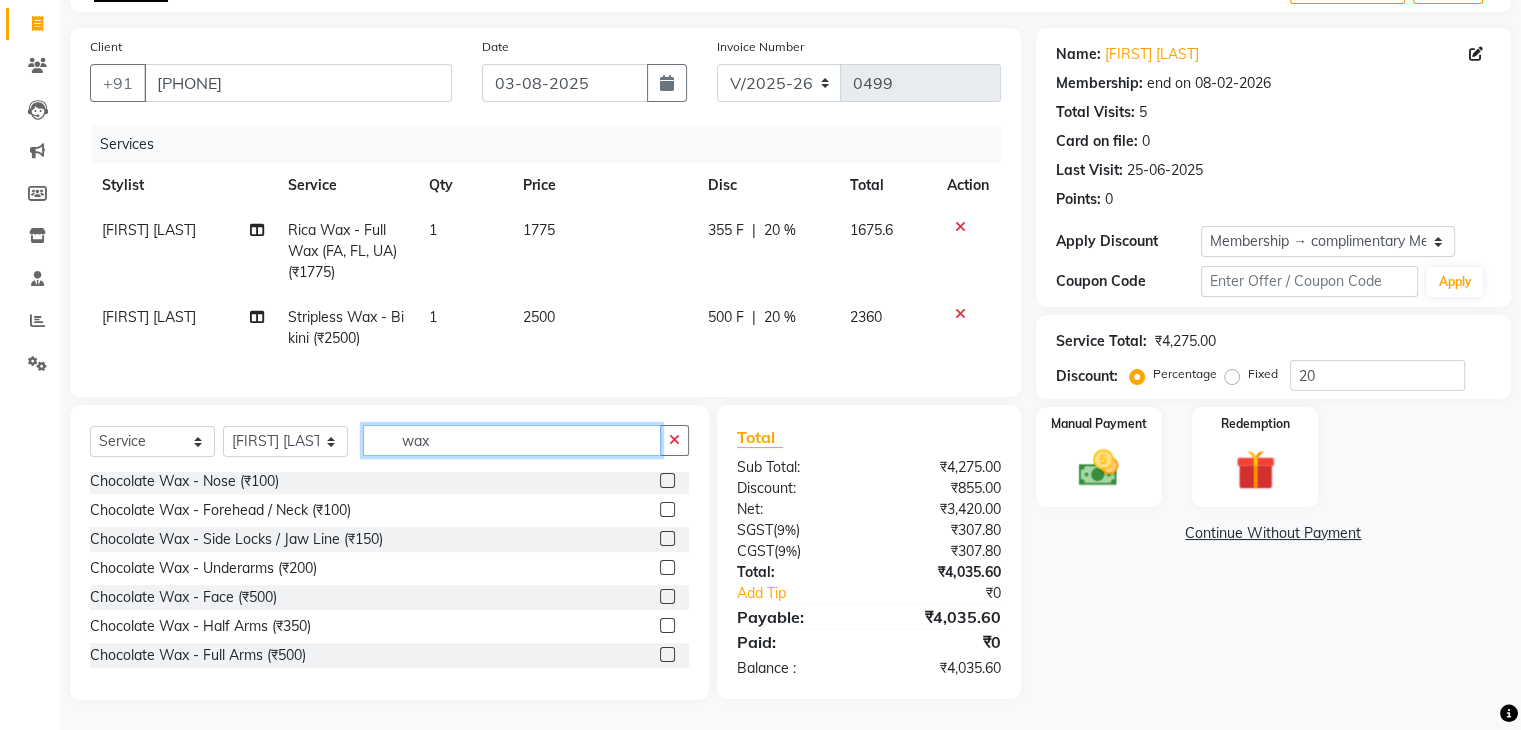 scroll, scrollTop: 728, scrollLeft: 0, axis: vertical 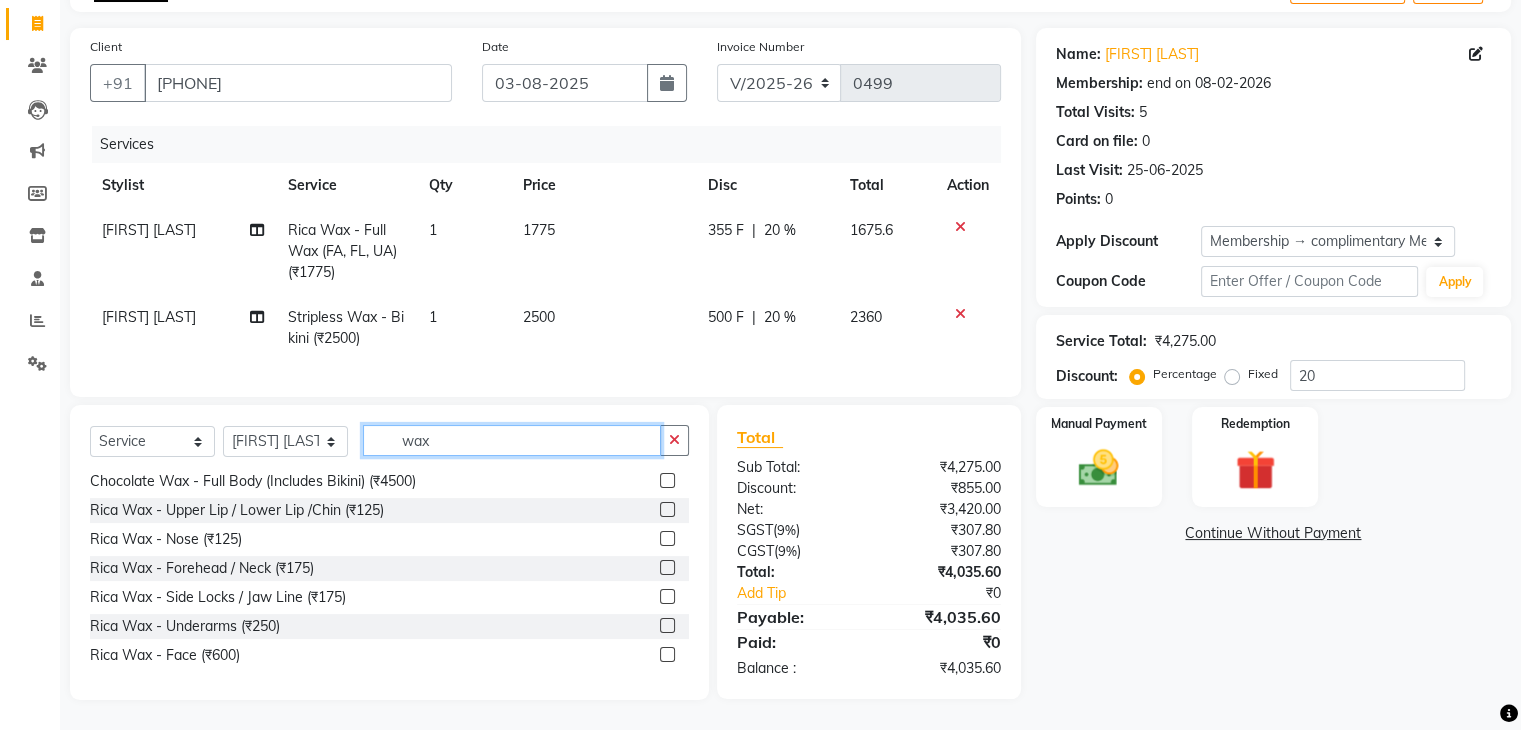 type on "wax" 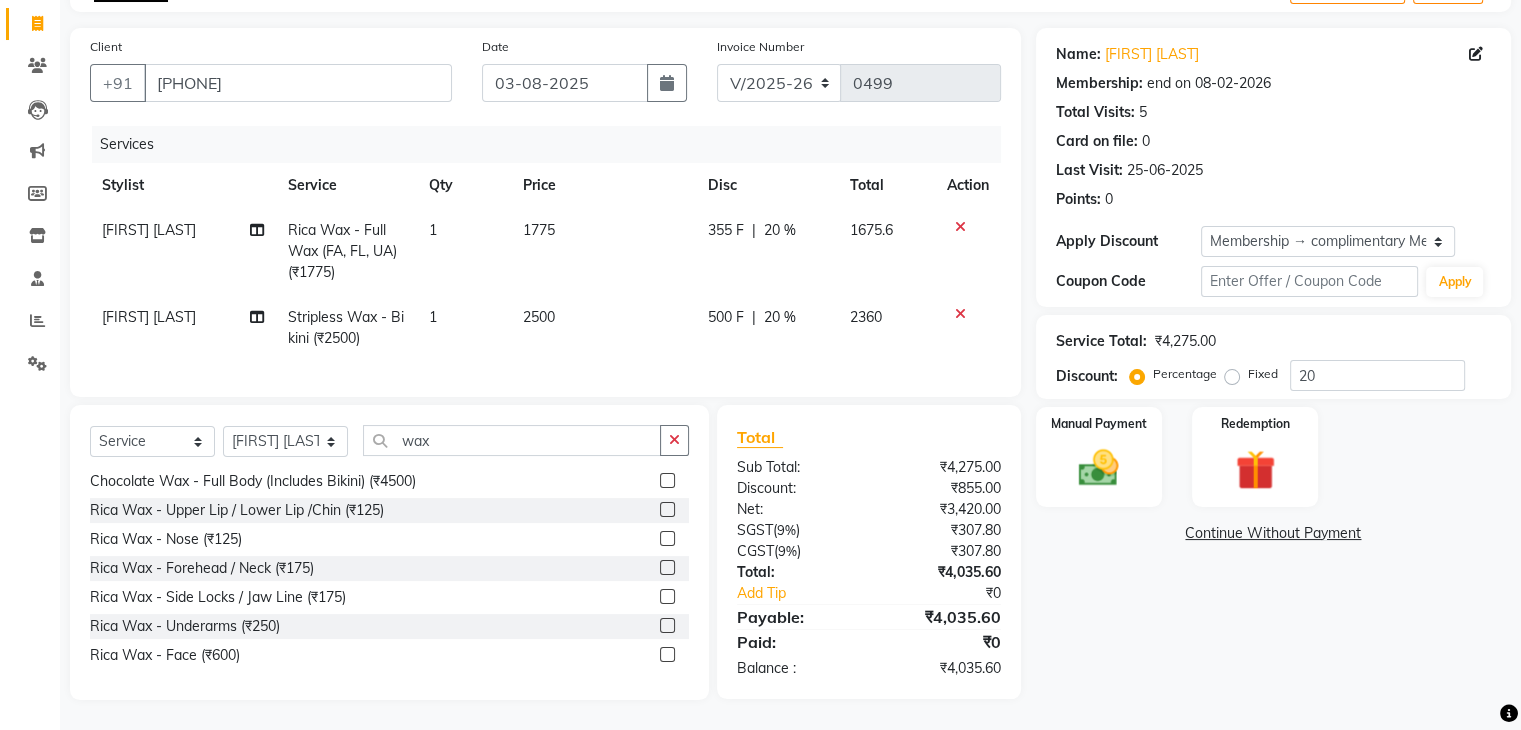 click 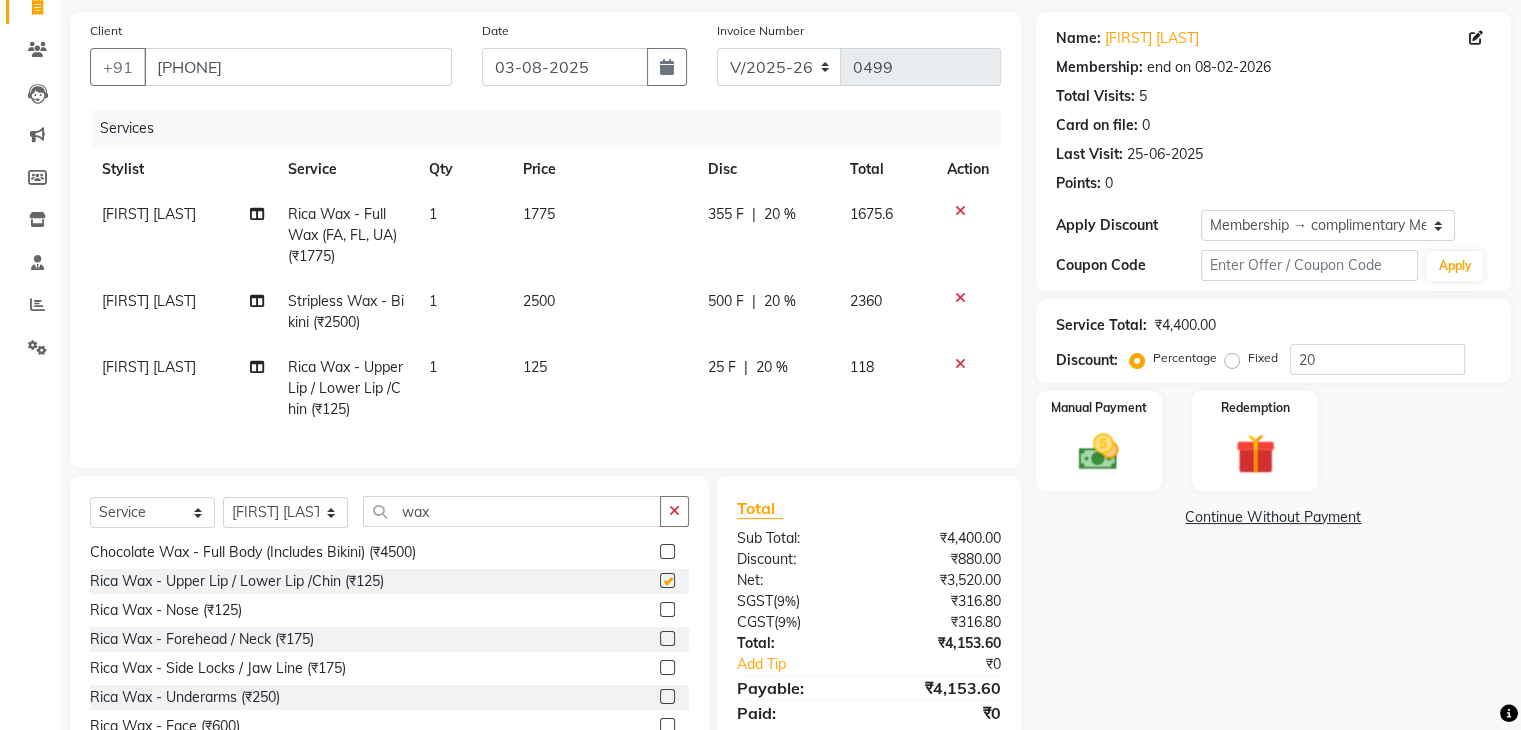 checkbox on "false" 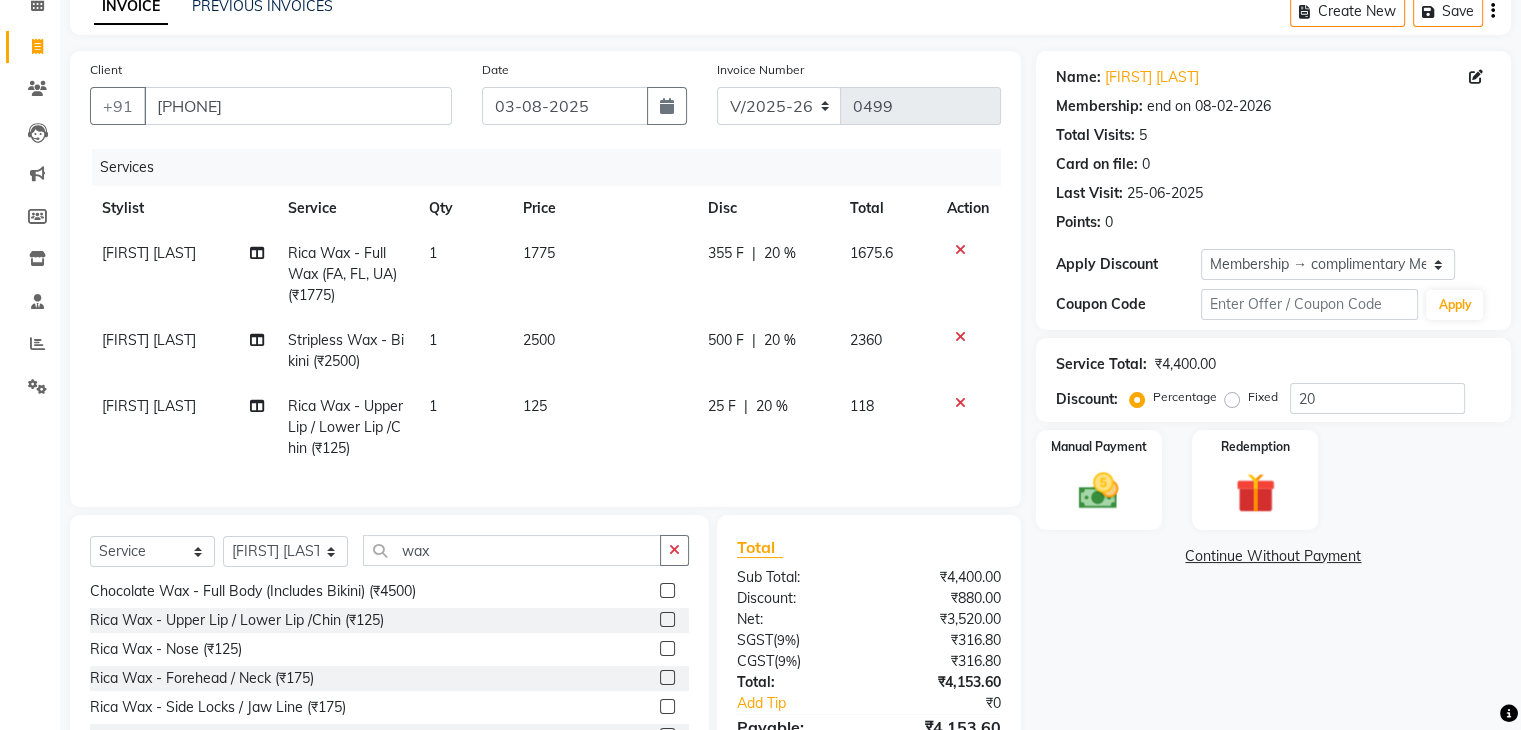 scroll, scrollTop: 0, scrollLeft: 0, axis: both 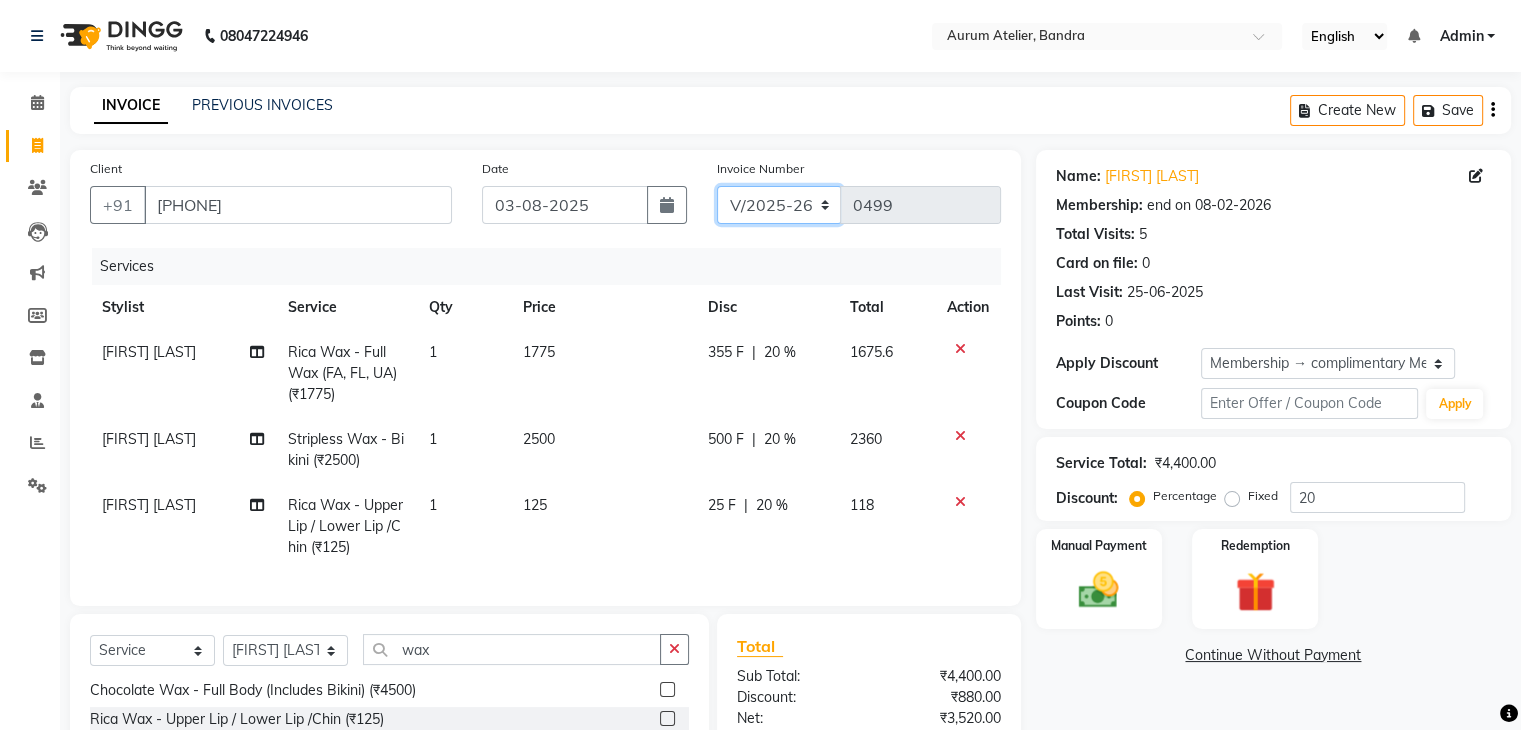 click on "C/2025-26 V/2025 V/2025-26" 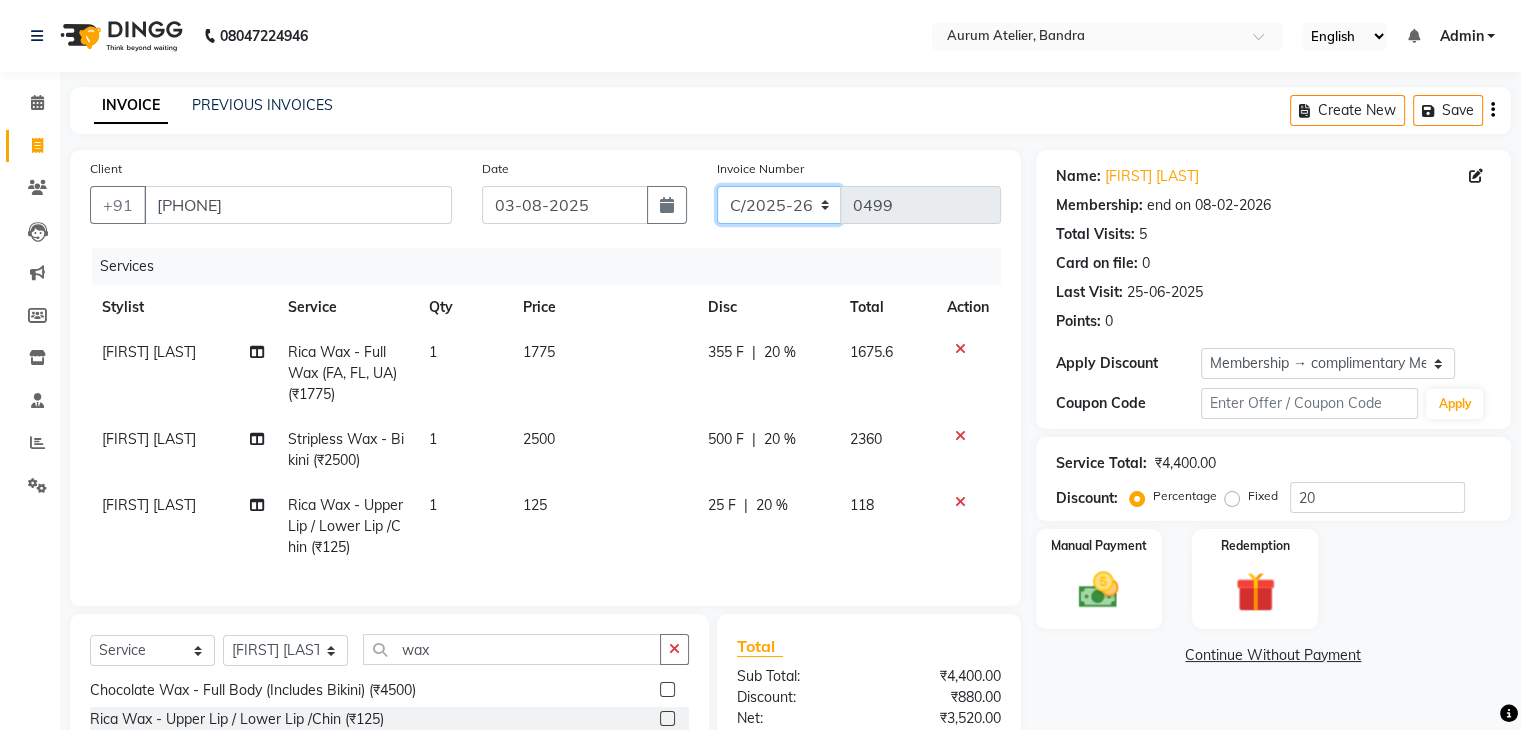 click on "C/2025-26 V/2025 V/2025-26" 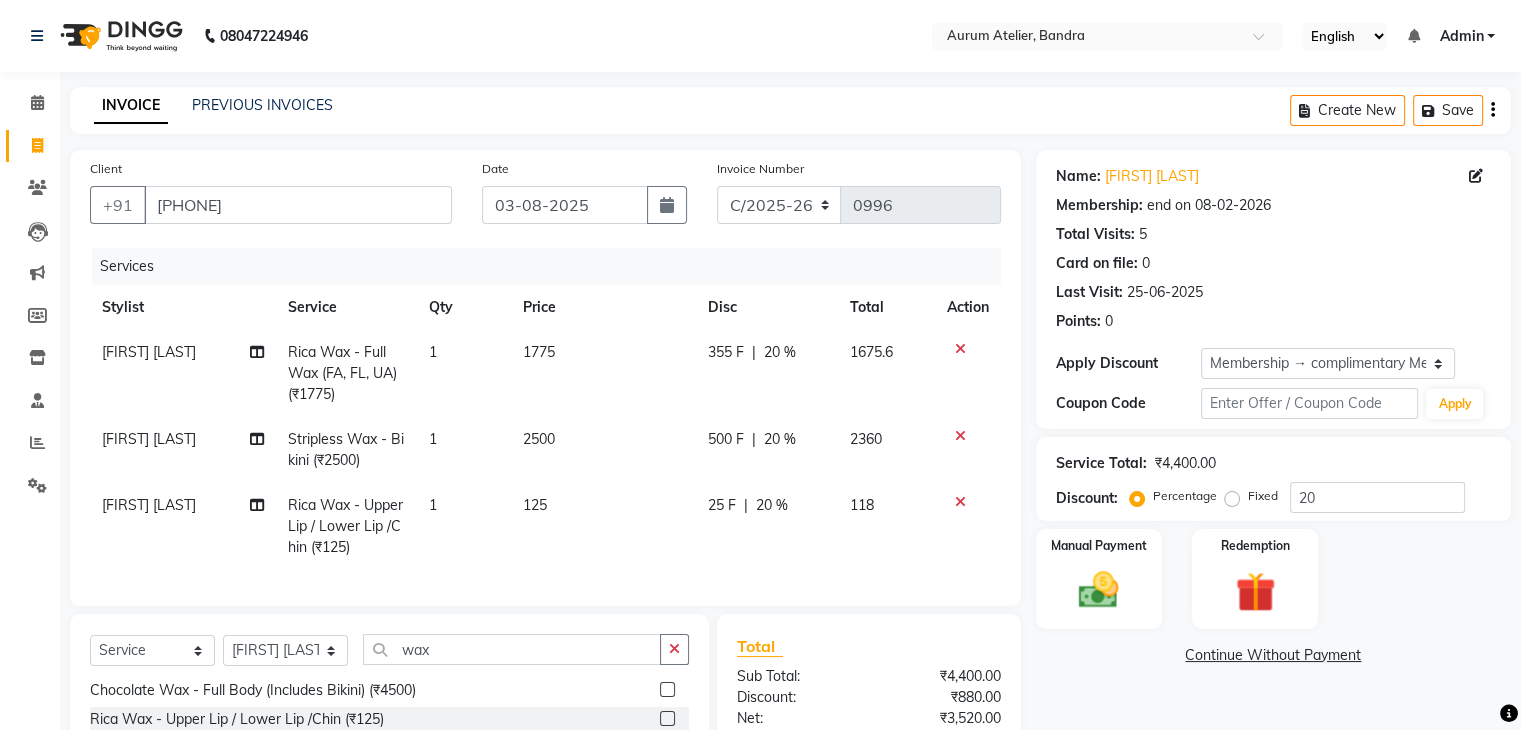 click 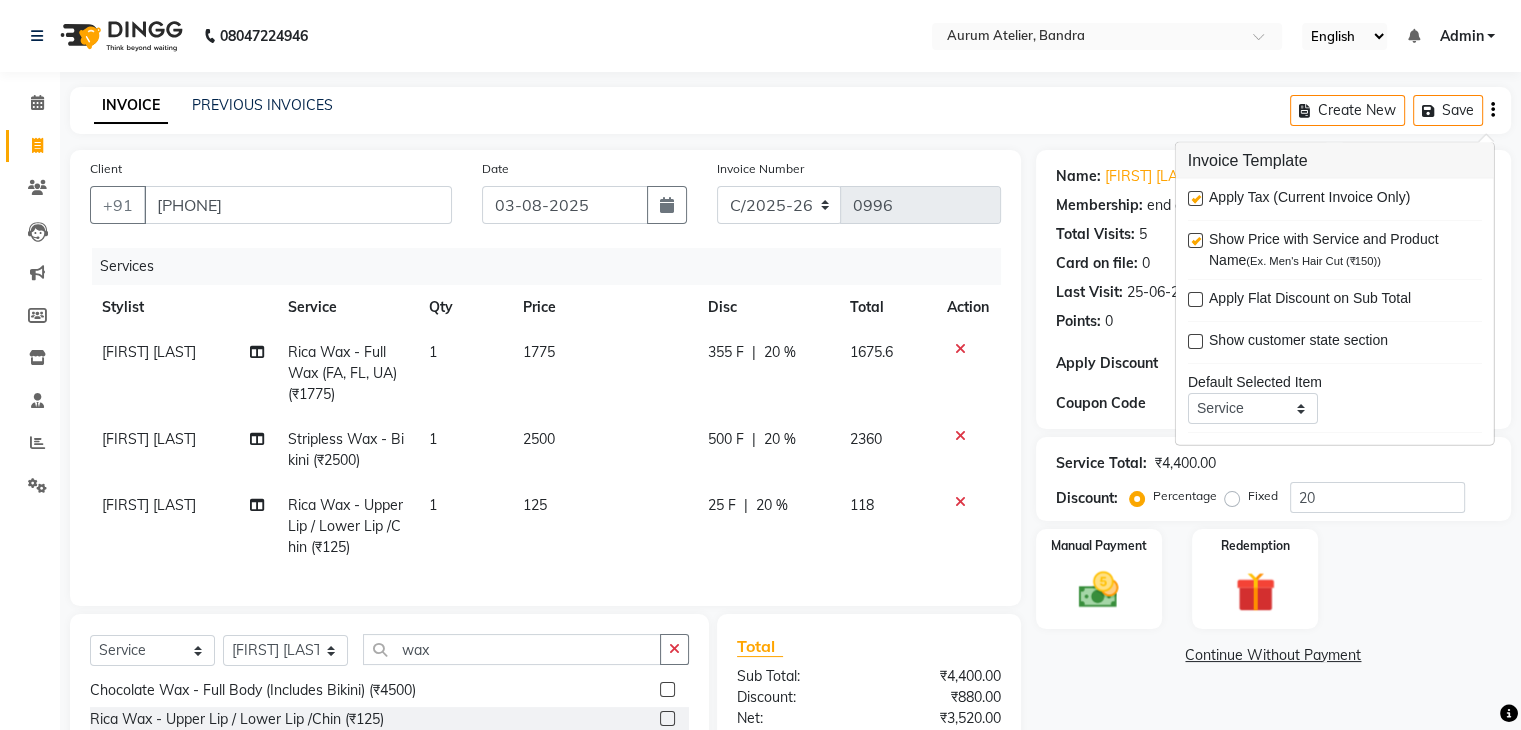 click at bounding box center [1195, 198] 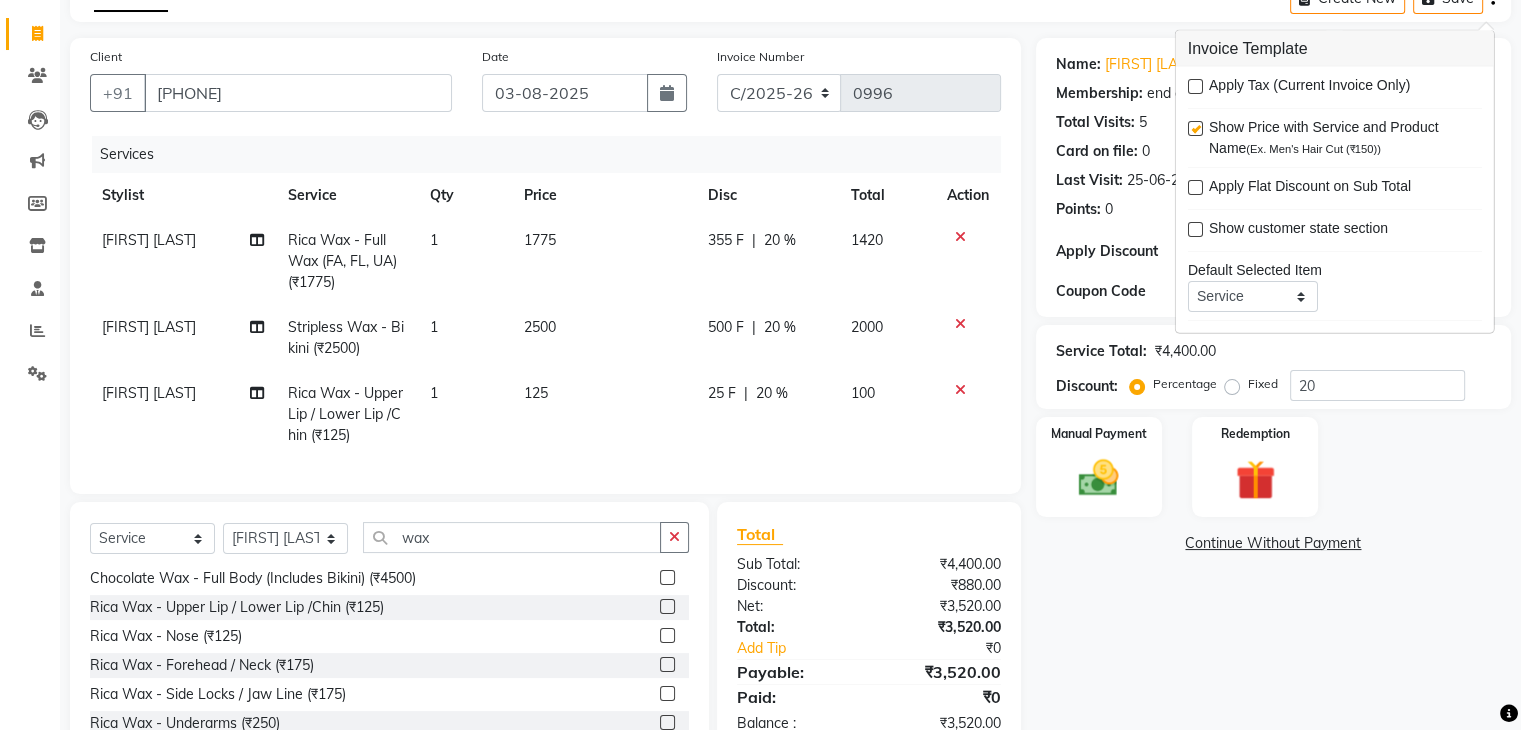 scroll, scrollTop: 225, scrollLeft: 0, axis: vertical 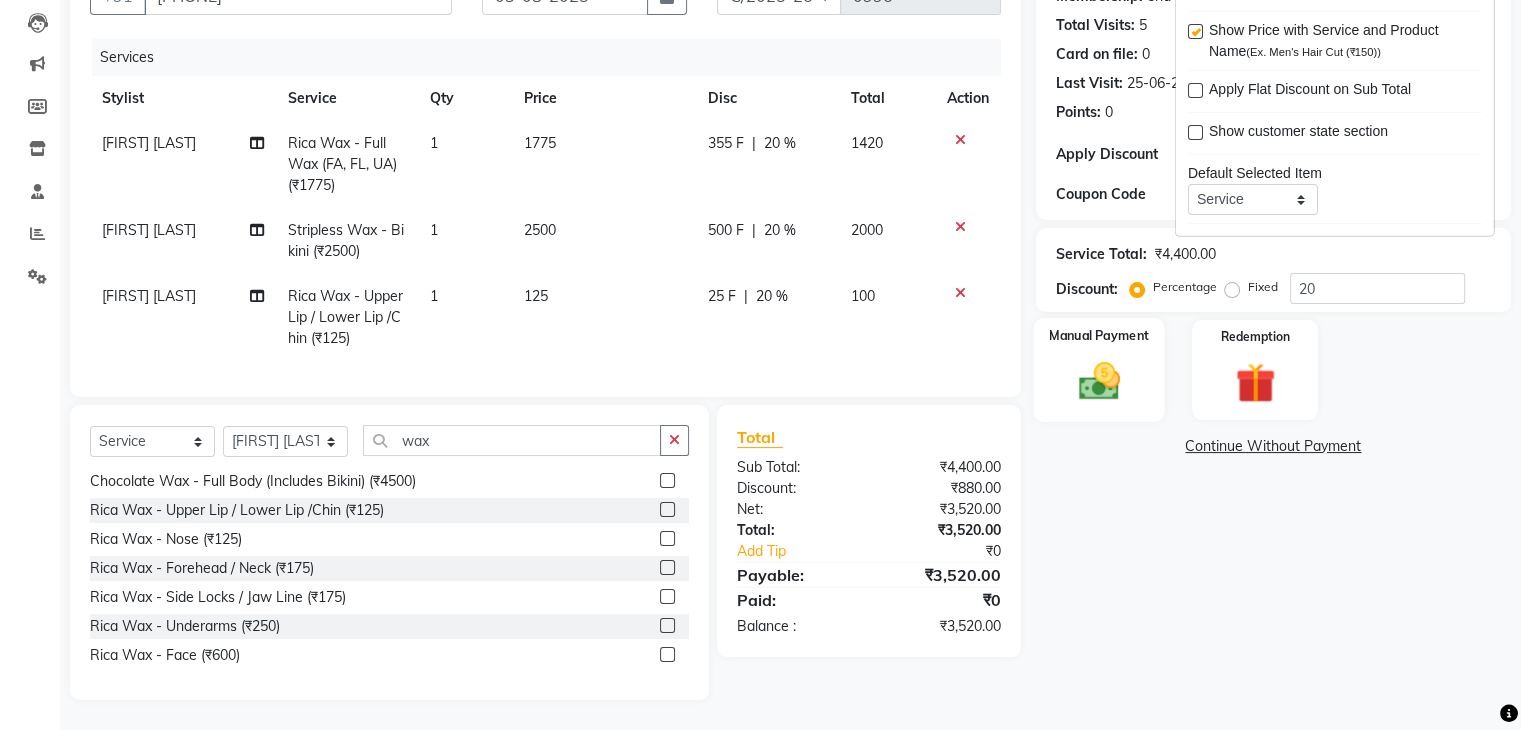 click 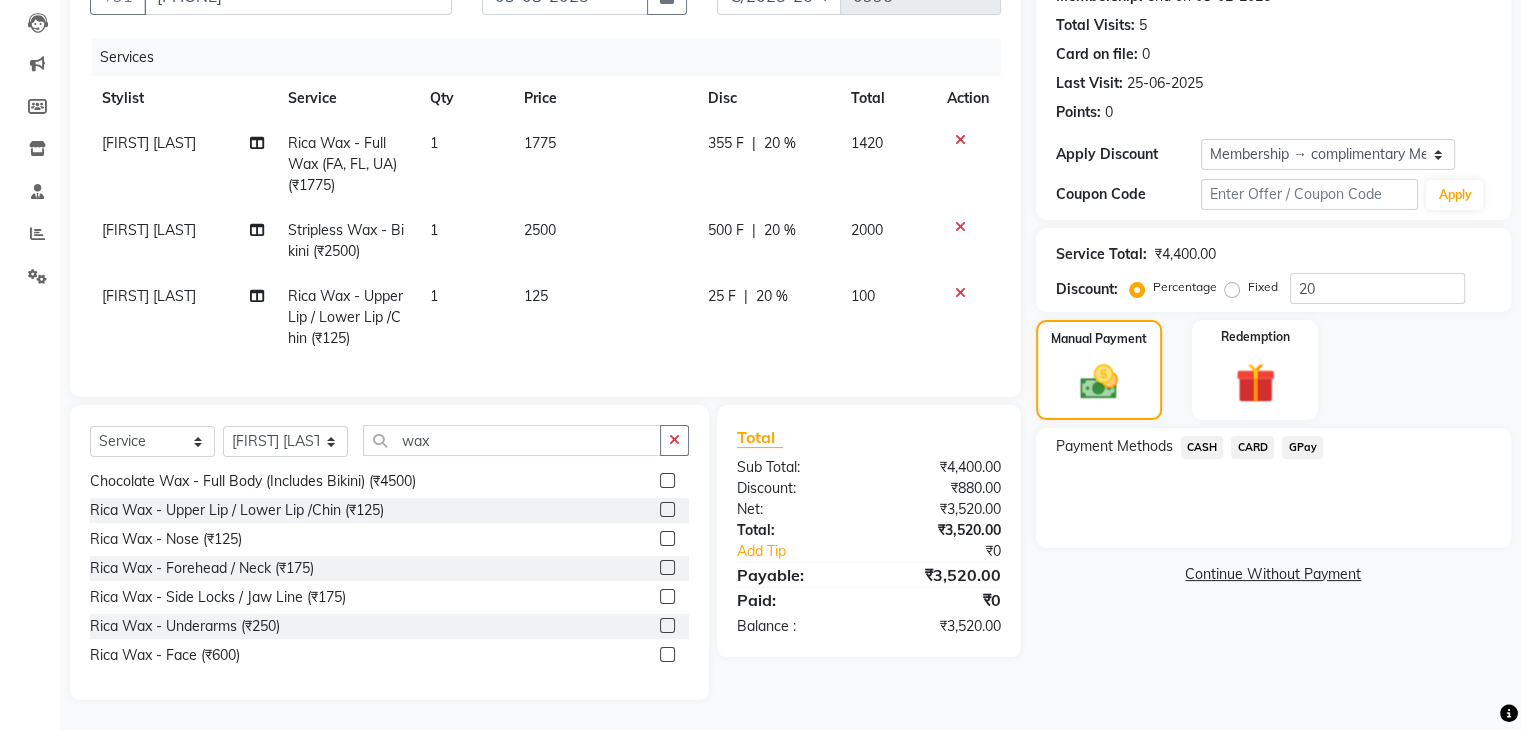 click on "CASH" 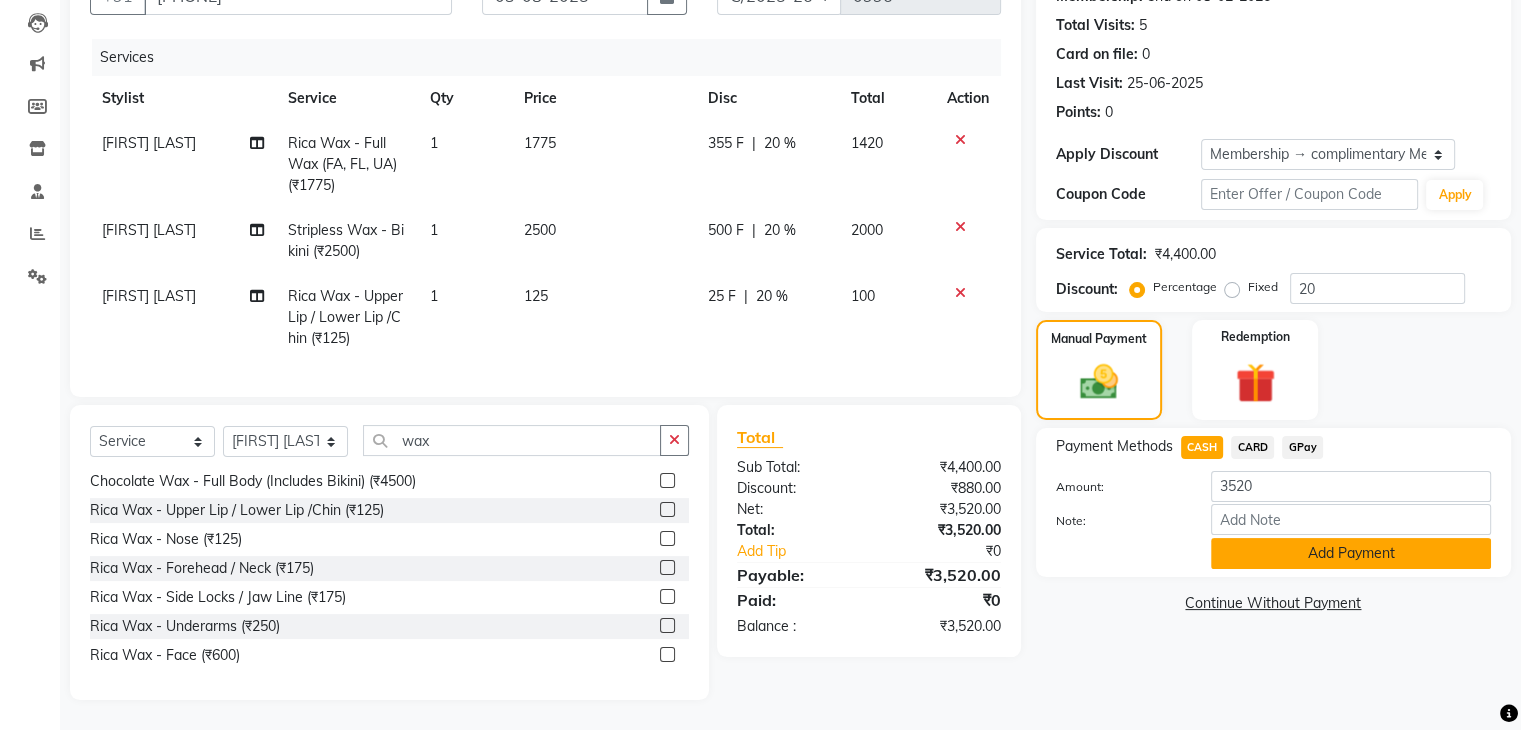 click on "Add Payment" 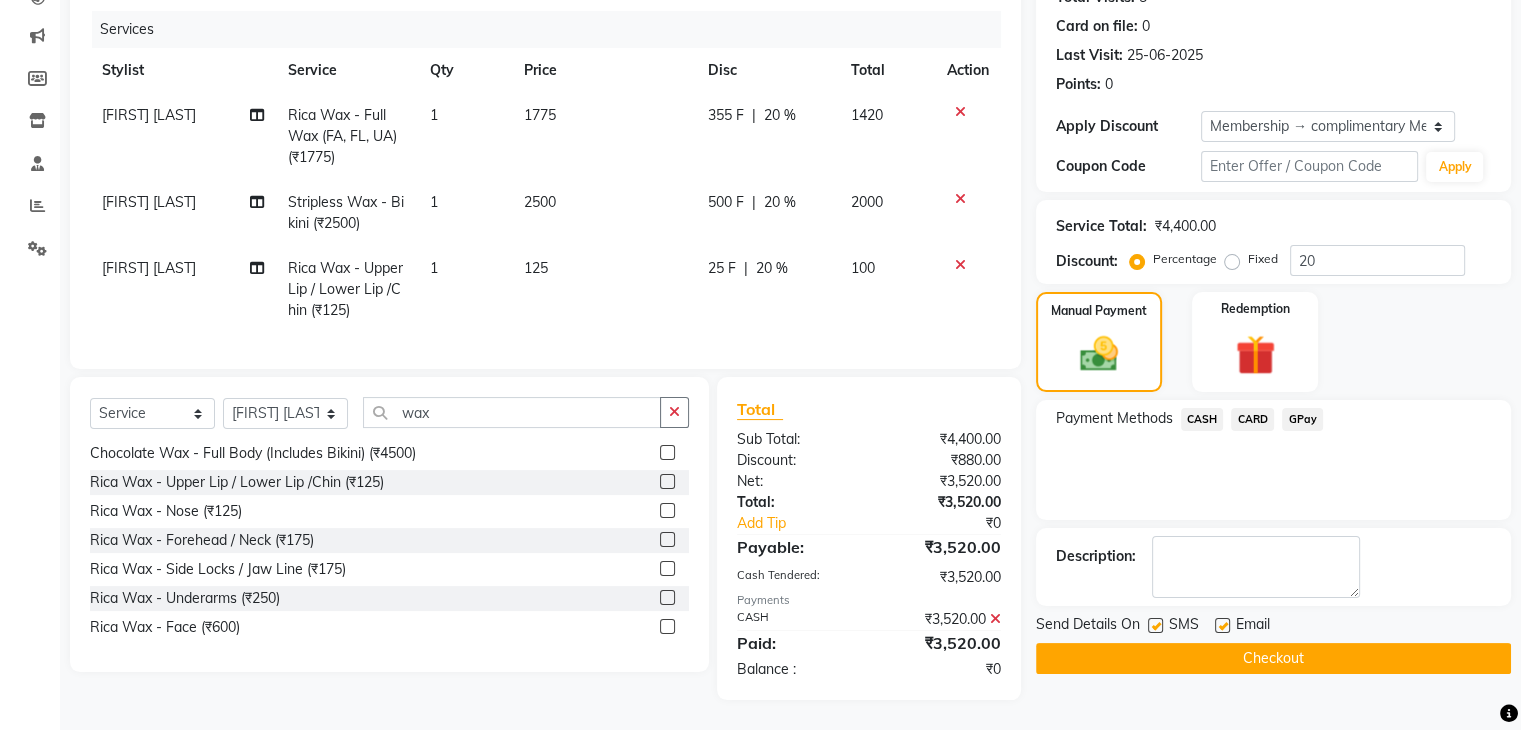 scroll, scrollTop: 252, scrollLeft: 0, axis: vertical 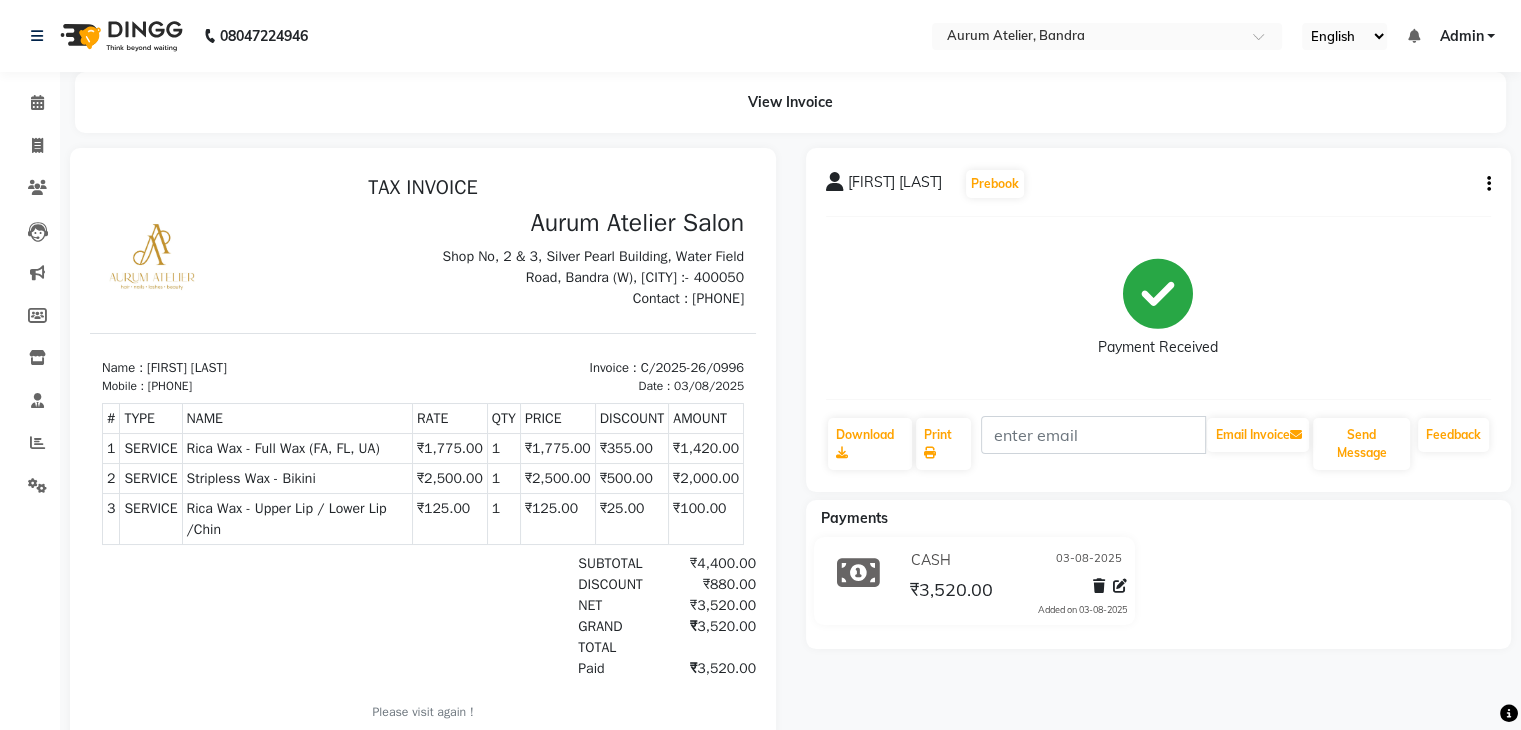select on "service" 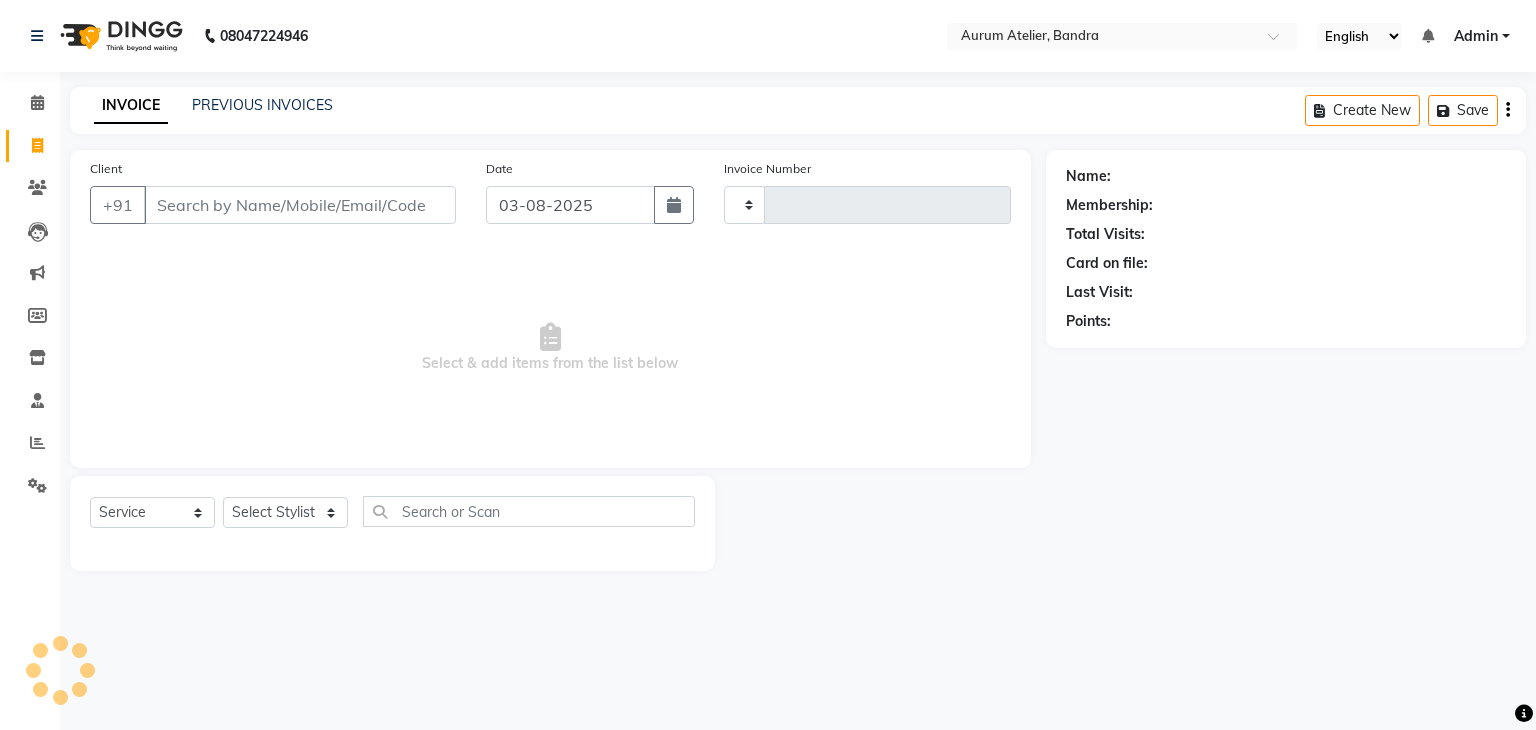 type on "0499" 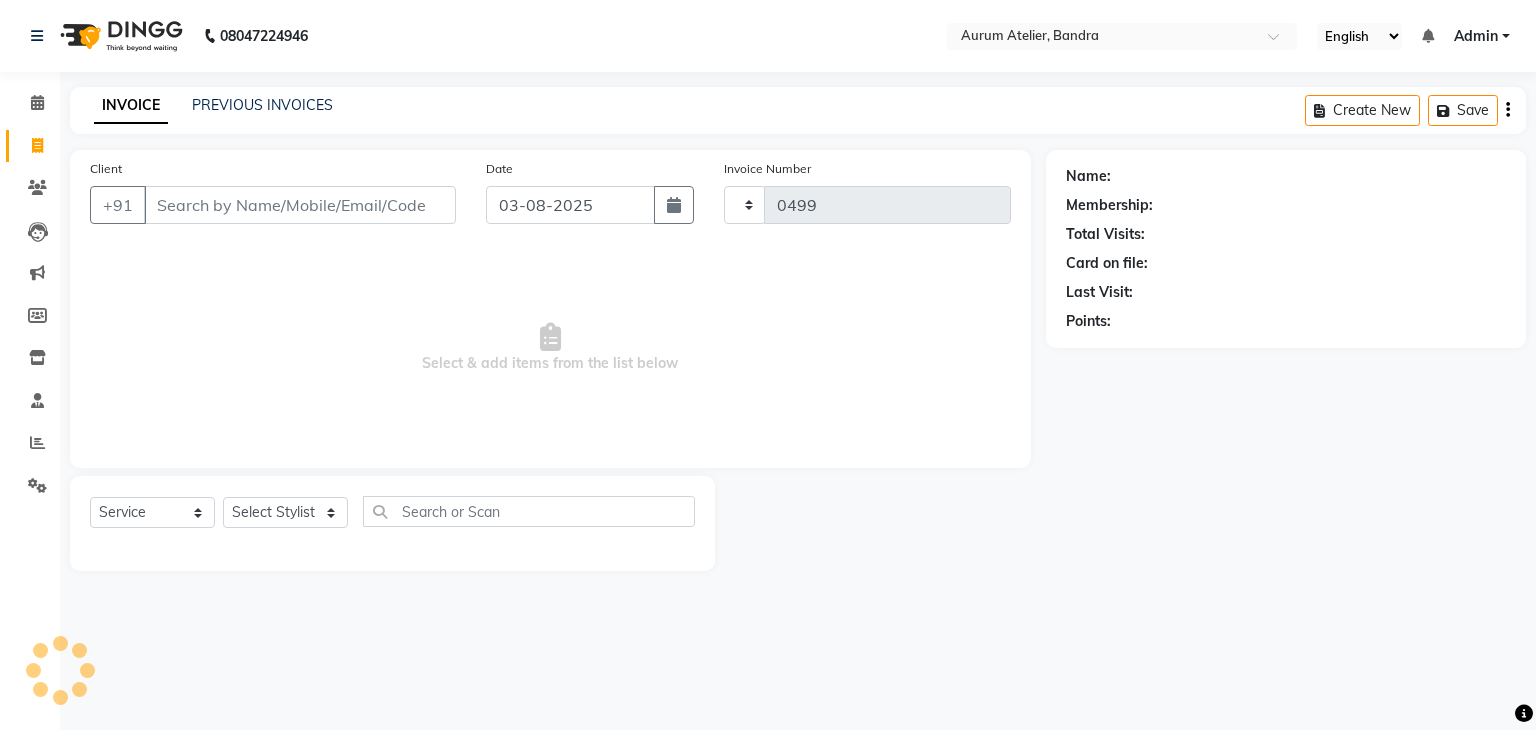 select on "7410" 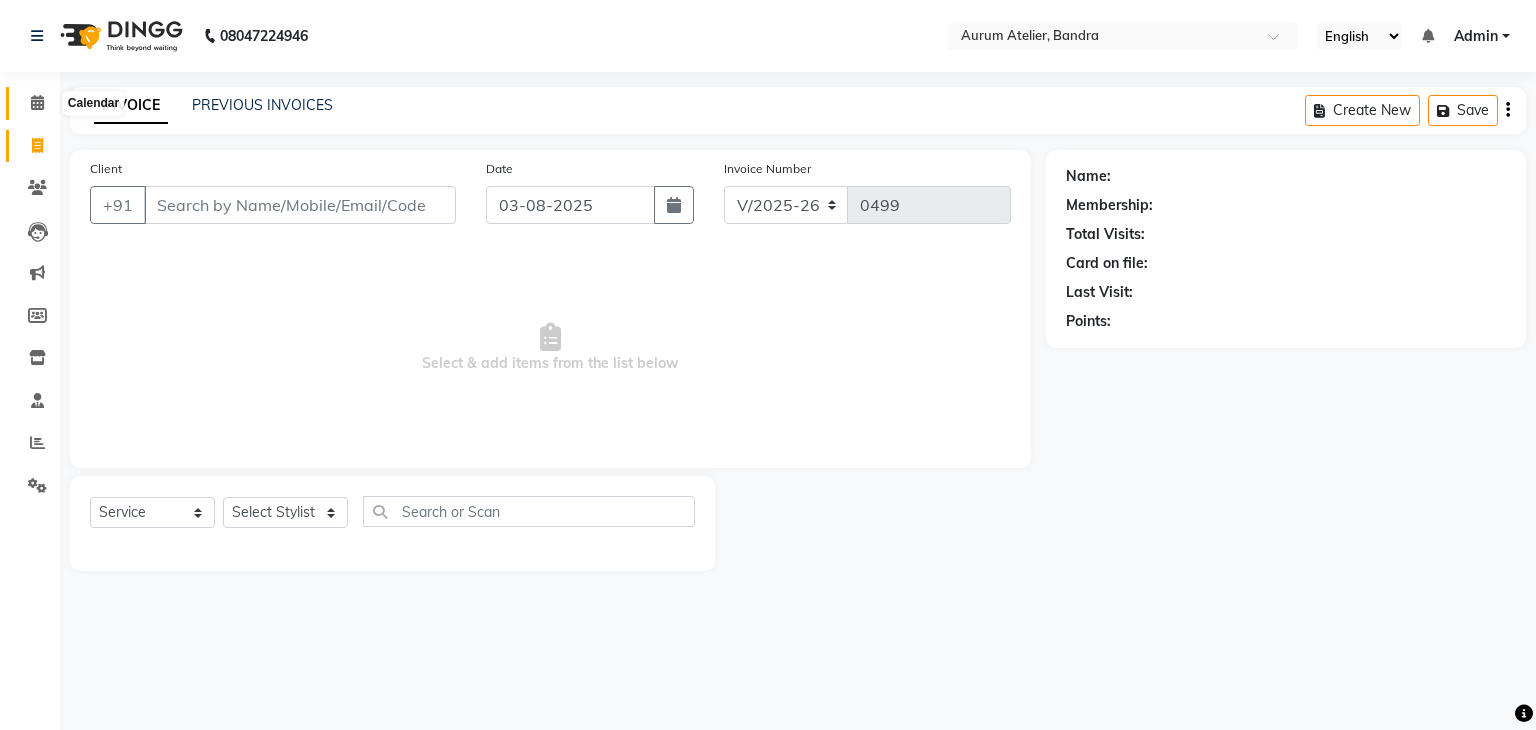 click 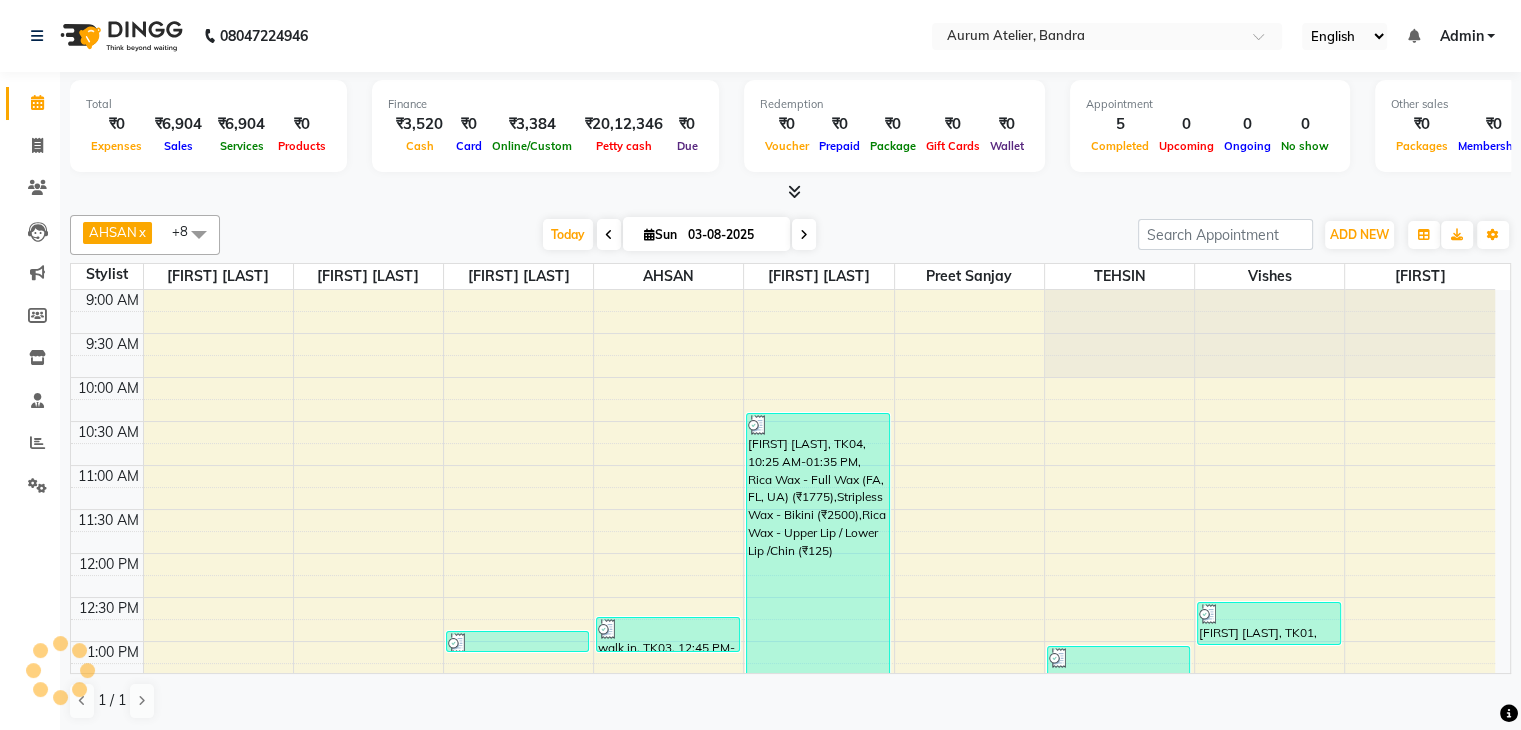 scroll, scrollTop: 0, scrollLeft: 0, axis: both 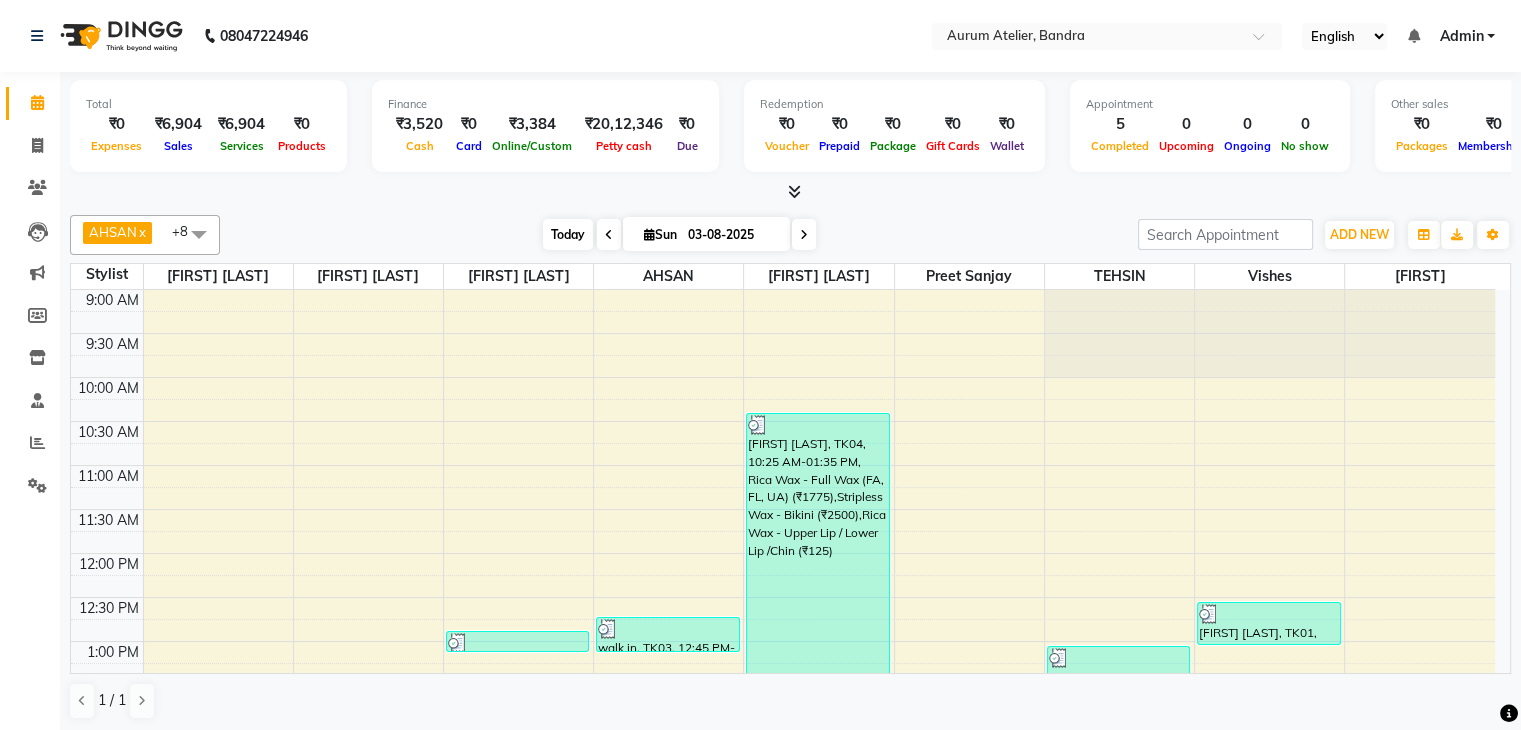 click on "Today" at bounding box center (568, 234) 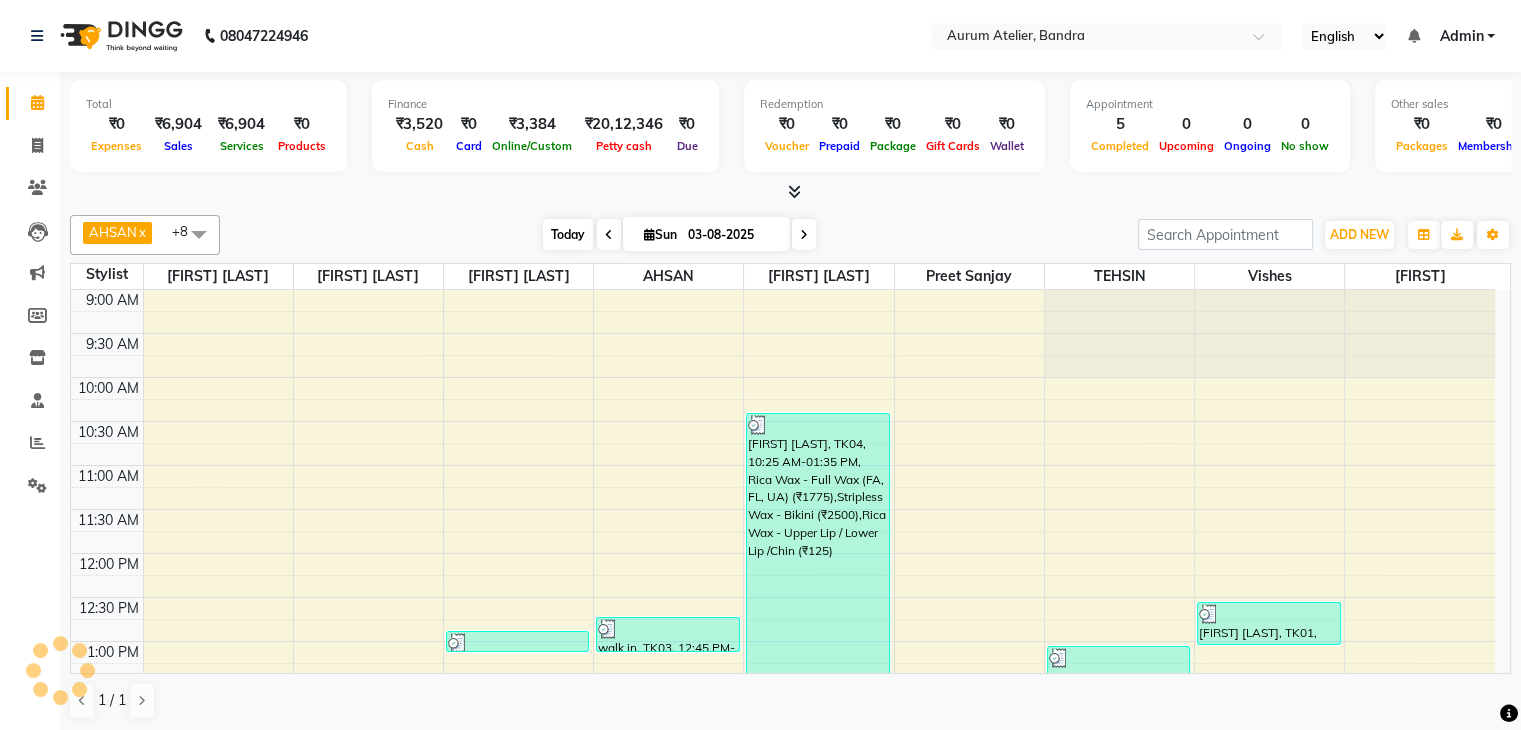 scroll, scrollTop: 436, scrollLeft: 0, axis: vertical 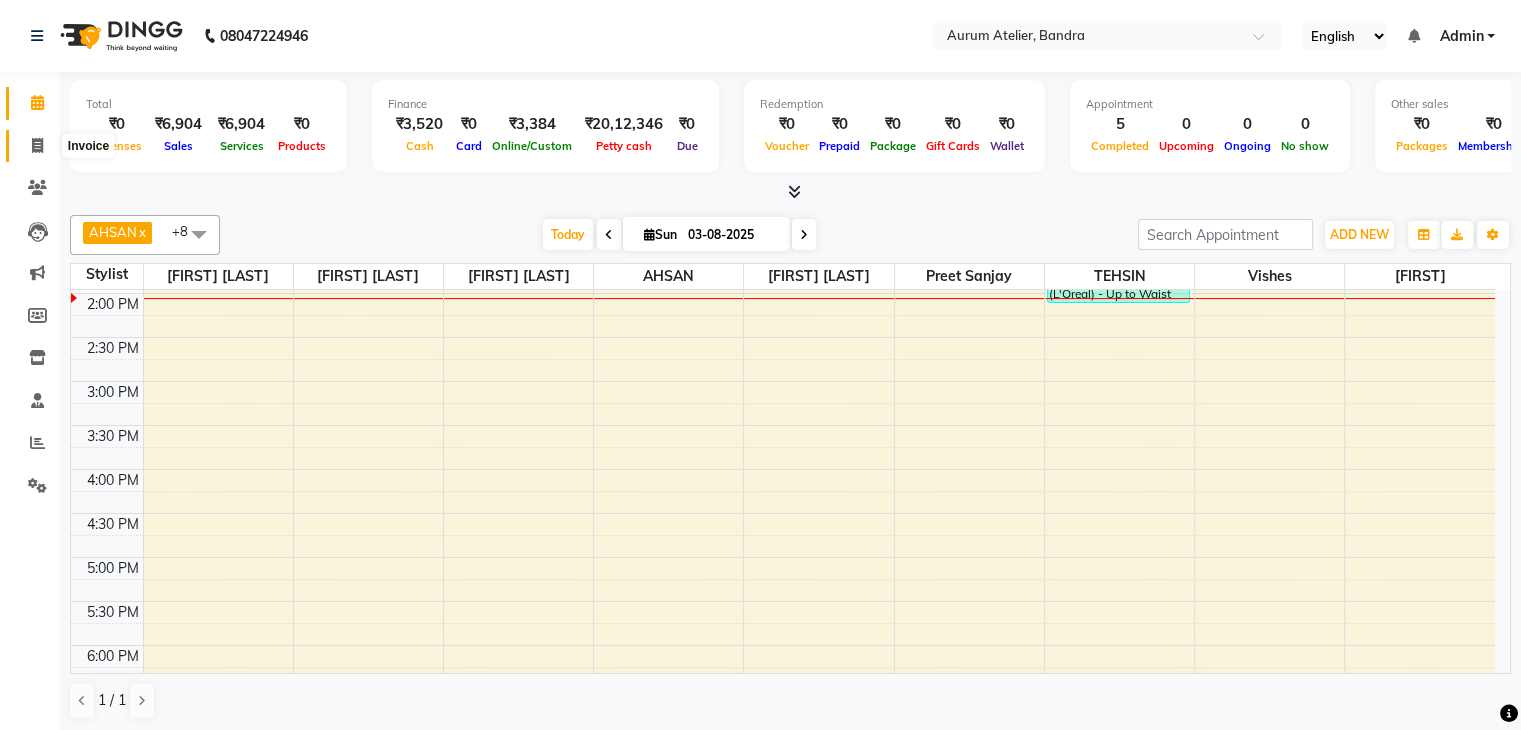 click 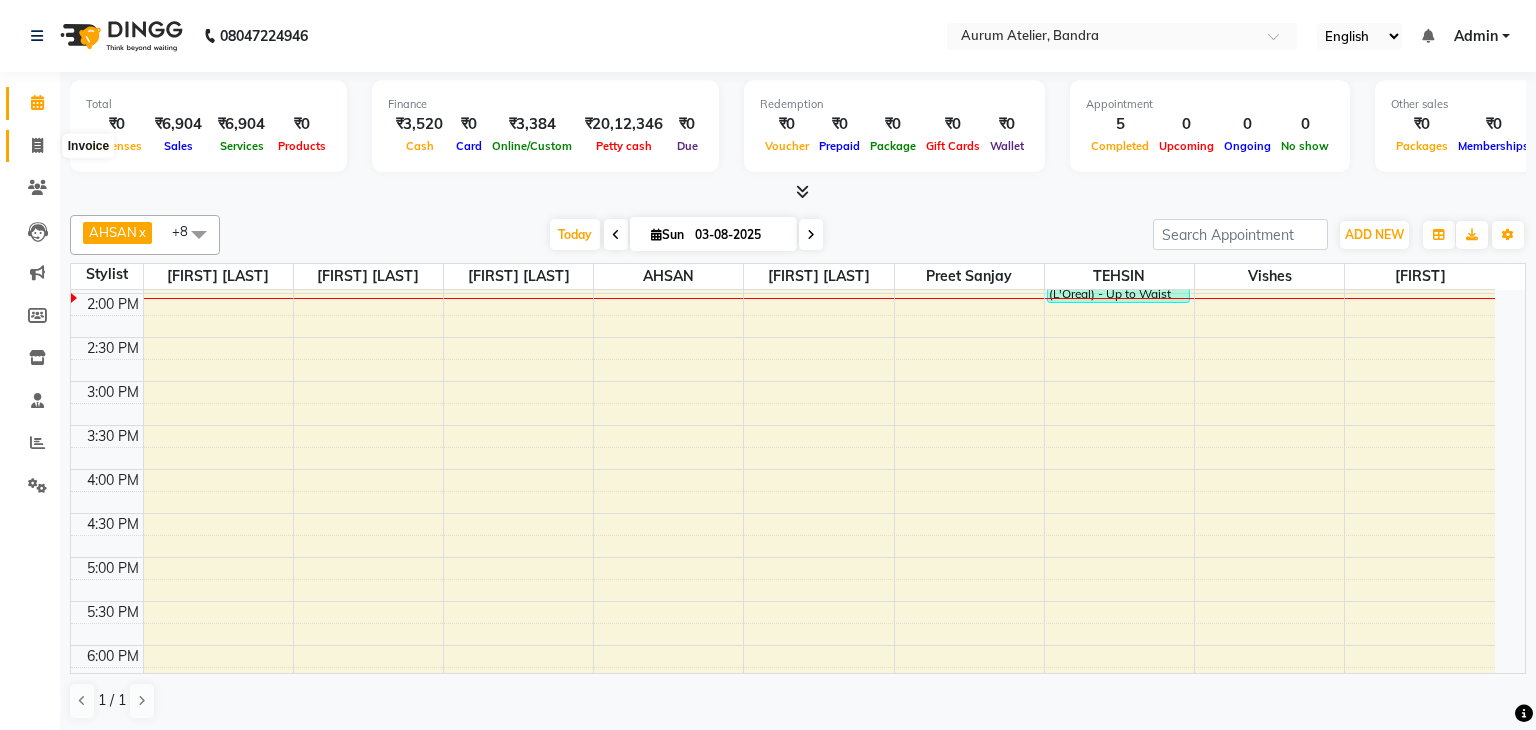 select on "7410" 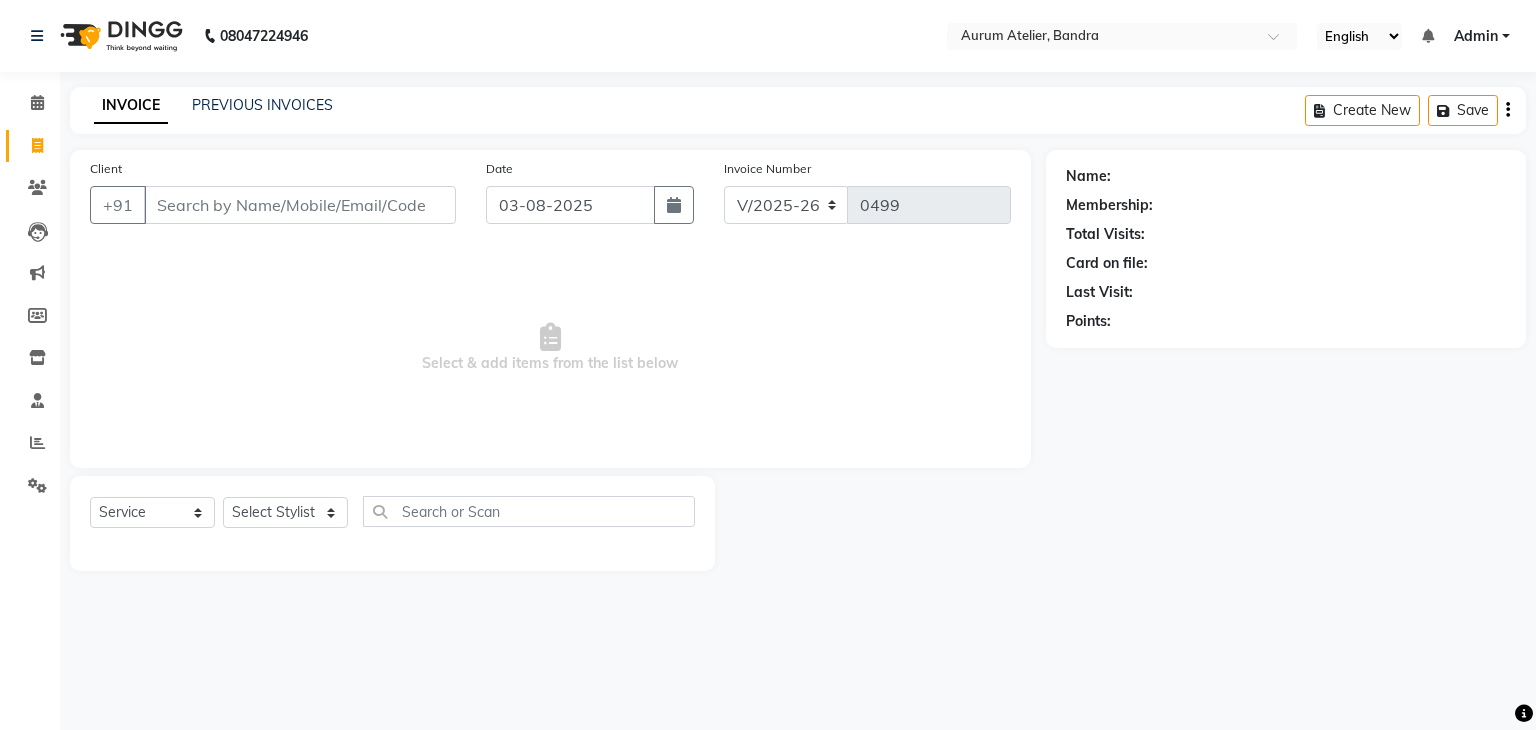 click on "Client" at bounding box center [300, 205] 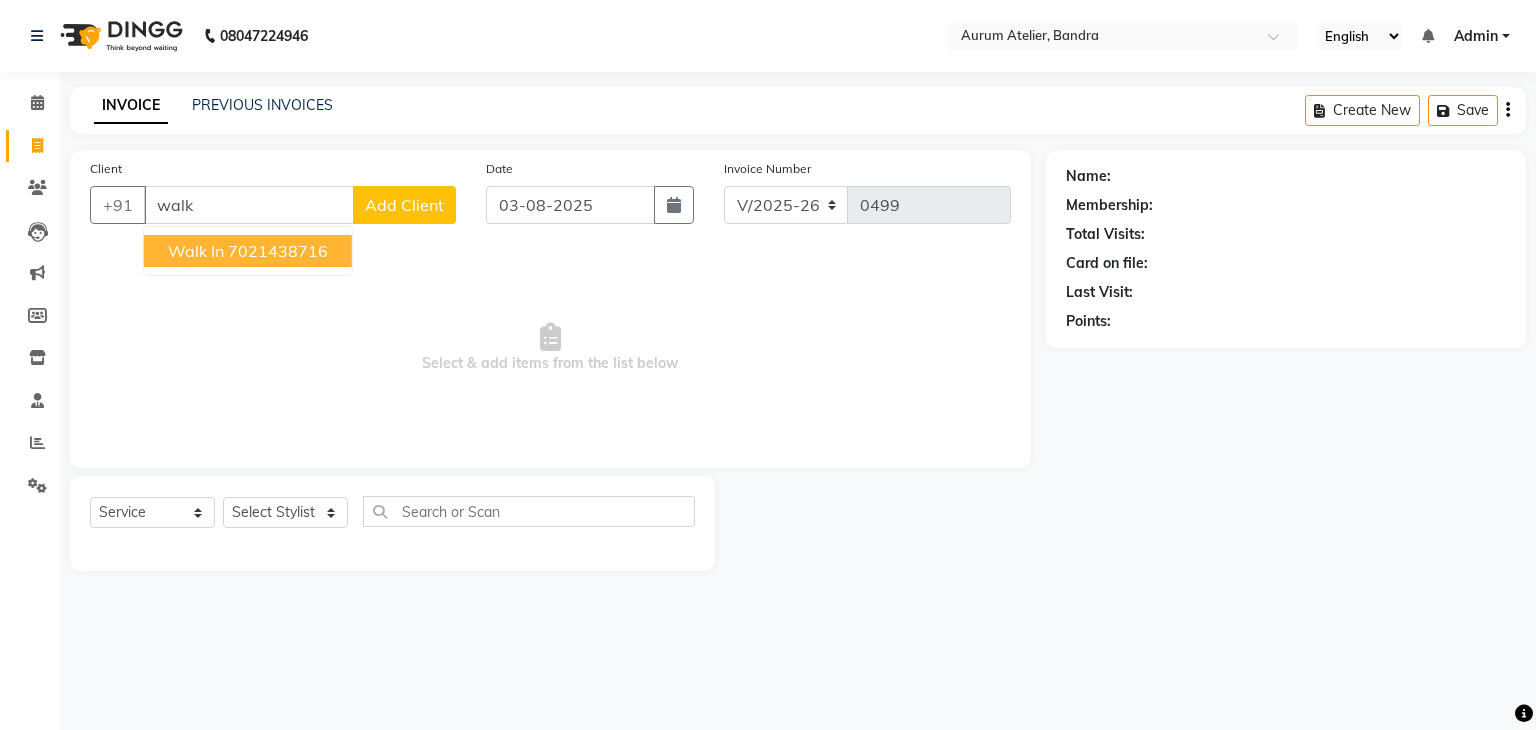 click on "7021438716" at bounding box center [278, 251] 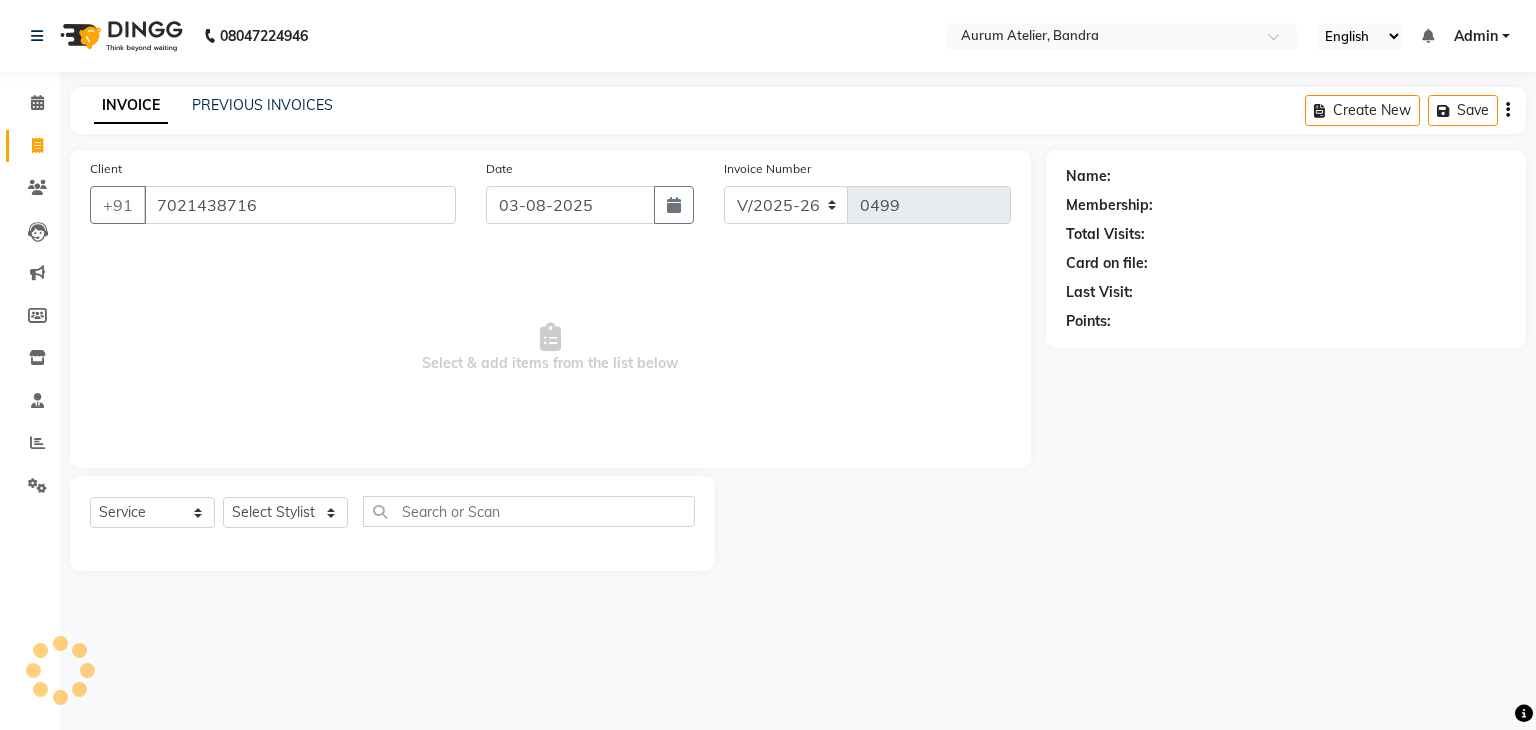 type on "7021438716" 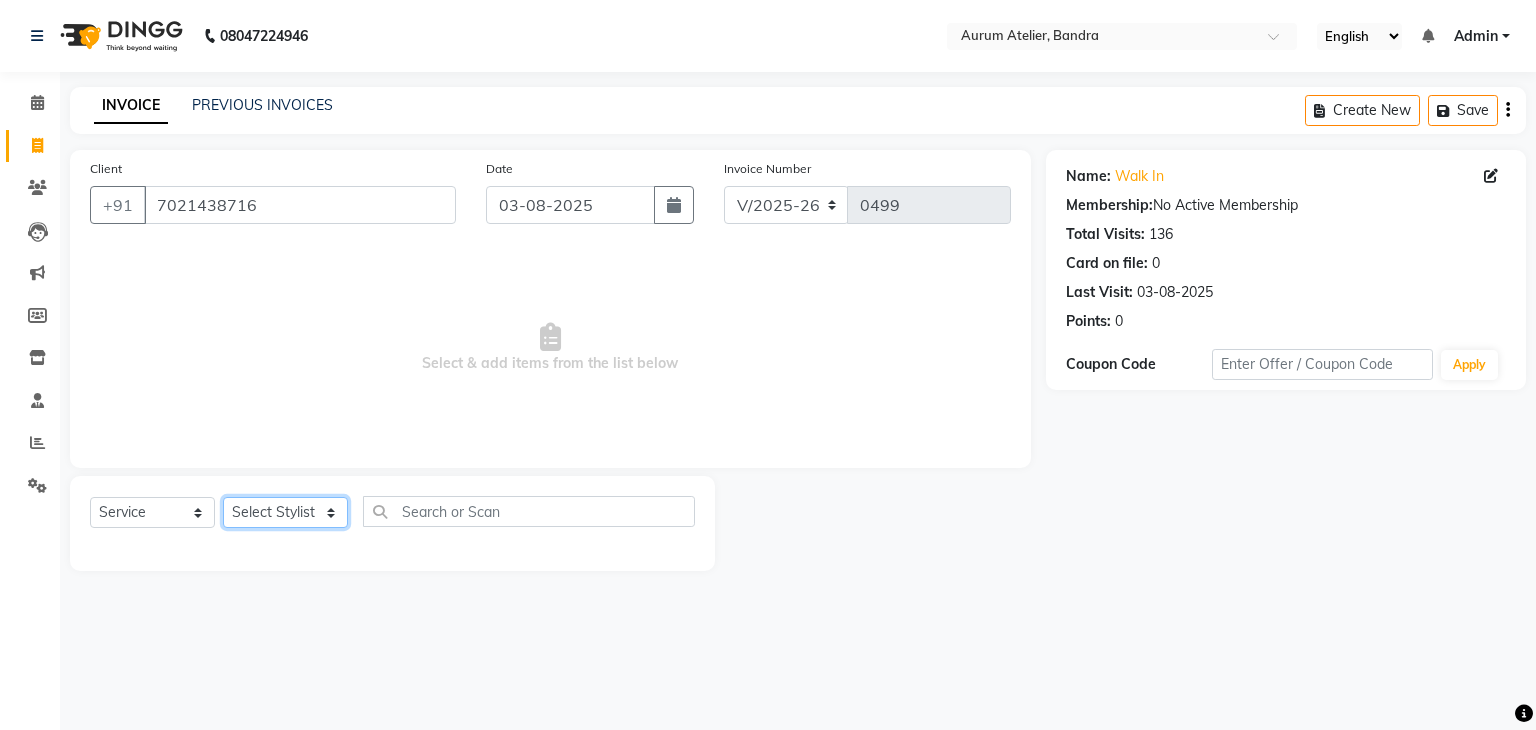 click on "Select Stylist [FIRST] [FIRST] [FIRST] [FIRST] [FIRST] [FIRST] [FIRST] [FIRST] [FIRST]" 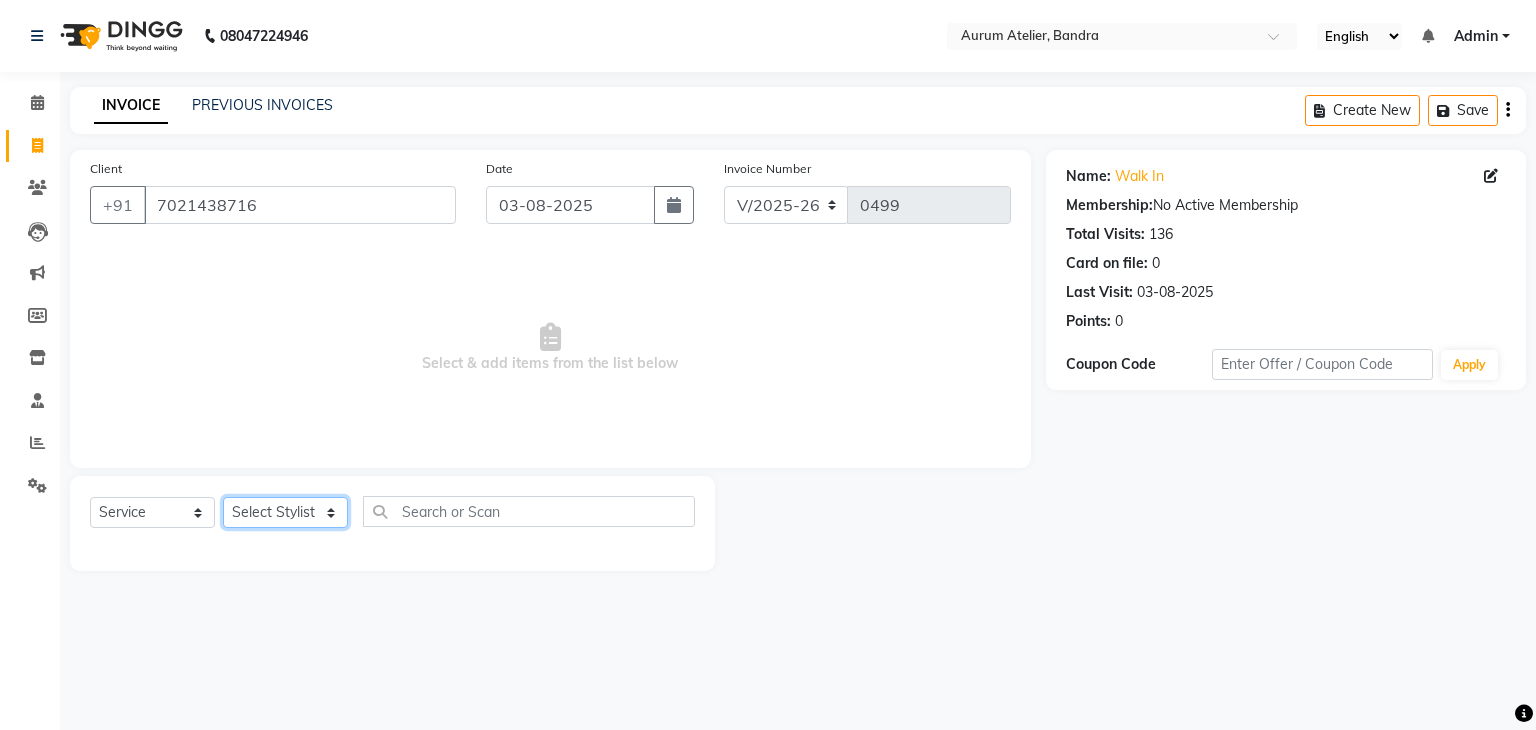 select on "73211" 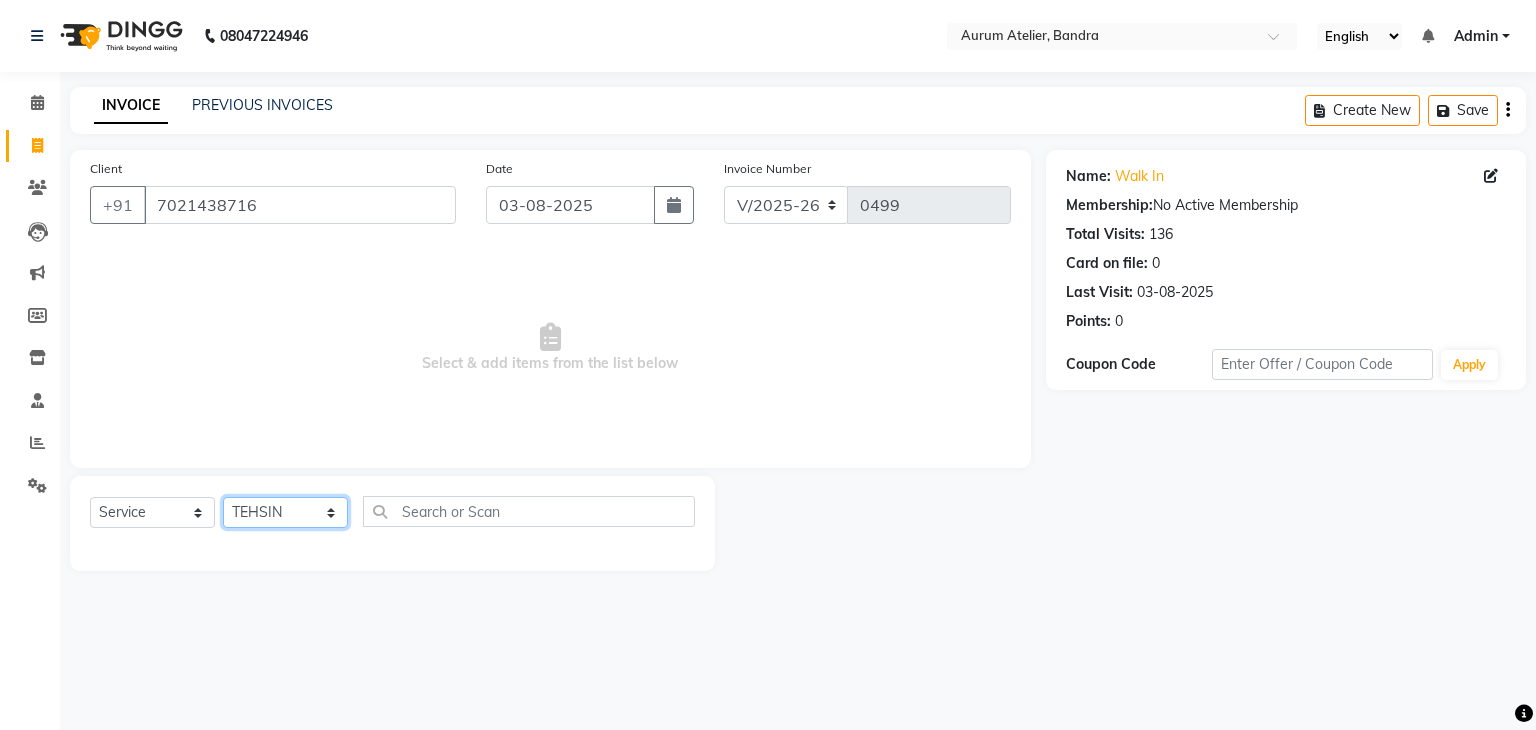 click on "Select Stylist [FIRST] [FIRST] [FIRST] [FIRST] [FIRST] [FIRST] [FIRST] [FIRST] [FIRST]" 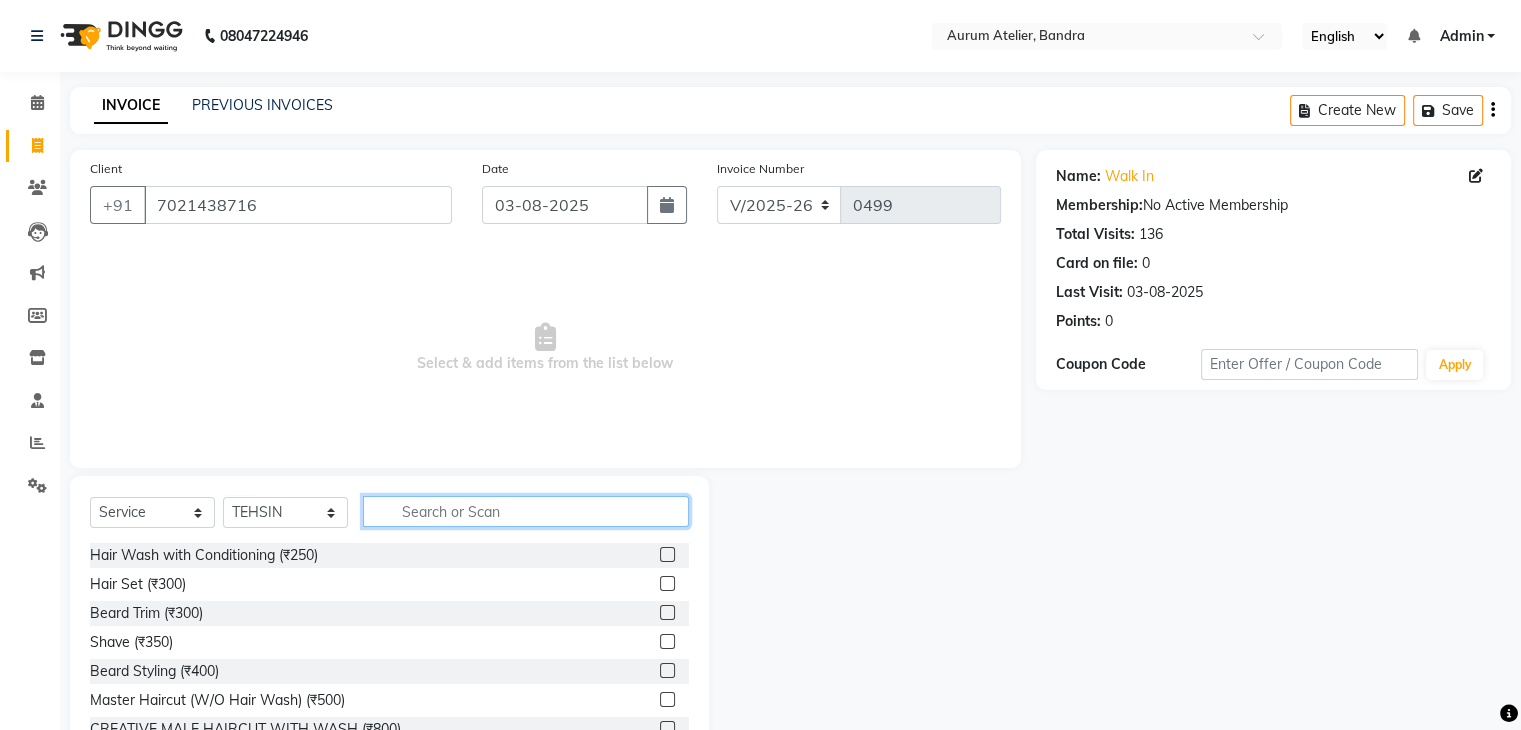 click 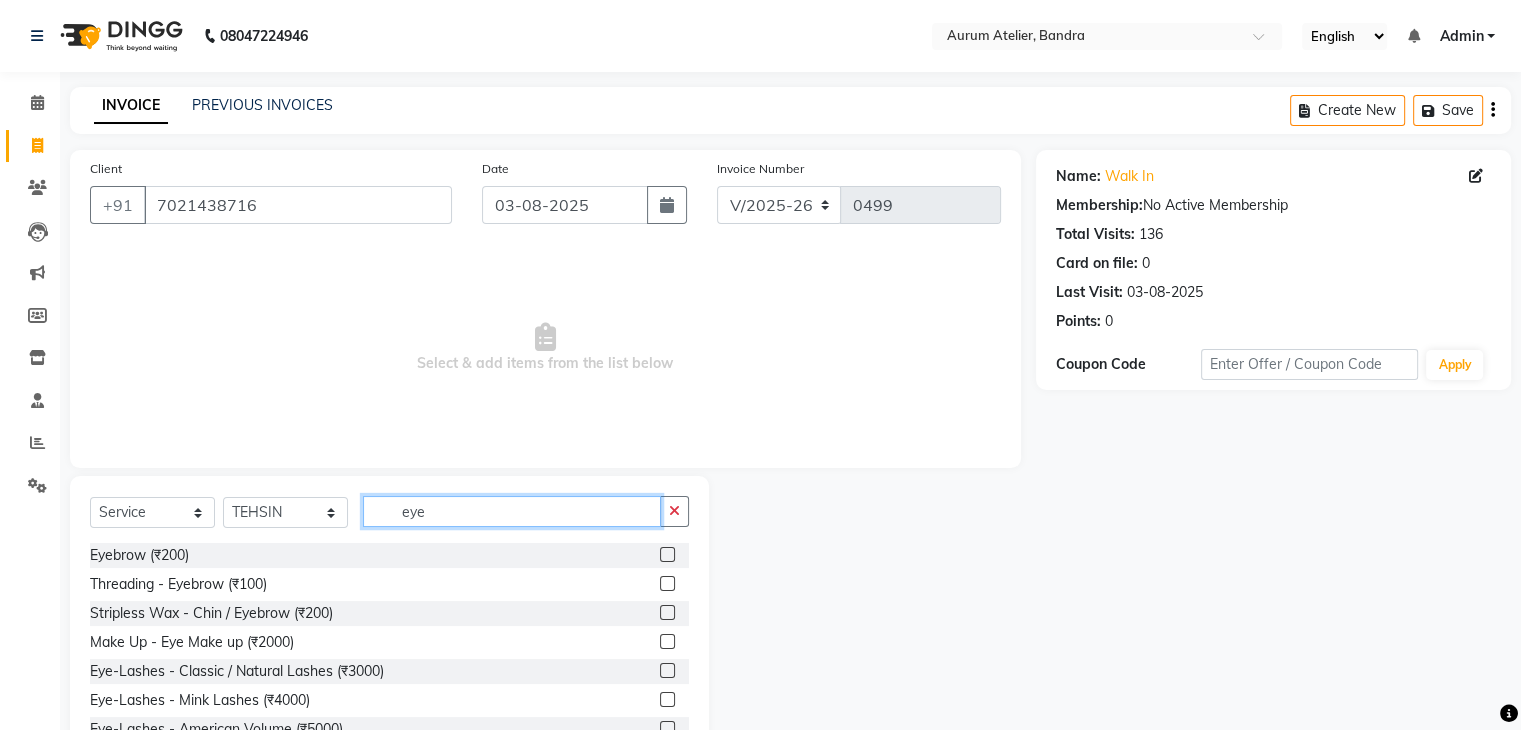 type on "eye" 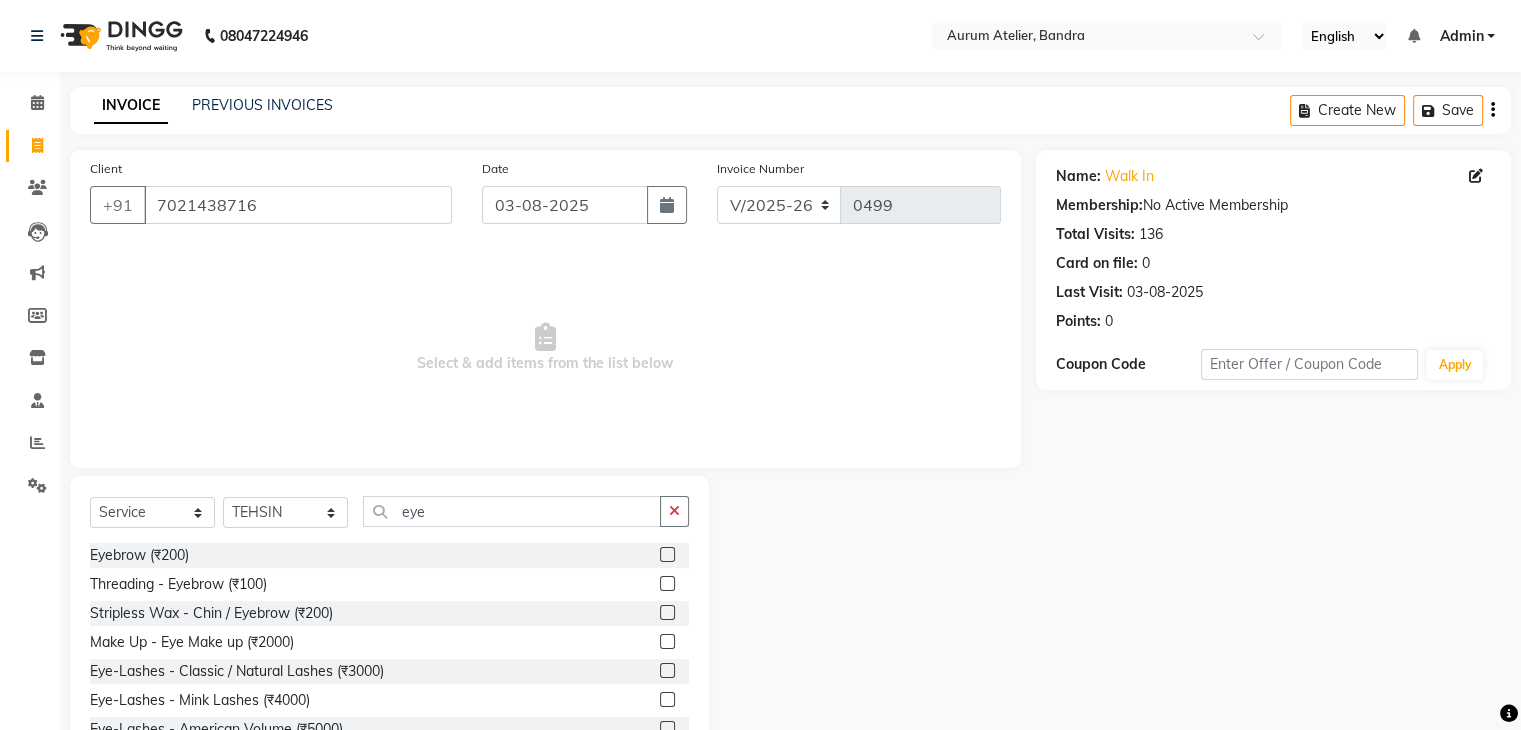 click 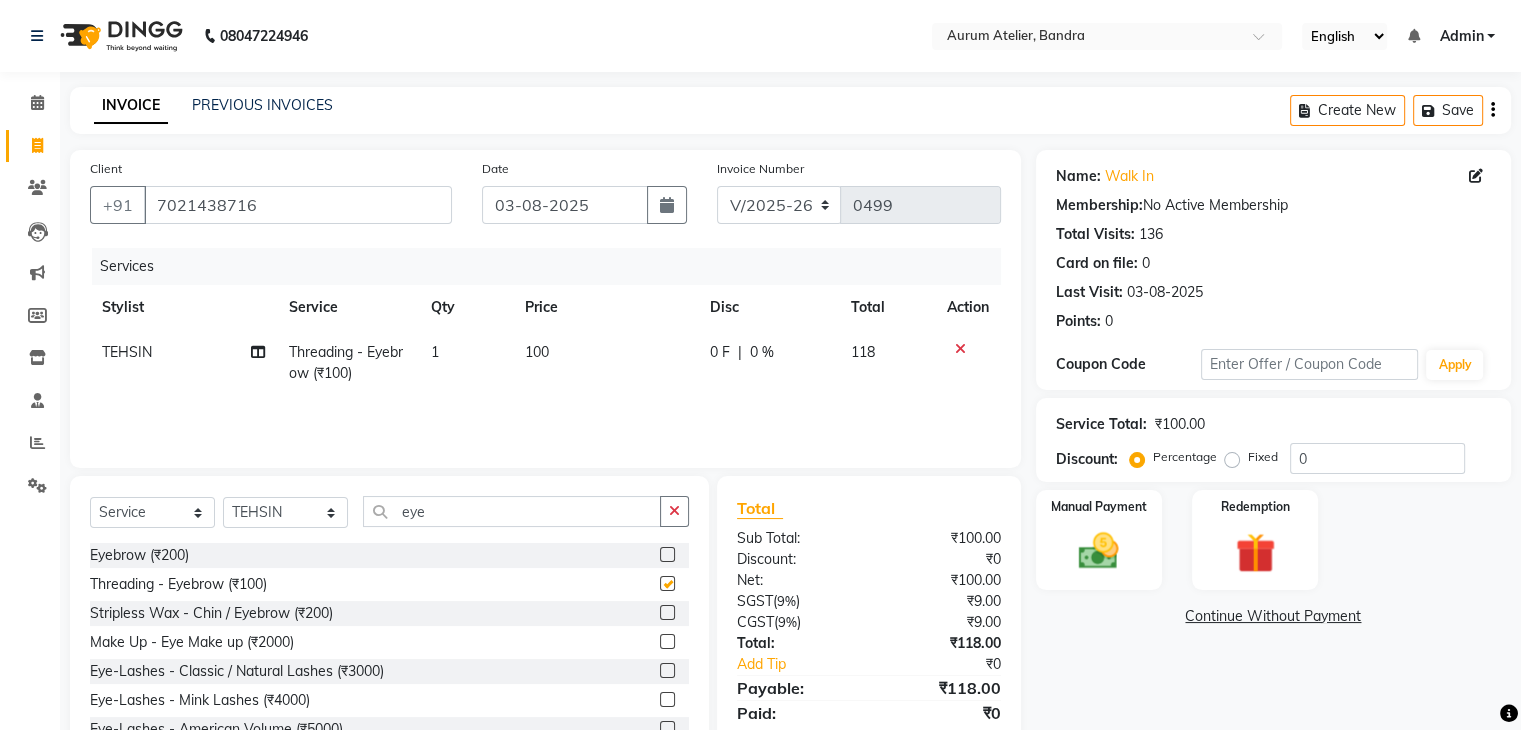 checkbox on "false" 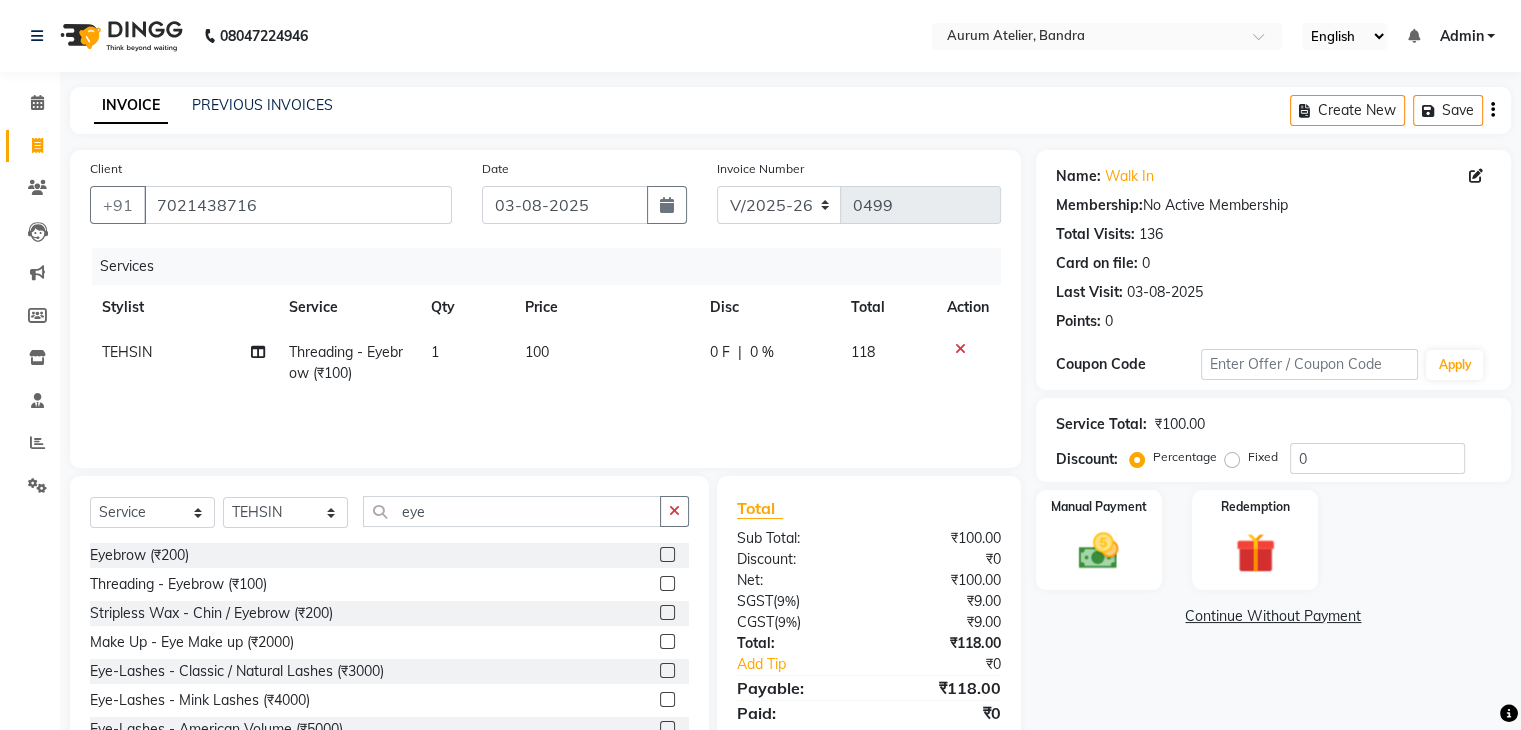 click on "100" 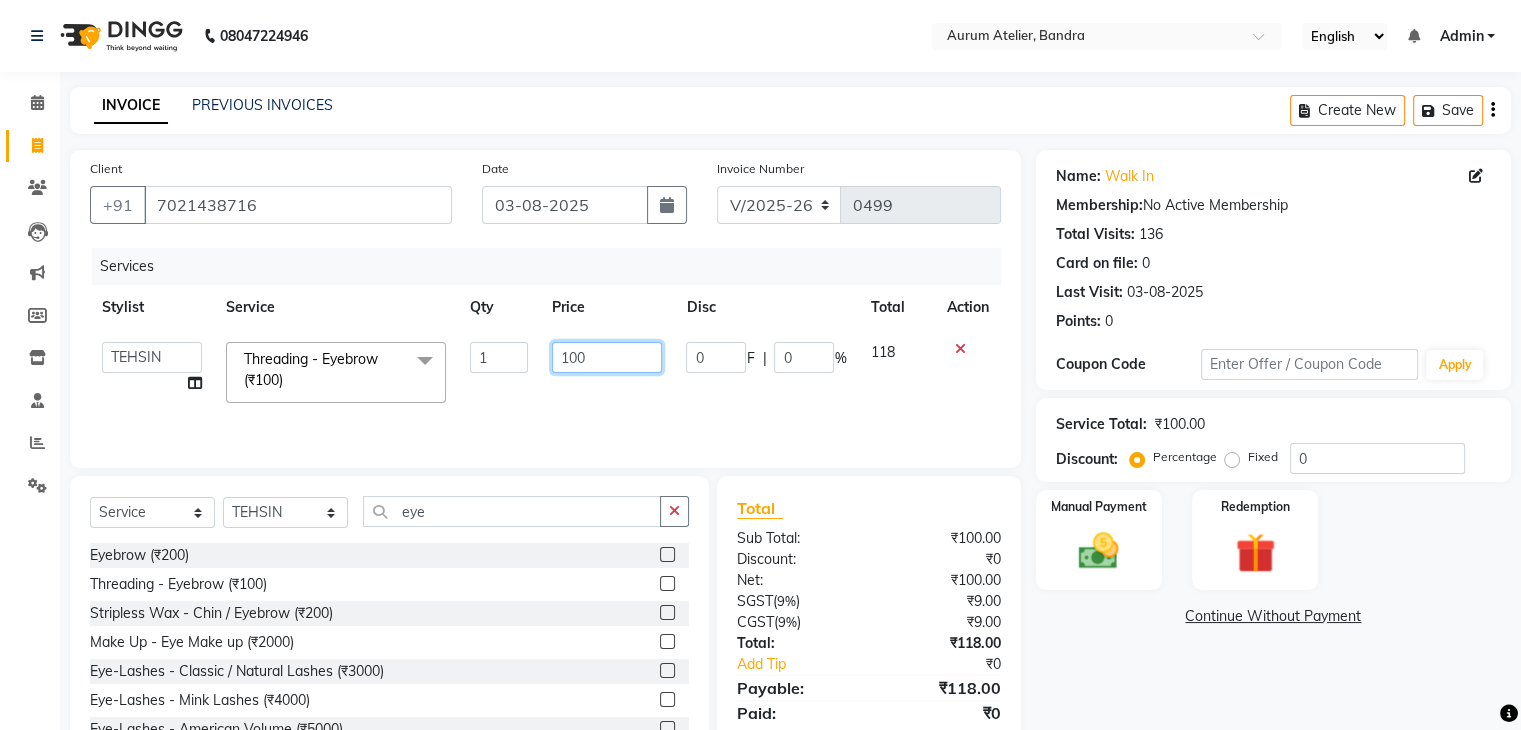 click on "100" 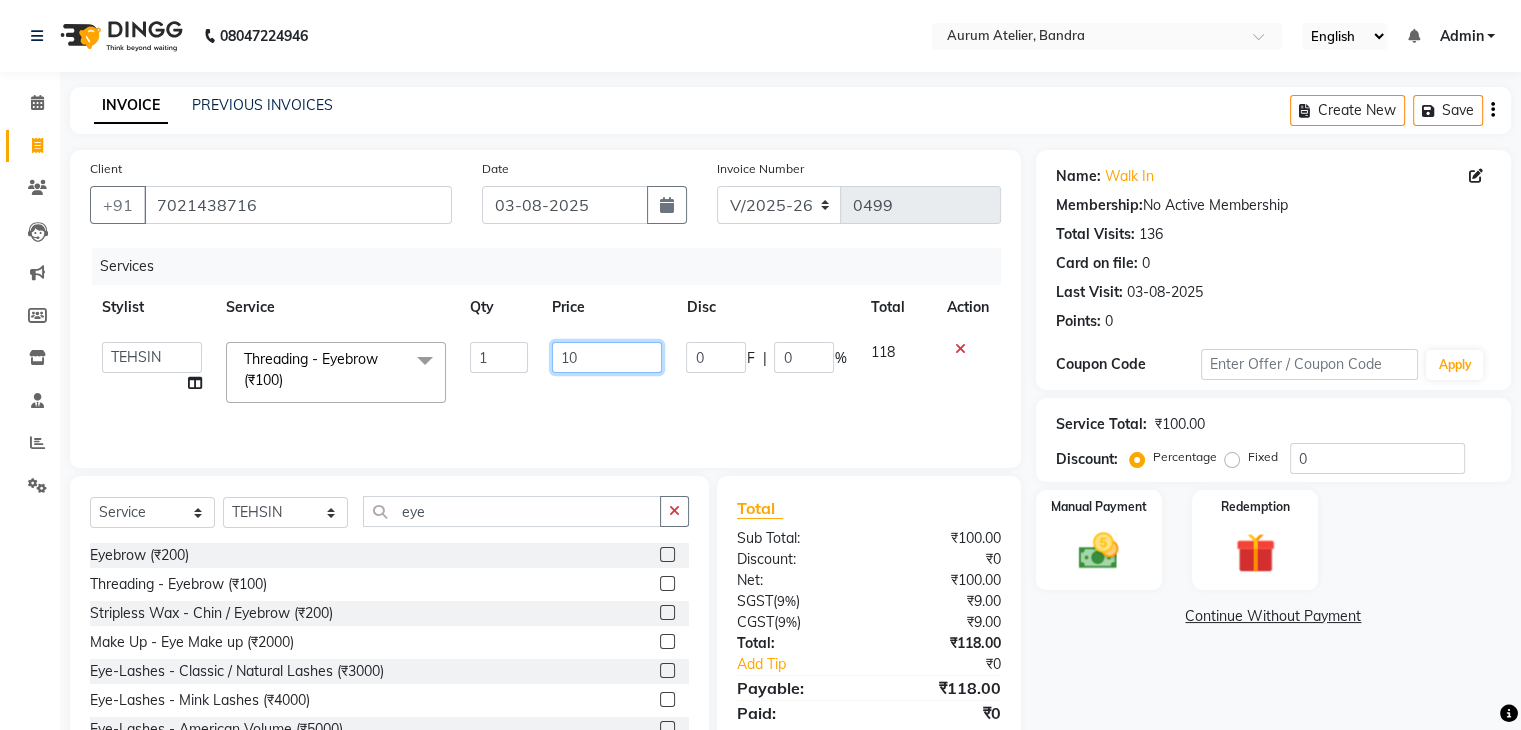 type on "1" 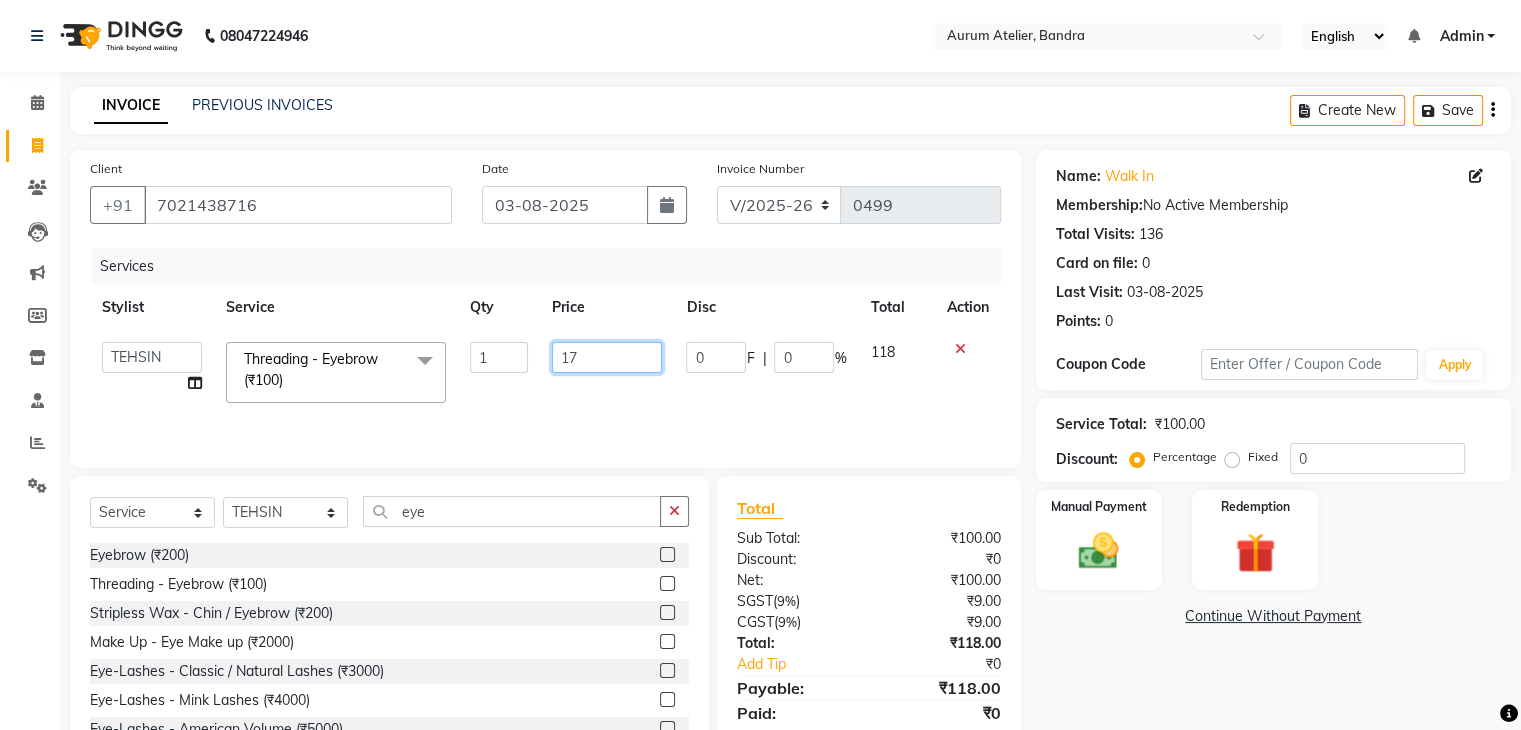 type on "175" 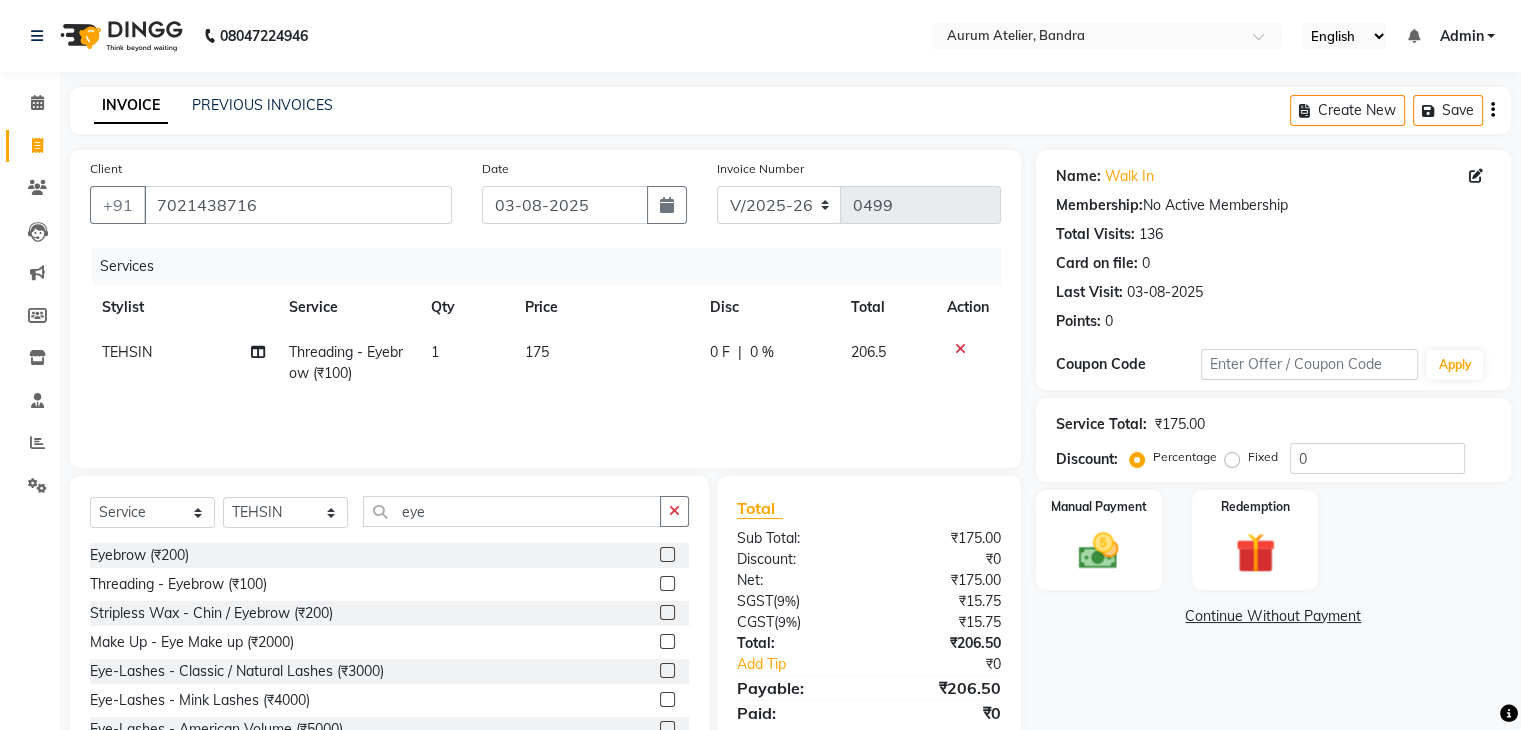 click on "Services Stylist Service Qty Price Disc Total Action [FIRST] Threading - Eyebrow (₹100) 1 175 0 F | 0 % 206.5" 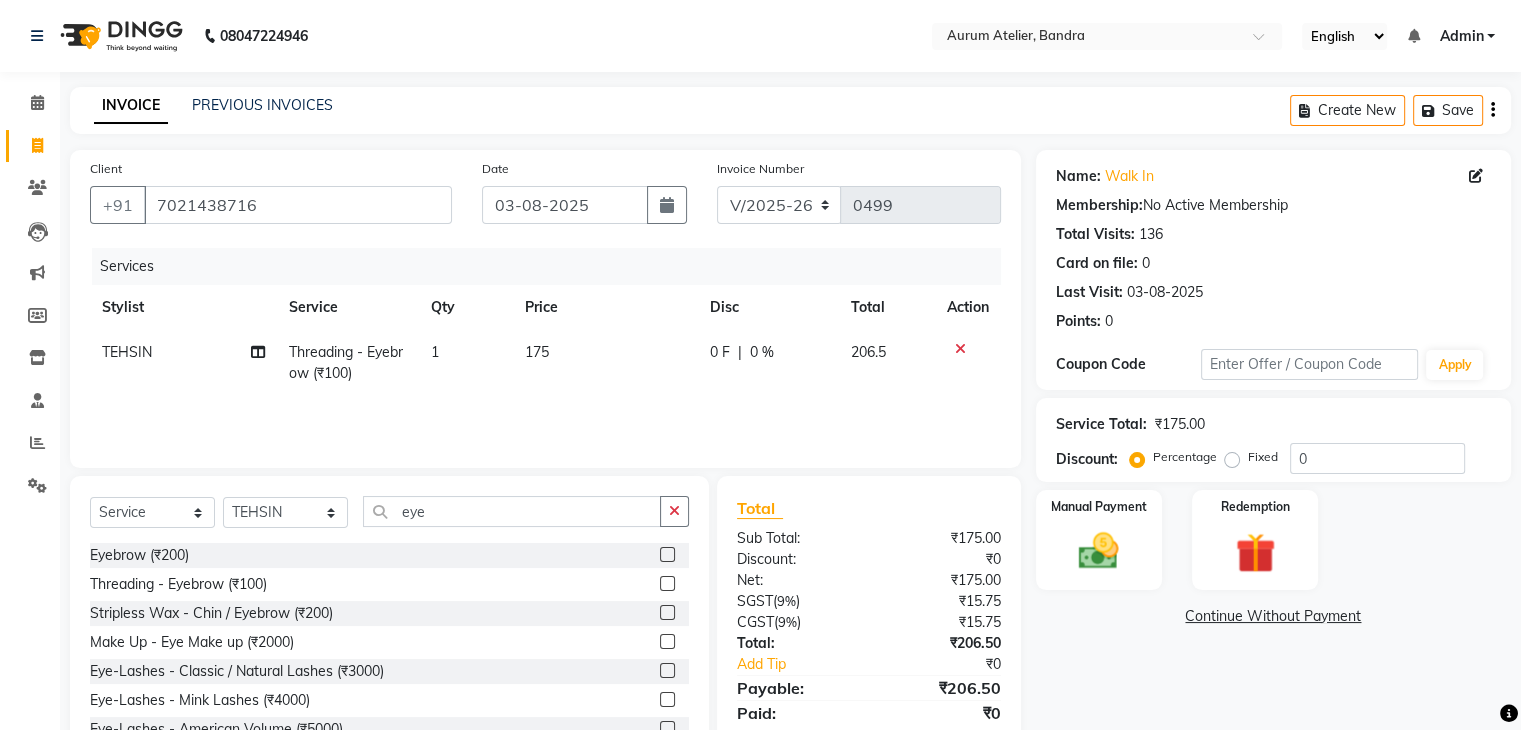 click on "175" 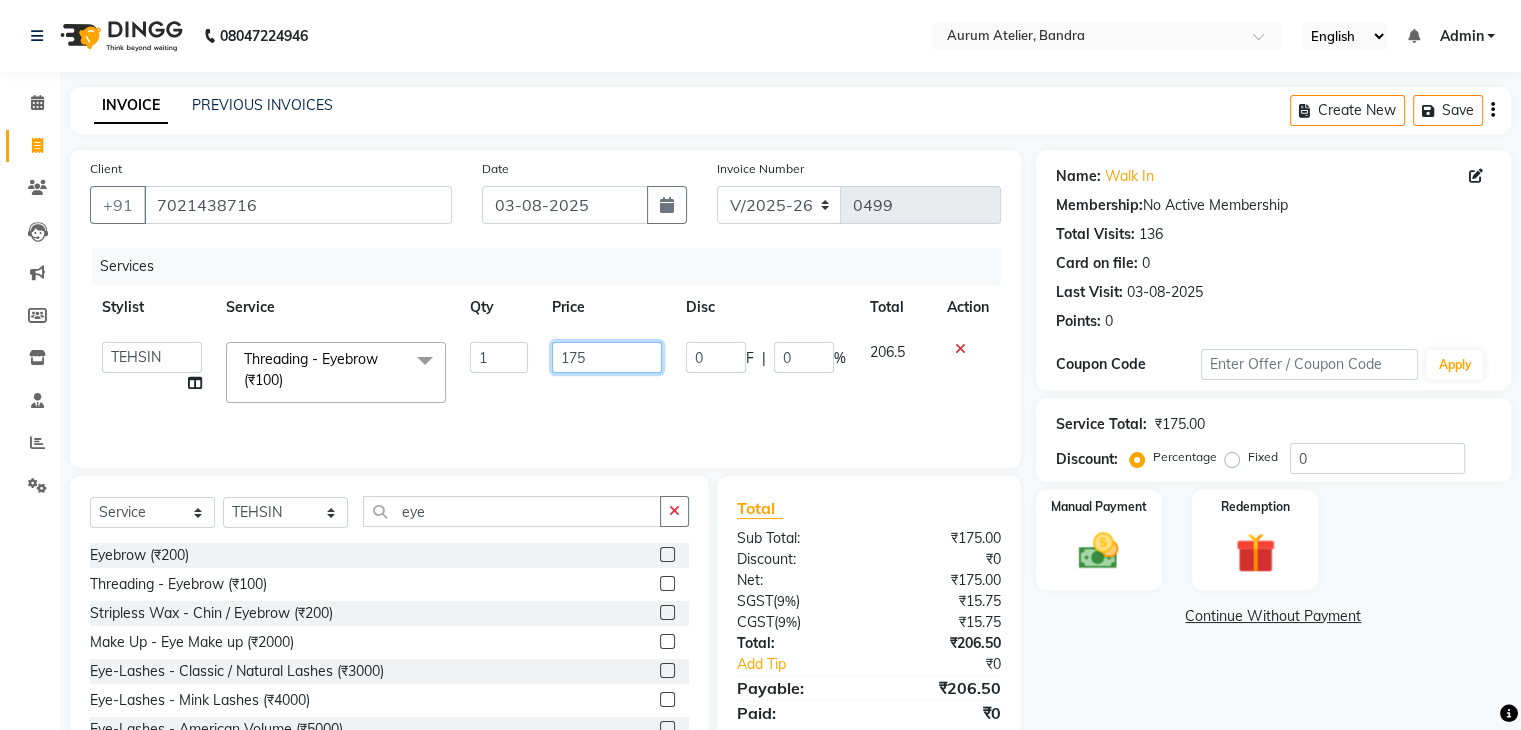 click on "175" 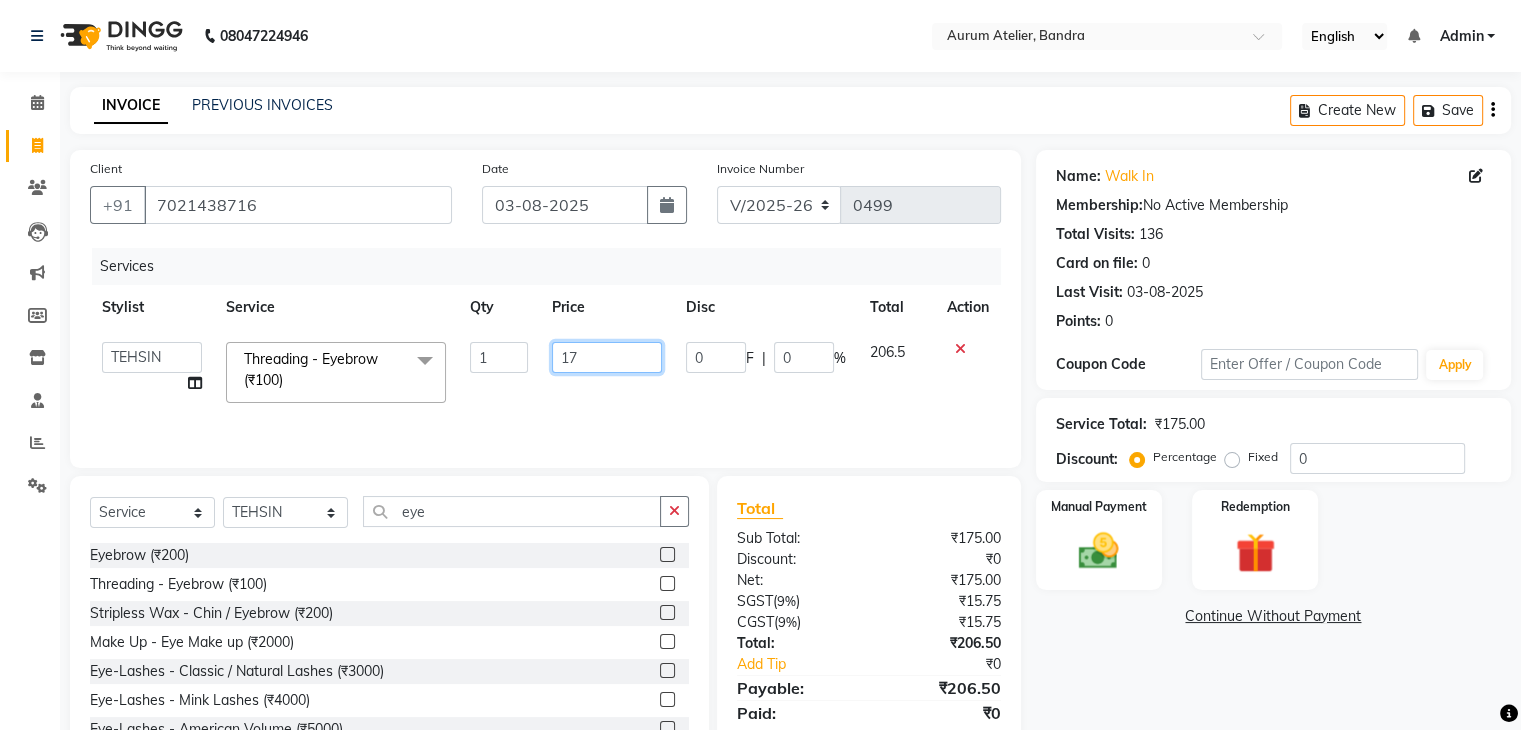 type on "1" 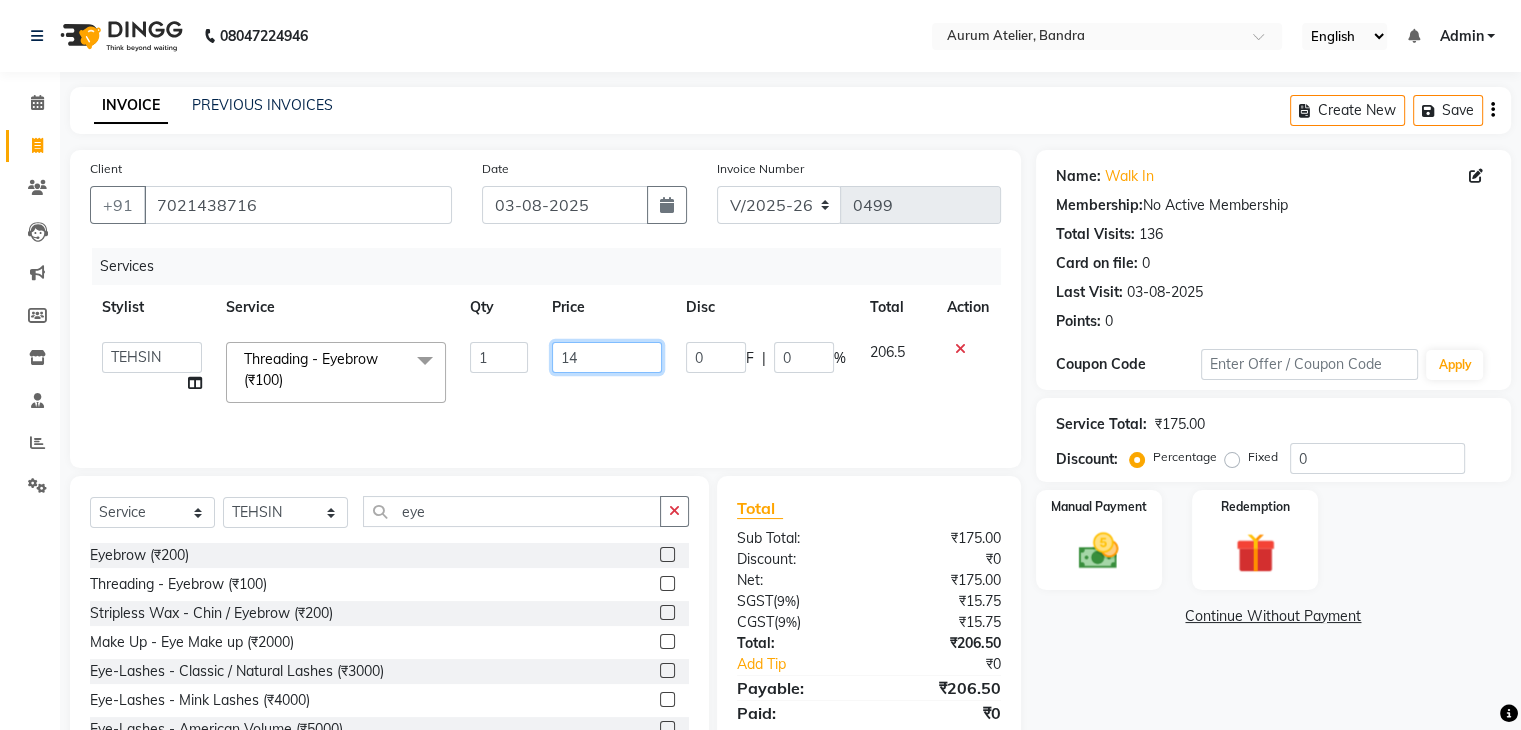 type on "148" 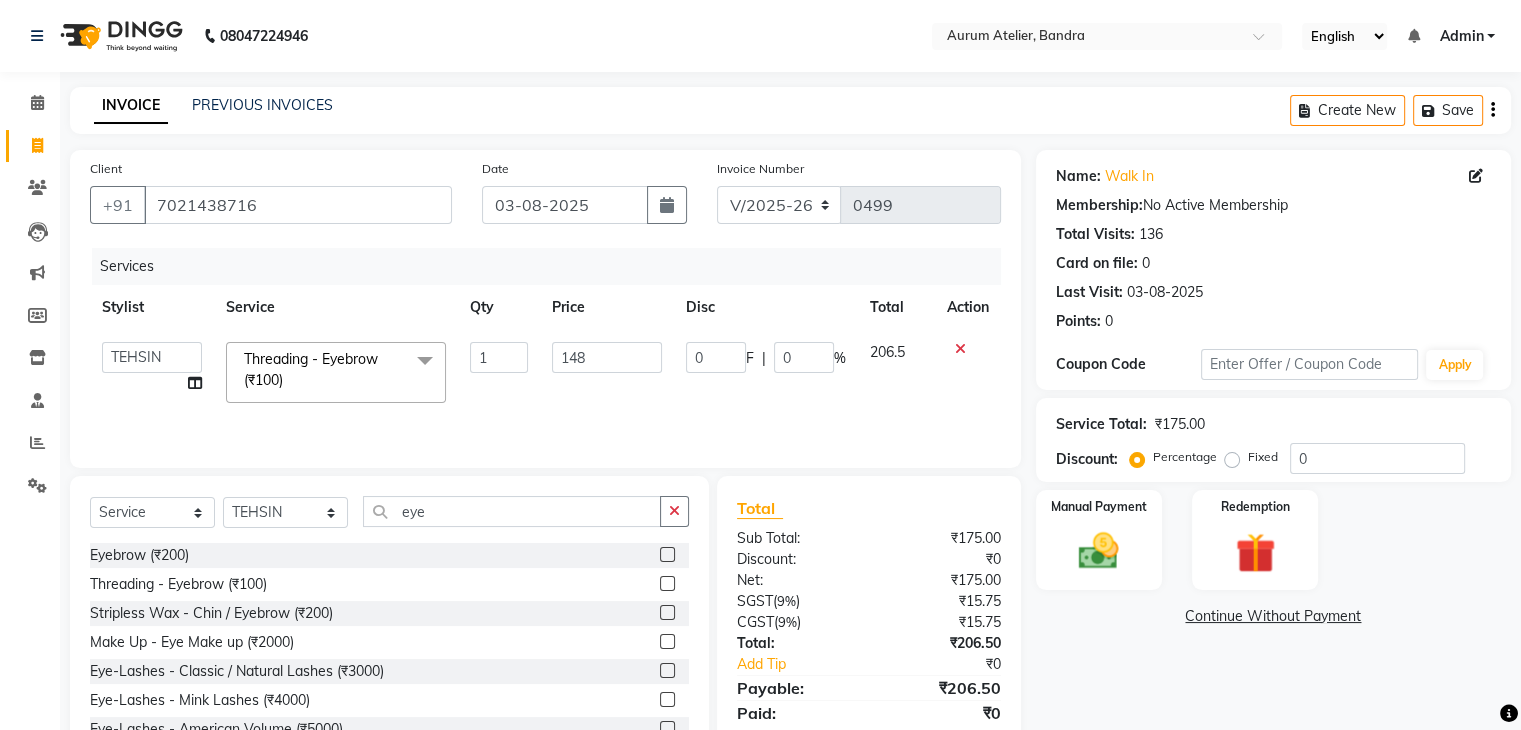 click on "148" 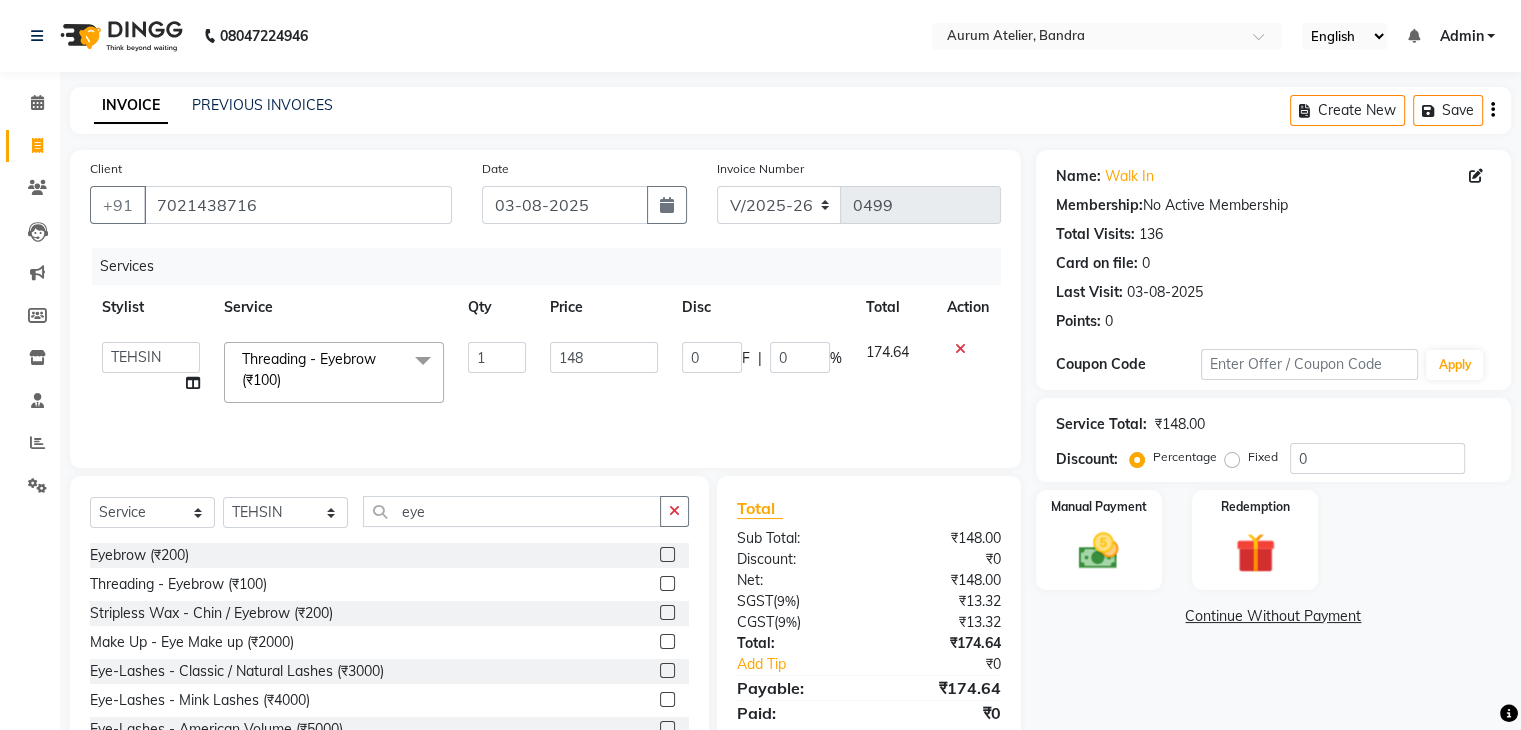 click on "Select  Service  Product  Membership  Package Voucher Prepaid Gift Card  Select Stylist [FIRST] [FIRST] [FIRST] [FIRST] [FIRST] [FIRST] [FIRST] [FIRST] [FIRST] eye Eyebrow (₹200)  Threading - Eyebrow (₹100)  Stripless Wax - Chin / Eyebrow (₹200)  Make Up - Eye Make up (₹2000)  Eye-Lashes - Classic / Natural Lashes (₹3000)  Eye-Lashes - Mink Lashes (₹4000)  Eye-Lashes - American Volume (₹5000)  Eye-Lashes - London Volume (₹6000)  Eye-Lashes - Dream Diva (₹8000)  Eye-Lashes - Lashes Removal (₹1000)  Eye-Lashes - Lashes Lift (₹3500)  Eye - Lashes Rell - Classic / Natural Lashes (₹2500)  Eye - Lashes Rell - Mink Lashes (₹3500)  Eye - Lashes Rell - American Volume (₹4000)  Eye - Lashes Rell - London Volume (₹5000)  Eye - Lashes Rell - Dream Diva (₹7000)" 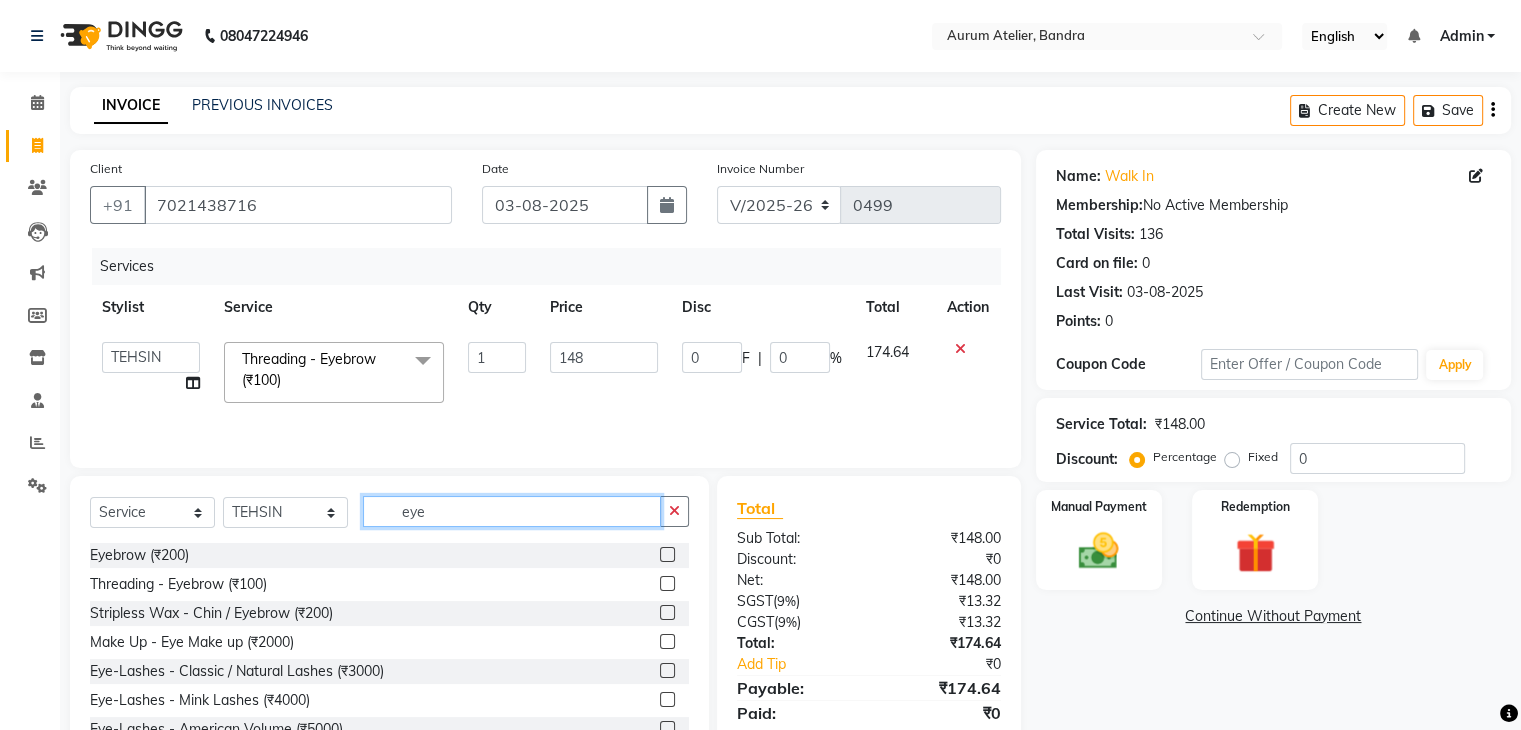 click on "eye" 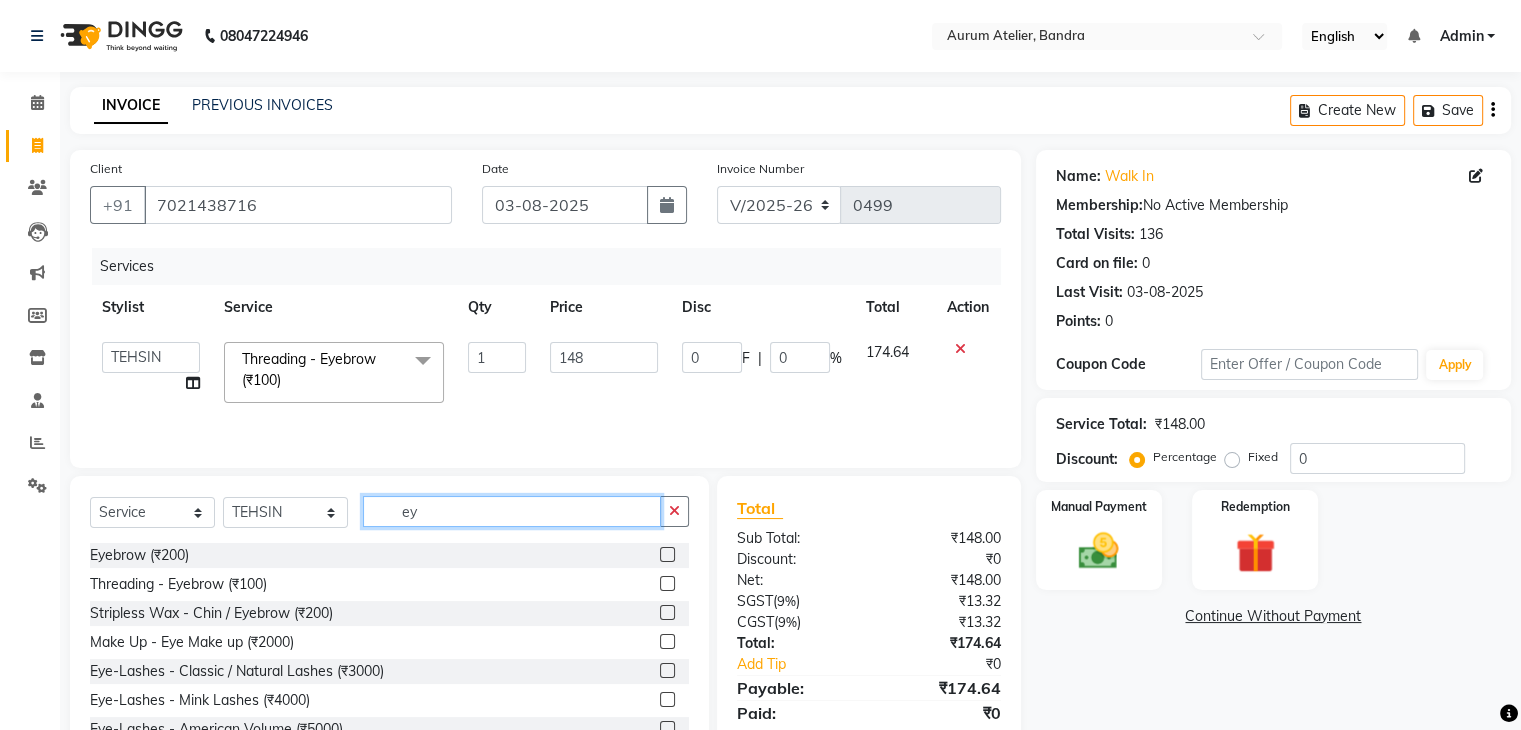 type on "e" 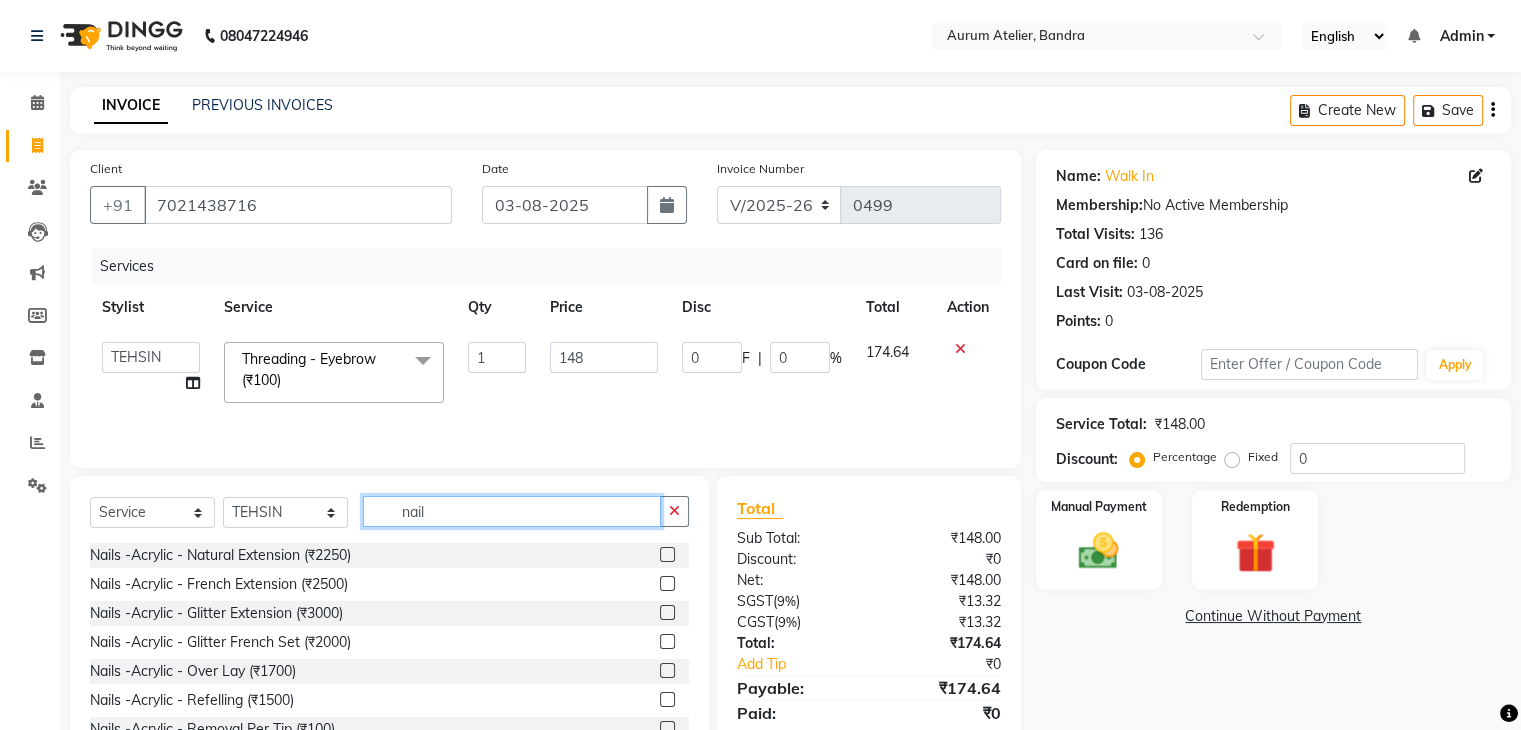 type on "nail" 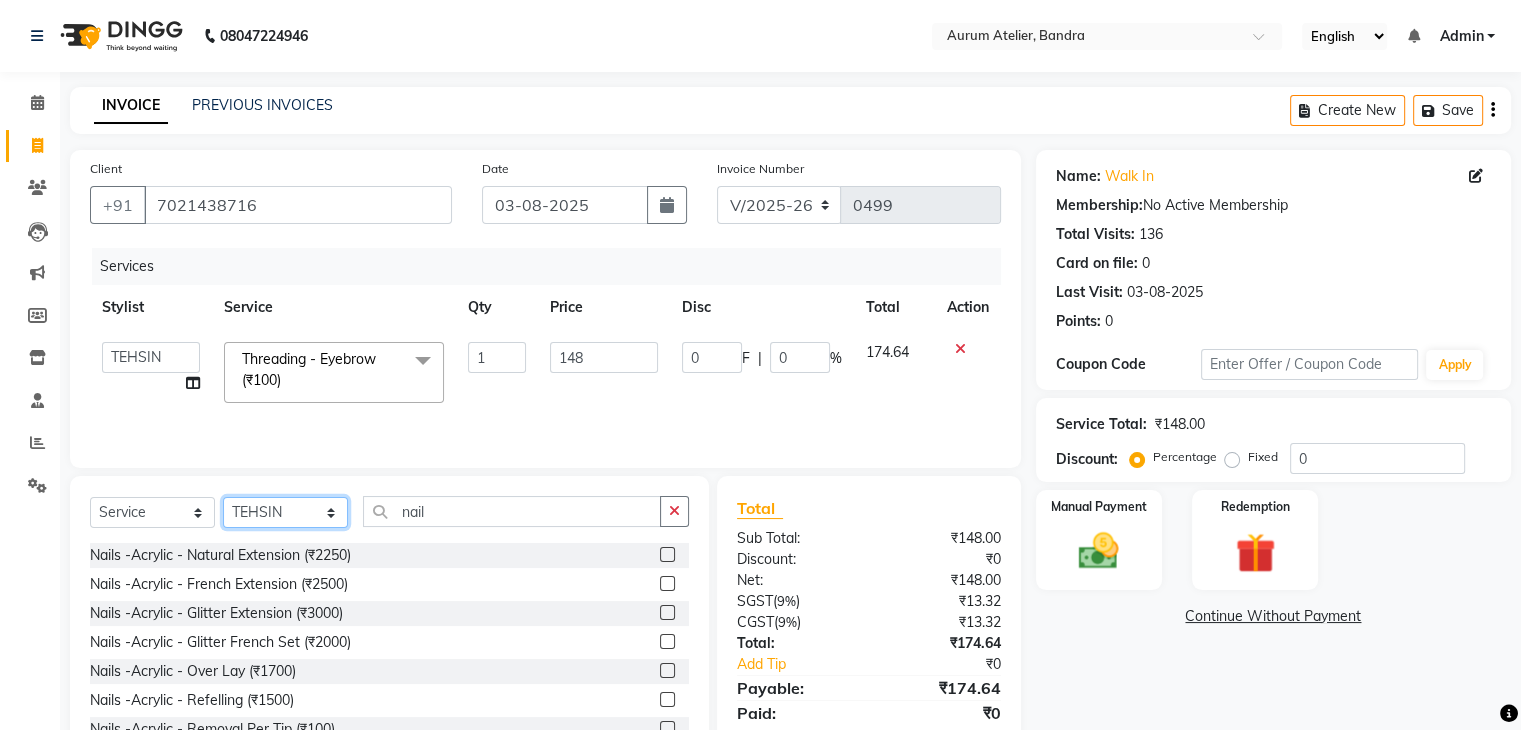 click on "Select Stylist [FIRST] [FIRST] [FIRST] [FIRST] [FIRST] [FIRST] [FIRST] [FIRST] [FIRST]" 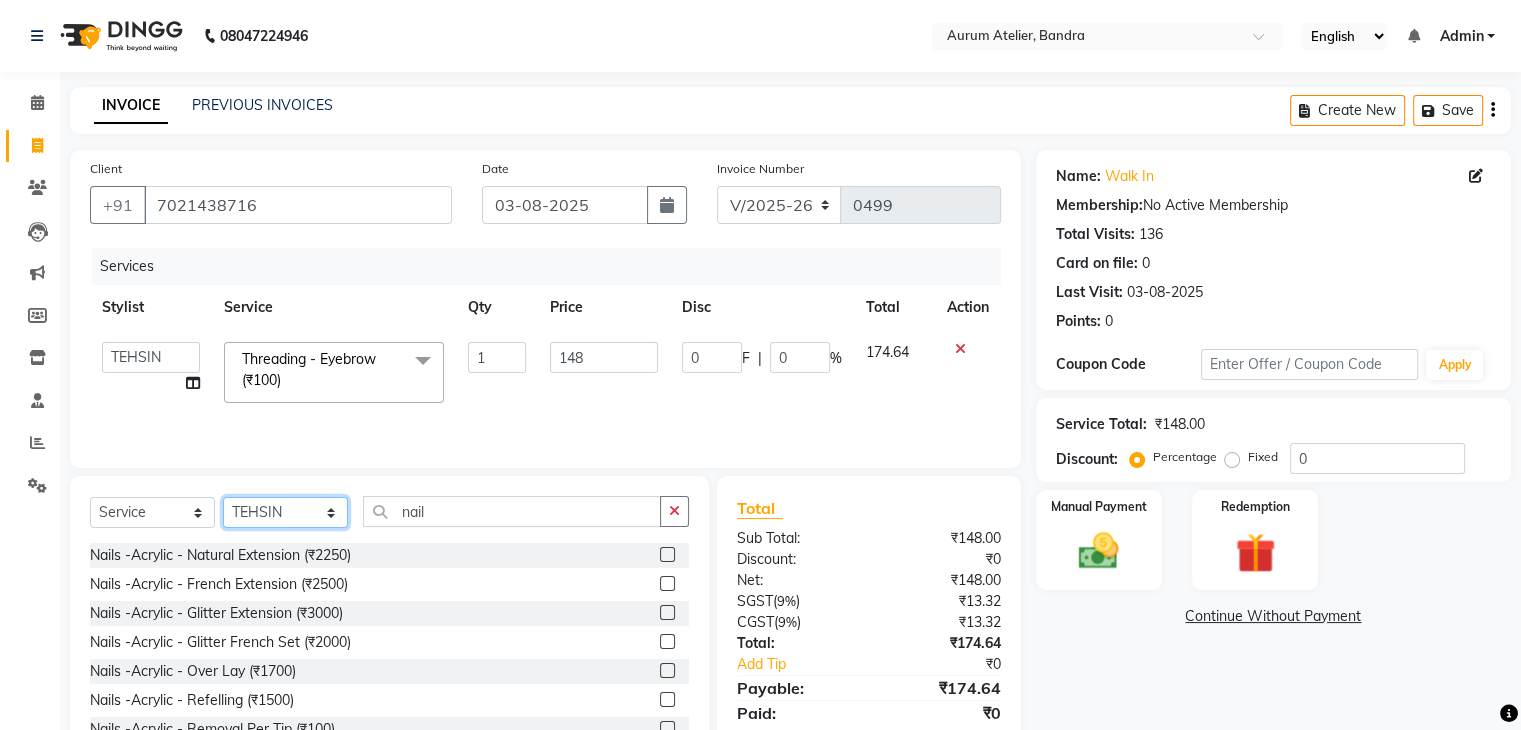 select on "84233" 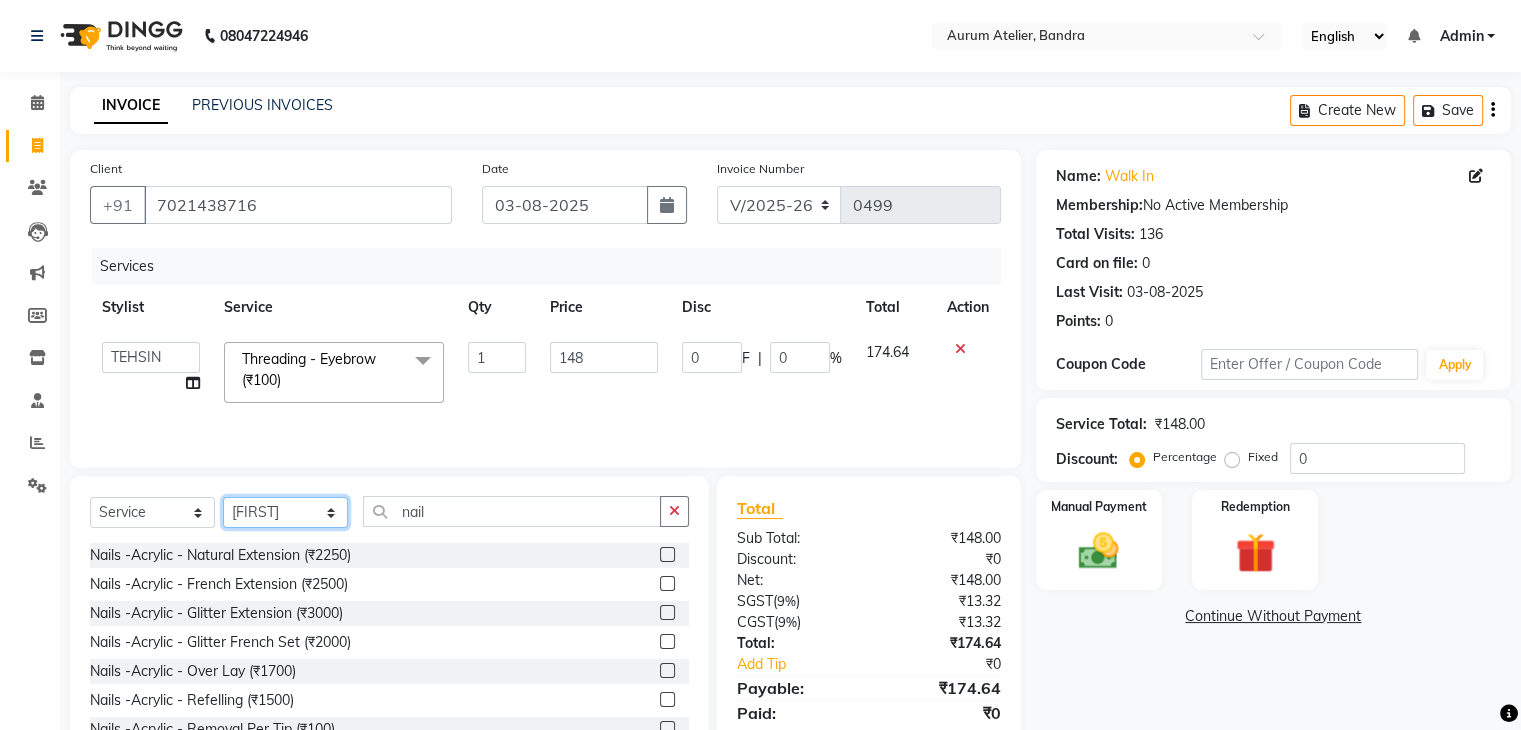 click on "Select Stylist [FIRST] [FIRST] [FIRST] [FIRST] [FIRST] [FIRST] [FIRST] [FIRST] [FIRST]" 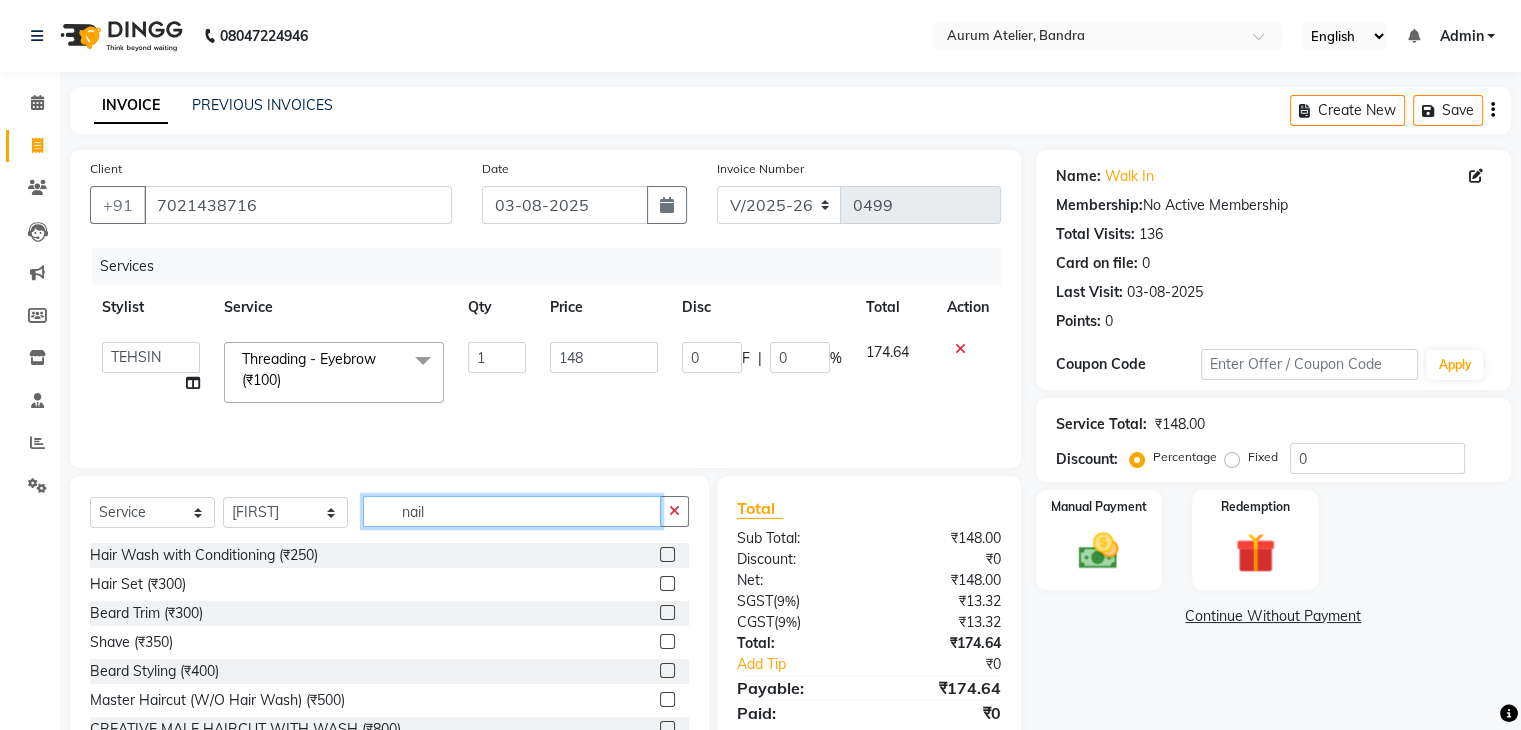 click on "nail" 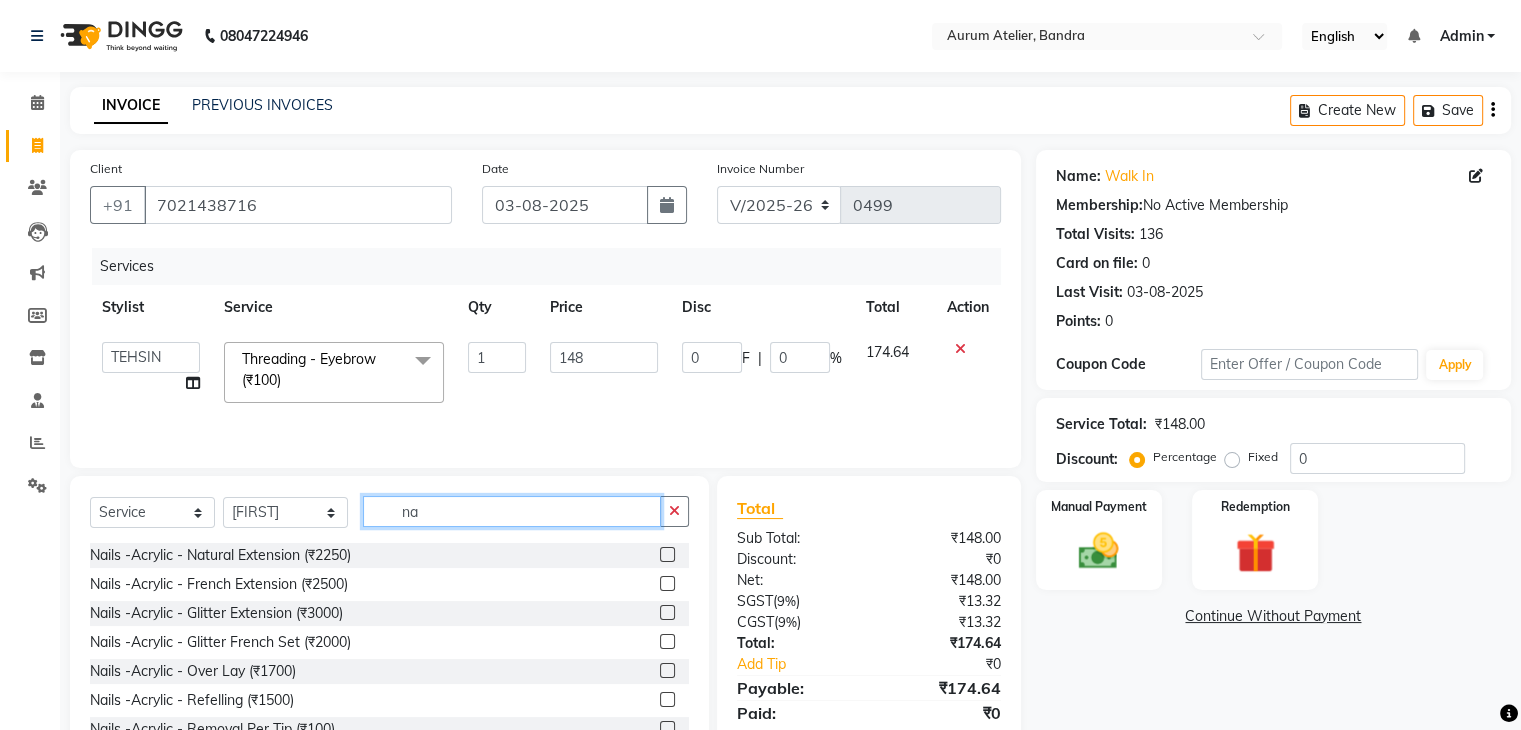type on "n" 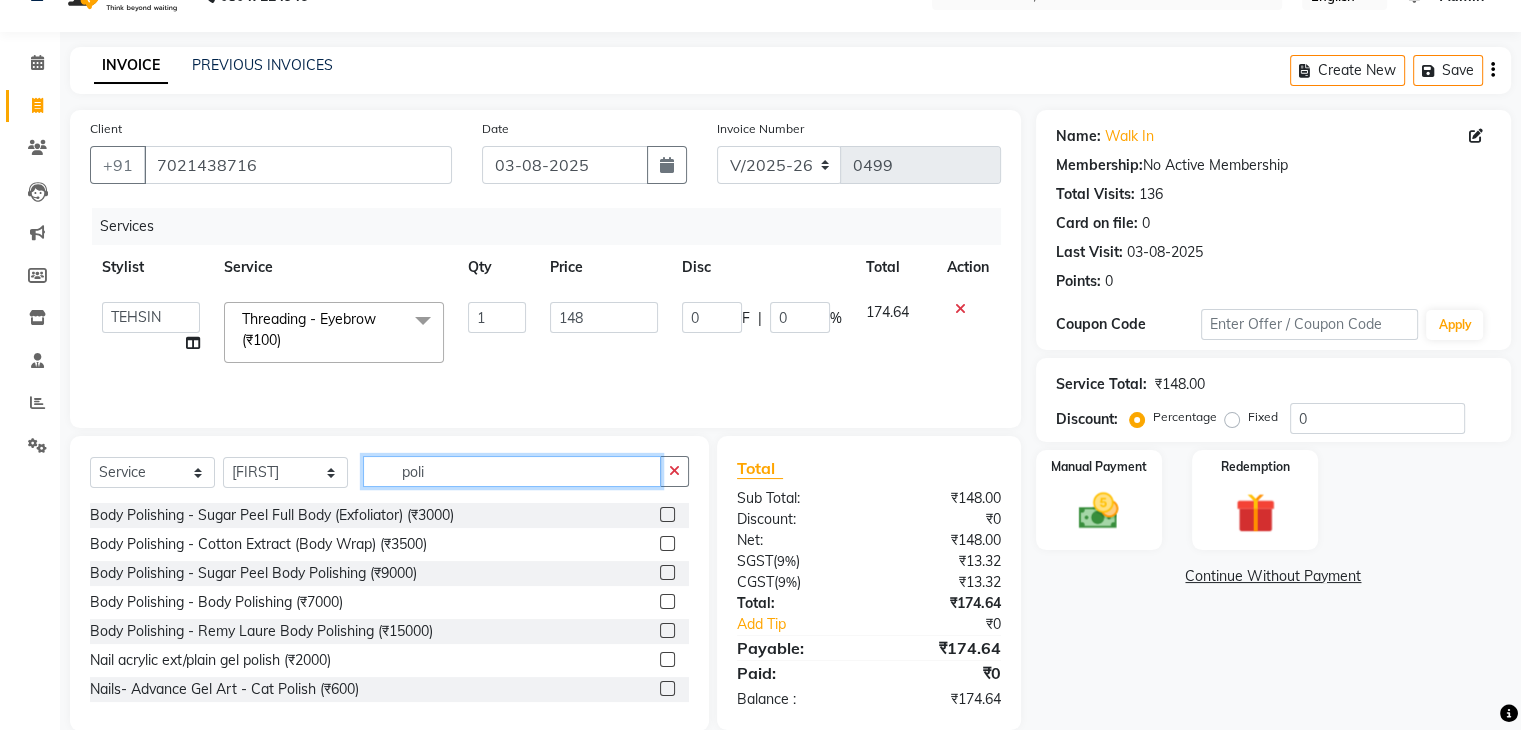 scroll, scrollTop: 72, scrollLeft: 0, axis: vertical 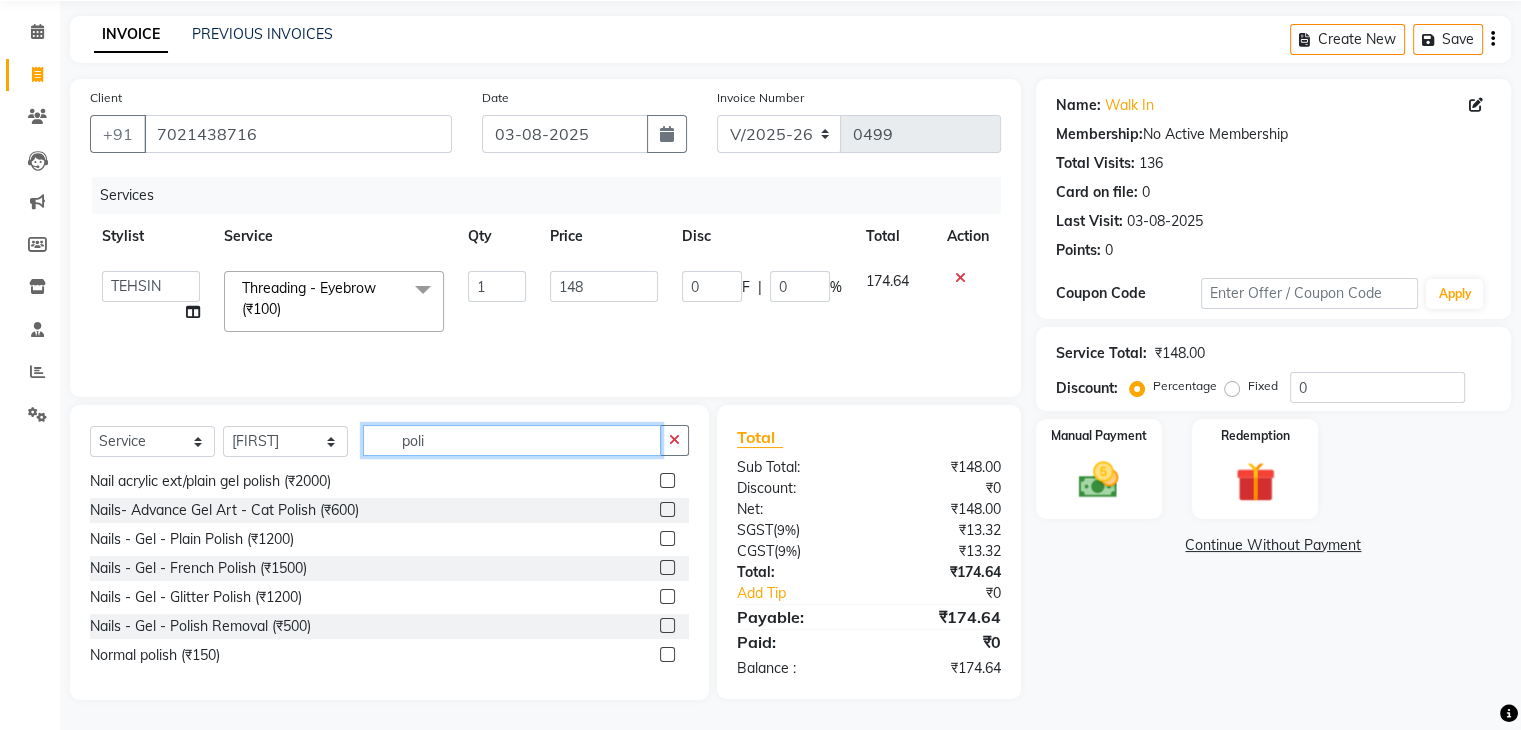 type on "poli" 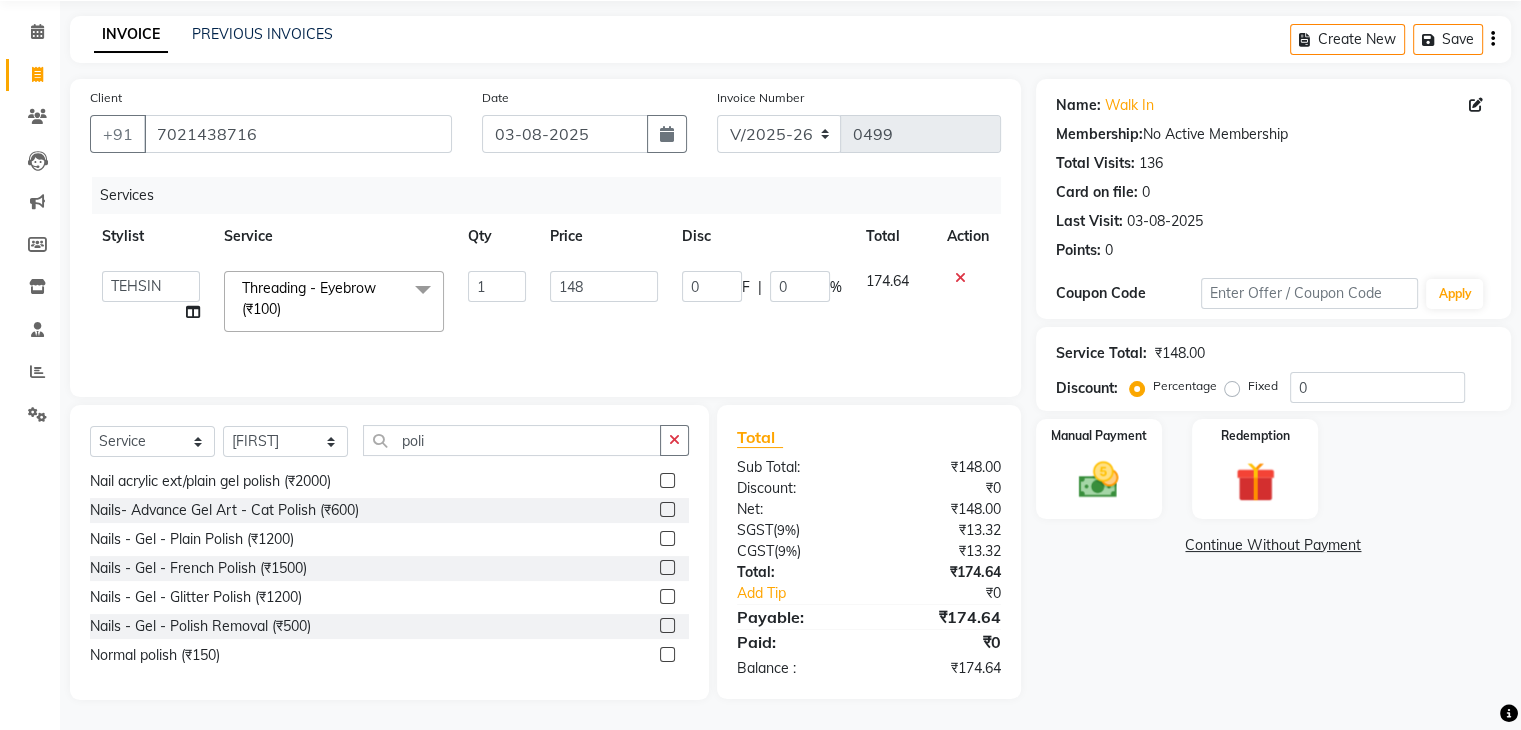 click 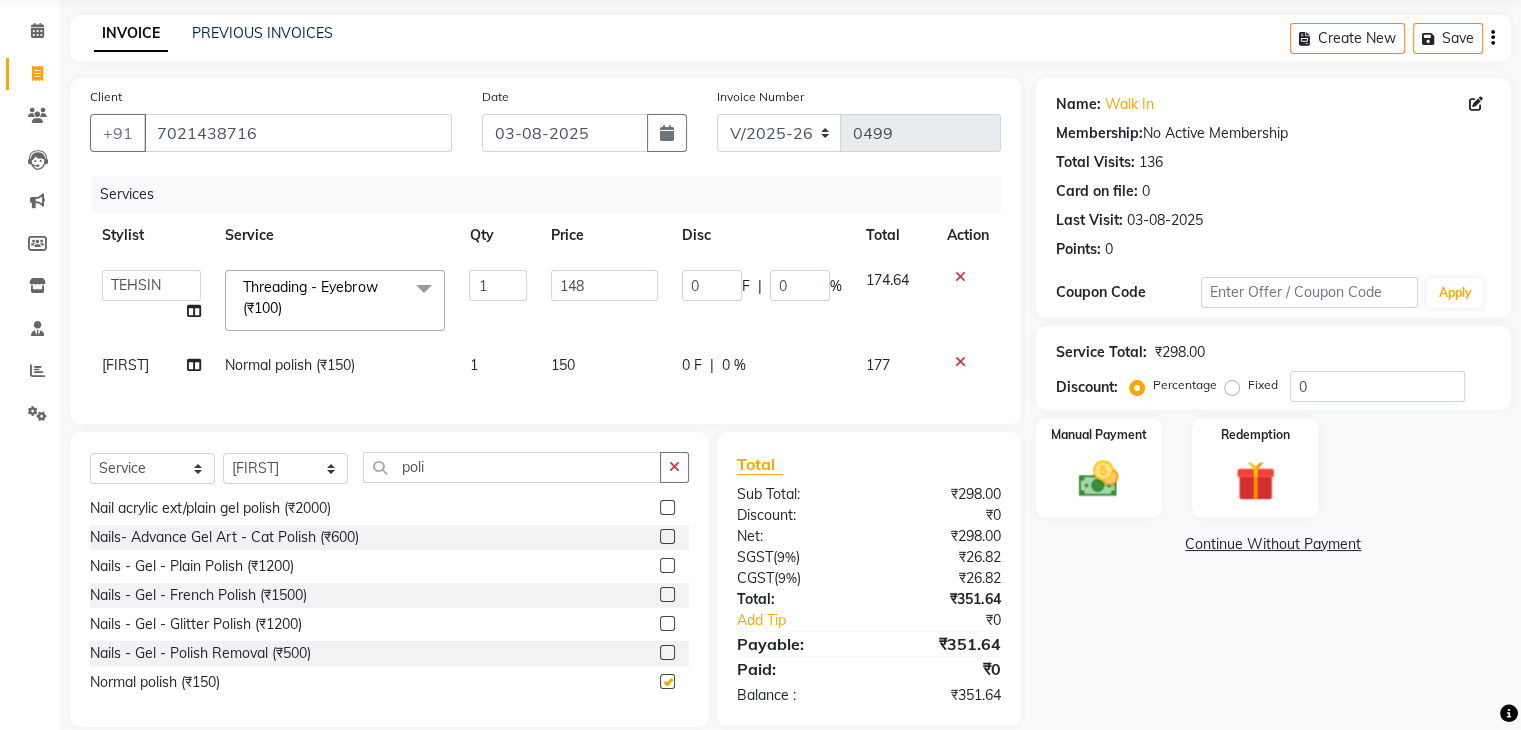 checkbox on "false" 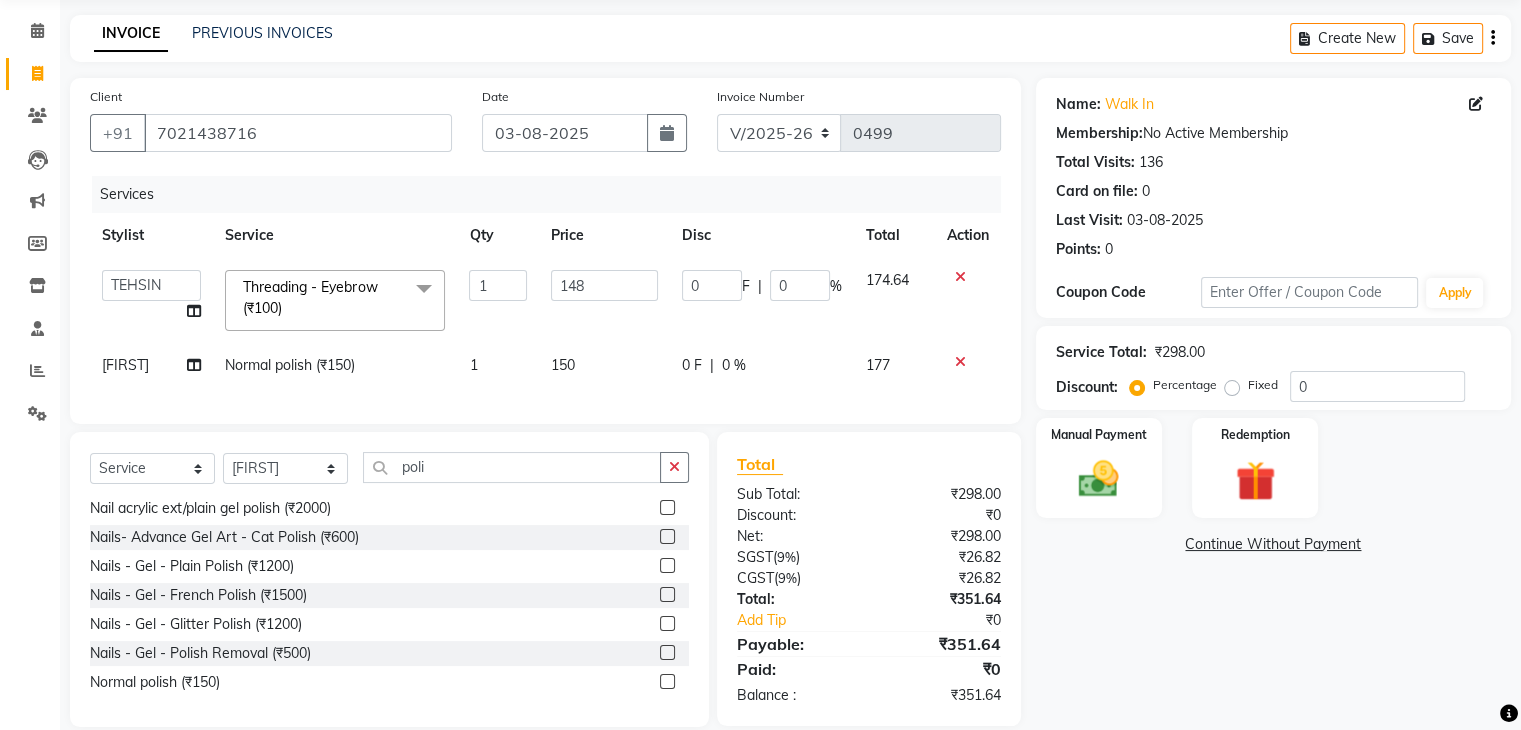 click on "150" 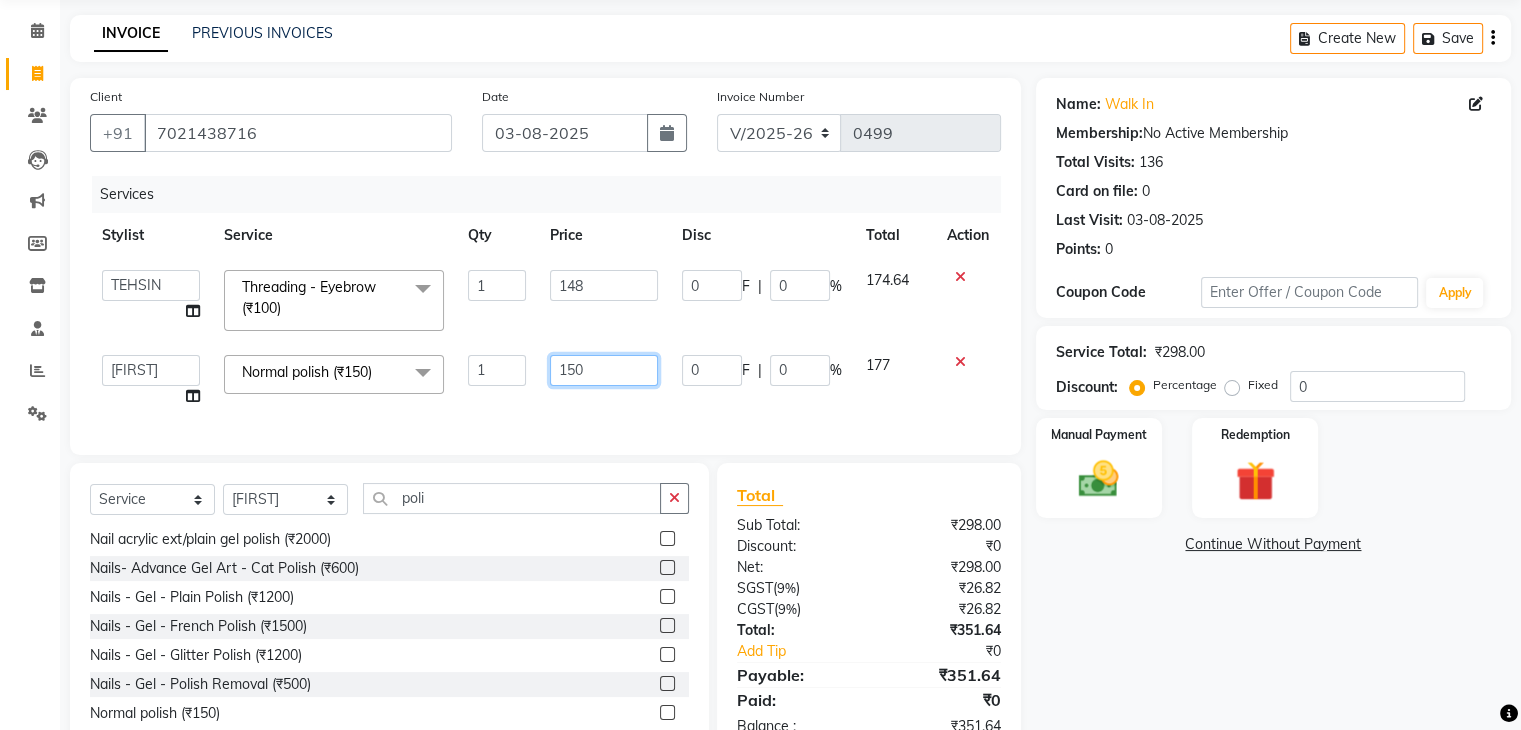 click on "150" 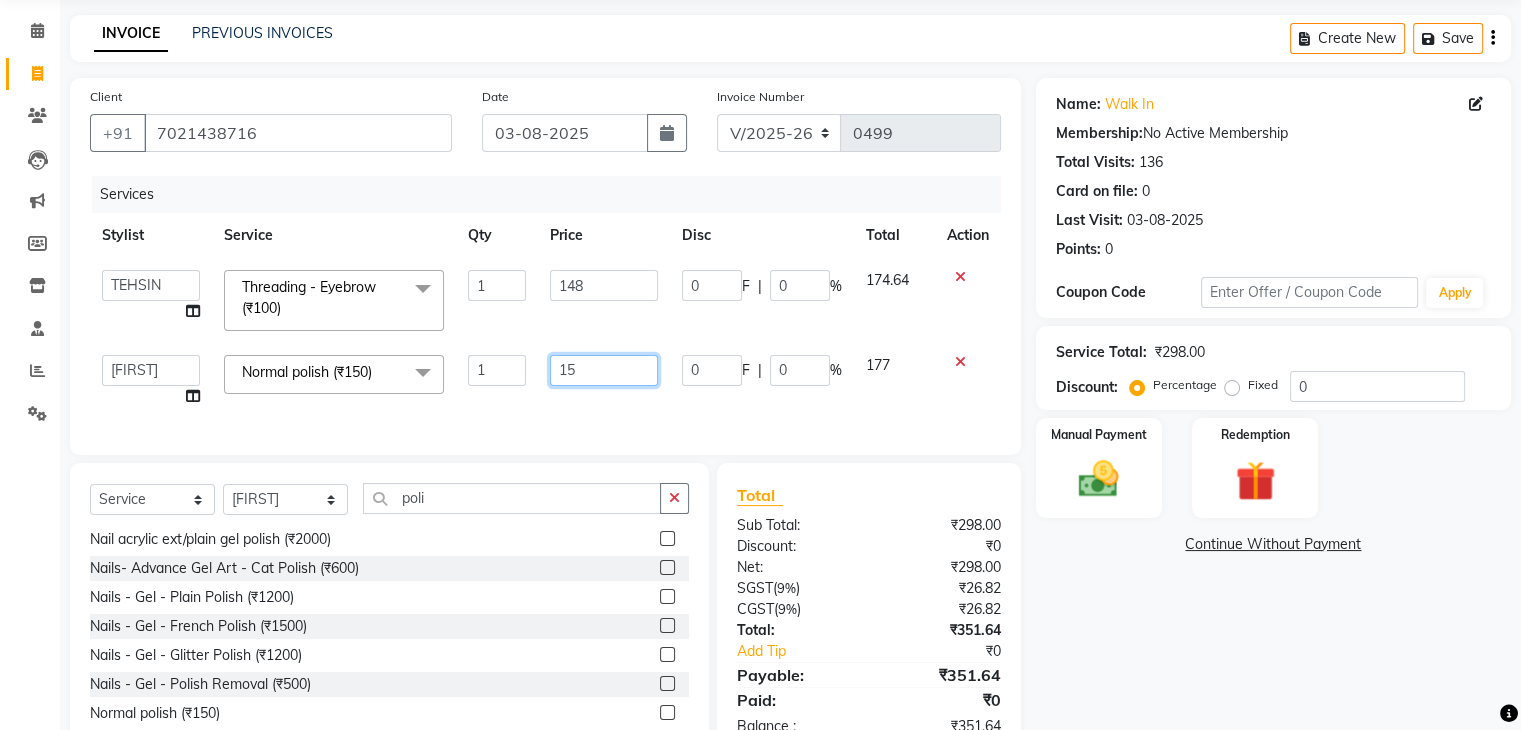 type on "1" 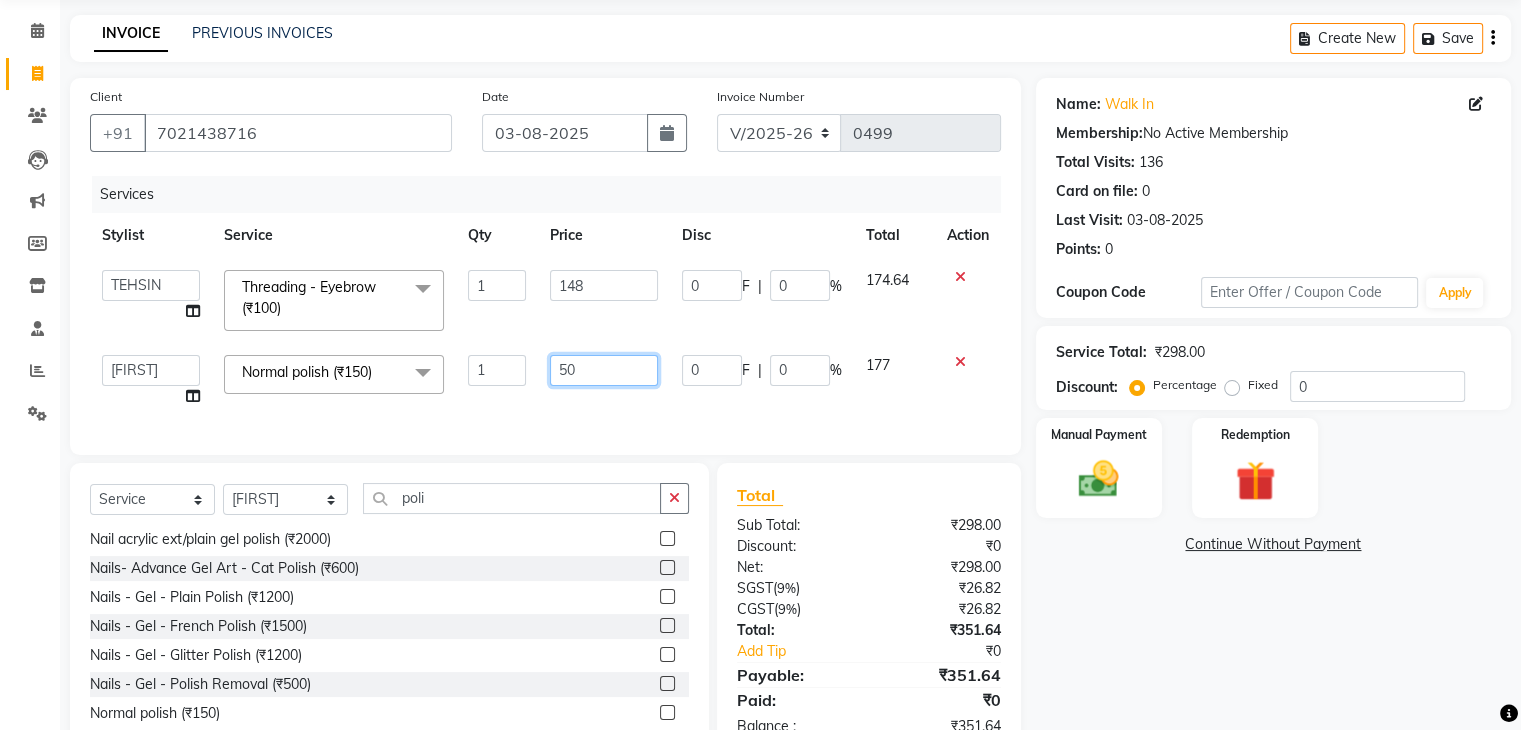 type on "500" 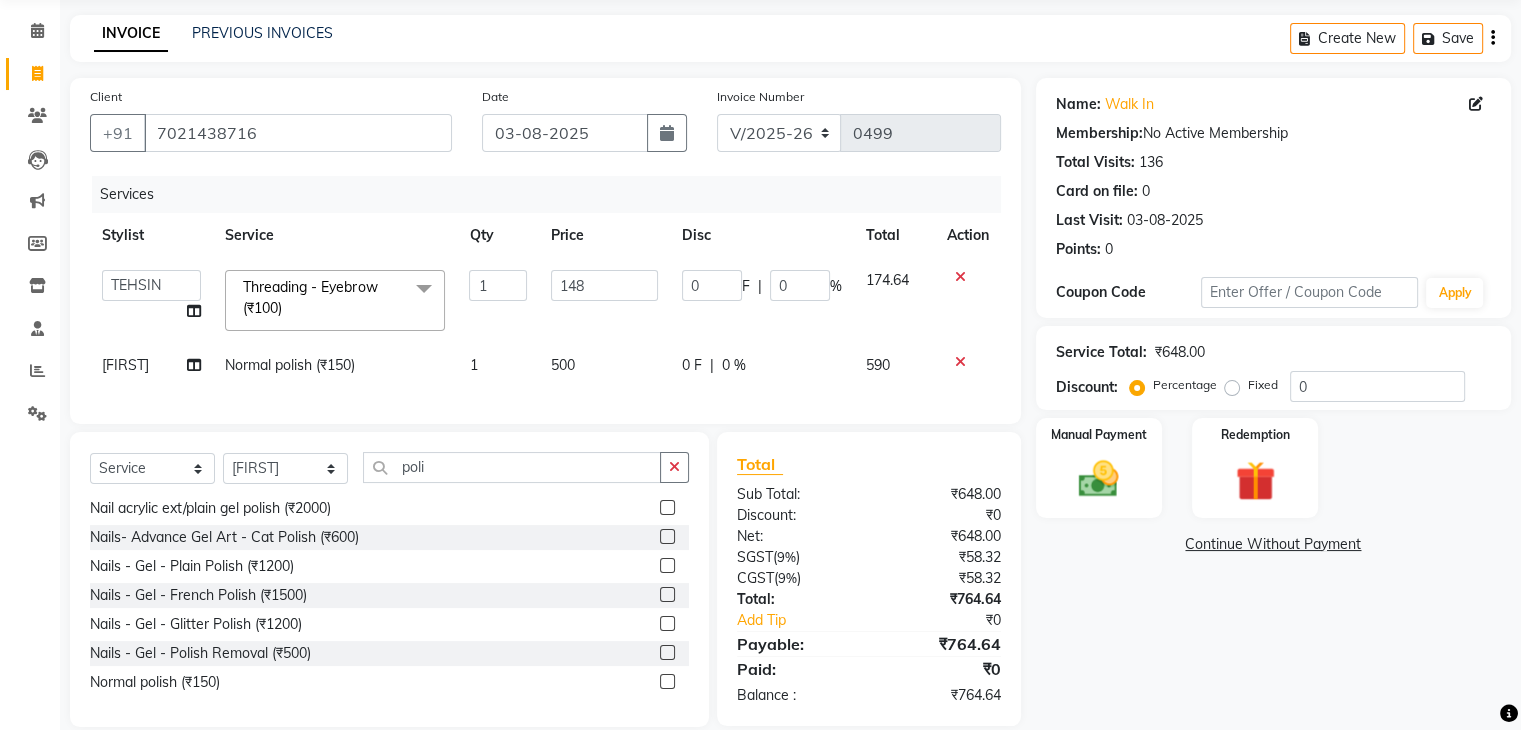 click on "Services Stylist Service Qty Price Disc Total Action  [FIRST]   [FIRST]   [FIRST]   [FIRST]   [FIRST]   [FIRST]   [FIRST]   [FIRST]   [FIRST]  Threading - Eyebrow (₹100)  x Hair Wash with Conditioning (₹250) Hair Set (₹300) Beard Trim (₹300) Shave (₹350) Beard Styling (₹400) Master Haircut (W/O Hair Wash) (₹500) CREATIVE MALE HAIRCUT WITH WASH (₹800) Baby Mundan (₹1200) Hair Wash With Conditioning (L'Oreal) - Up to Shoulder (₹350) Hair Wash With Conditioning (L'Oreal) - Below Shoulder (₹500) Hair Wash With Conditioning (L'Oreal) - Up to Waist (₹600) Hair Wash With Conditiong (Moroccanoil / Naturica / Keratin)- Up to Shoulder (₹500) Hair Wash With Conditiong (Moroccanoil / Naturica / Keratin)- Below Shoulder (₹700) Hair Wash With Conditiong (Moroccanoil / Naturica / Keratin)- Up to Waist (₹800) CREATIVE MALE HAIRCUT W/O WASH (₹600) CREATIVE FEMALE HAIRCUT WITH WASH (₹2000) CREATIVE FEMALE HAIRCUT W/O WASH (₹1500) FACE MASSAGE (₹1000) 1 0" 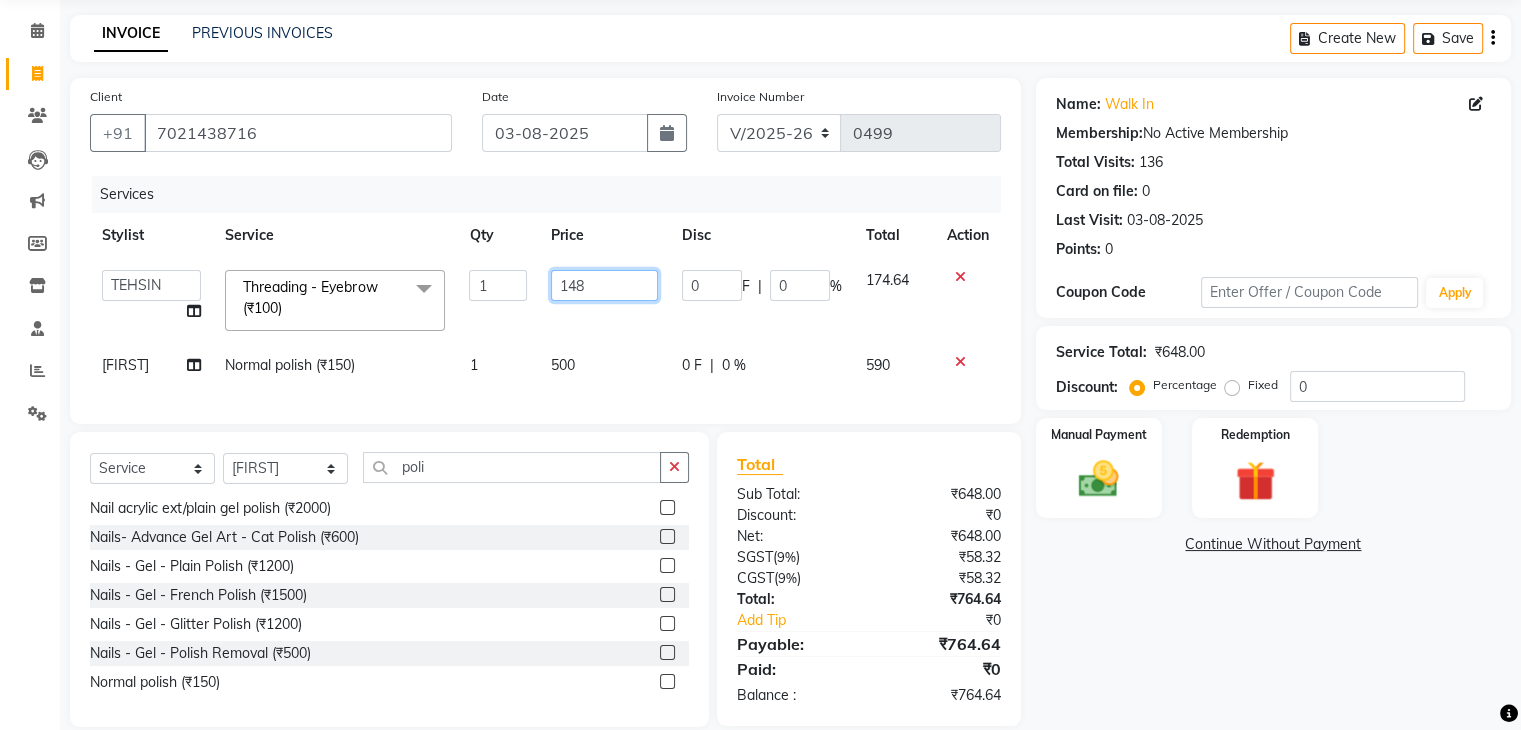 click on "148" 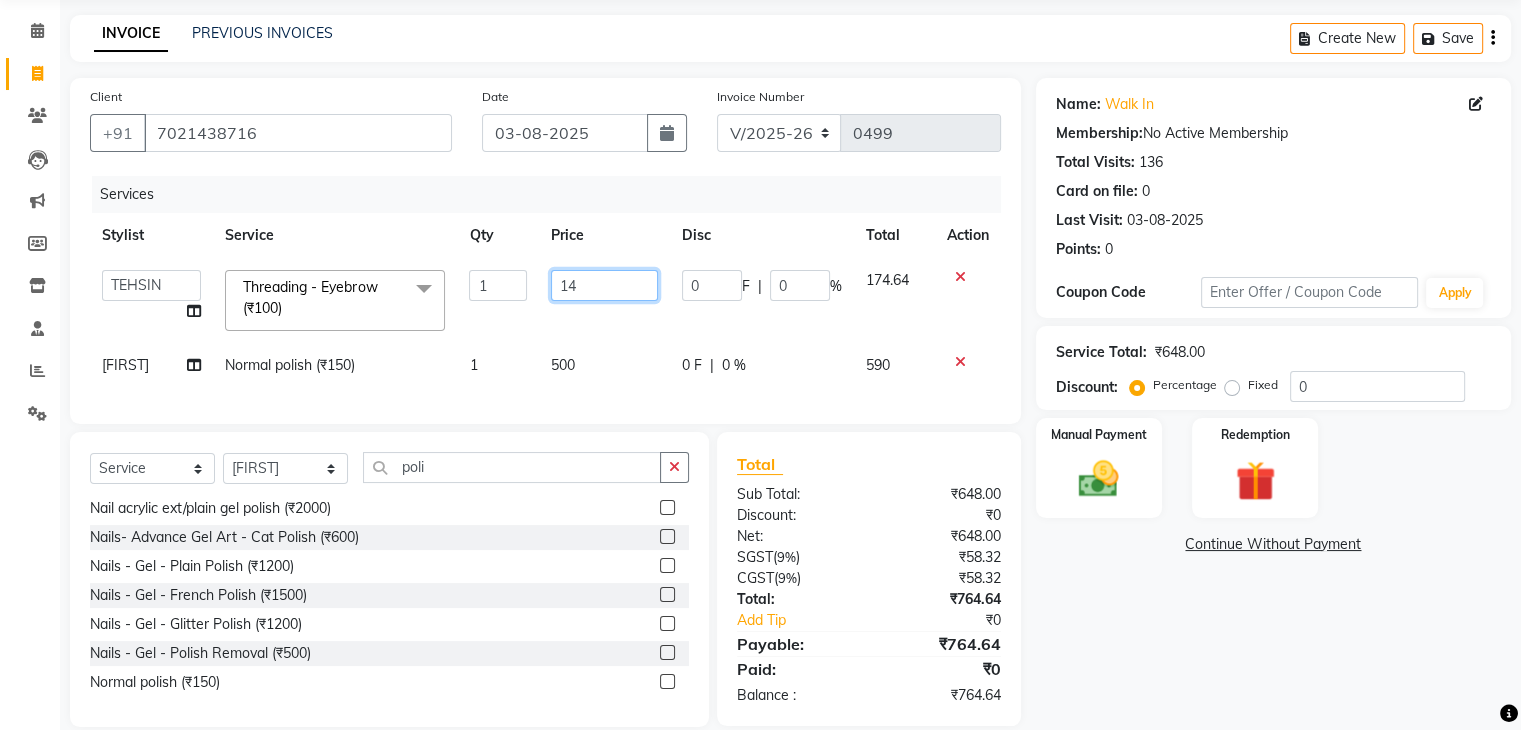 type on "149" 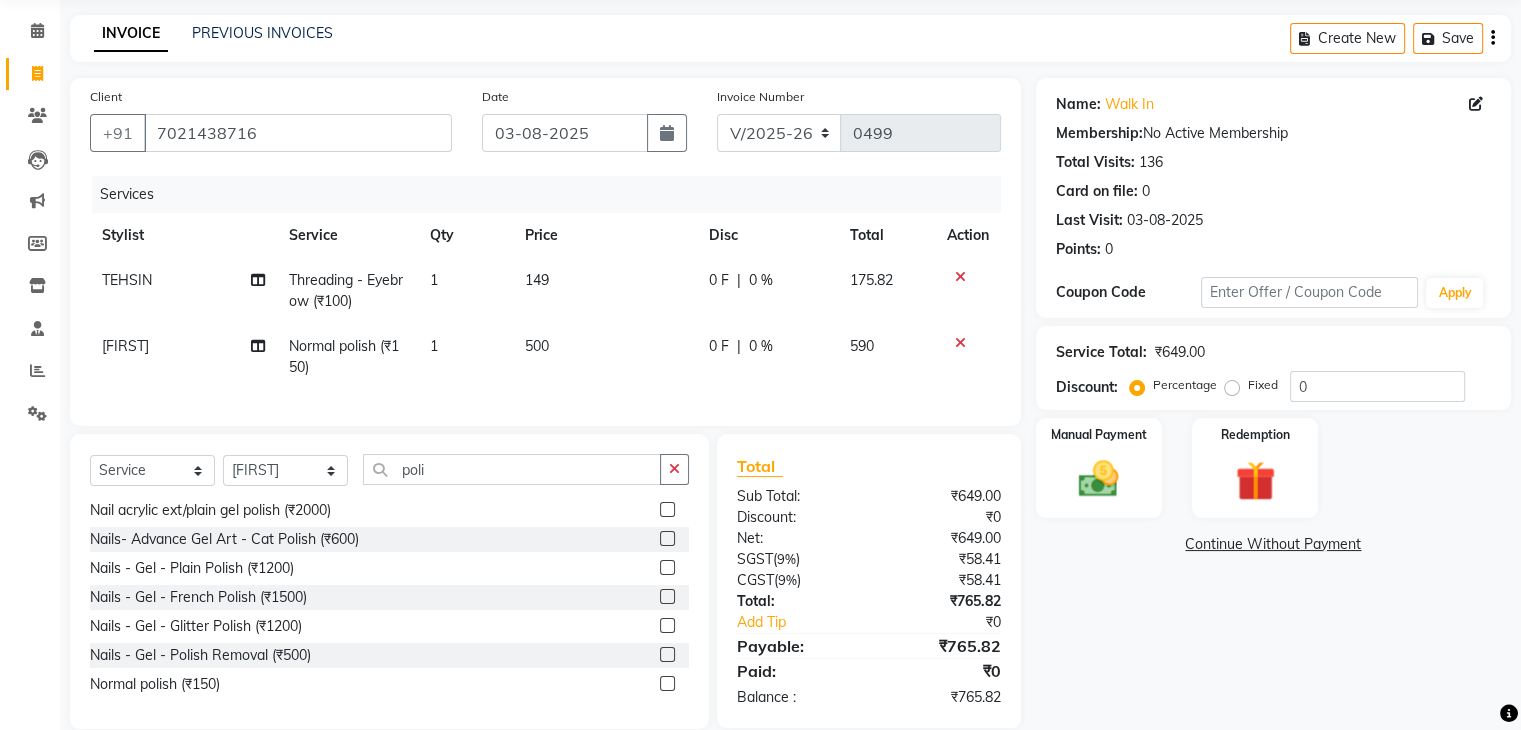 click on "500" 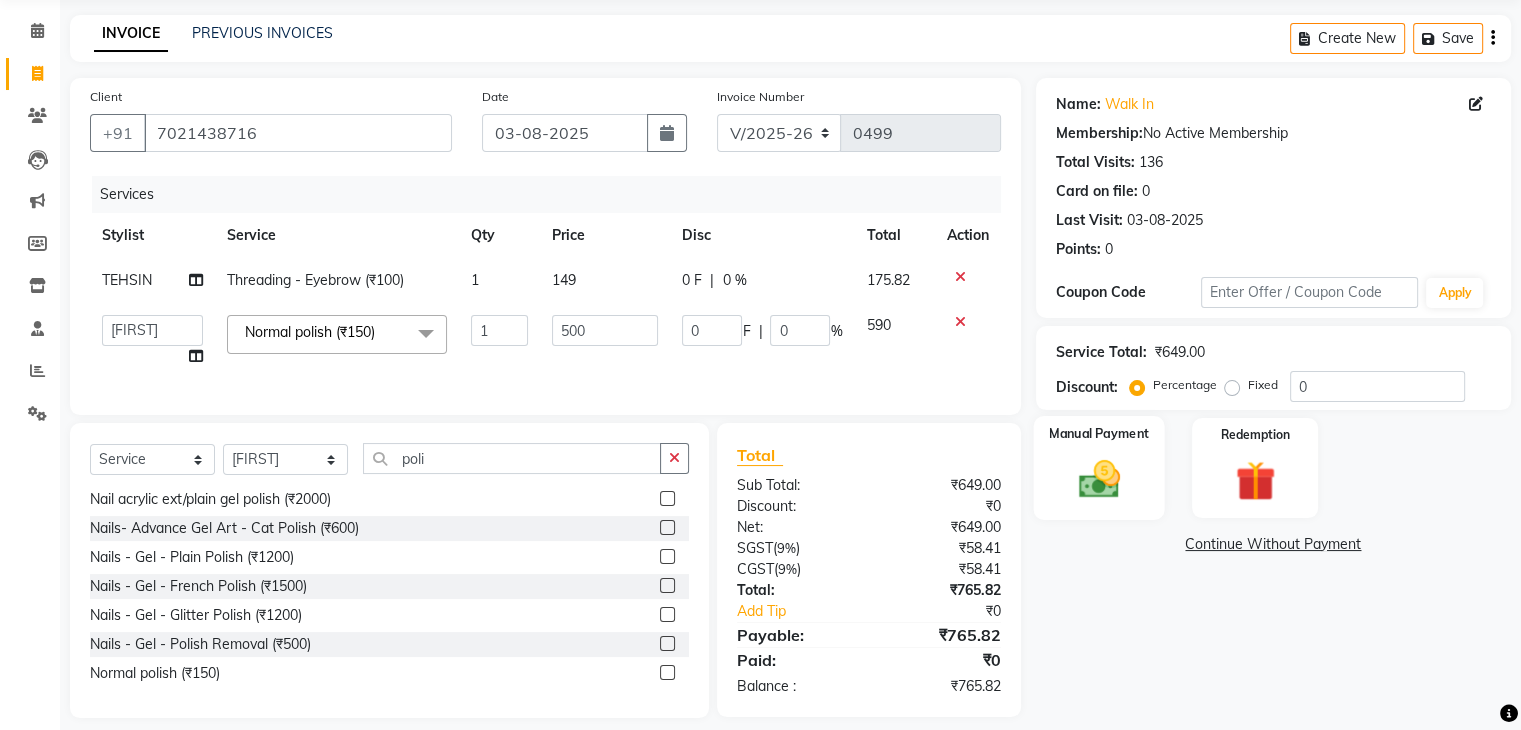 click 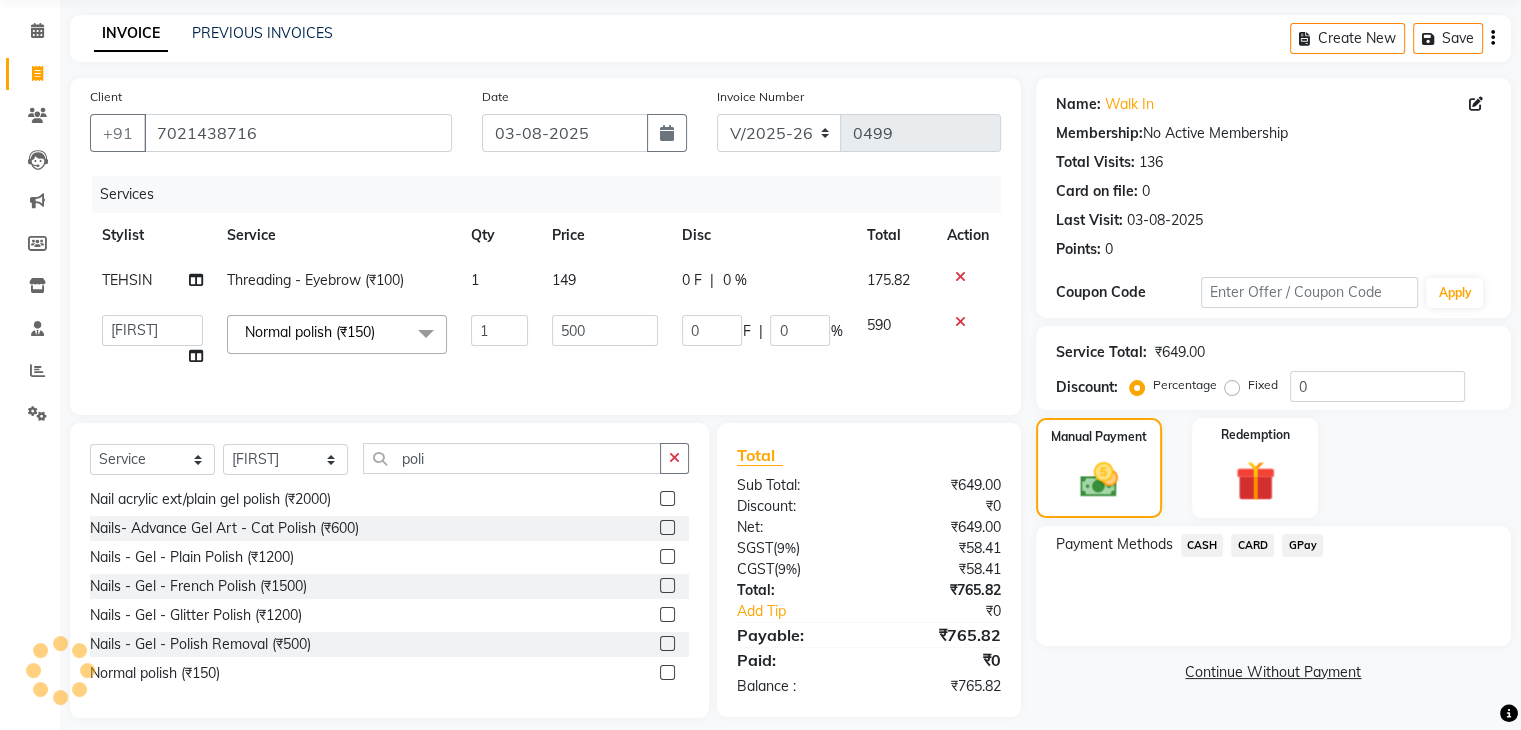 click on "CARD" 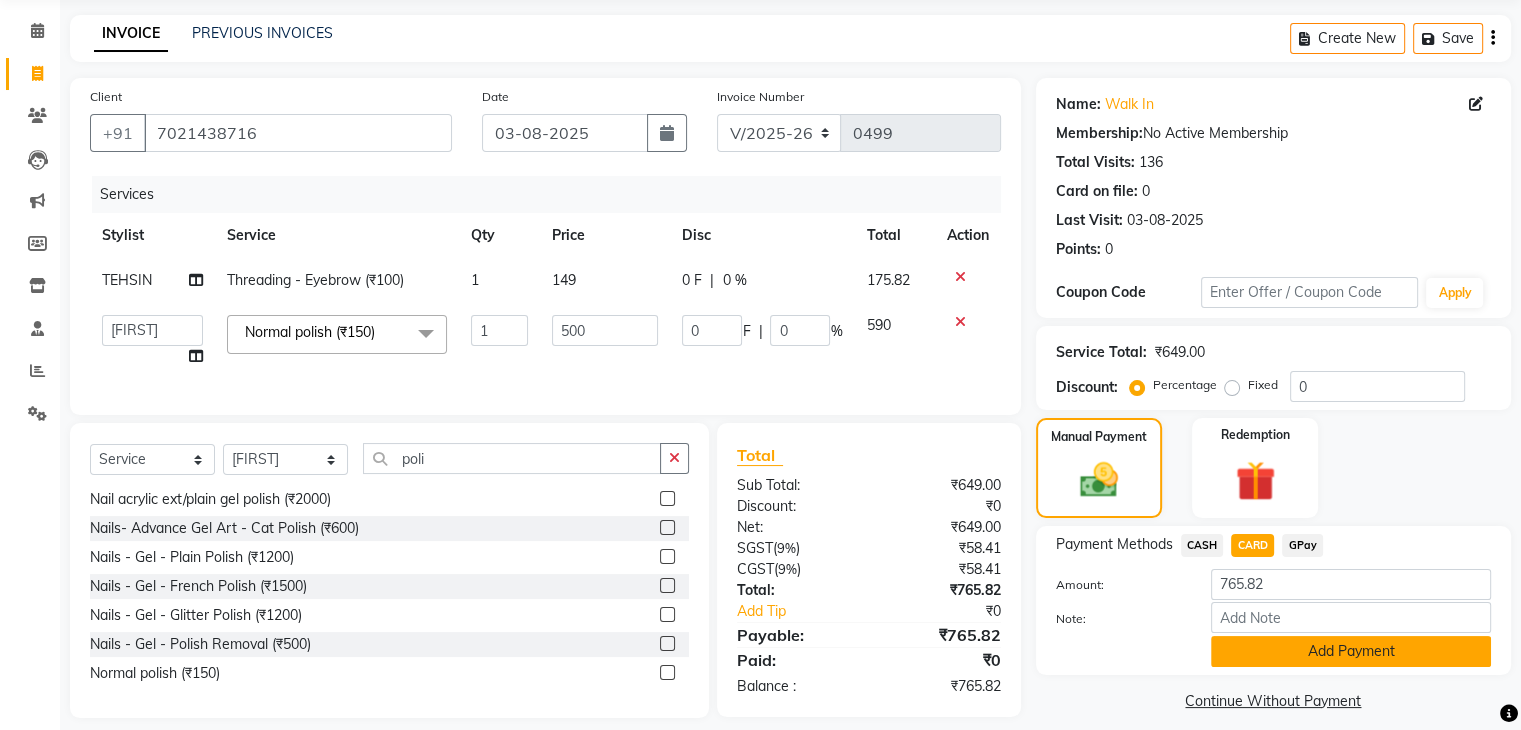 click on "Add Payment" 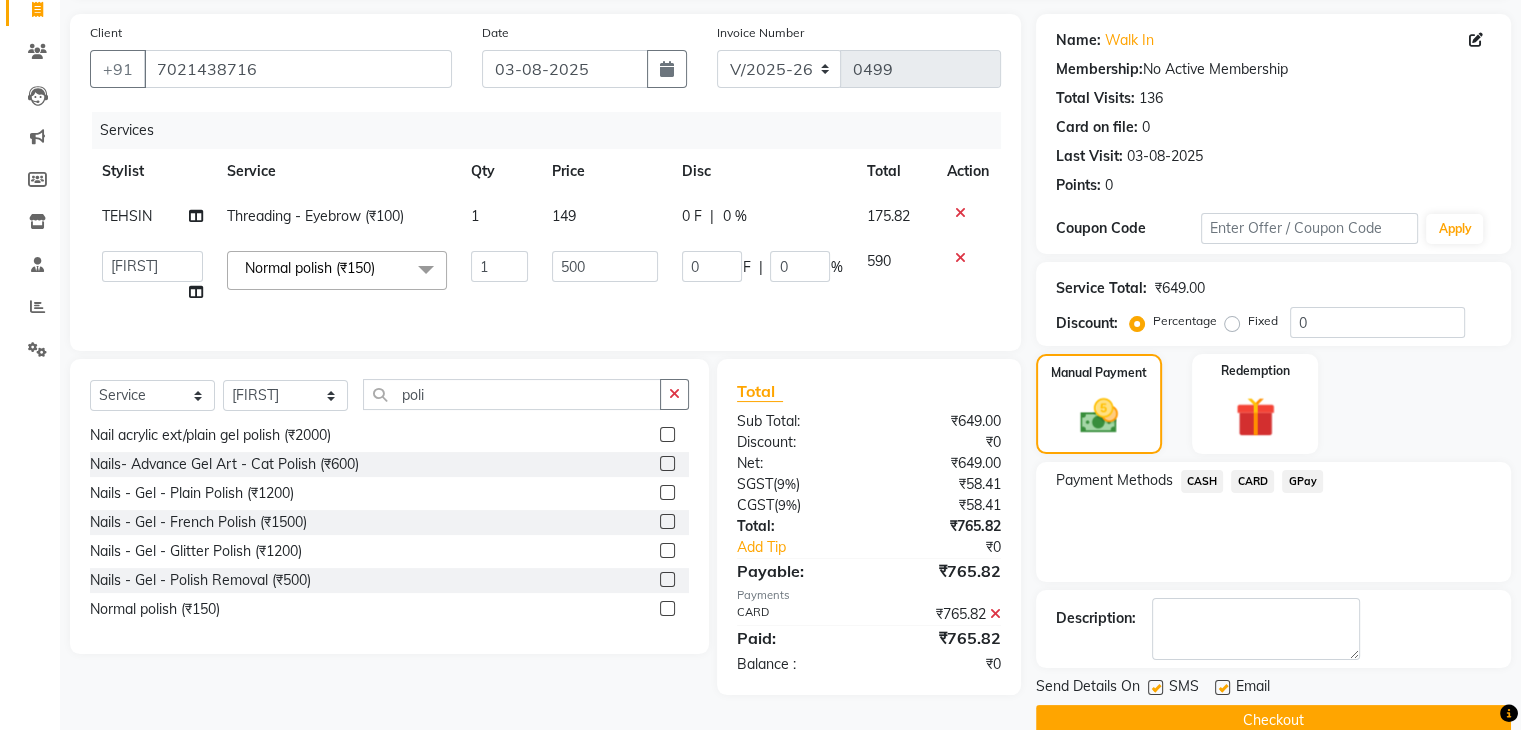 scroll, scrollTop: 171, scrollLeft: 0, axis: vertical 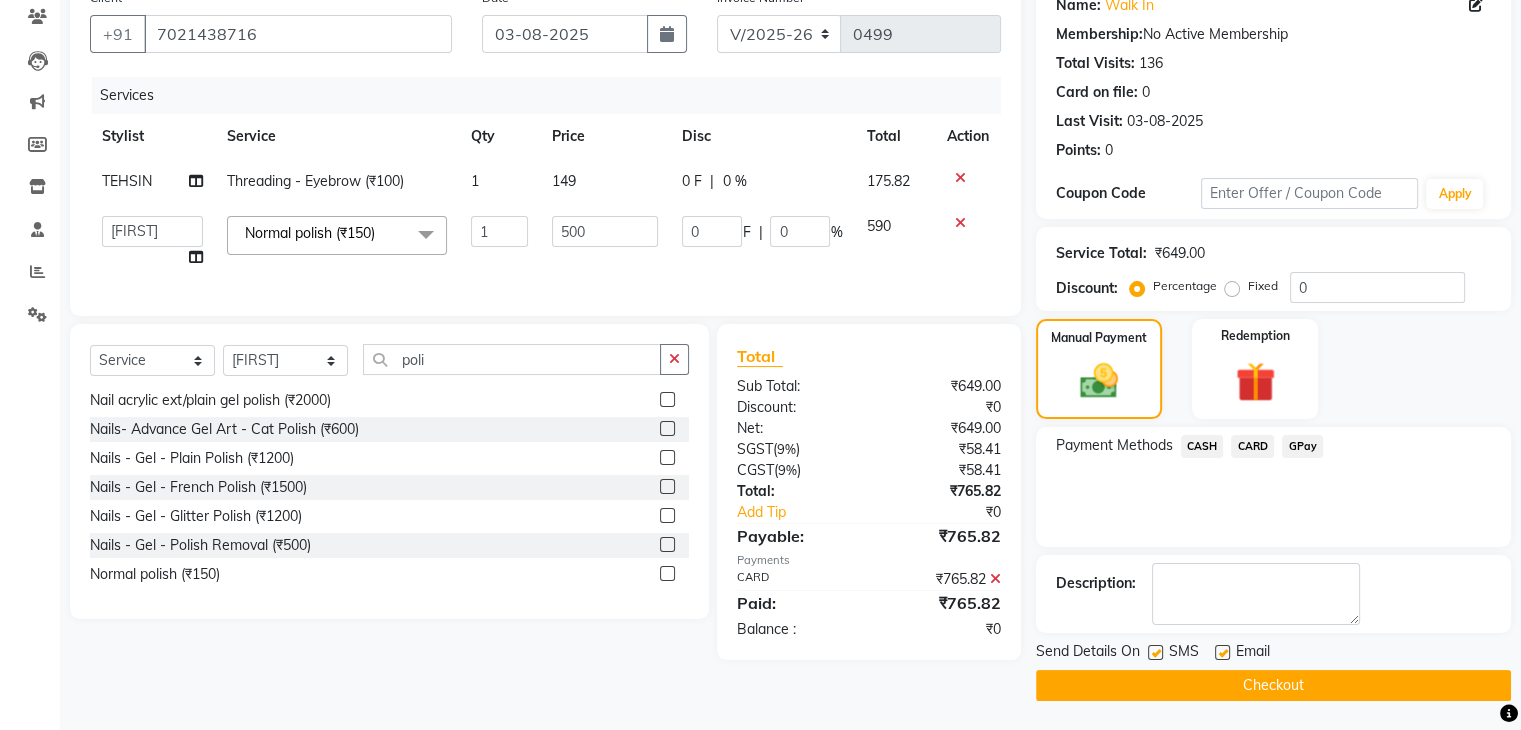 click on "Checkout" 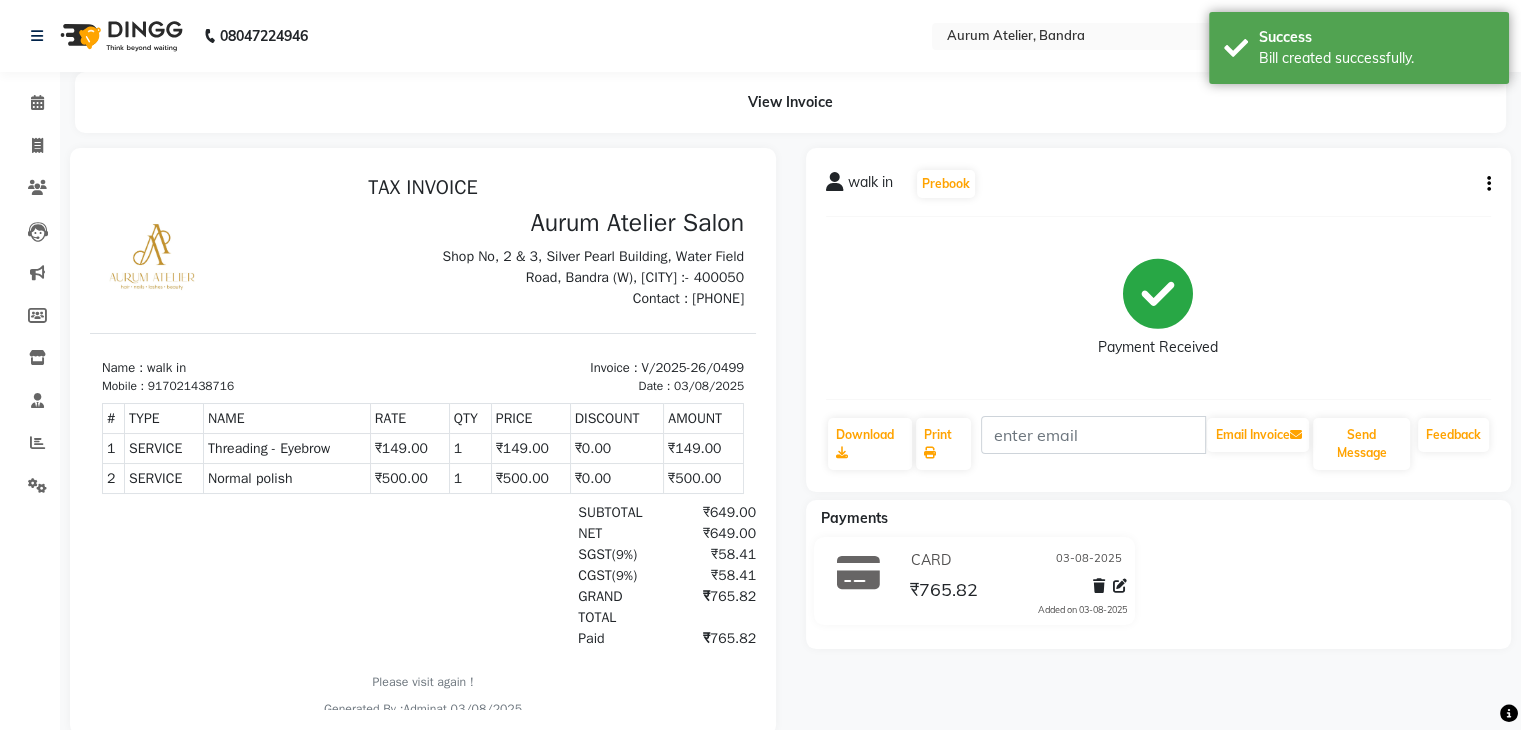 scroll, scrollTop: 0, scrollLeft: 0, axis: both 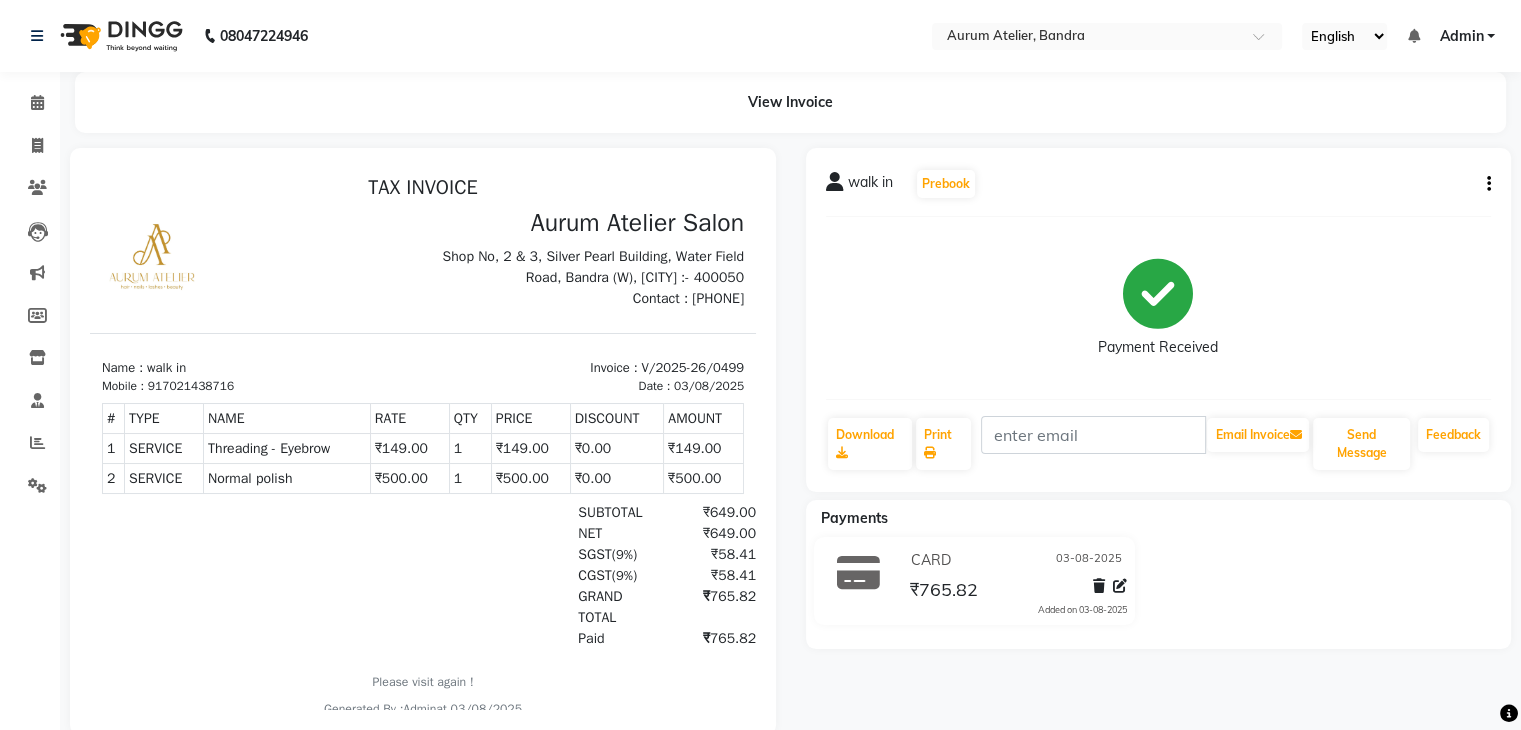 click on "Clients" 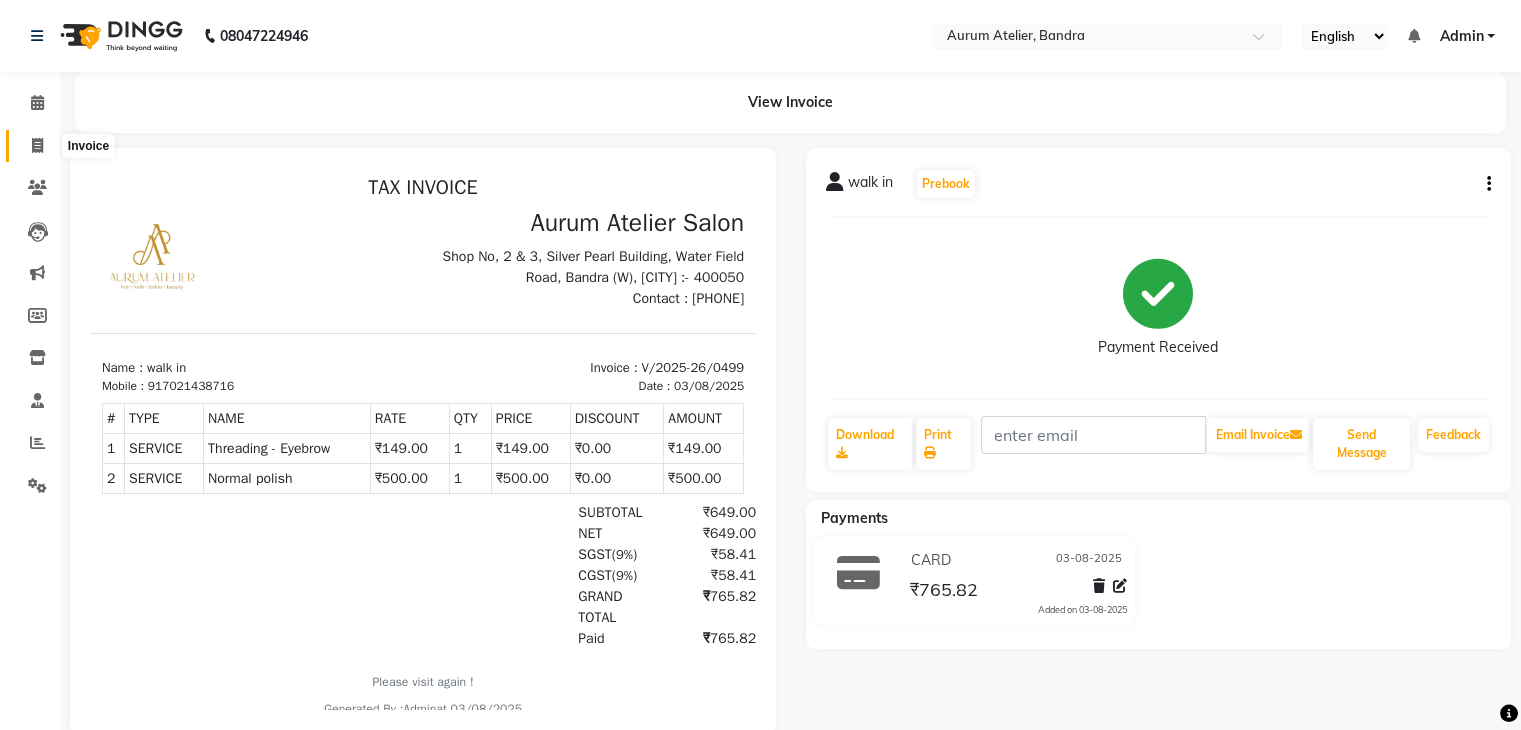 click 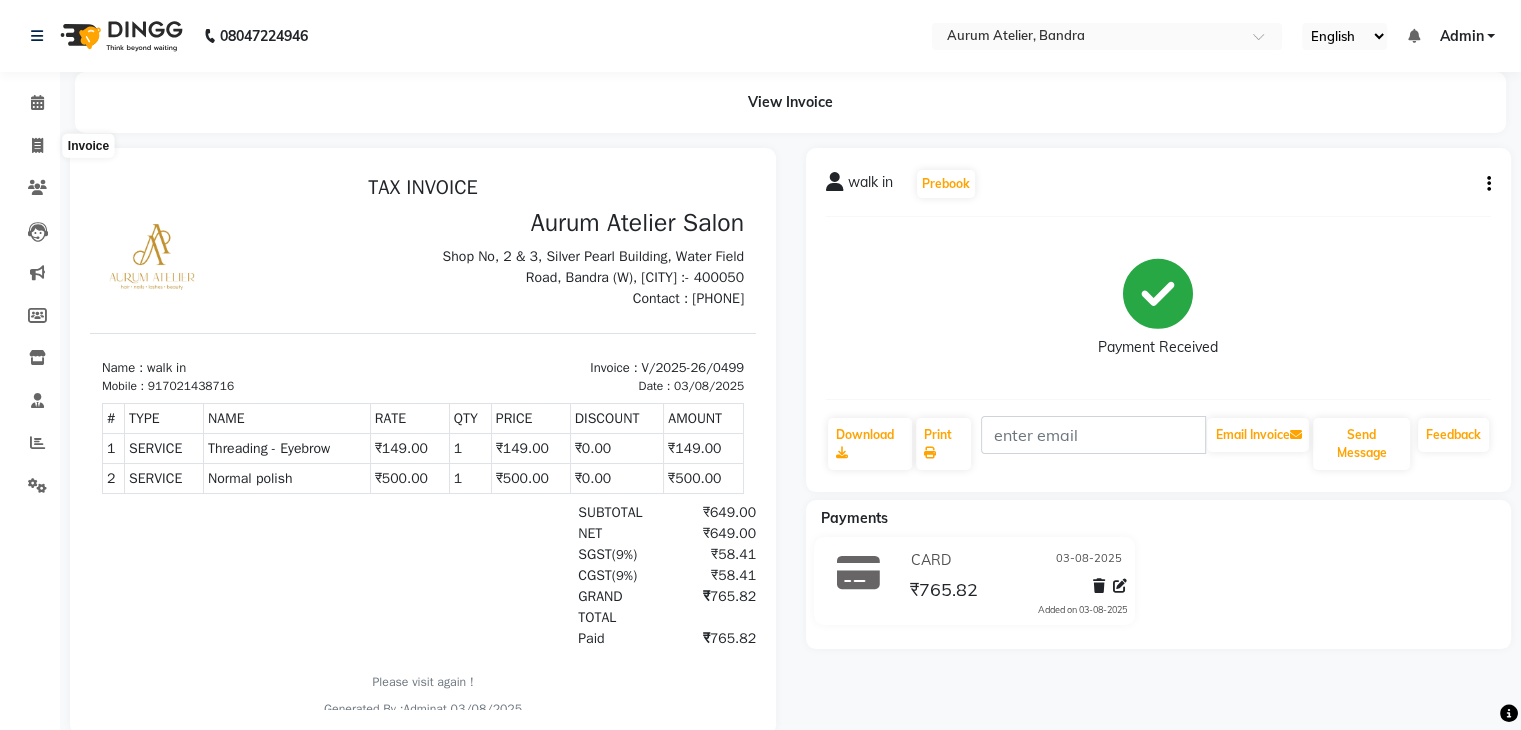 select on "7410" 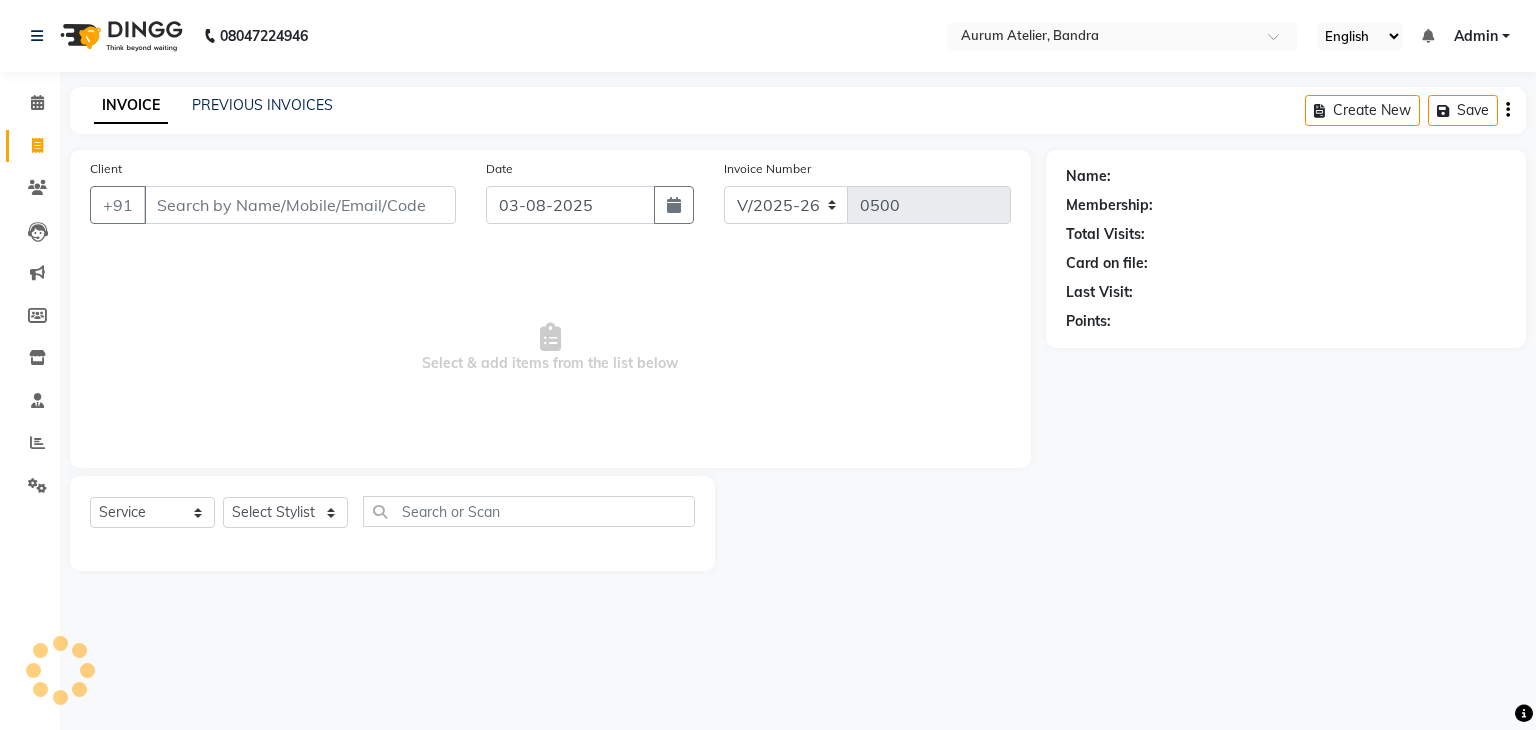 click on "Client" at bounding box center [300, 205] 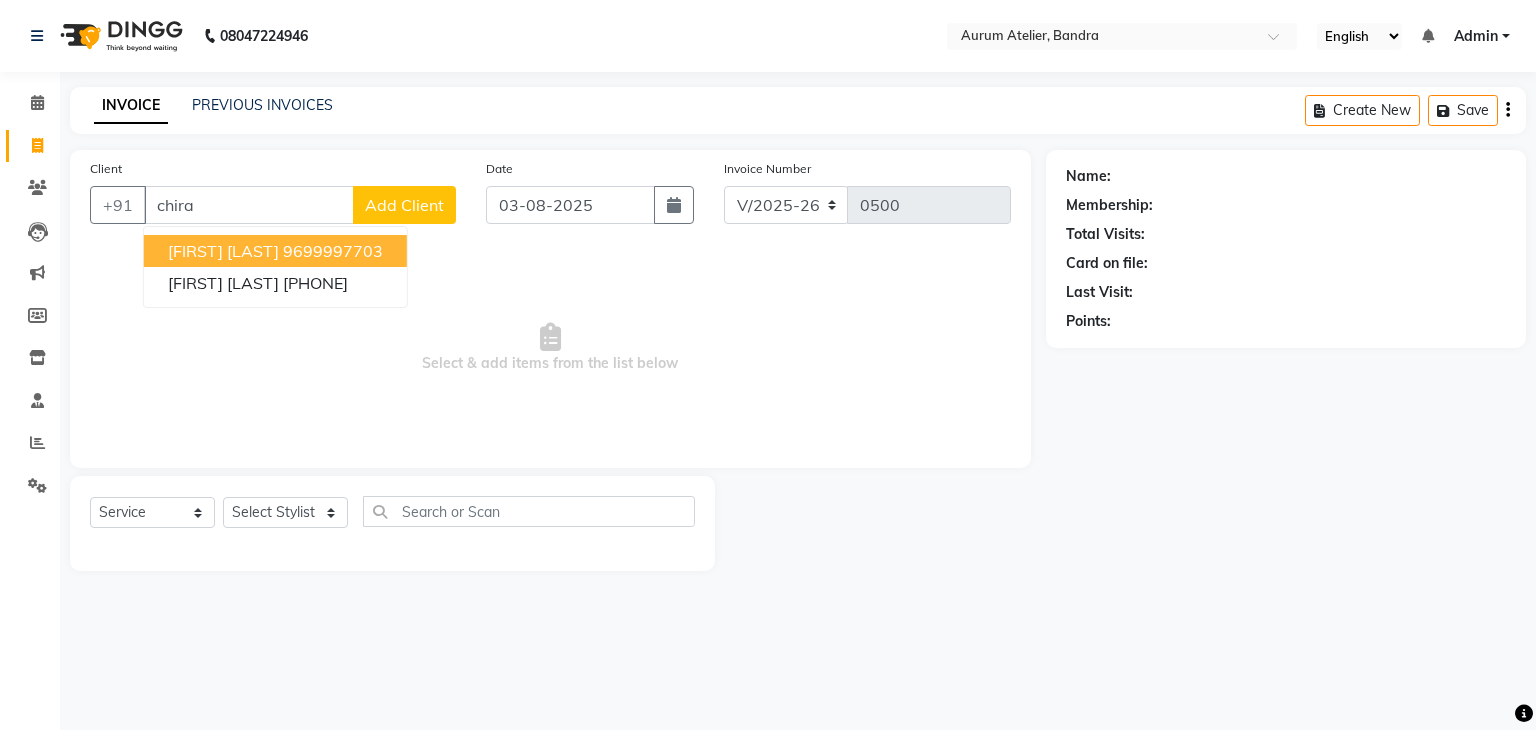 click on "[FIRST] [LAST]" at bounding box center [223, 251] 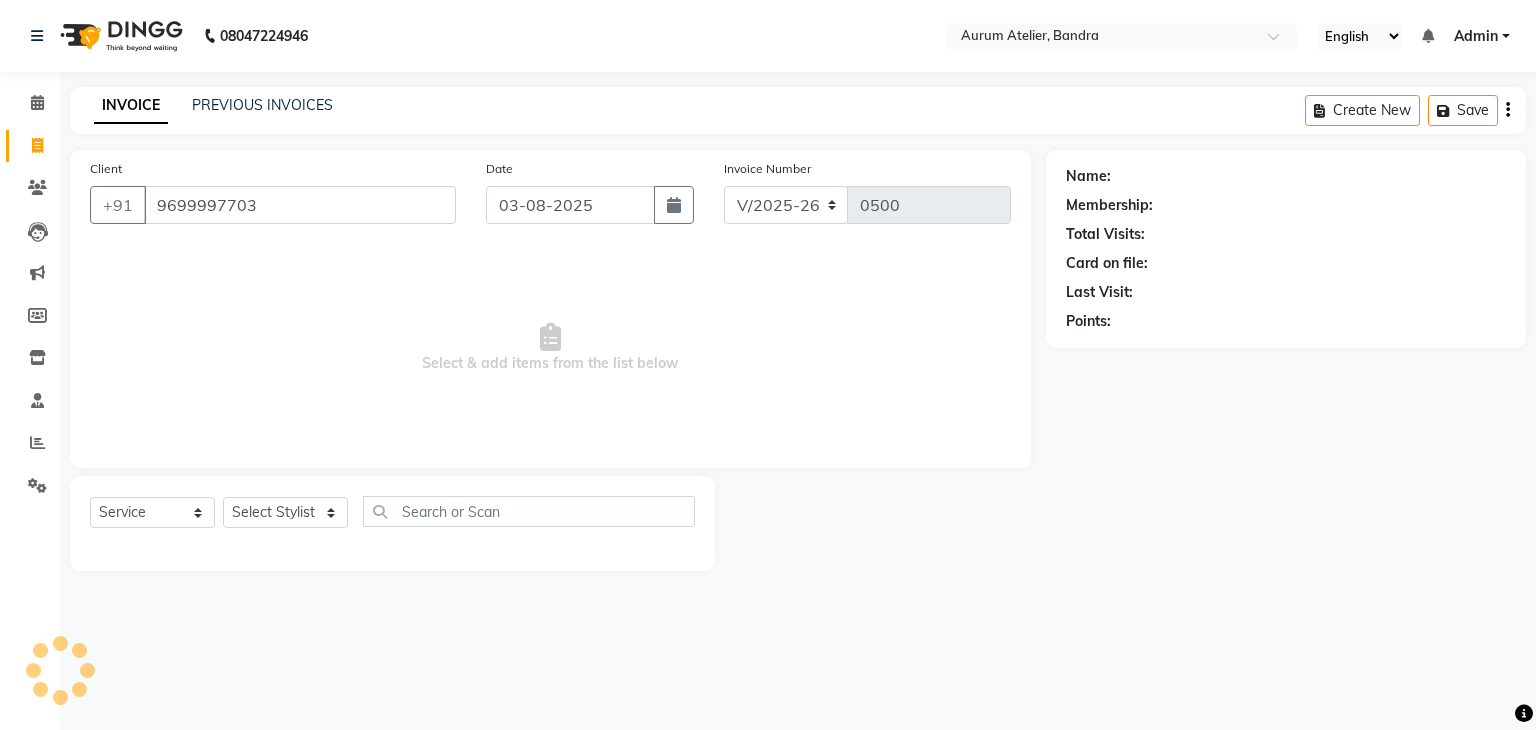 type on "9699997703" 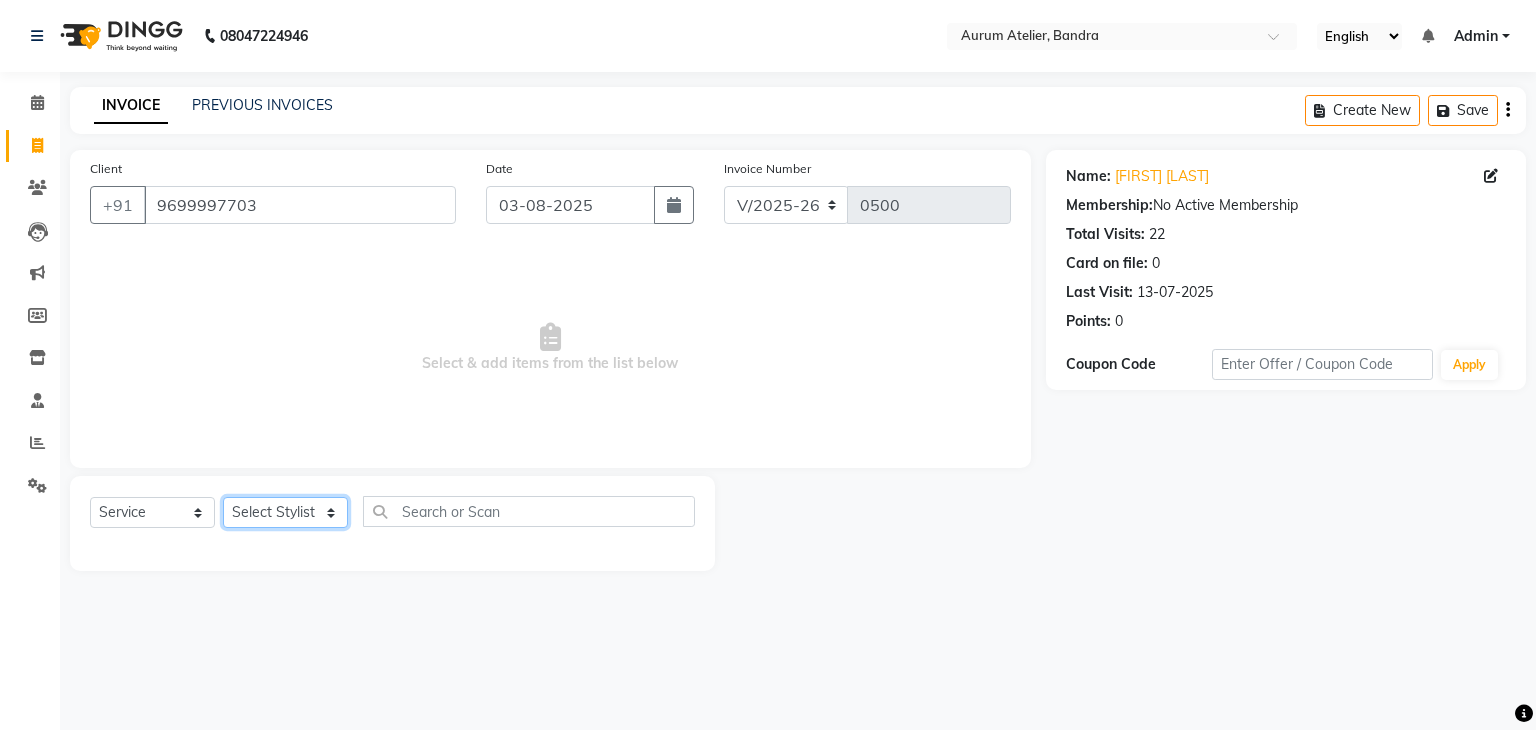 click on "Select Stylist [FIRST] [FIRST] [FIRST] [FIRST] [FIRST] [FIRST] [FIRST] [FIRST] [FIRST]" 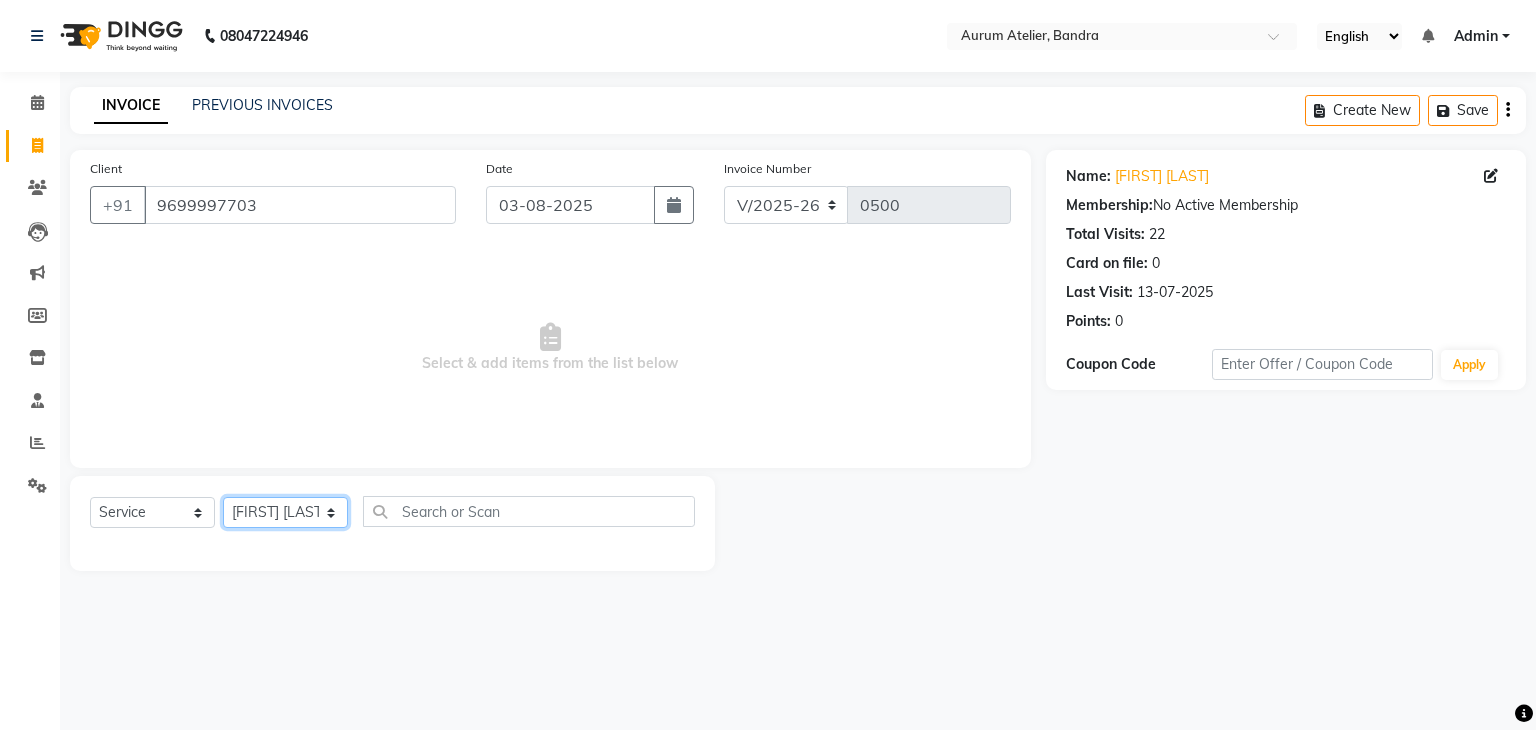 click on "Select Stylist [FIRST] [FIRST] [FIRST] [FIRST] [FIRST] [FIRST] [FIRST] [FIRST] [FIRST]" 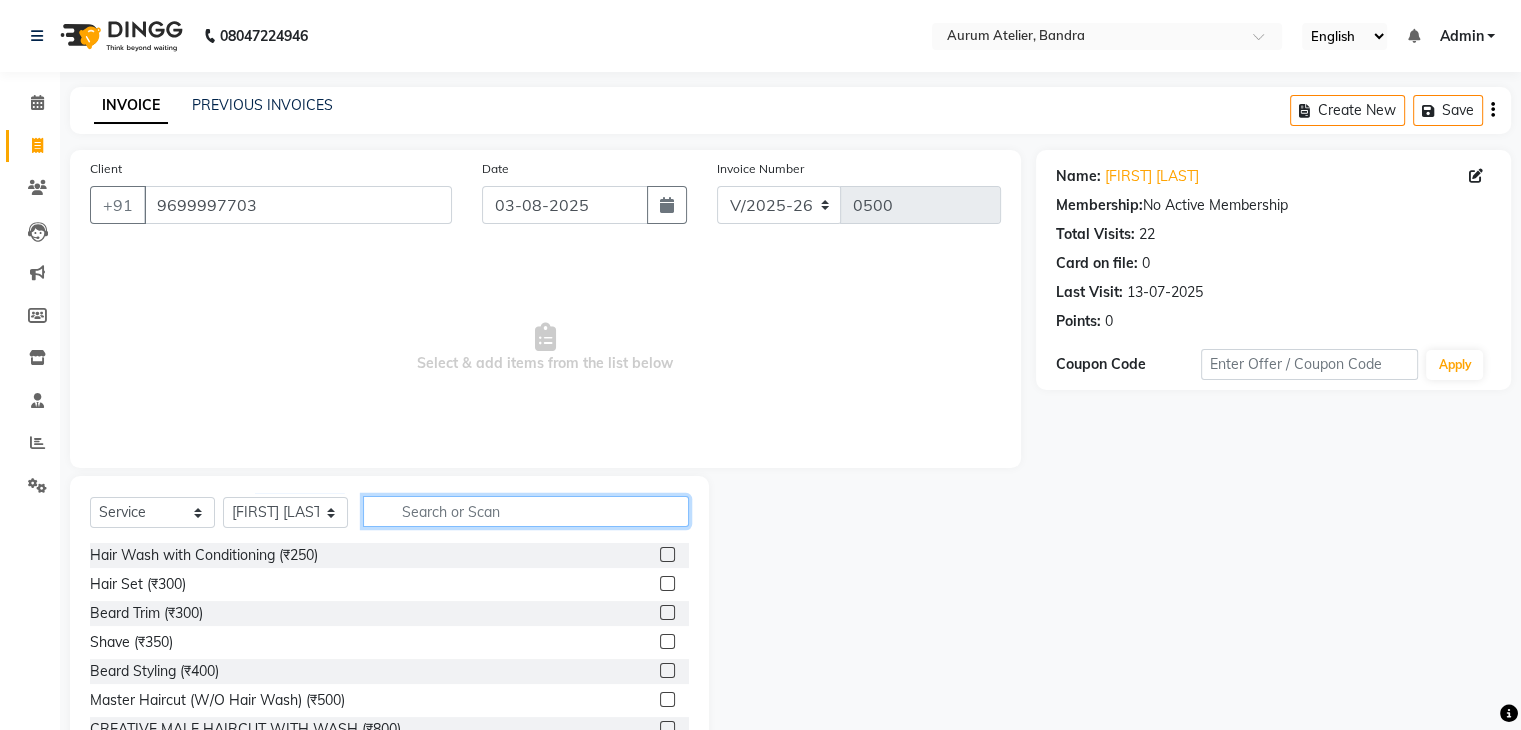 click 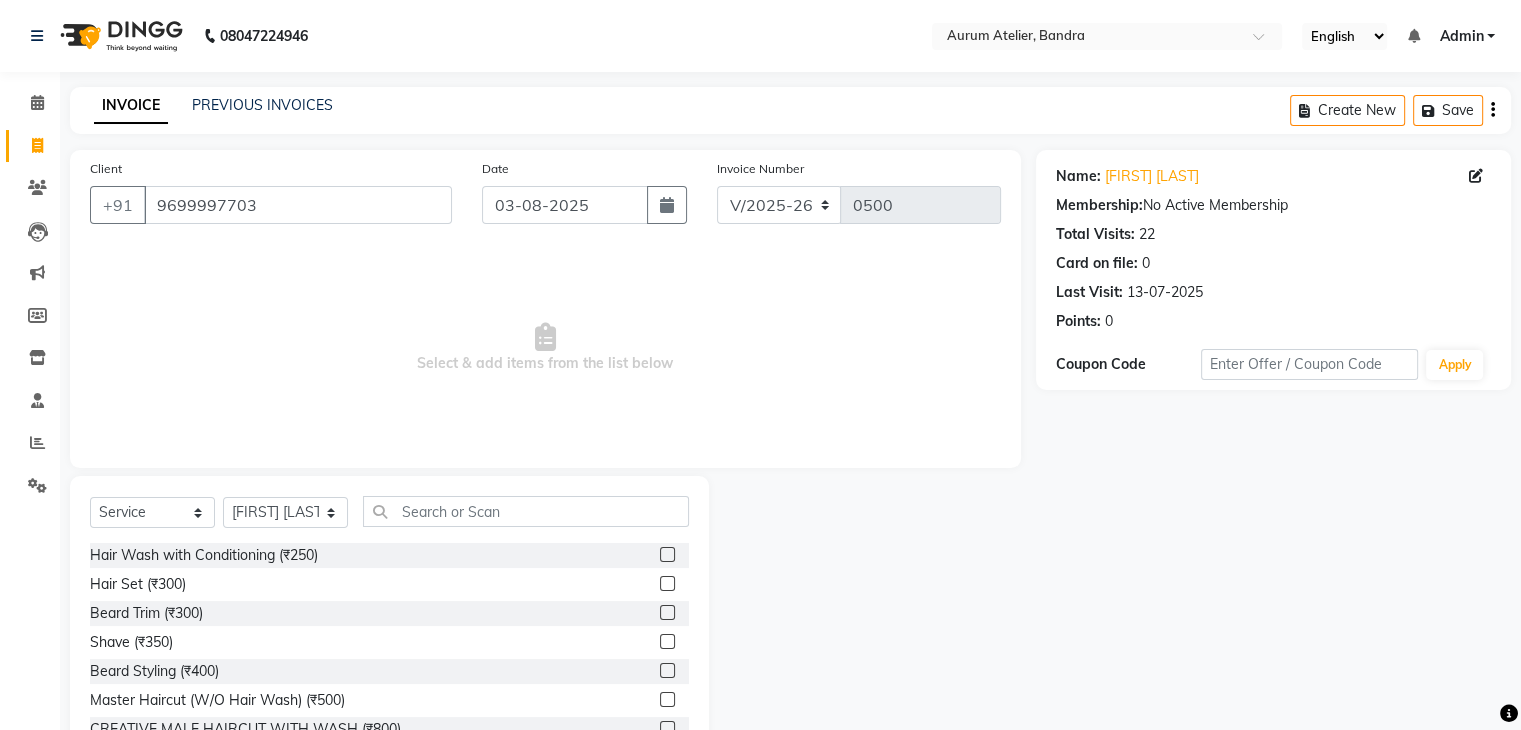 click 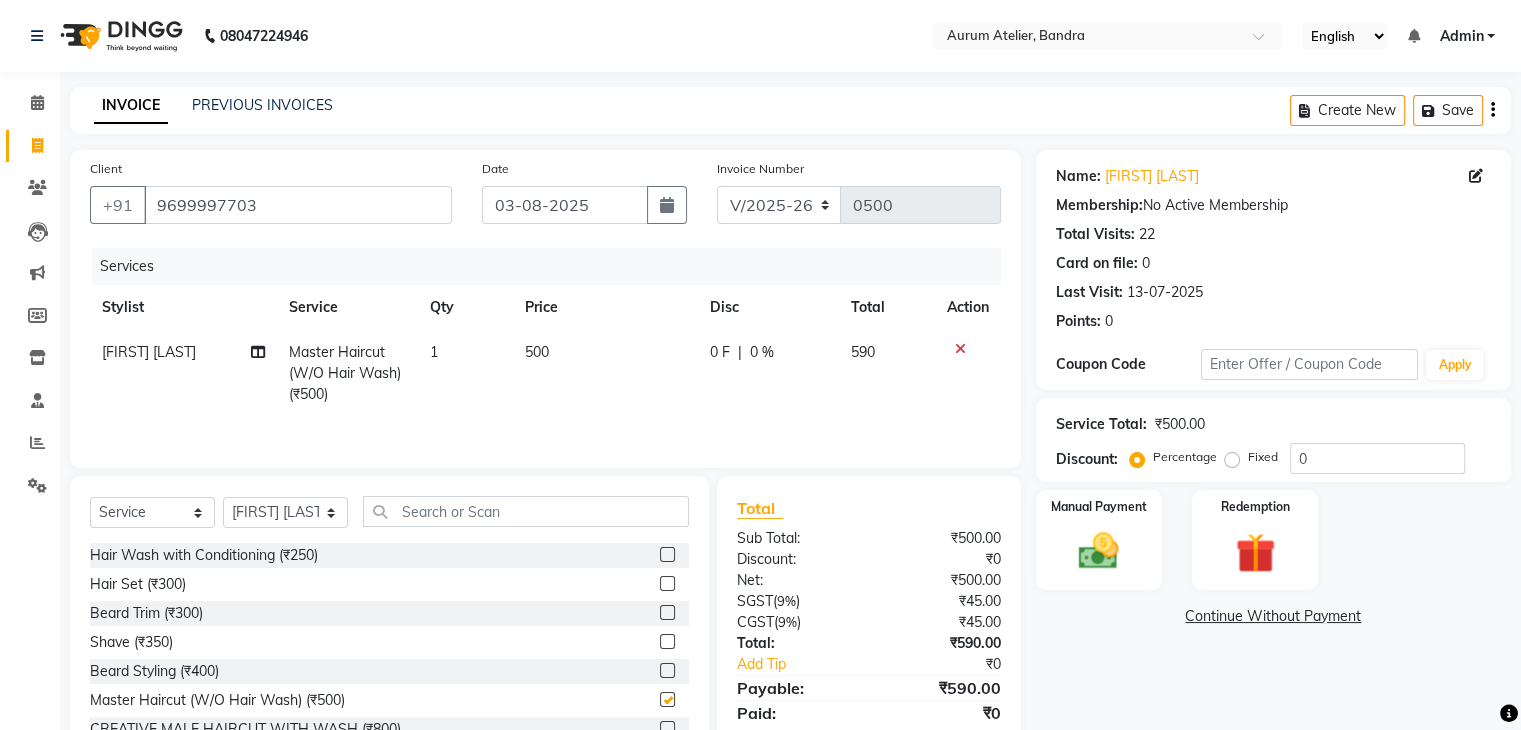 checkbox on "false" 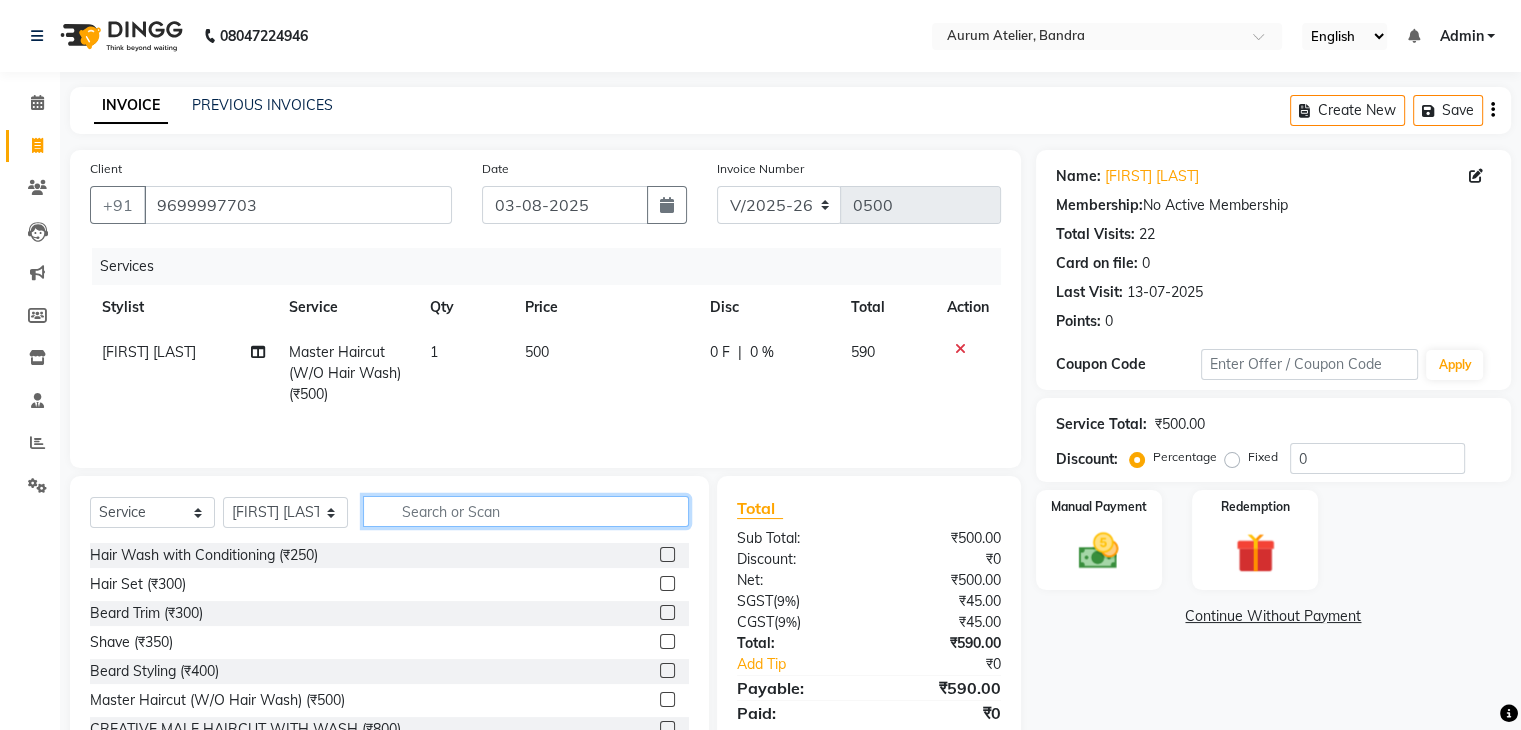 click 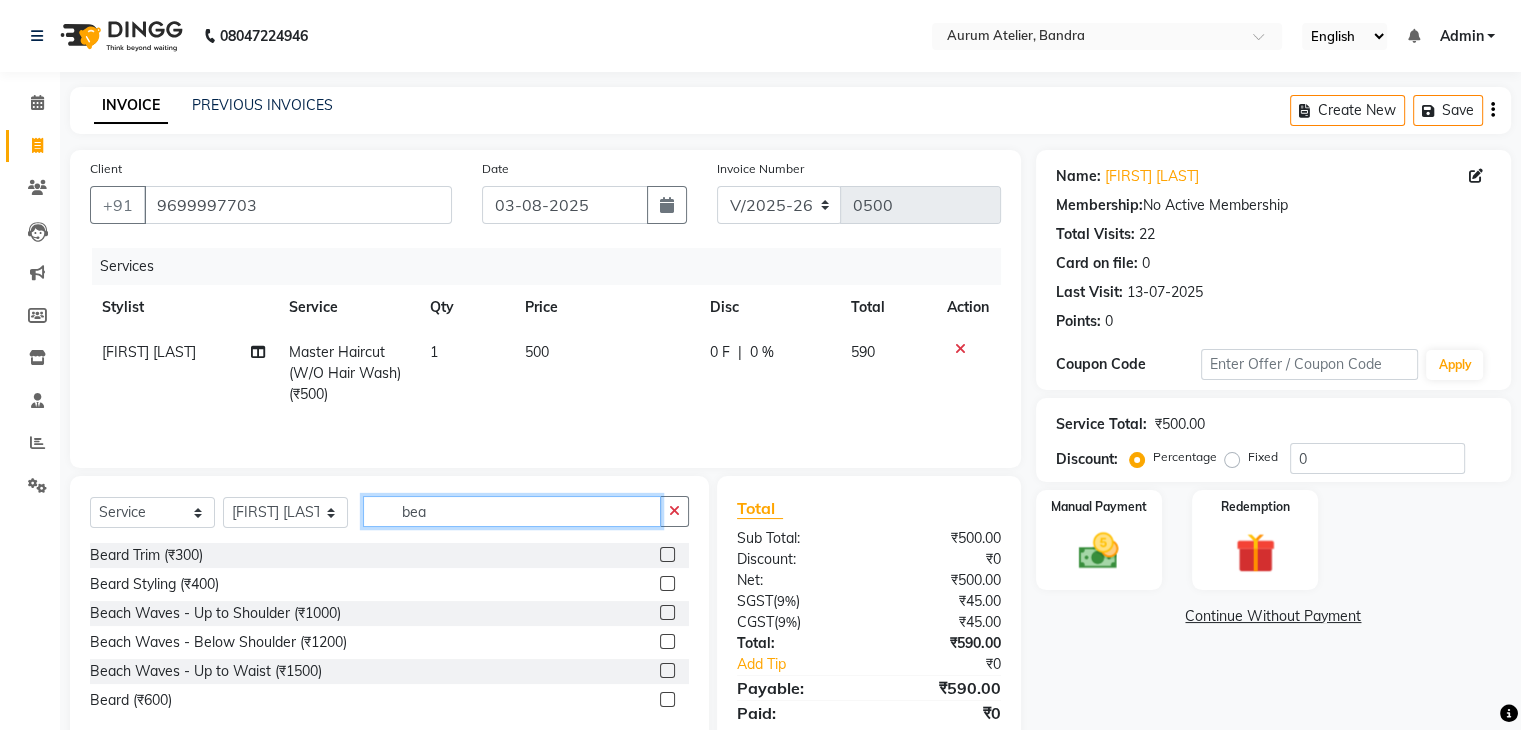 type on "bea" 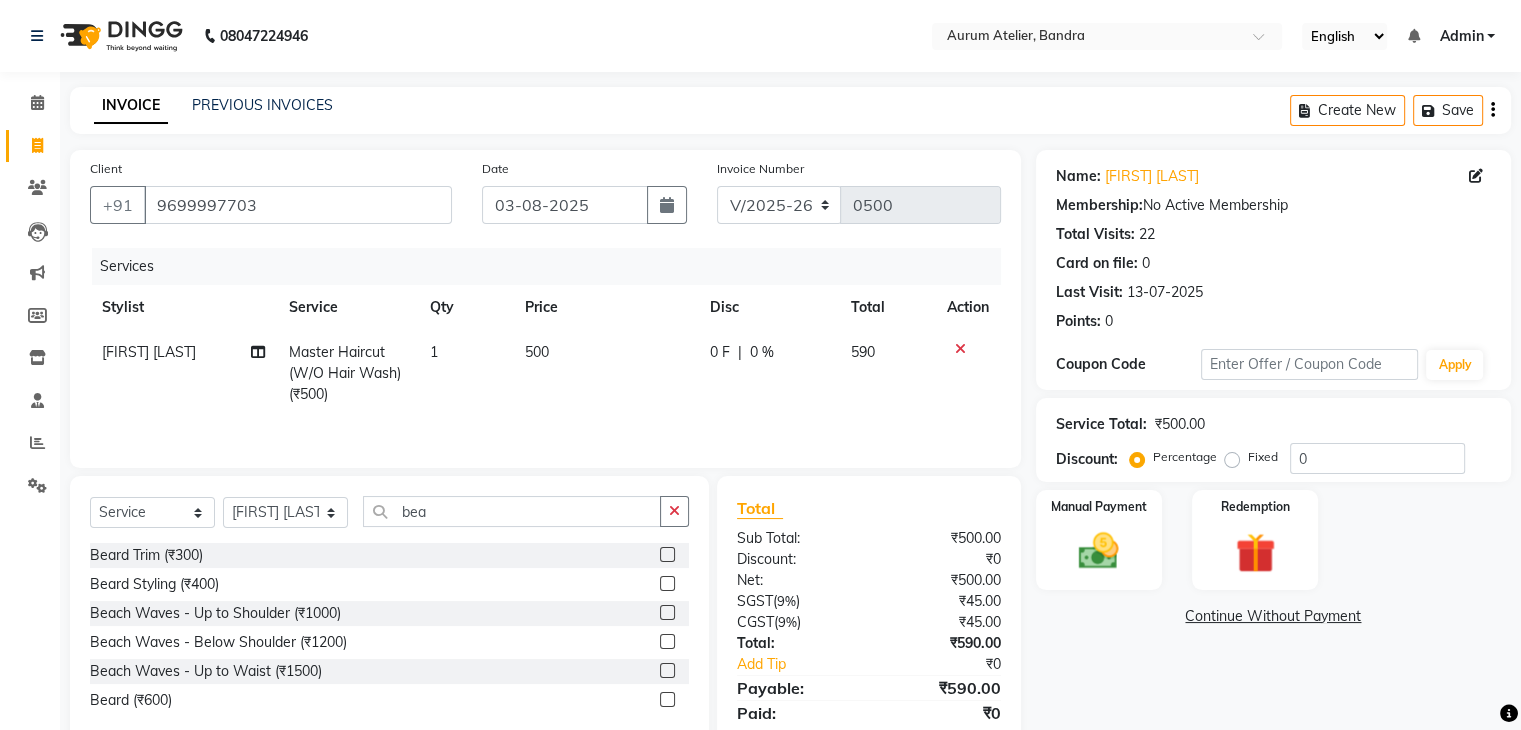 click 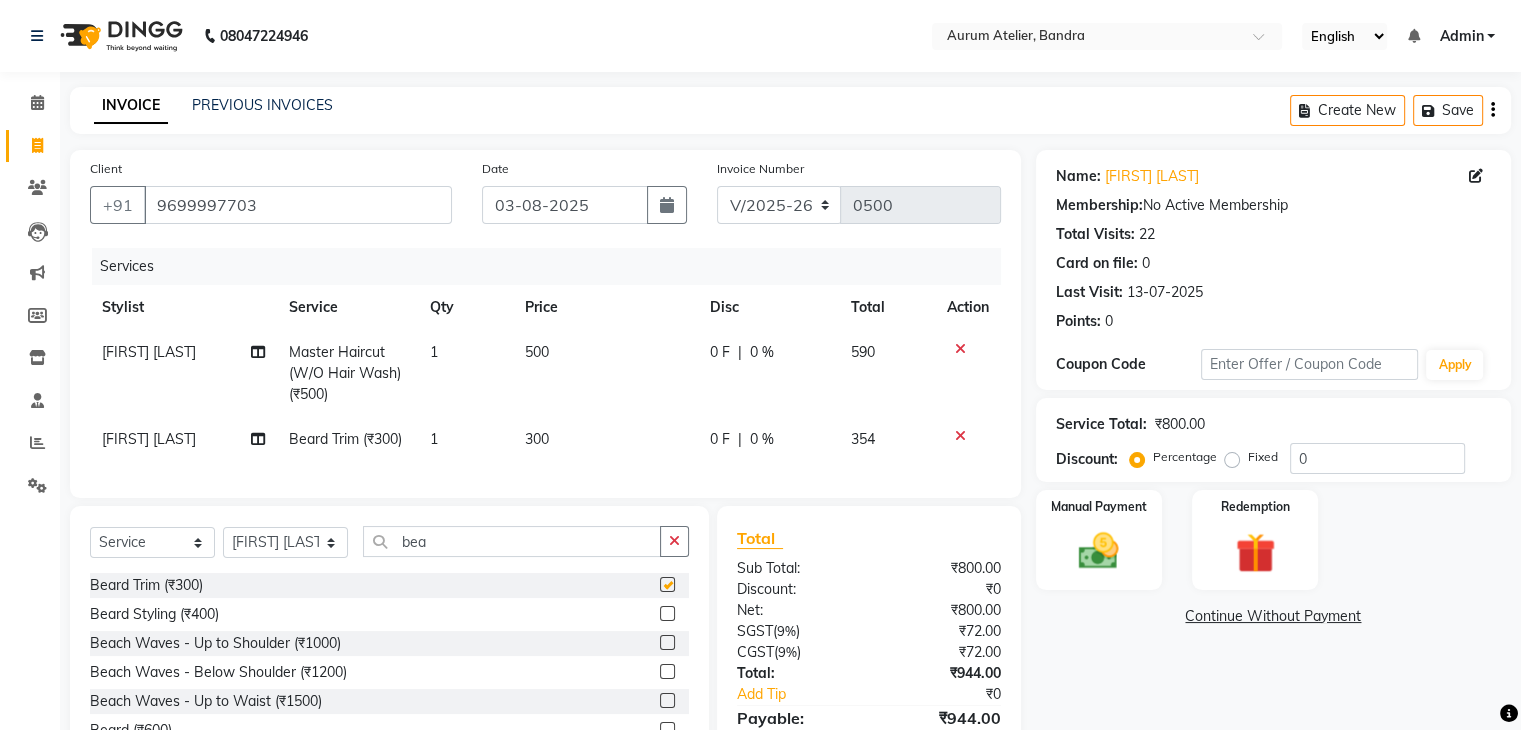 checkbox on "false" 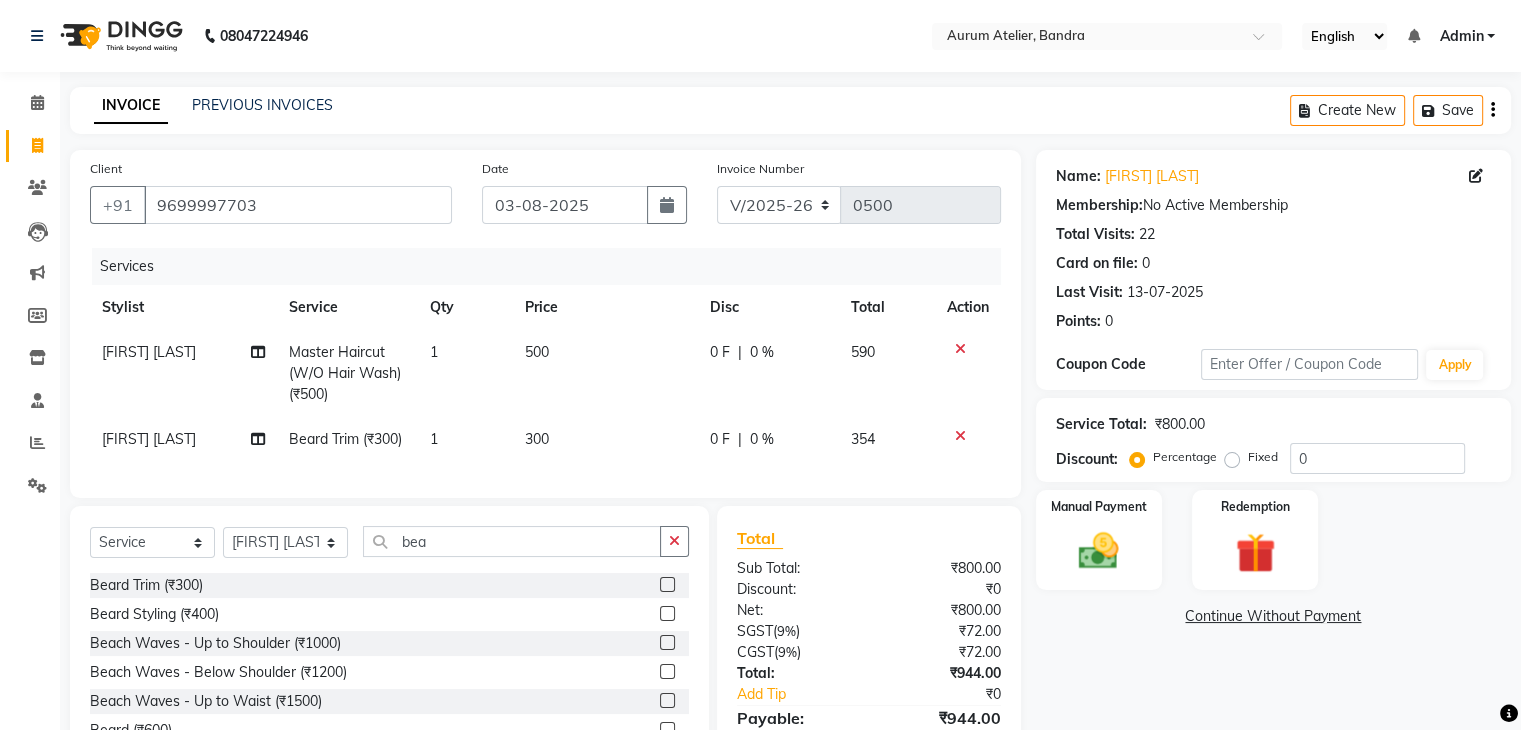 click on "300" 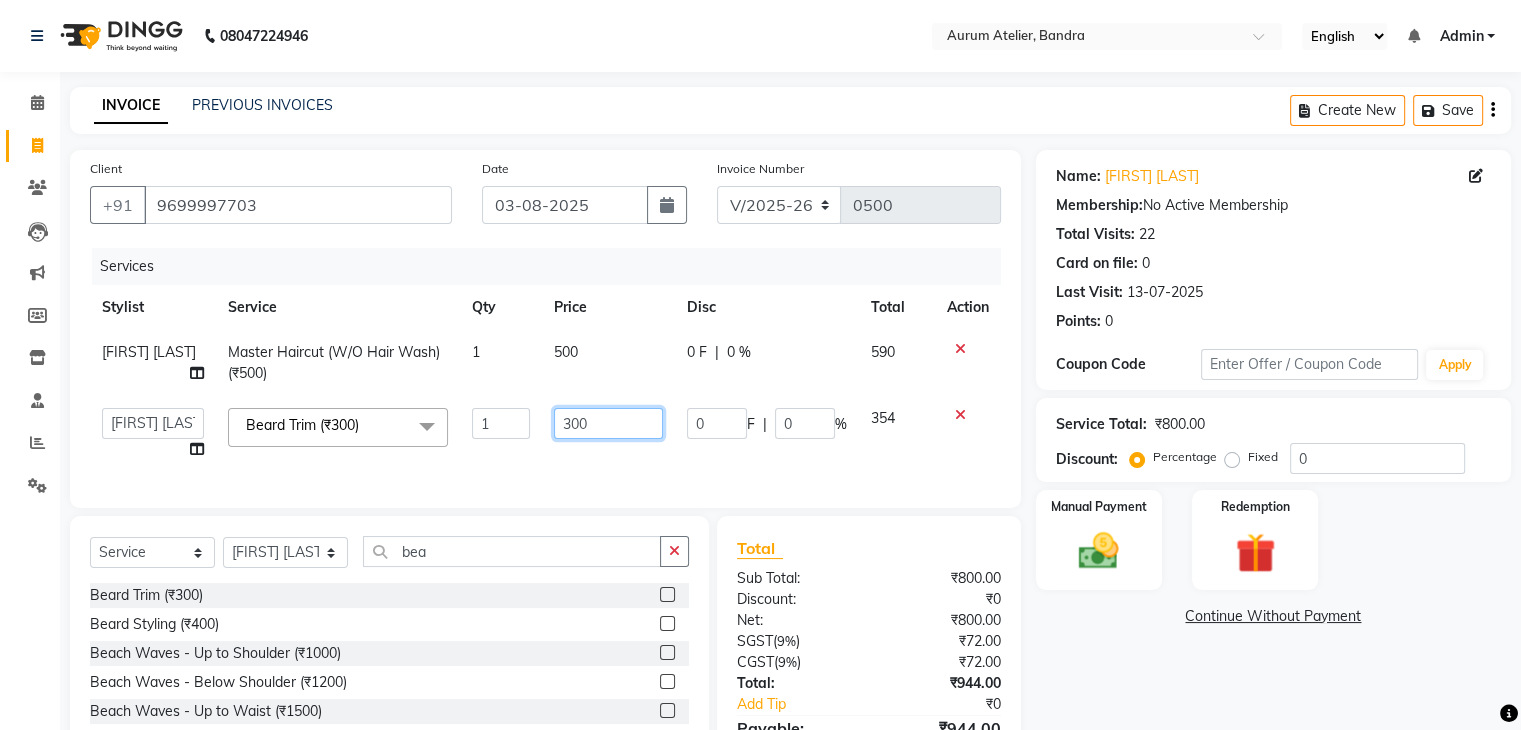 drag, startPoint x: 570, startPoint y: 443, endPoint x: 602, endPoint y: 428, distance: 35.341194 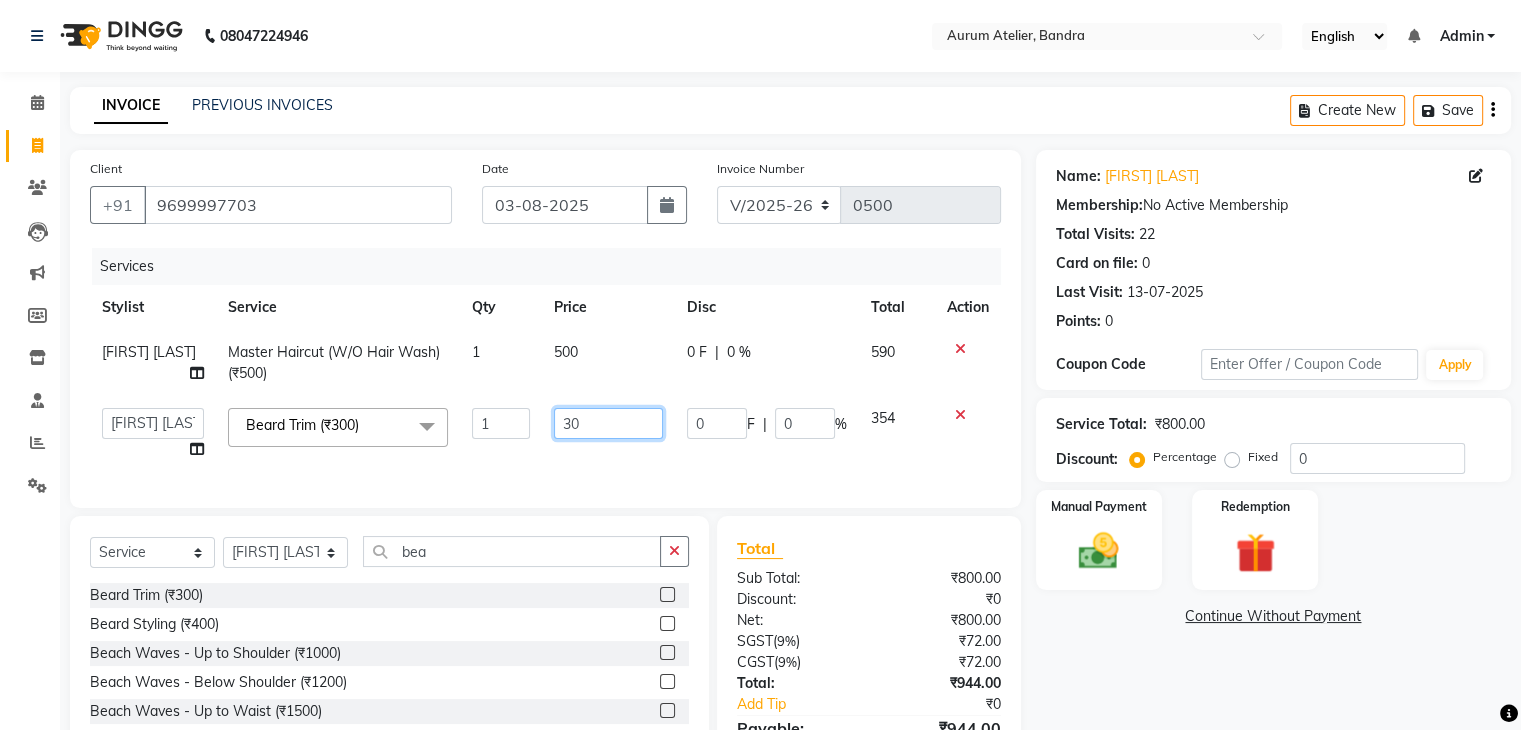 type on "3" 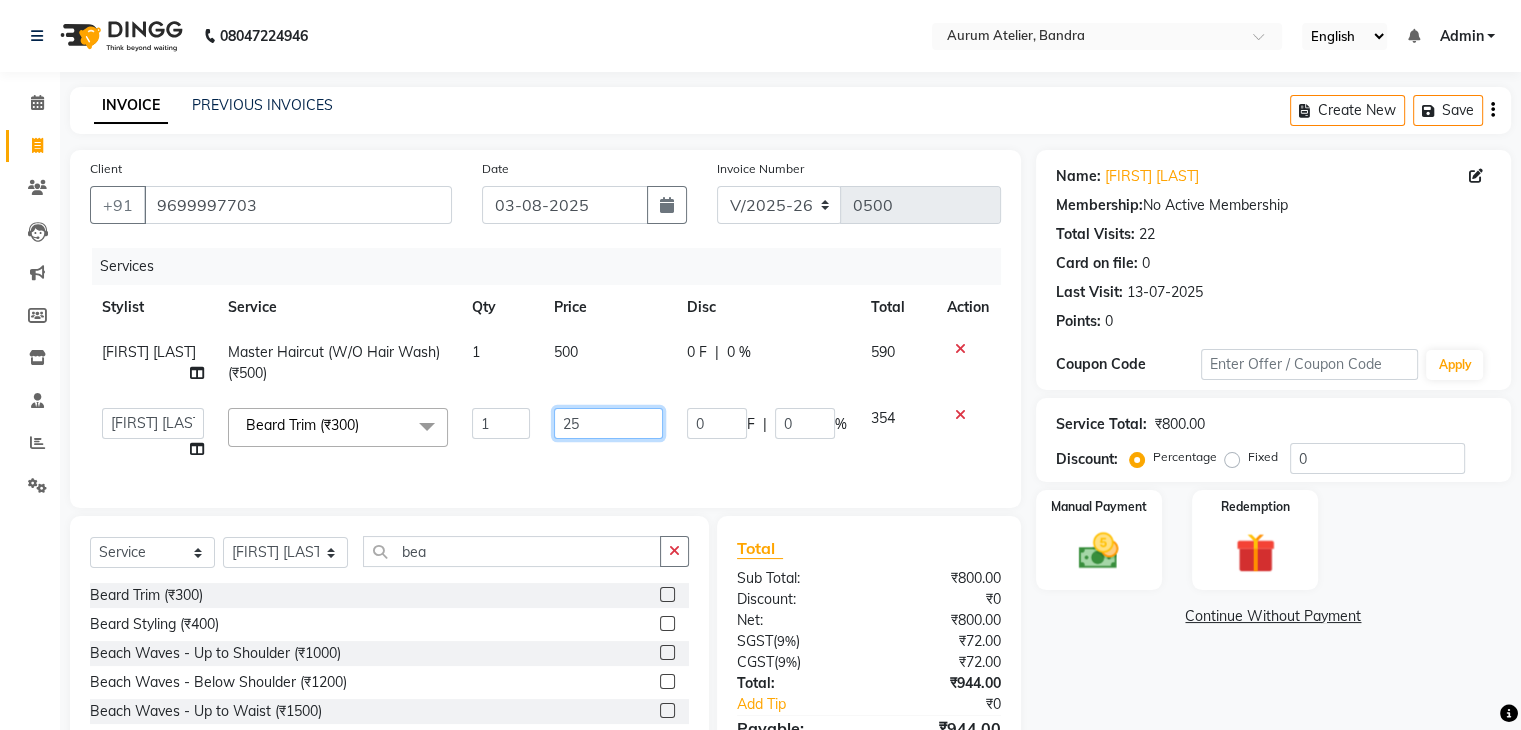 type on "250" 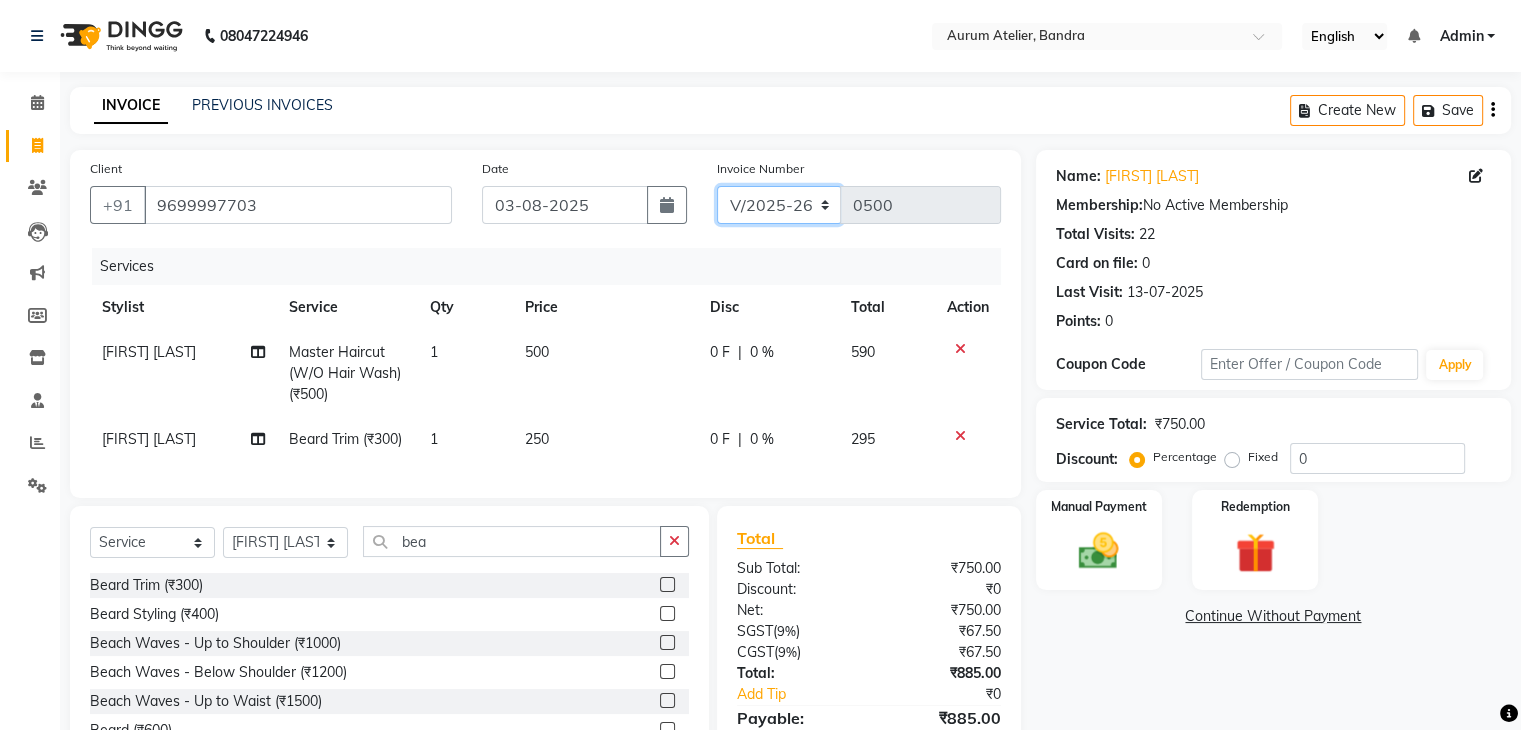 click on "C/2025-26 V/2025 V/2025-26" 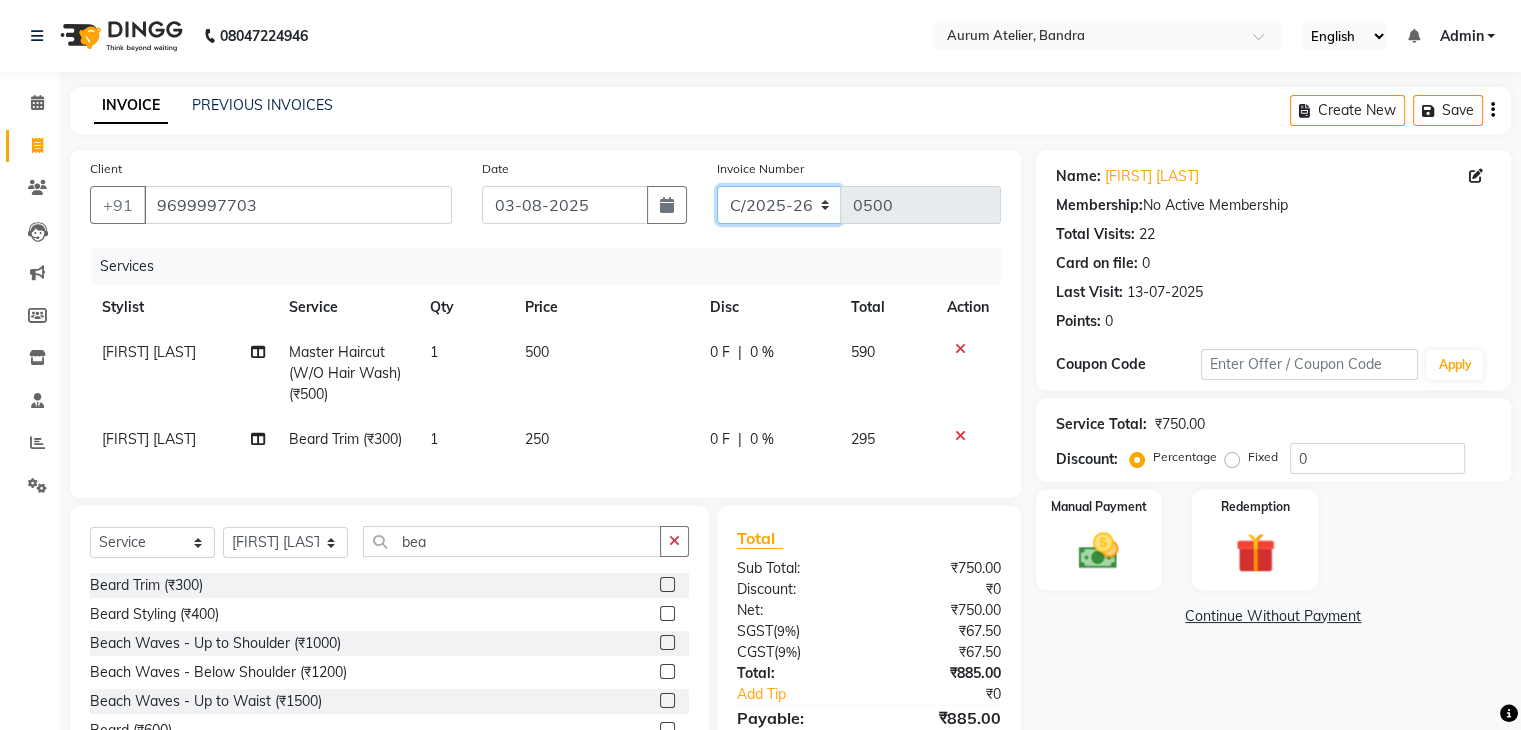 click on "C/2025-26 V/2025 V/2025-26" 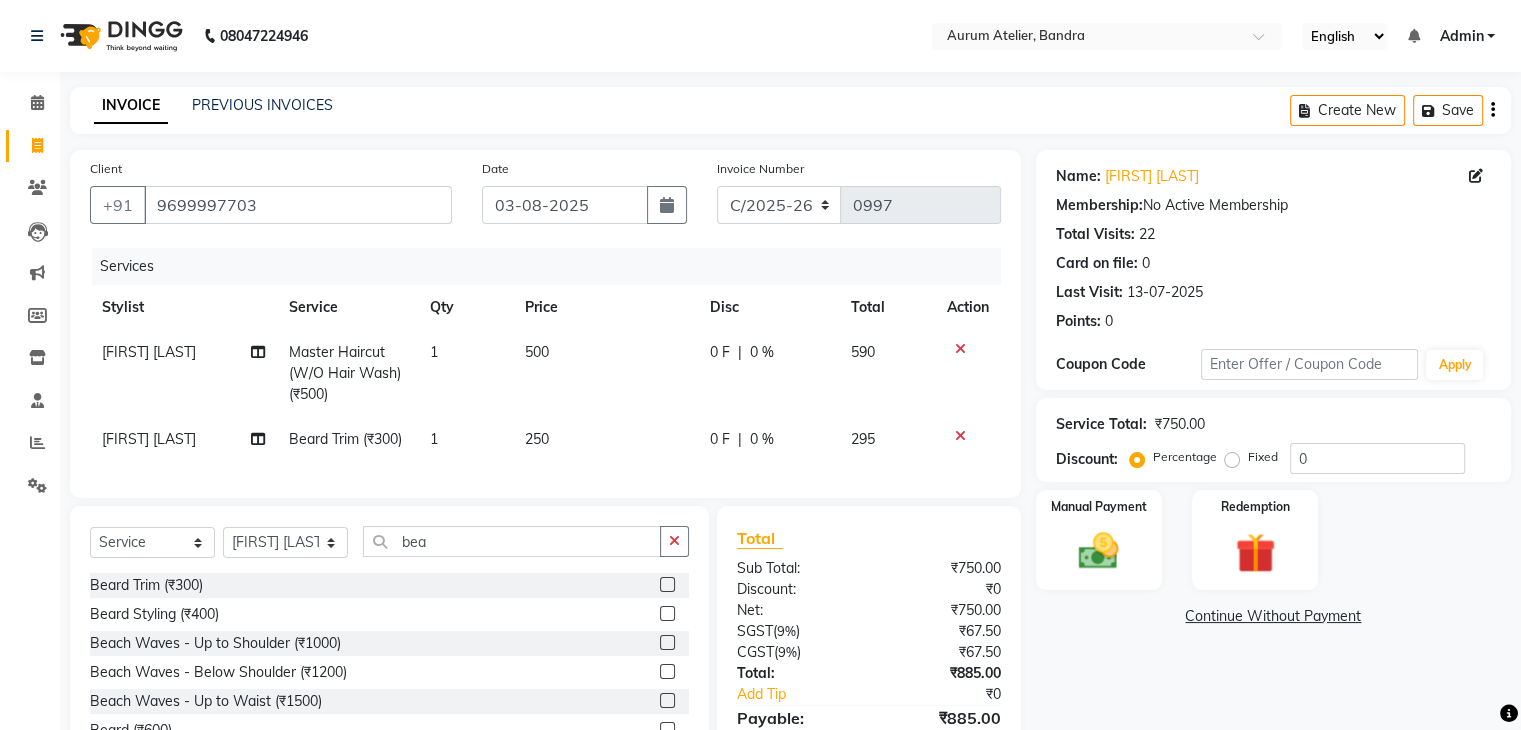 click 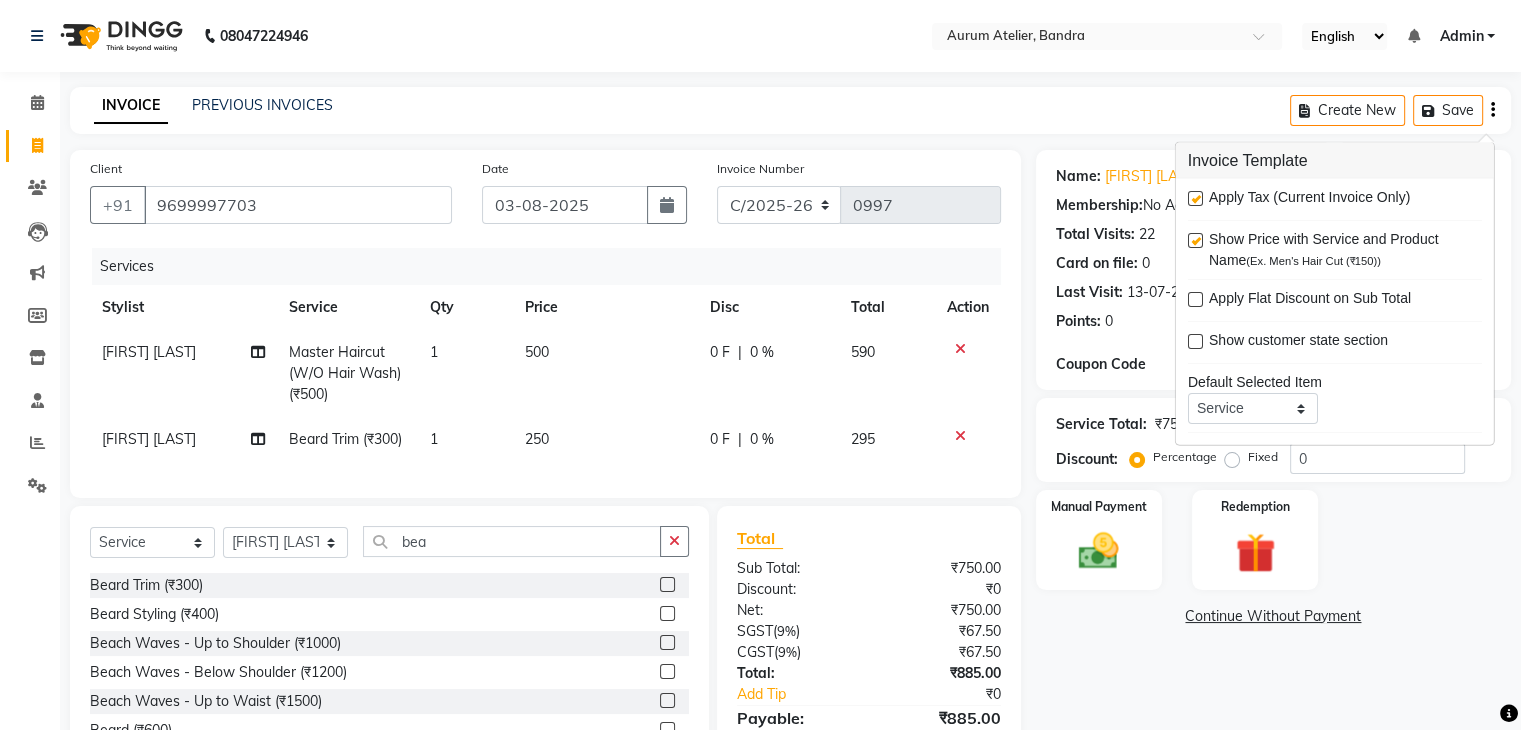 click 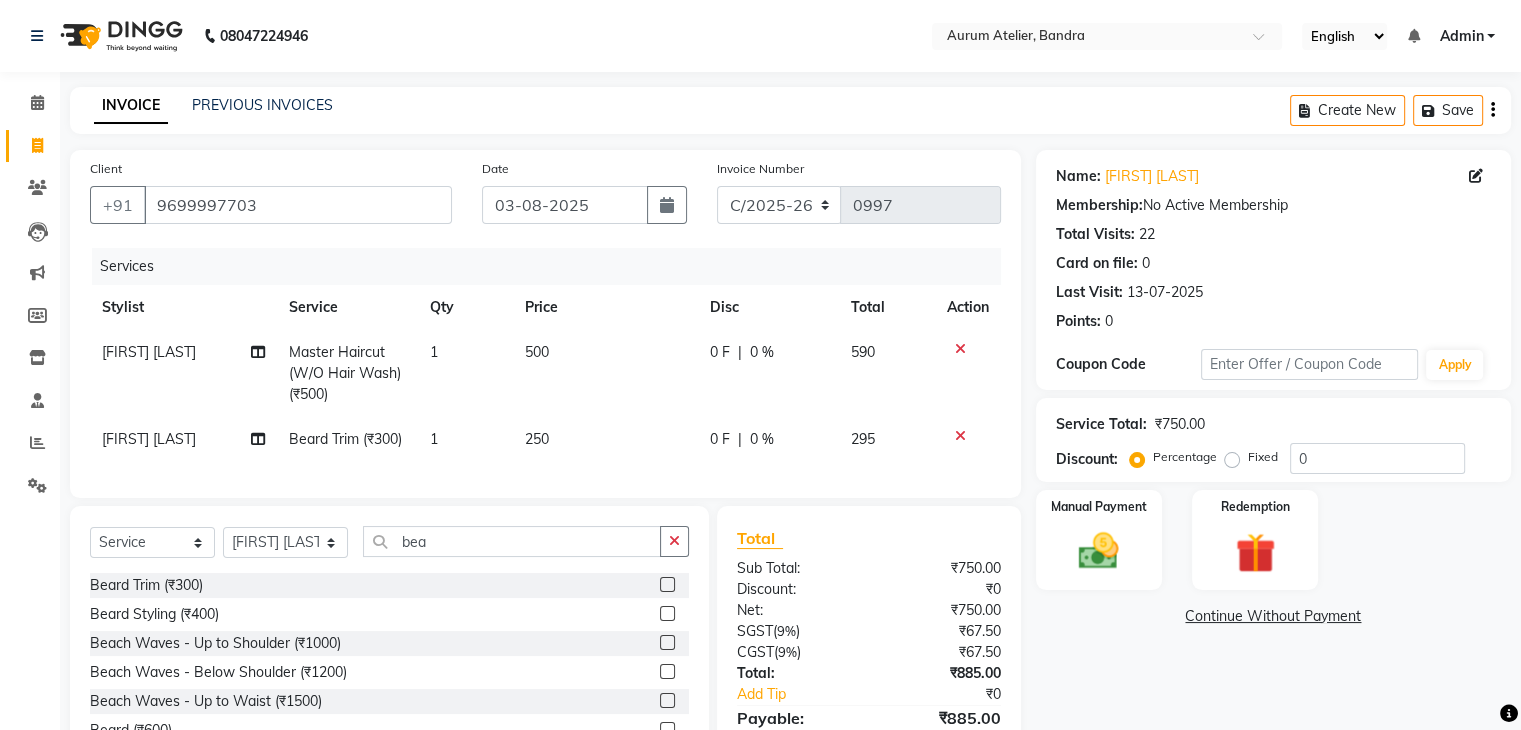 click 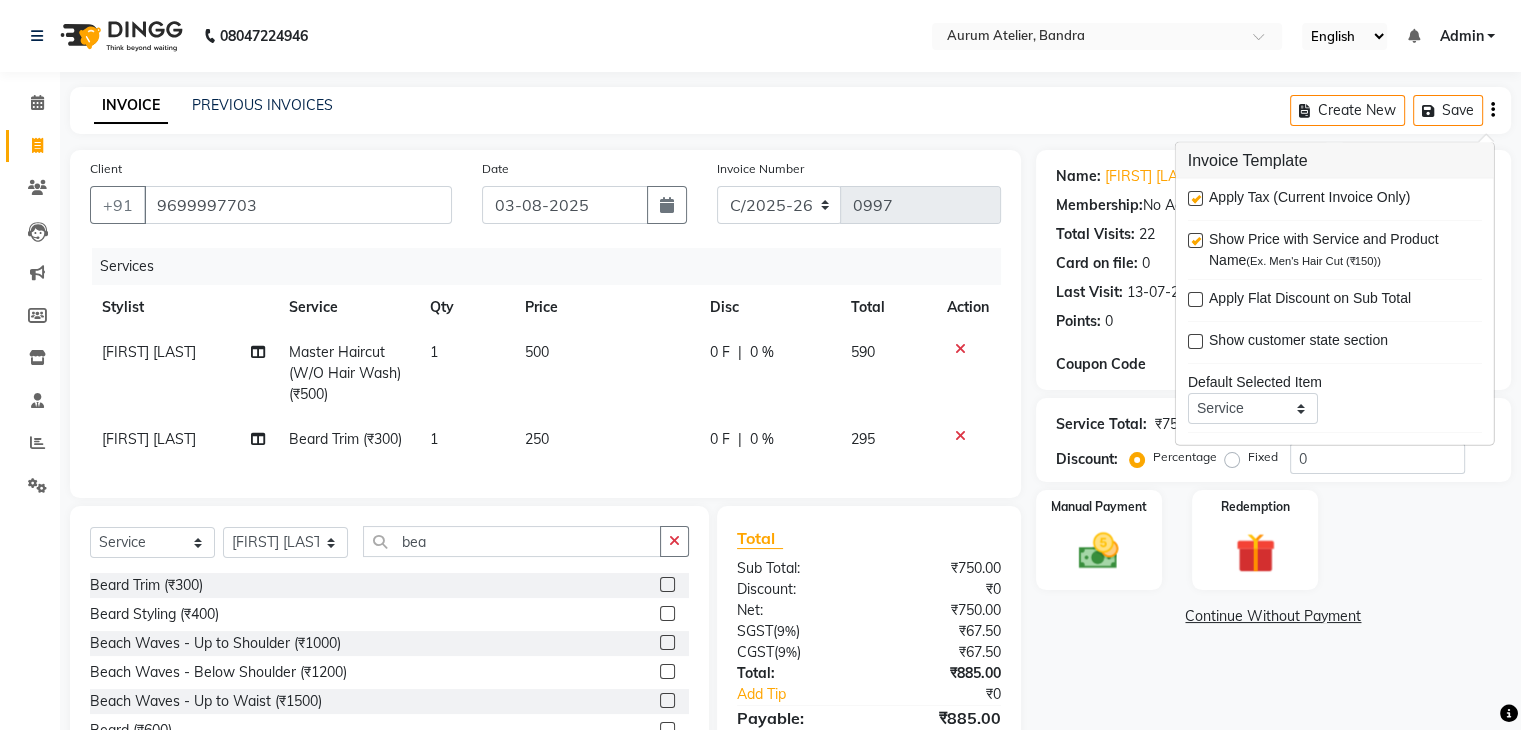 click at bounding box center (1195, 198) 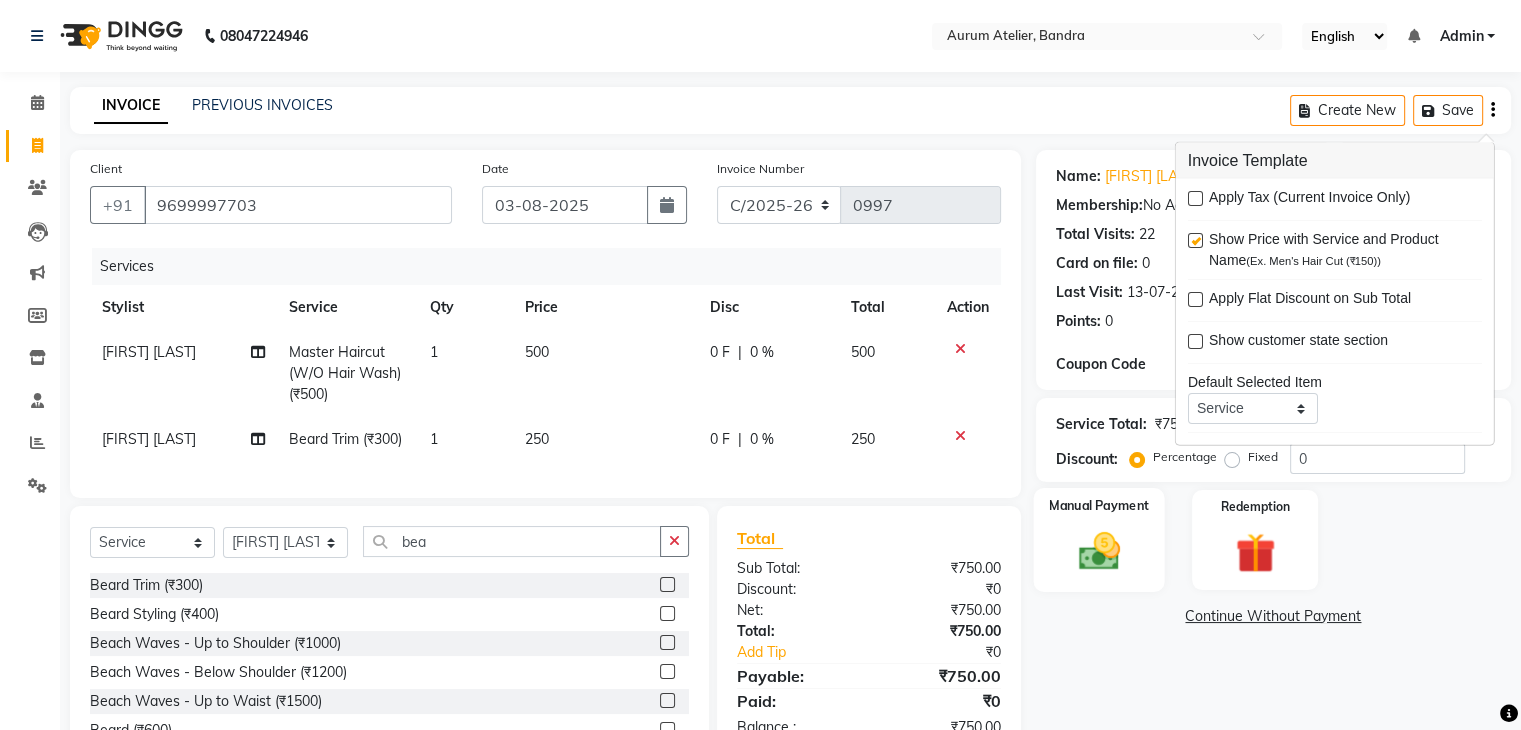 click on "Manual Payment" 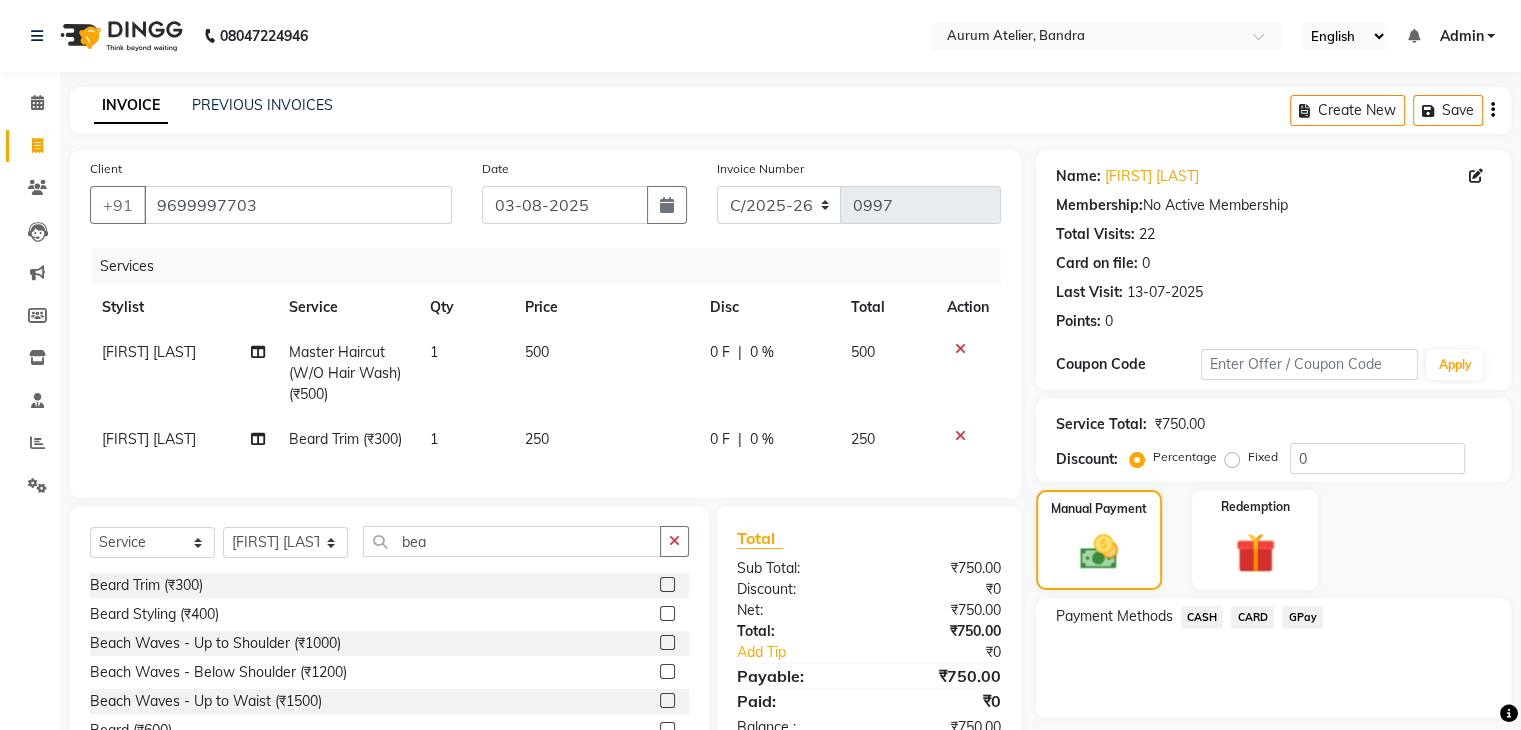 click on "CASH" 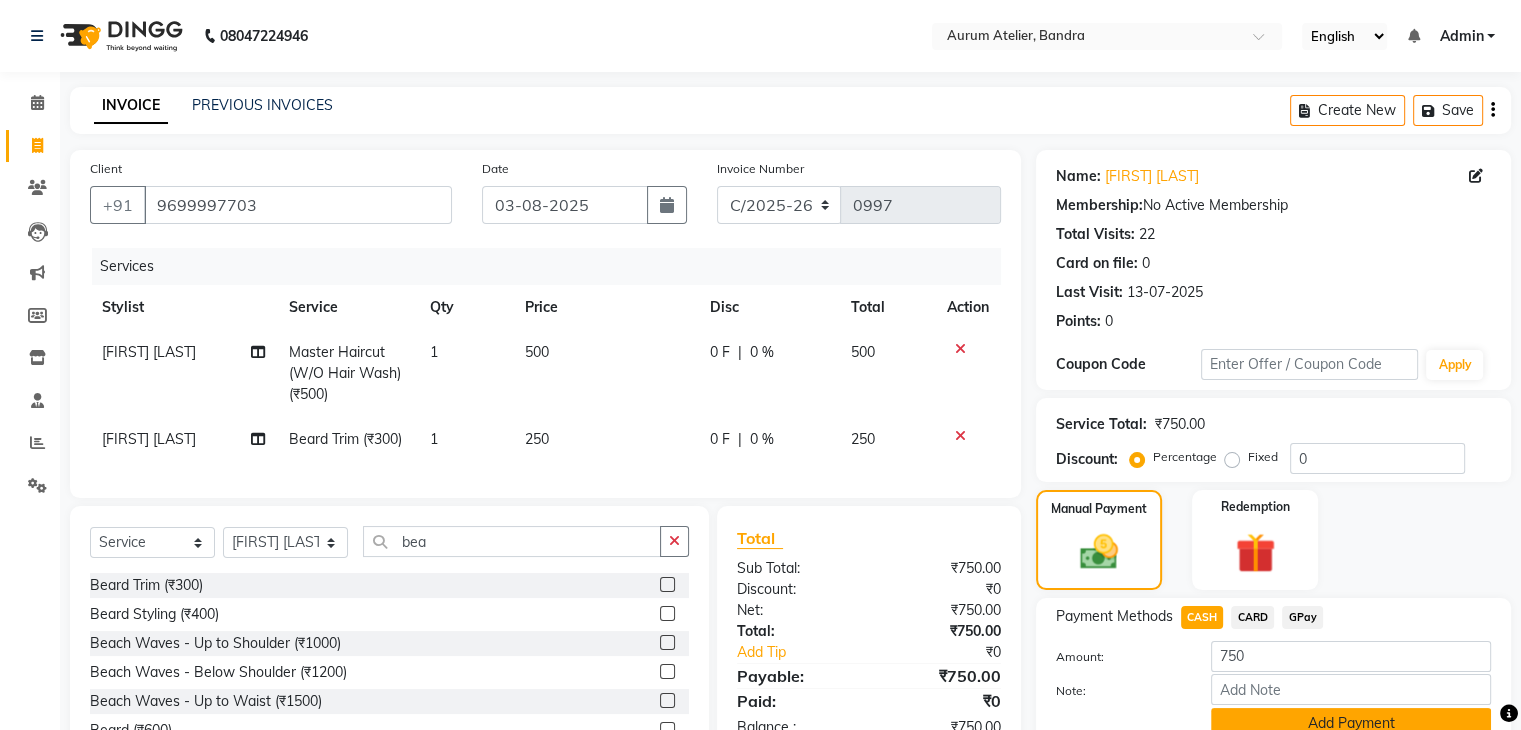 click on "Add Payment" 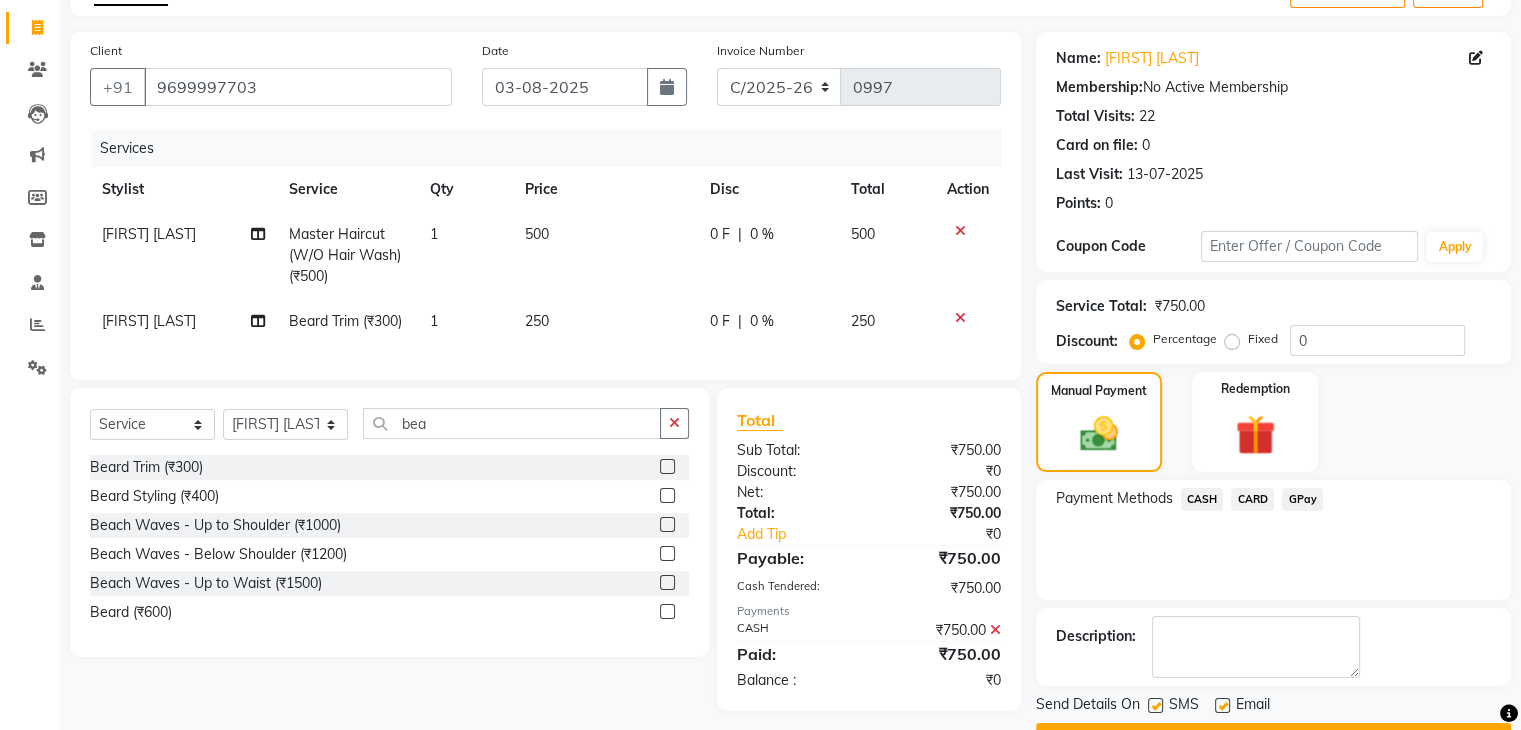 scroll, scrollTop: 171, scrollLeft: 0, axis: vertical 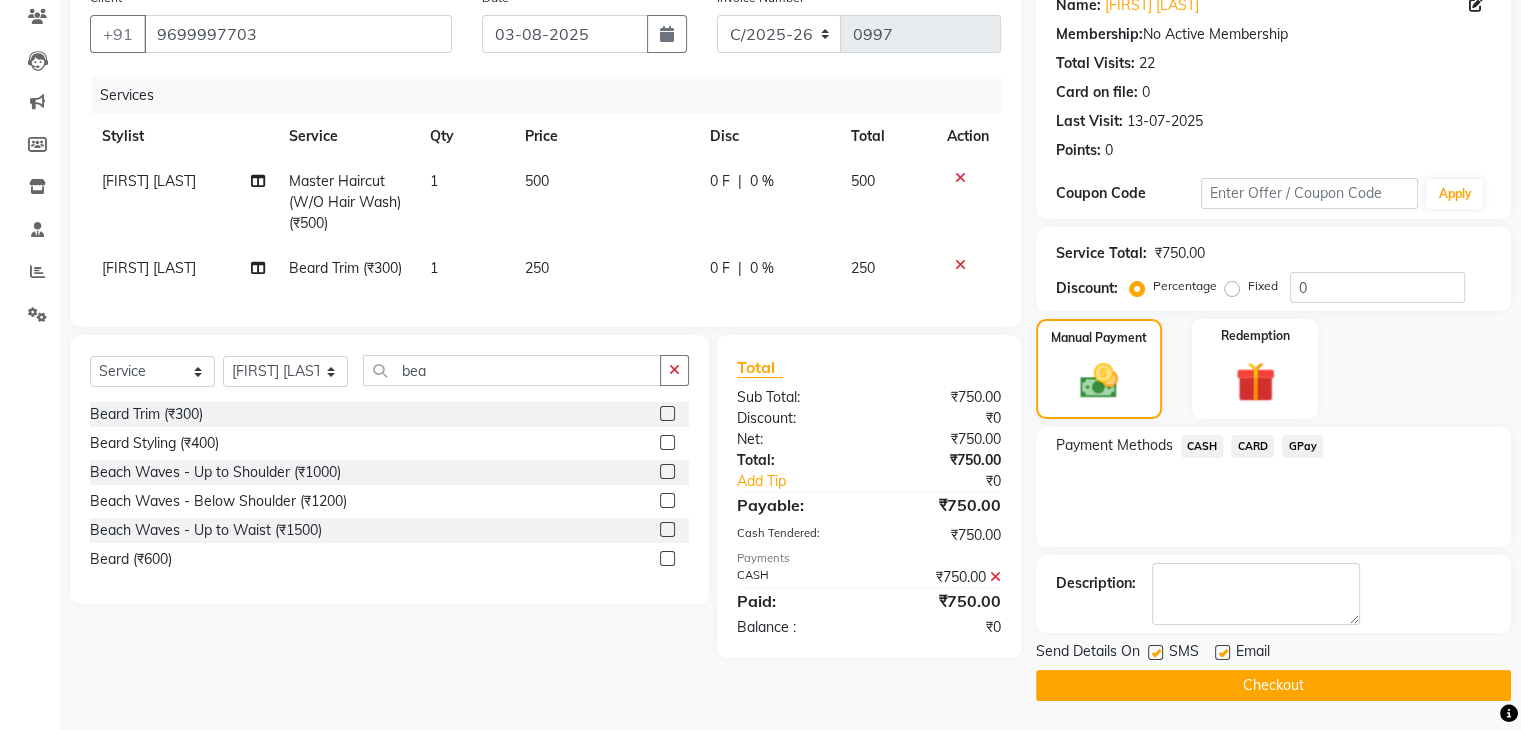 click on "Checkout" 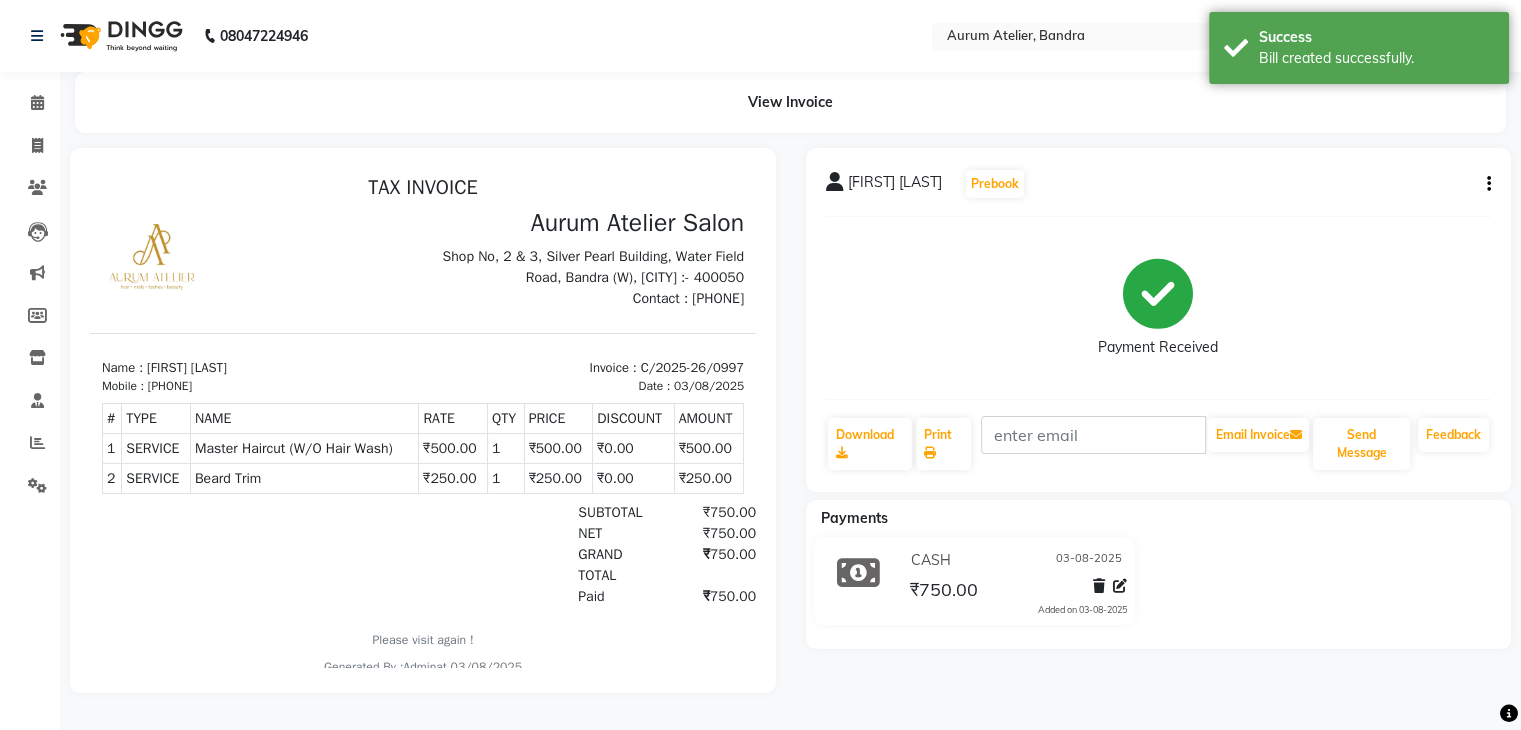 scroll, scrollTop: 0, scrollLeft: 0, axis: both 